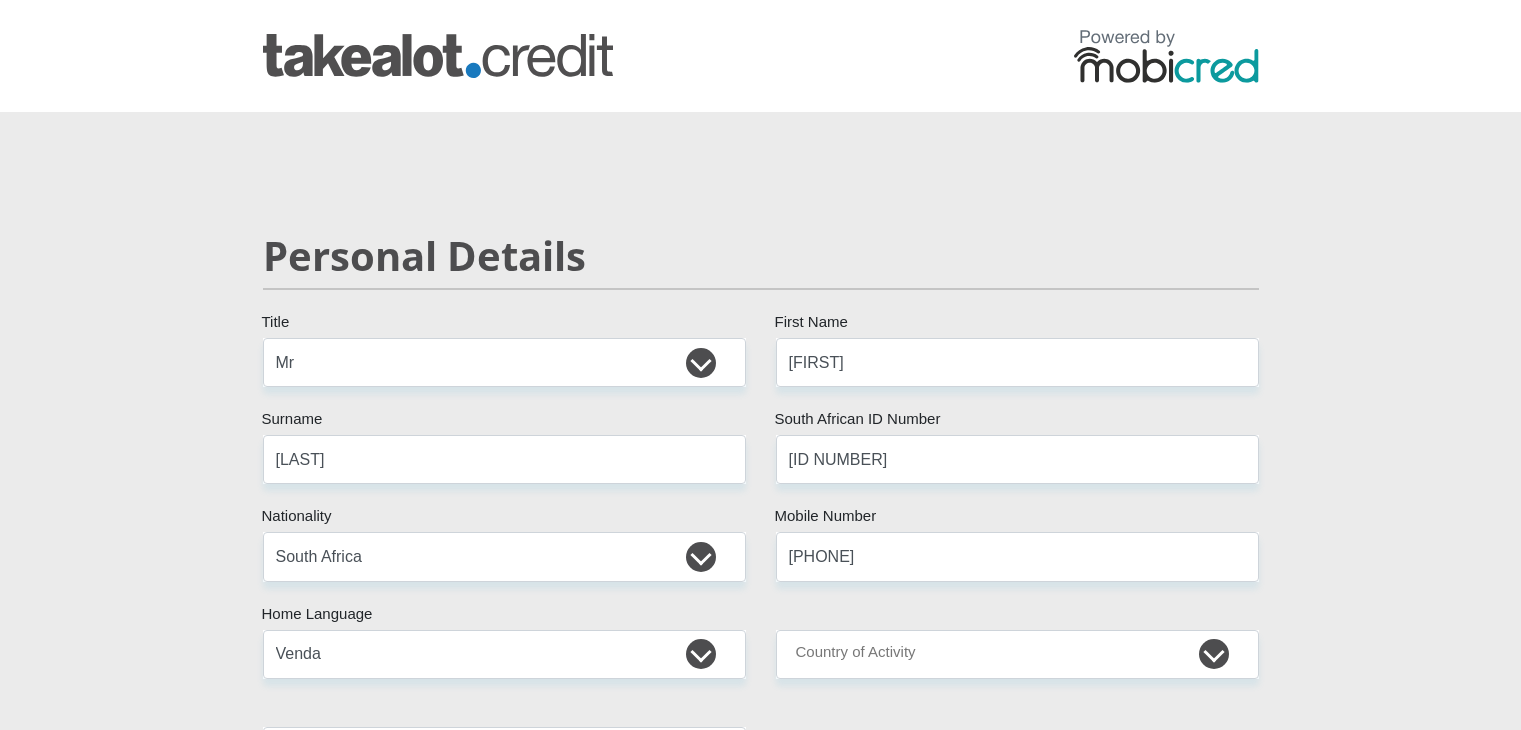 select on "Mr" 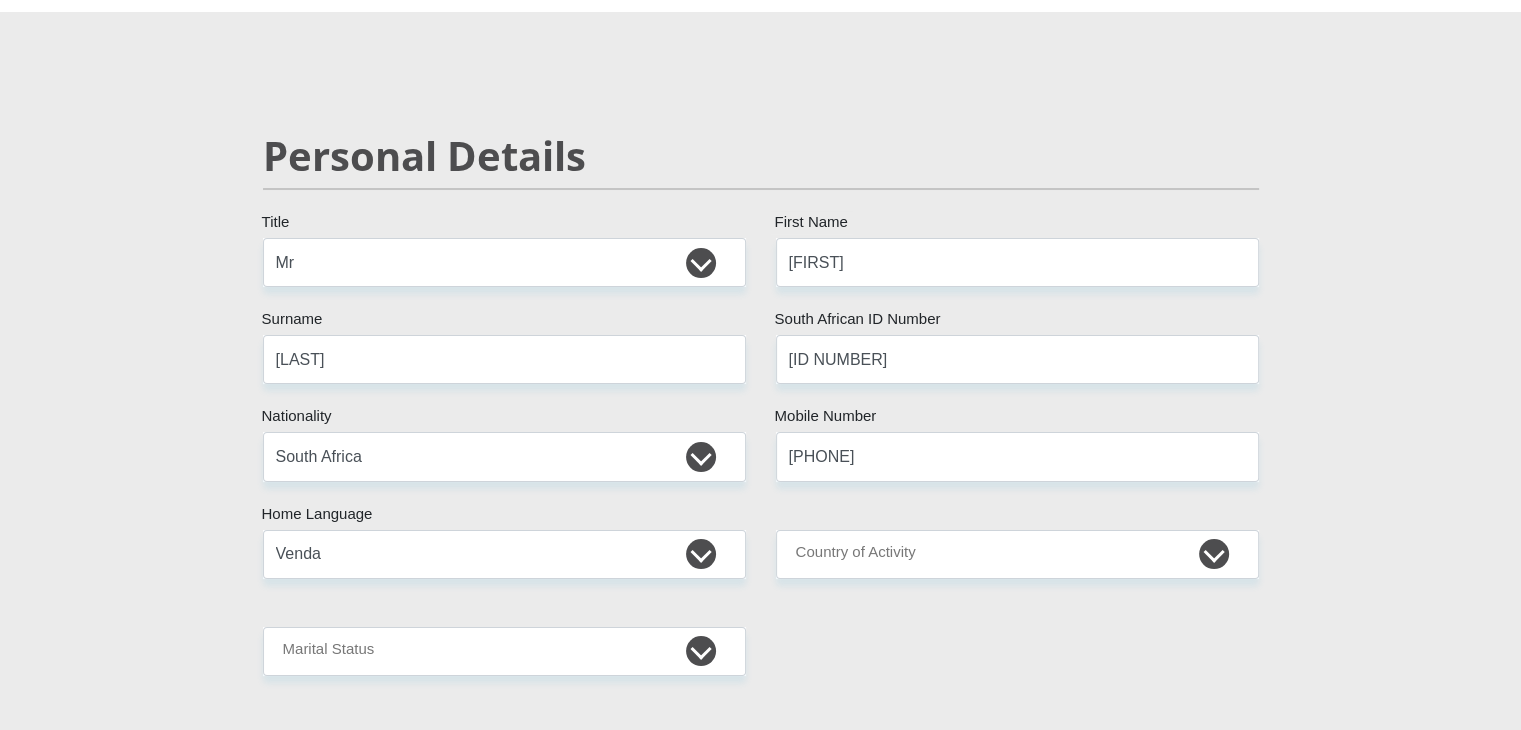 select on "ZAF" 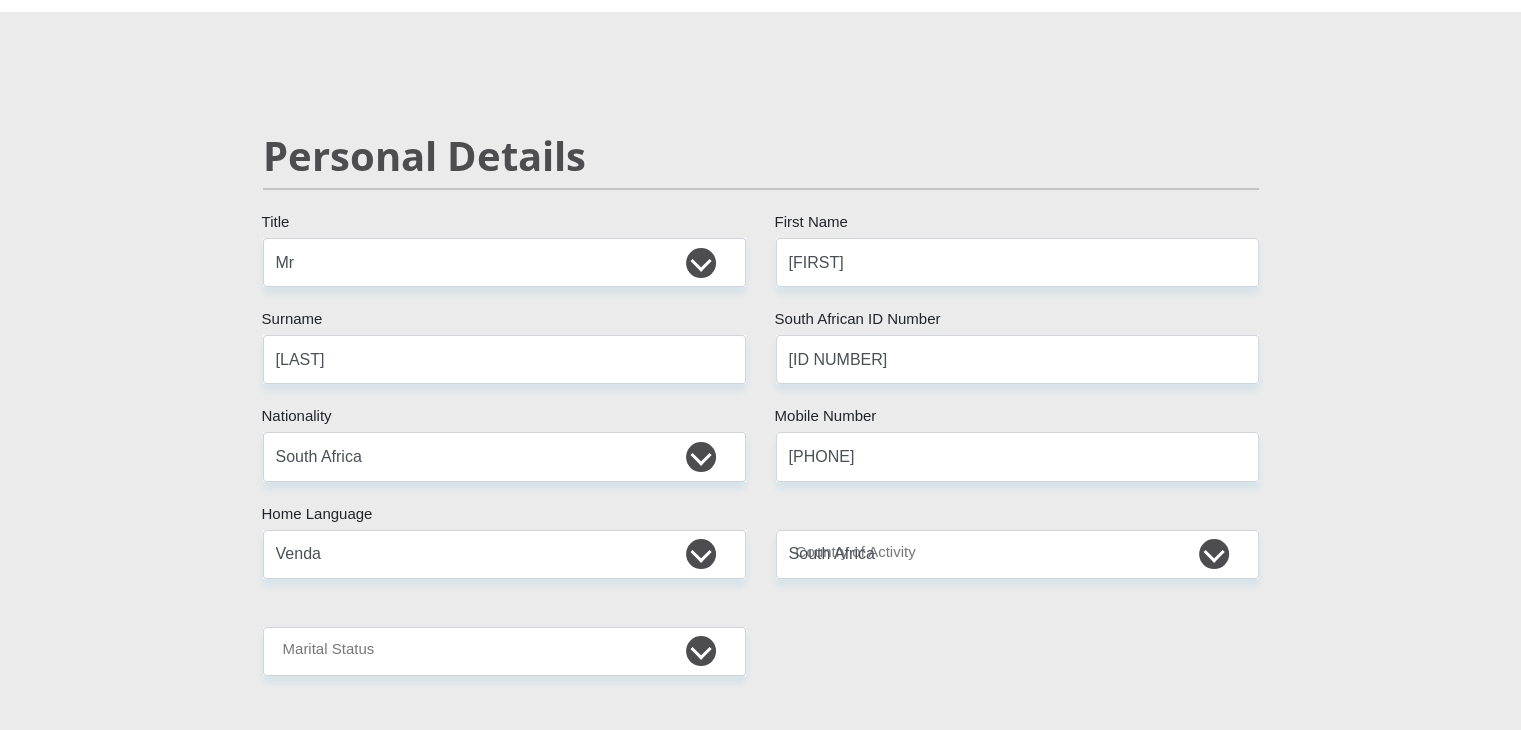 click on "South Africa
Afghanistan
Aland Islands
Albania
Algeria
America Samoa
American Virgin Islands
Andorra
Angola
Anguilla
Antarctica
Antigua and Barbuda
Argentina
Armenia
Aruba
Ascension Island
Australia
Austria
Azerbaijan
Chad" at bounding box center [1017, 554] 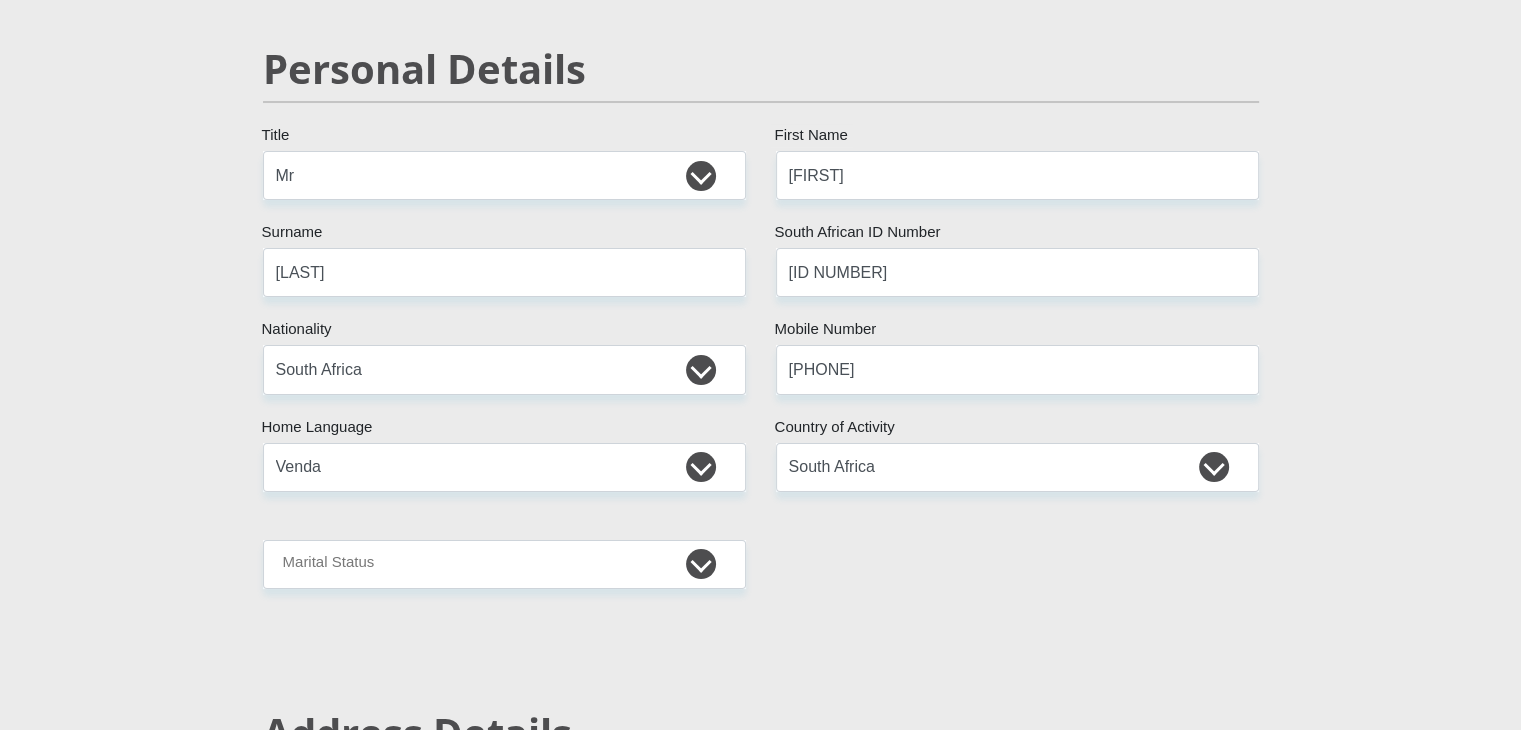 scroll, scrollTop: 300, scrollLeft: 0, axis: vertical 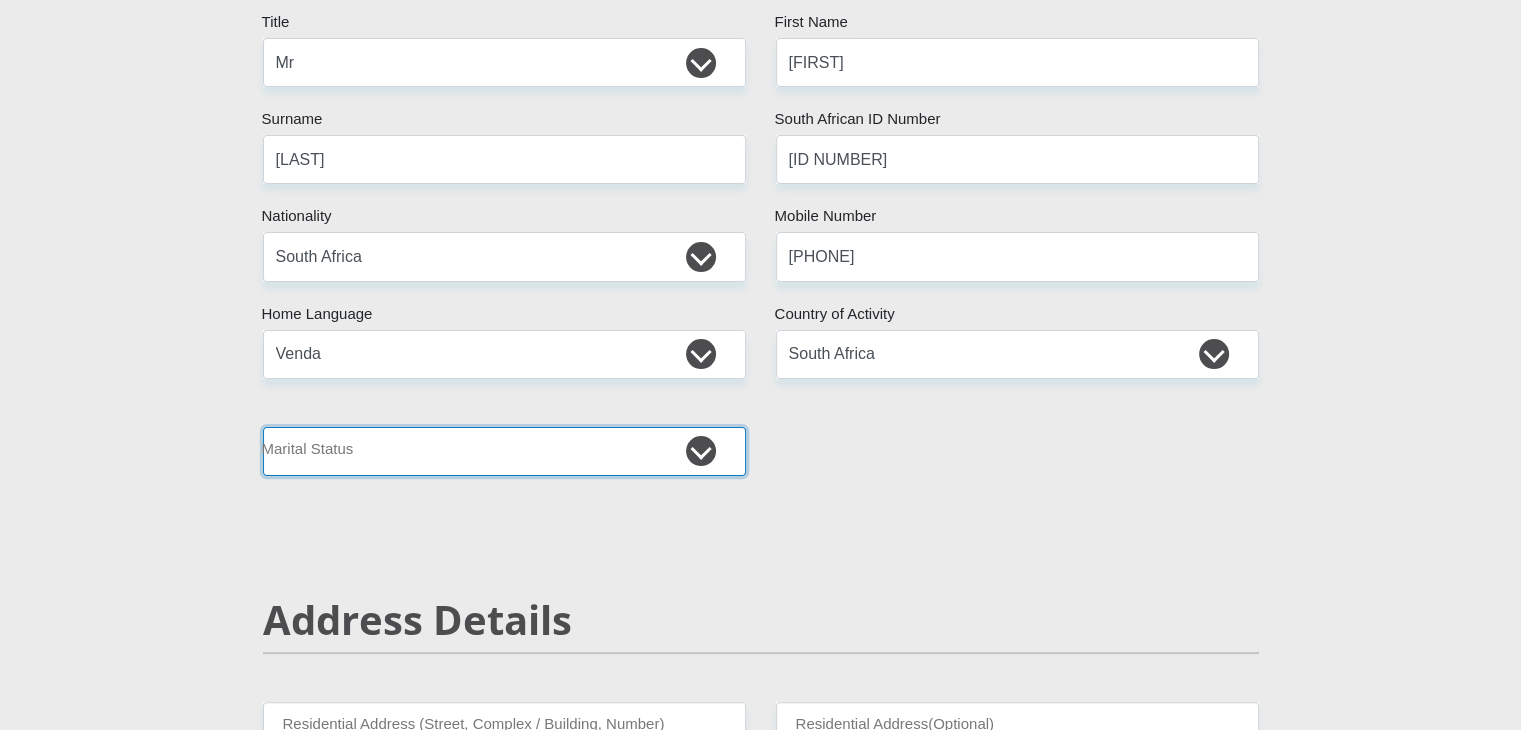 click on "Married ANC
Single
Divorced
Widowed
Married COP or Customary Law" at bounding box center [504, 451] 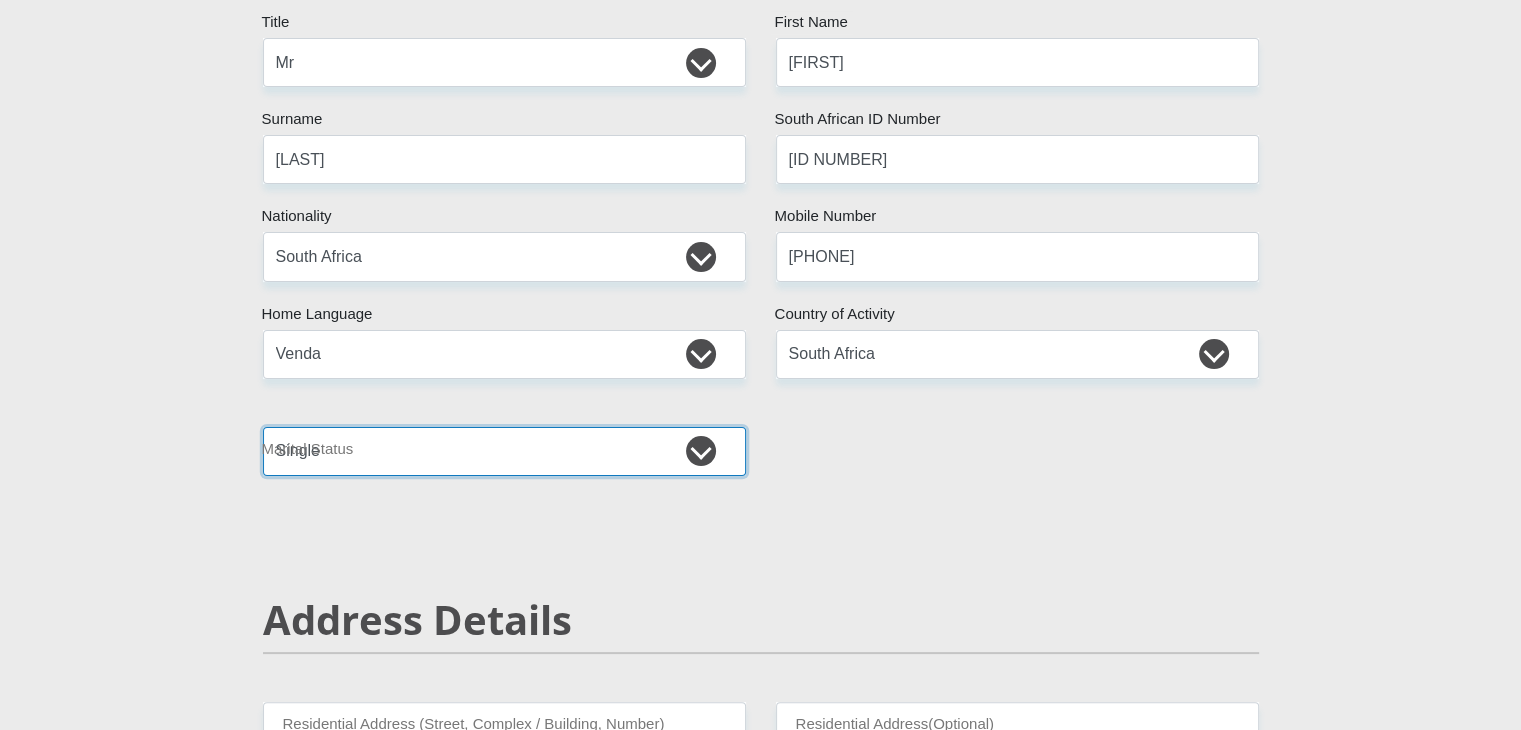 click on "Married ANC
Single
Divorced
Widowed
Married COP or Customary Law" at bounding box center (504, 451) 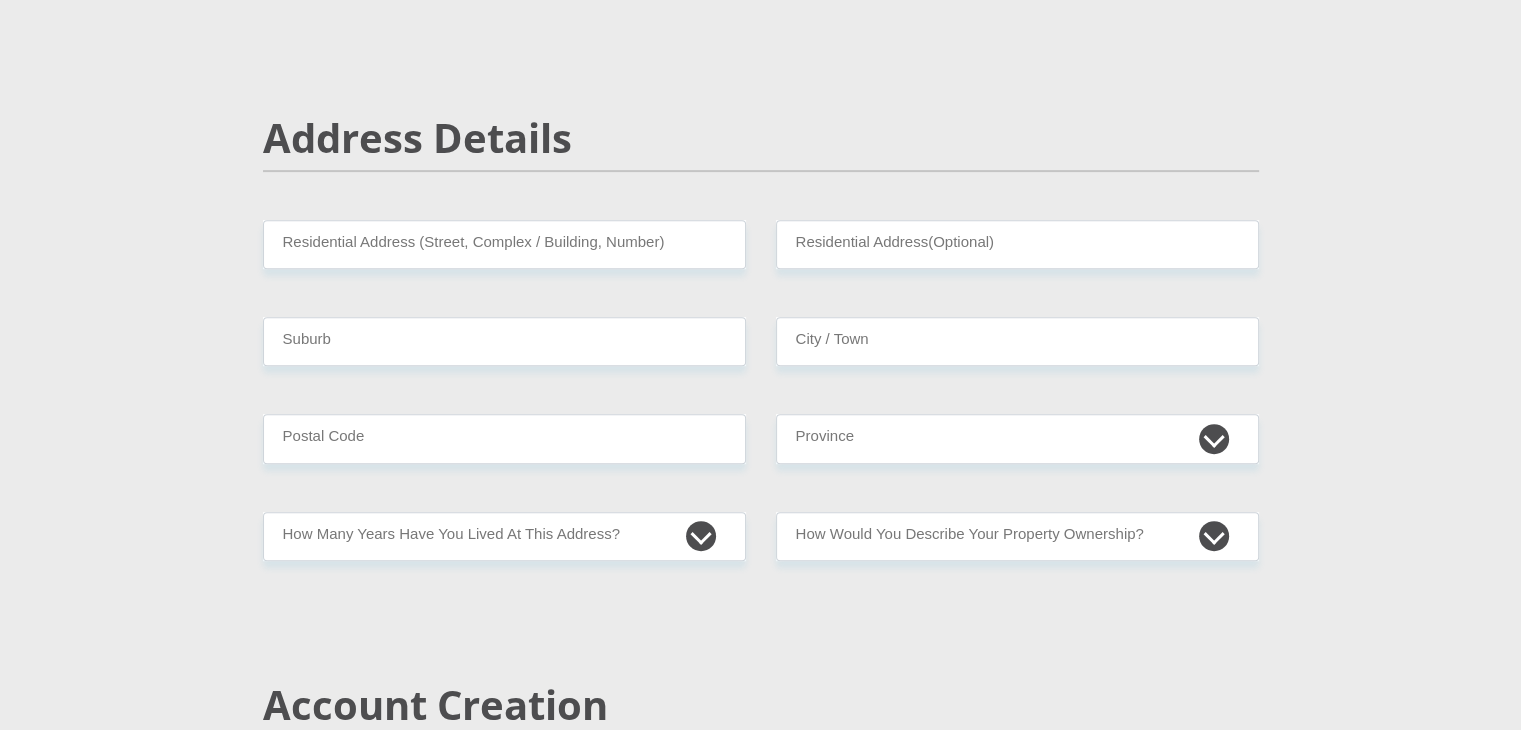 scroll, scrollTop: 800, scrollLeft: 0, axis: vertical 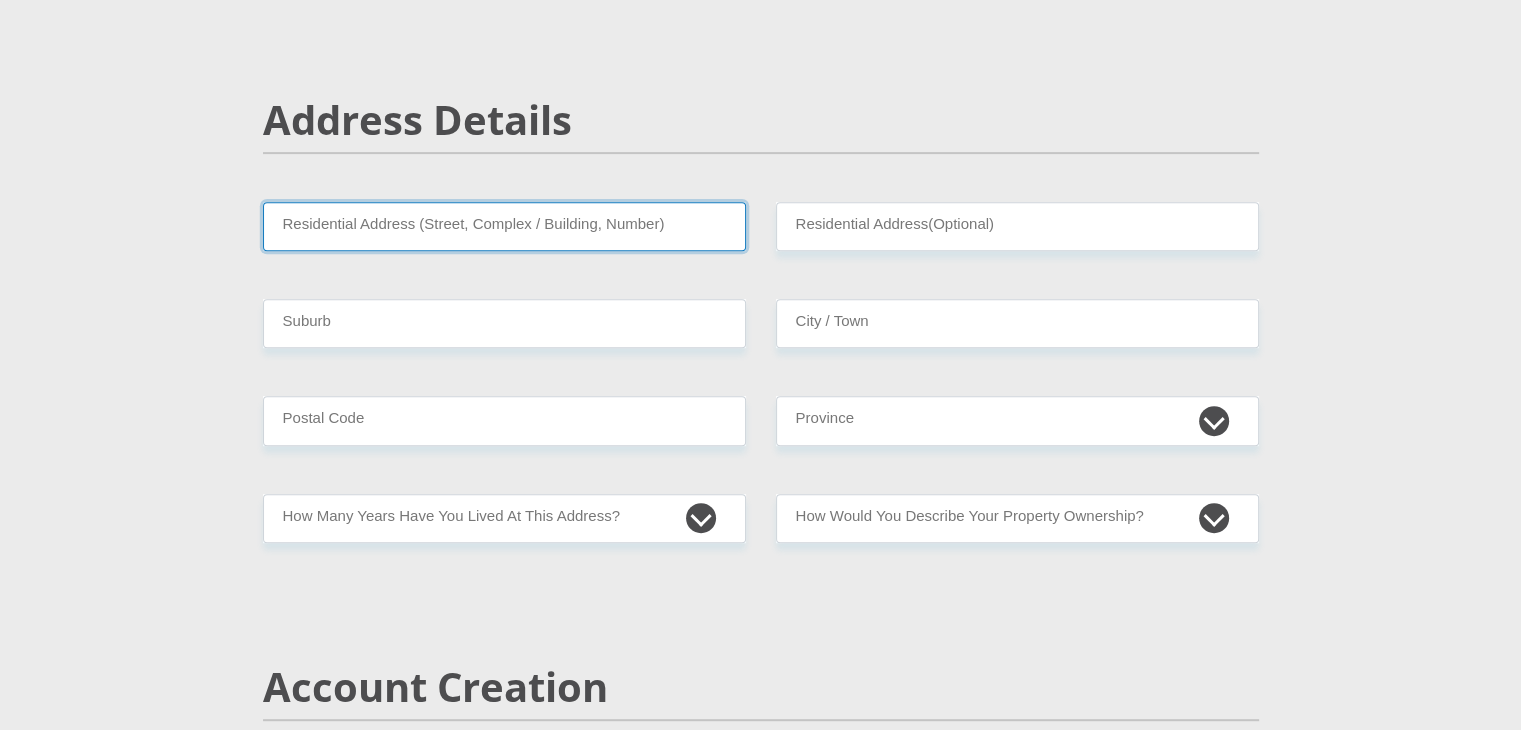 click on "Residential Address (Street, Complex / Building, Number)" at bounding box center [504, 226] 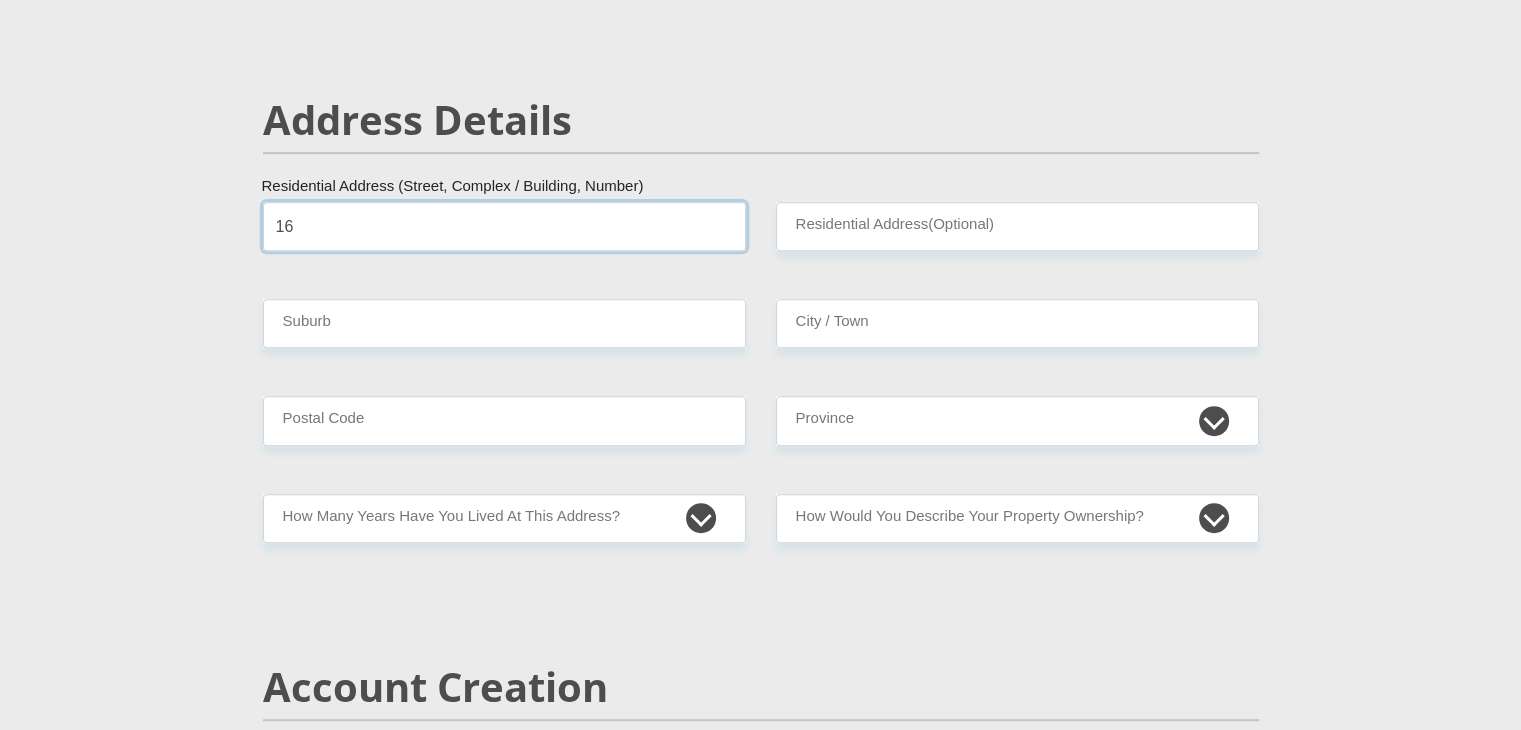 type on "[NUMBER] [STREET]" 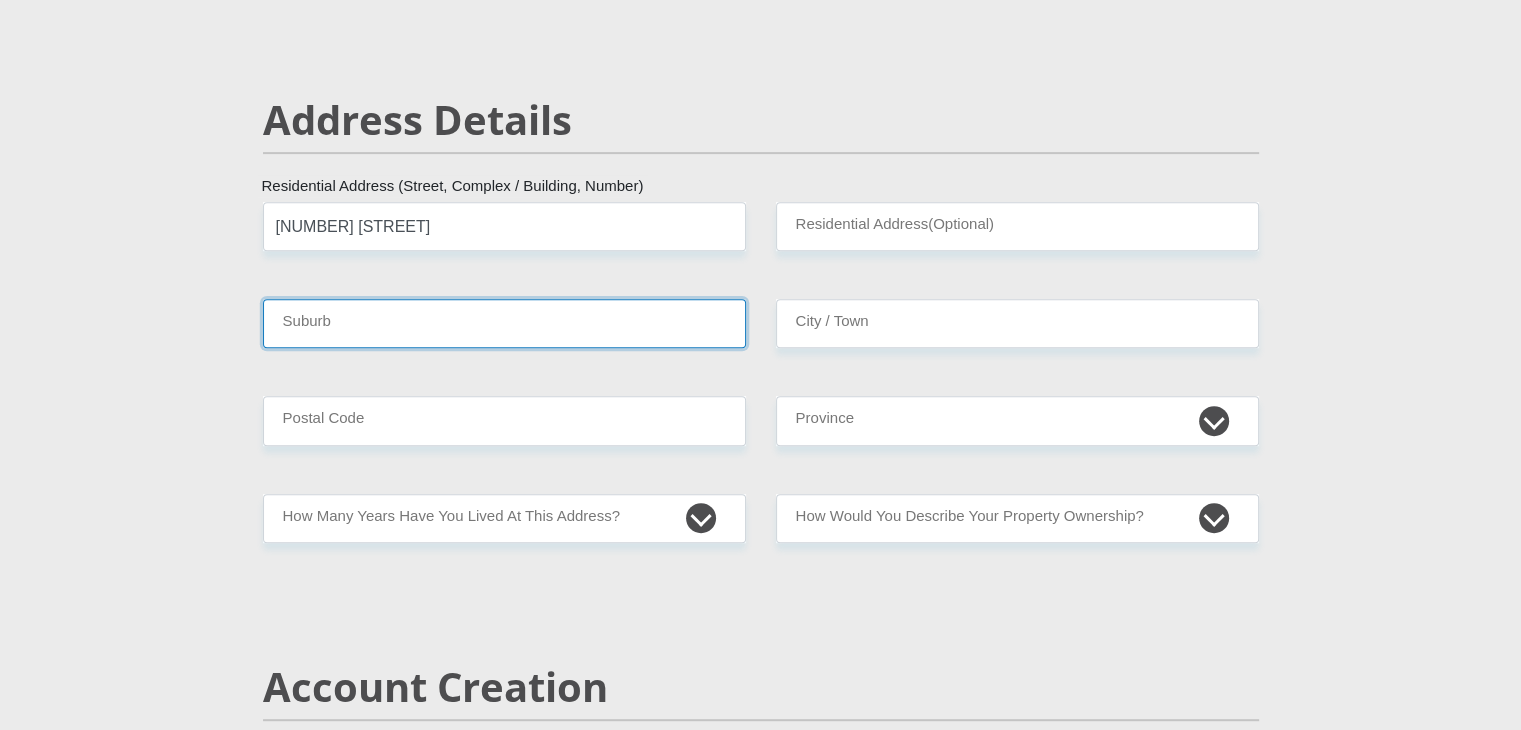 click on "Suburb" at bounding box center [504, 323] 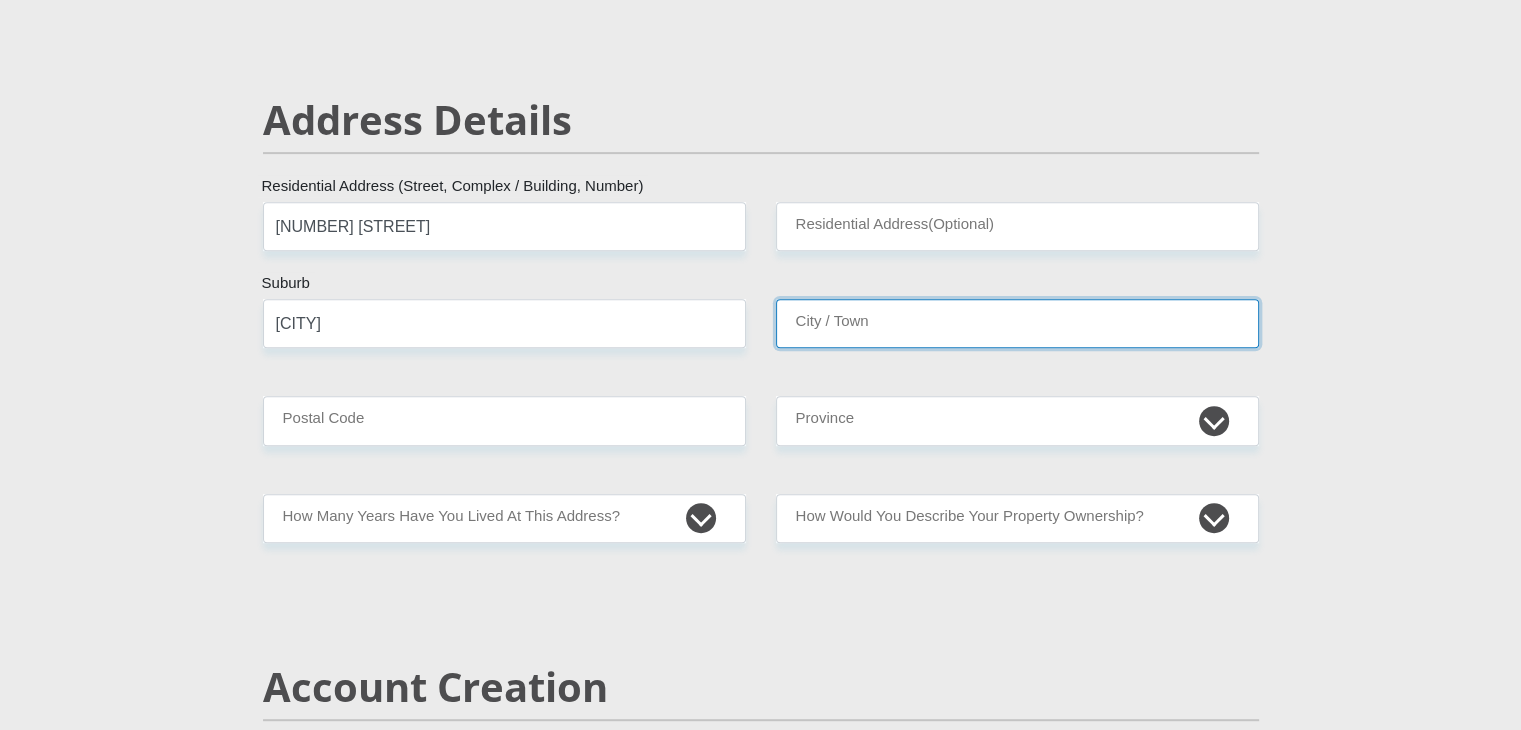 type on "[CITY]" 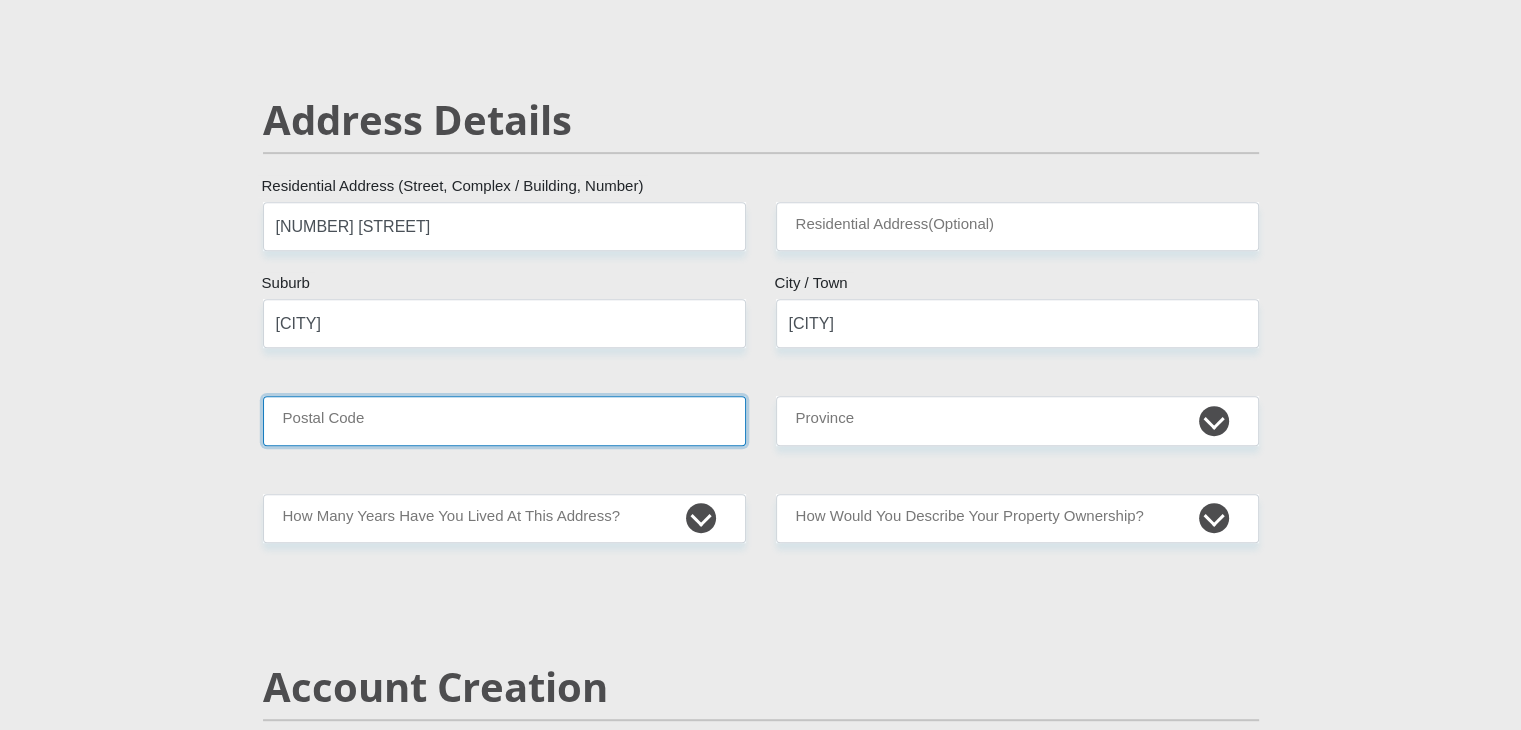 type on "6001" 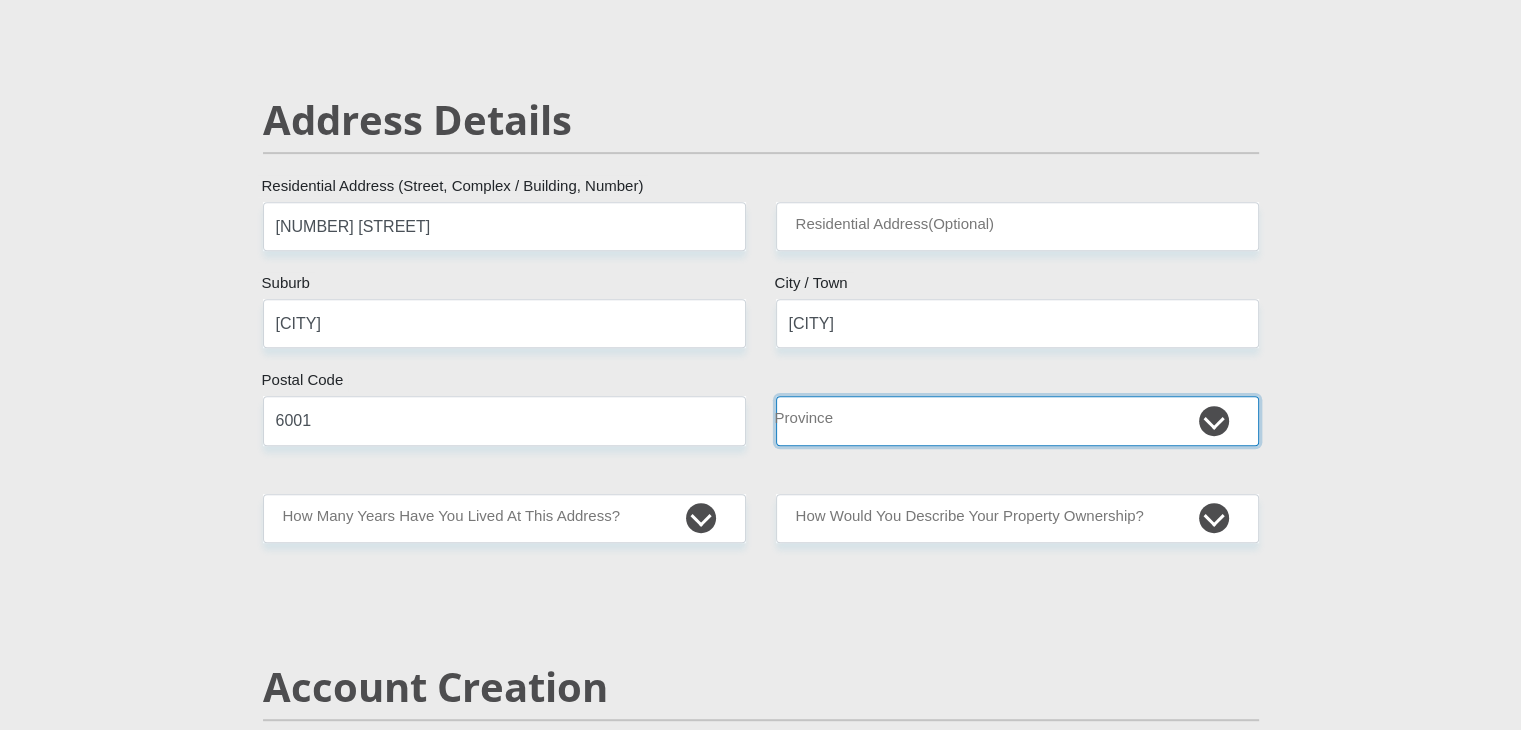 click on "Eastern Cape
Free State
Gauteng
KwaZulu-Natal
Limpopo
Mpumalanga
Northern Cape
North West
Western Cape" at bounding box center [1017, 420] 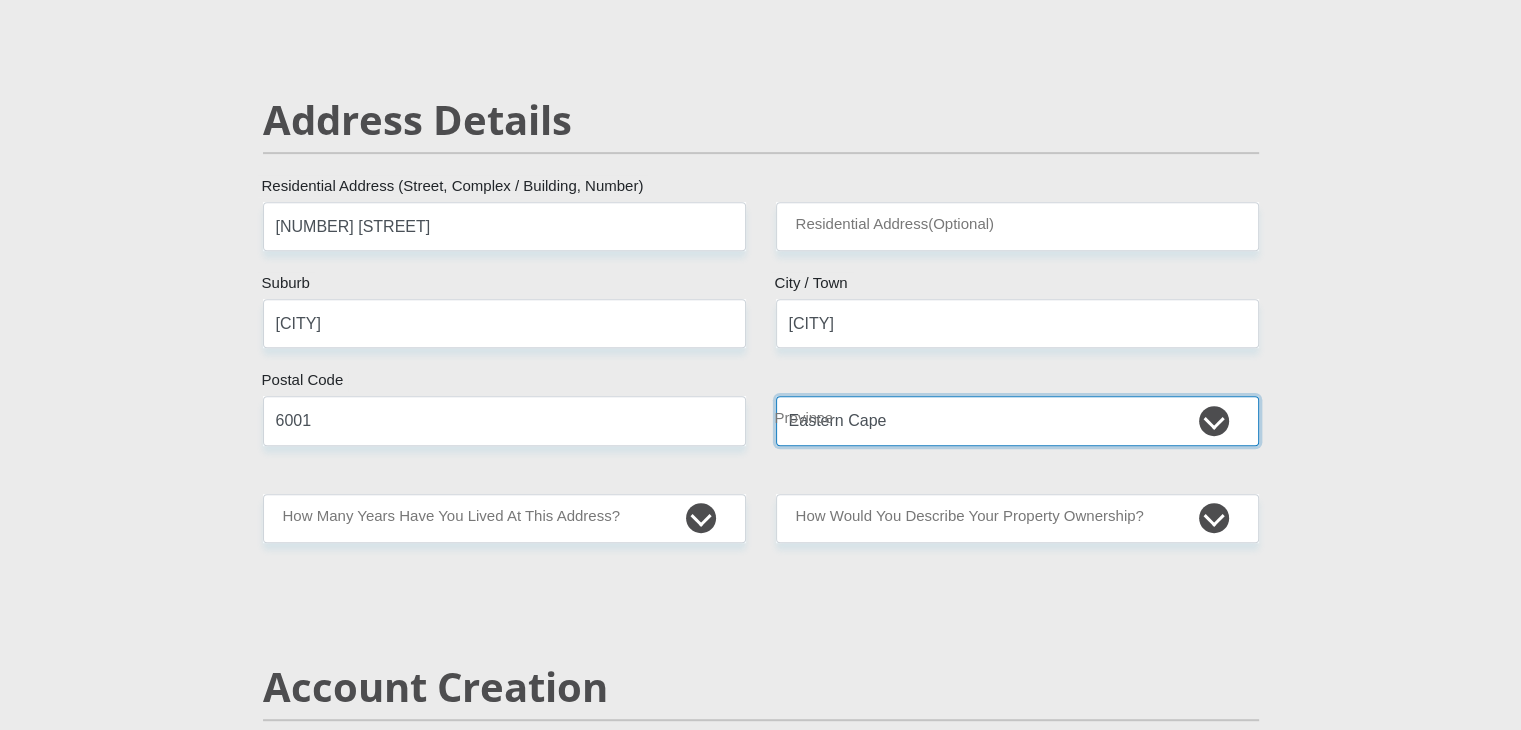 click on "Eastern Cape
Free State
Gauteng
KwaZulu-Natal
Limpopo
Mpumalanga
Northern Cape
North West
Western Cape" at bounding box center [1017, 420] 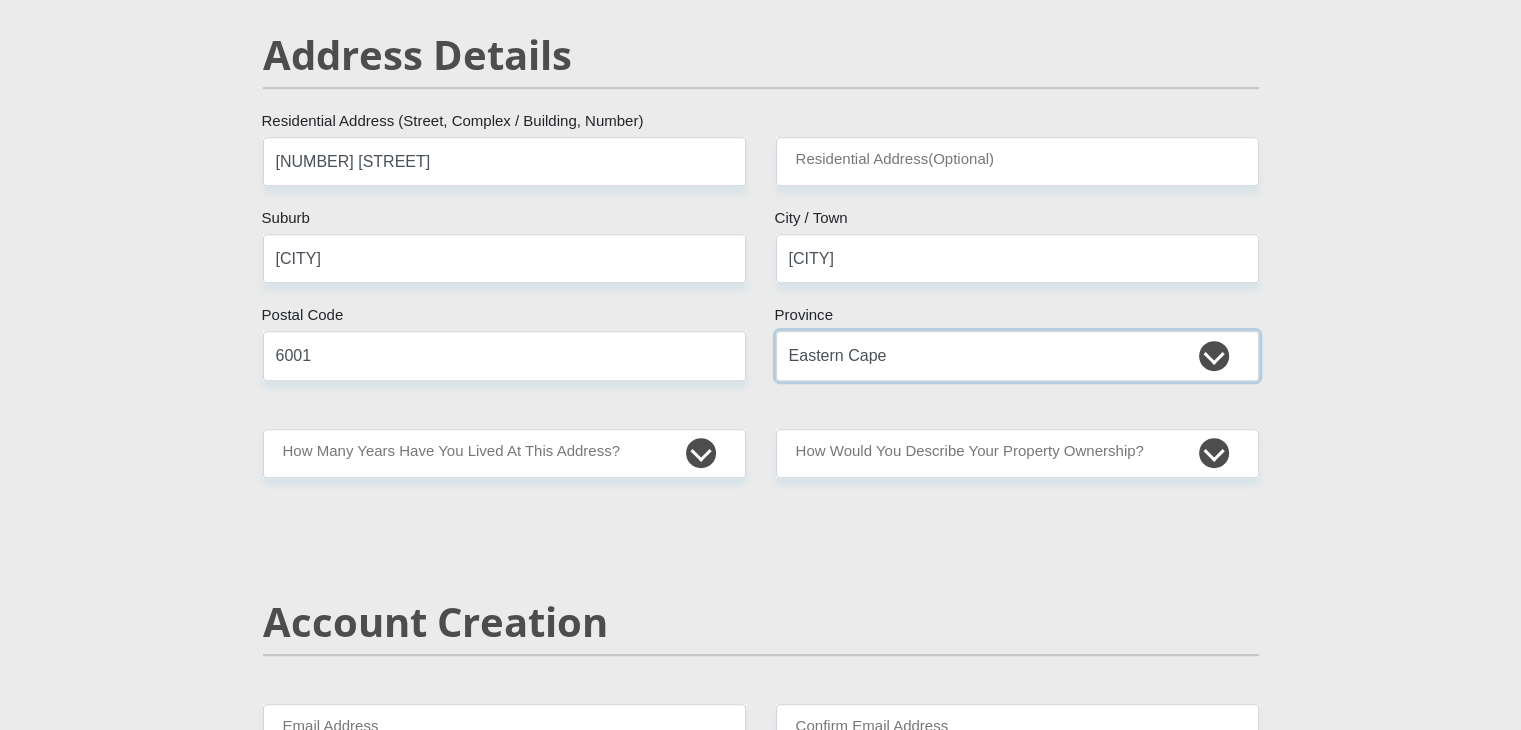 scroll, scrollTop: 900, scrollLeft: 0, axis: vertical 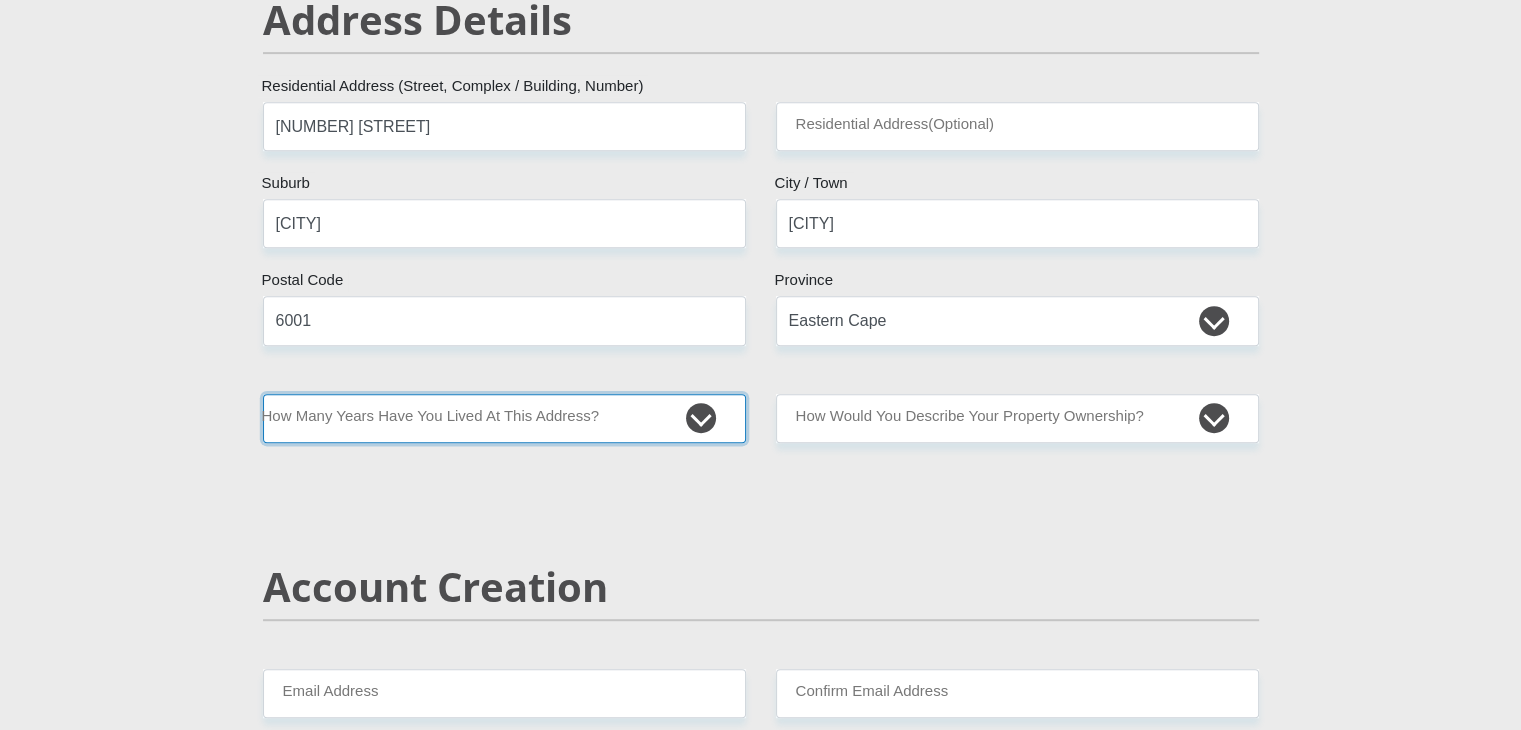 click on "less than 1 year
1-3 years
3-5 years
5+ years" at bounding box center (504, 418) 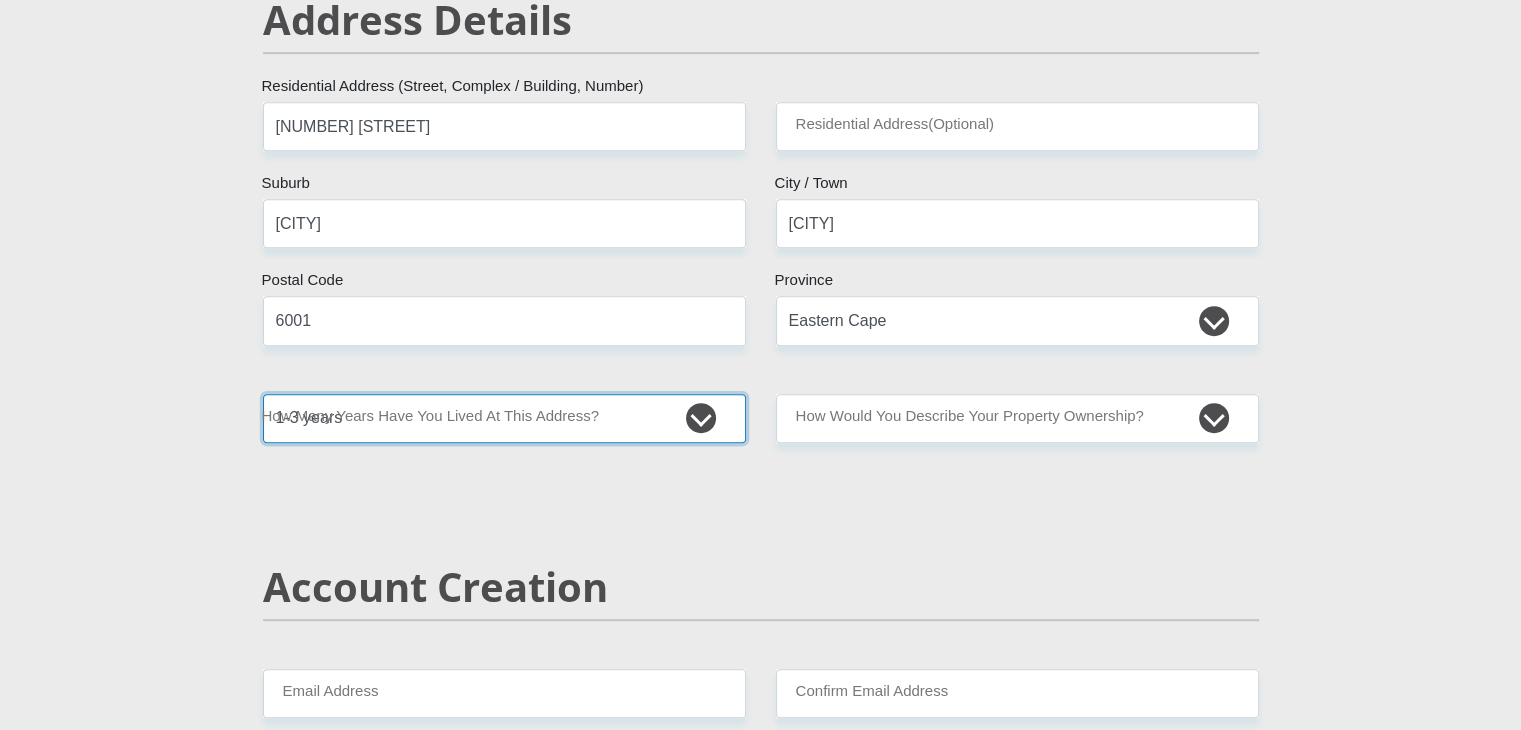 click on "less than 1 year
1-3 years
3-5 years
5+ years" at bounding box center [504, 418] 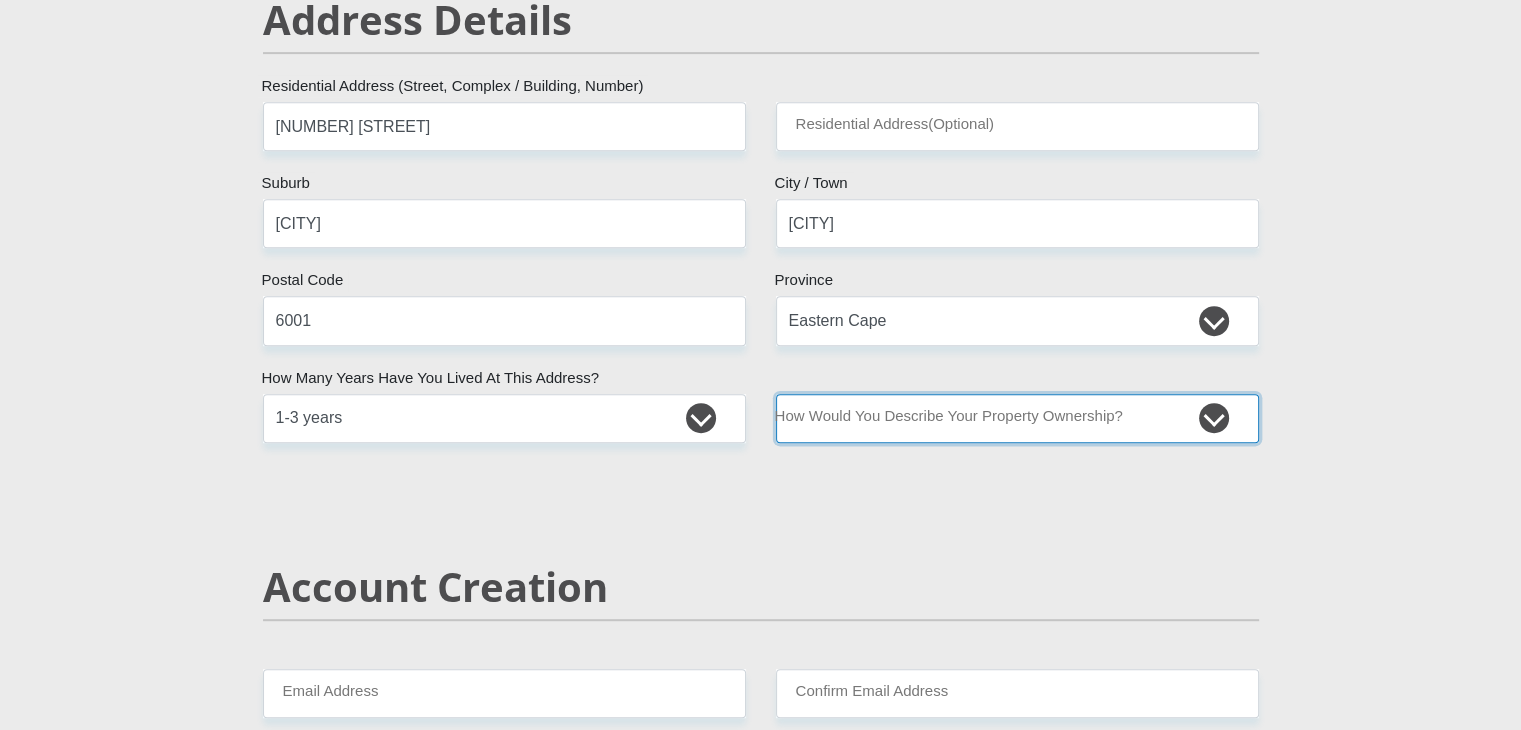 click on "Owned
Rented
Family Owned
Company Dwelling" at bounding box center [1017, 418] 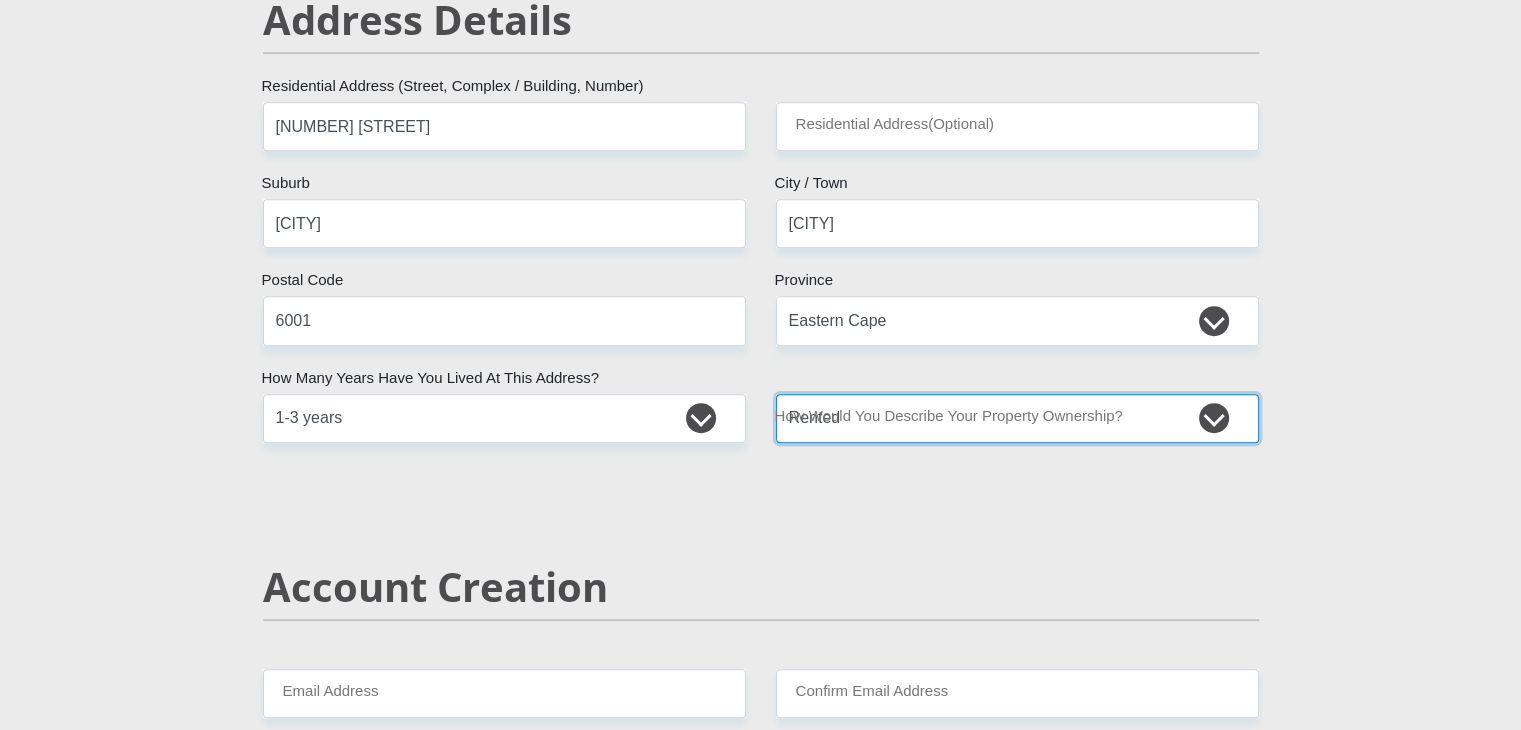 click on "Owned
Rented
Family Owned
Company Dwelling" at bounding box center [1017, 418] 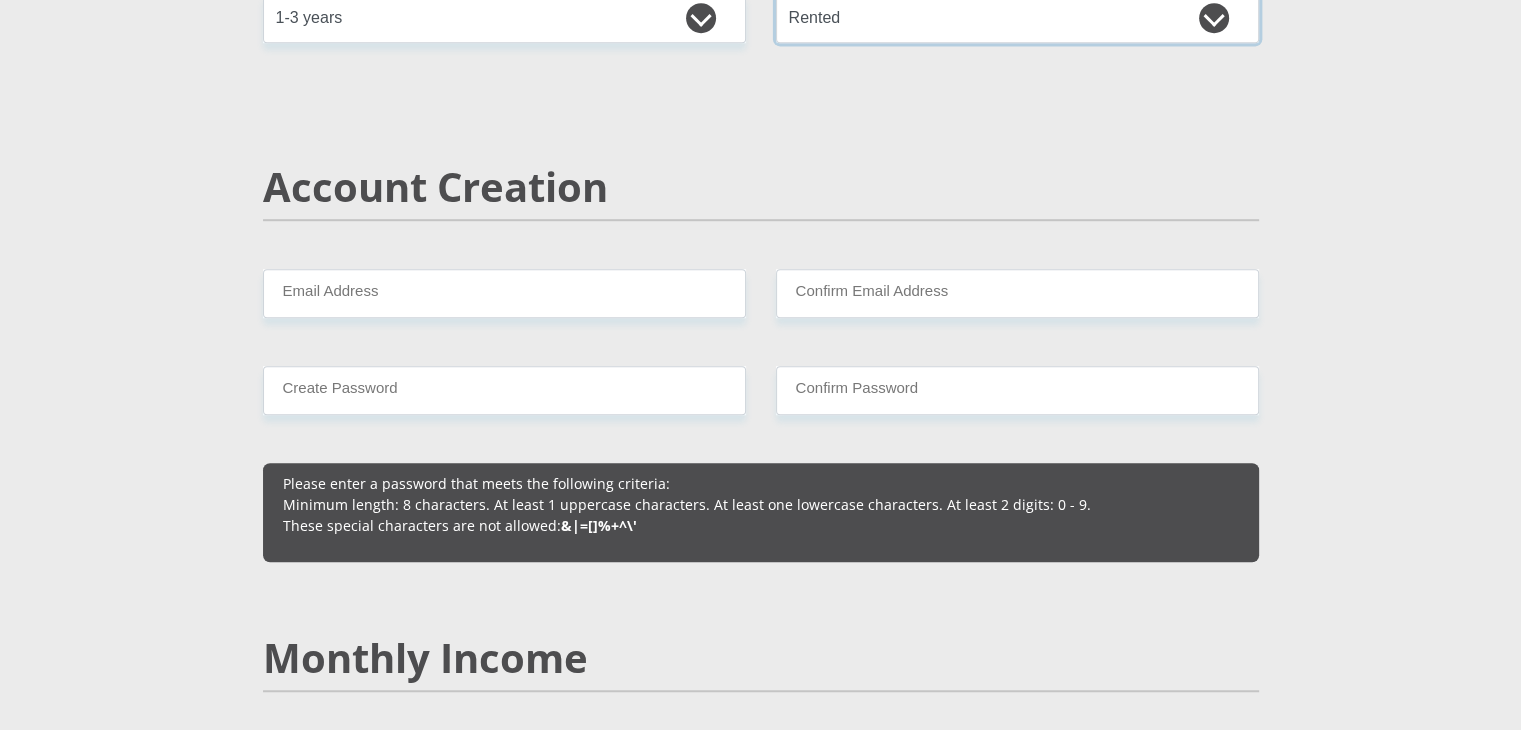 scroll, scrollTop: 1300, scrollLeft: 0, axis: vertical 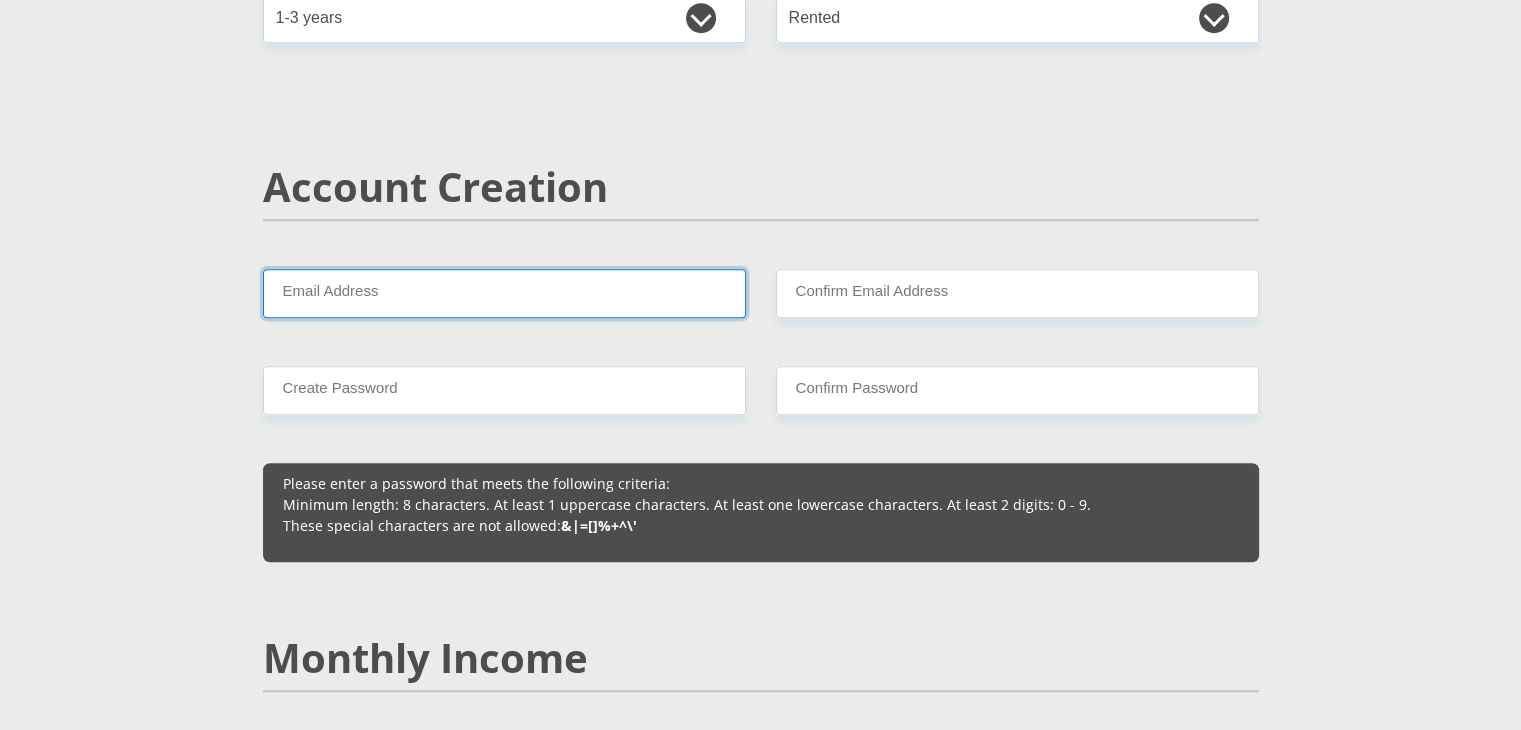 click on "Email Address" at bounding box center [504, 293] 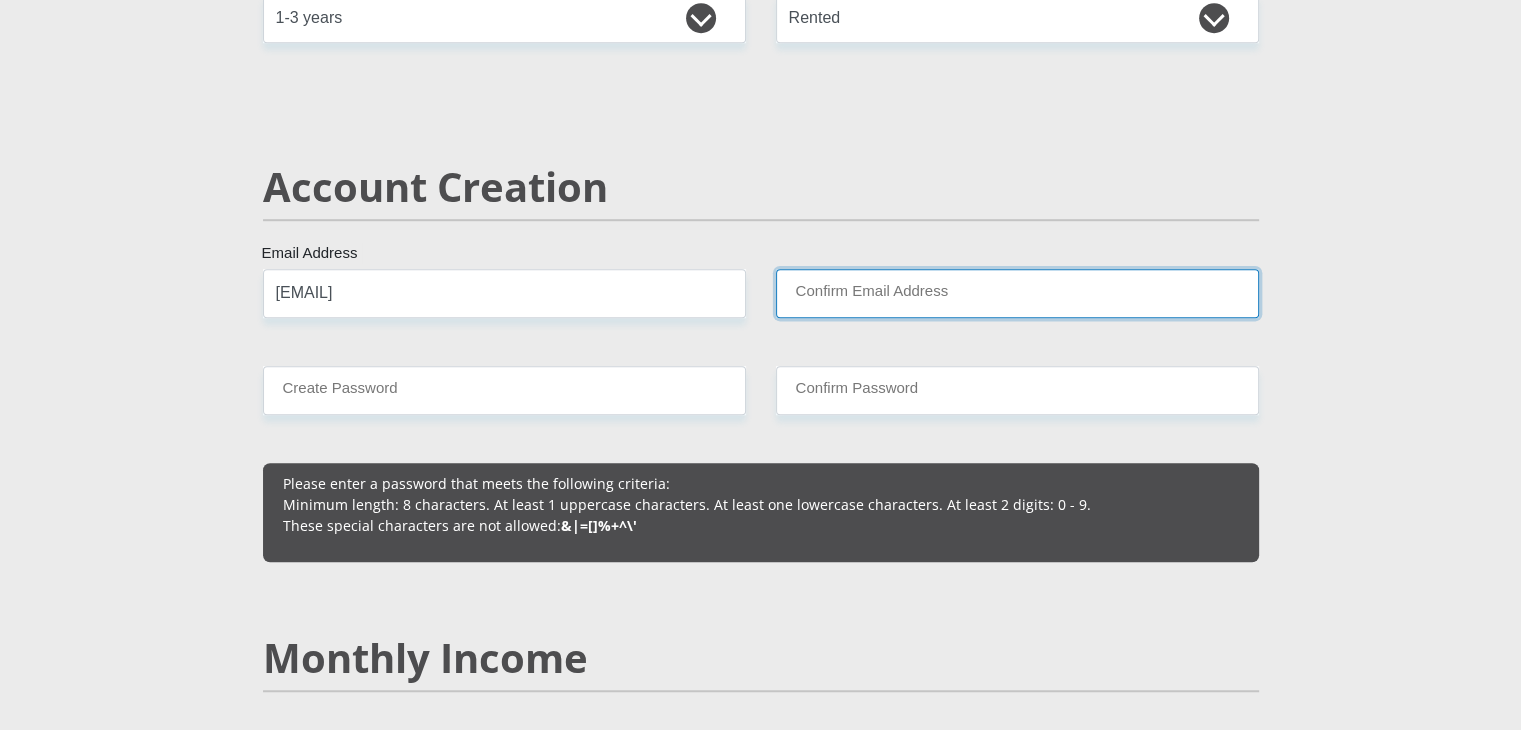 click on "Confirm Email Address" at bounding box center [1017, 293] 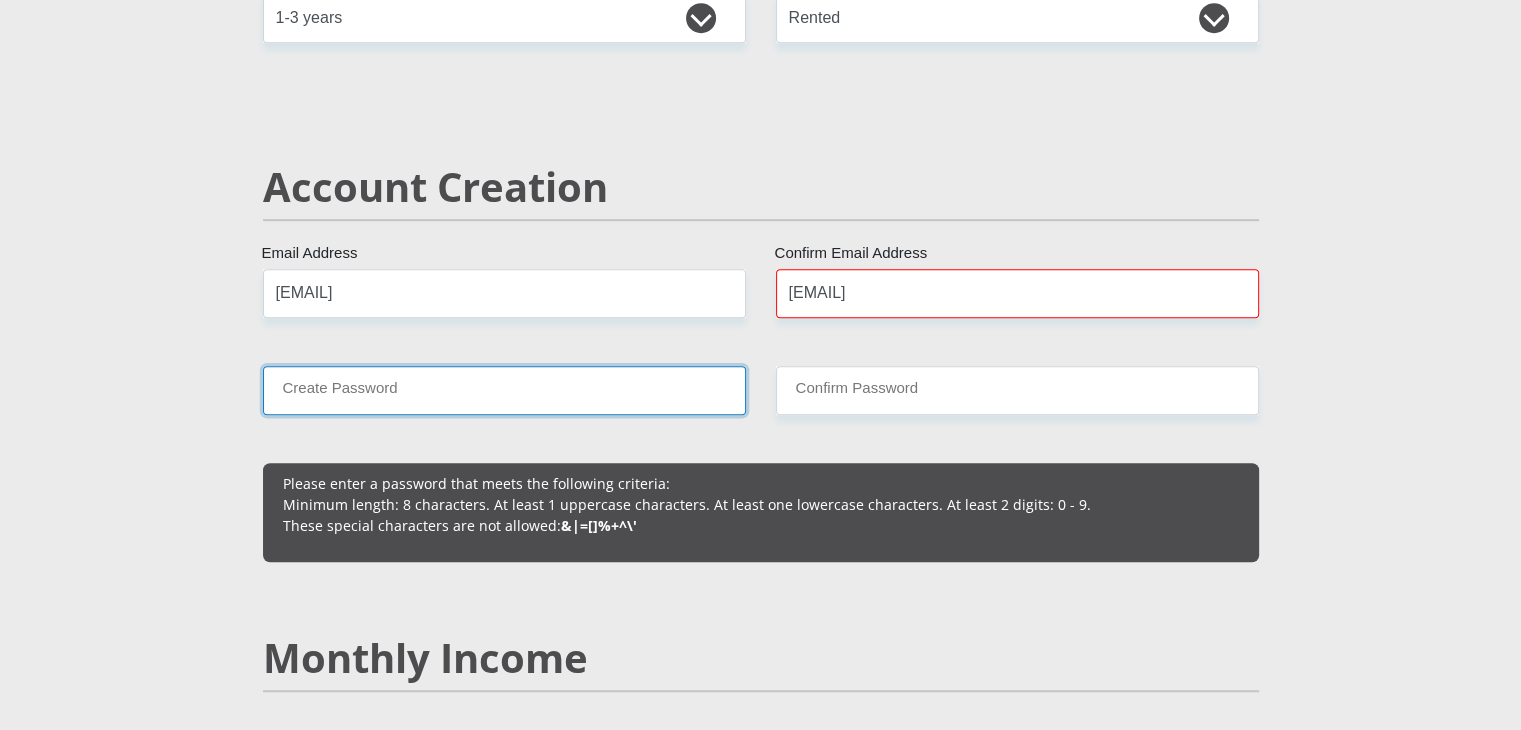 click on "Create Password" at bounding box center (504, 390) 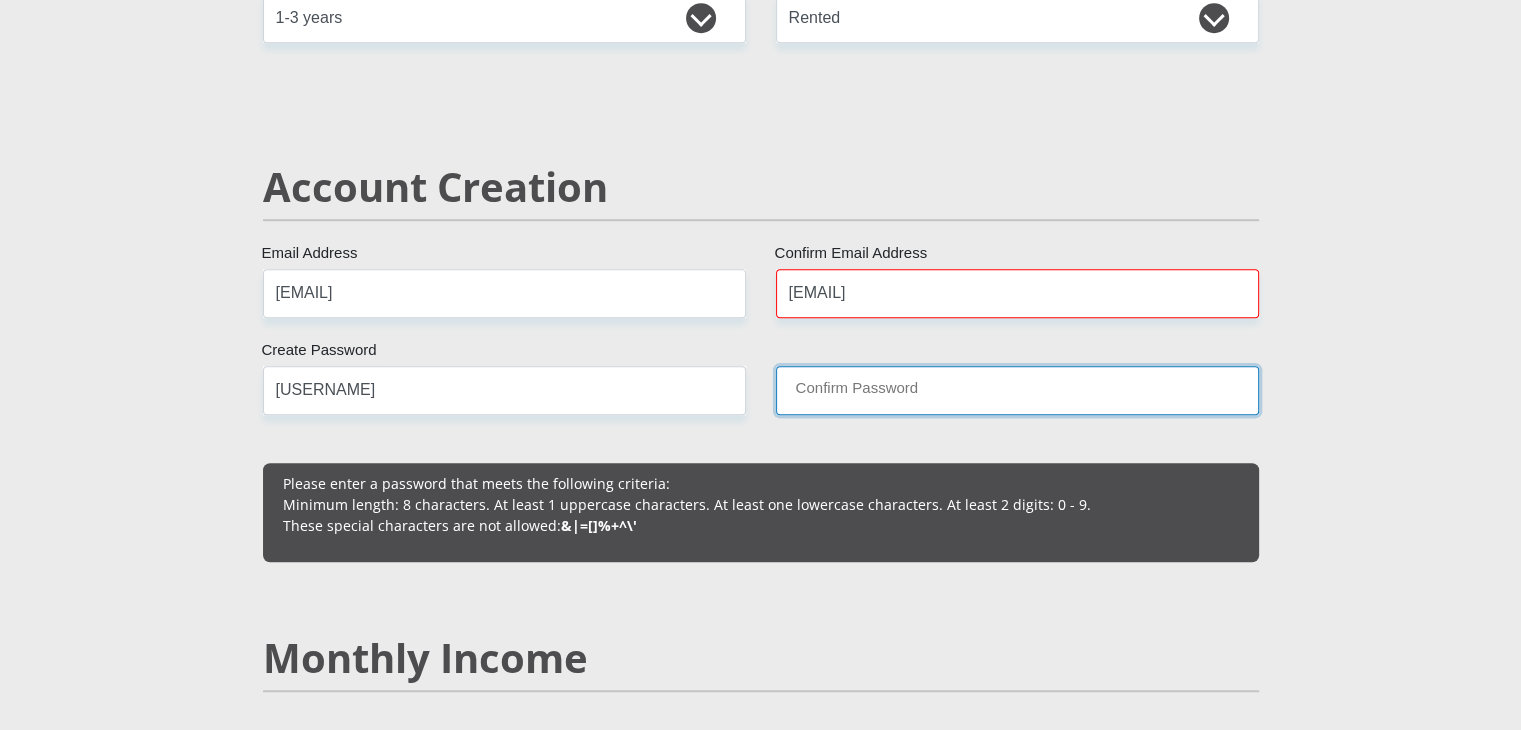 click on "Confirm Password" at bounding box center [1017, 390] 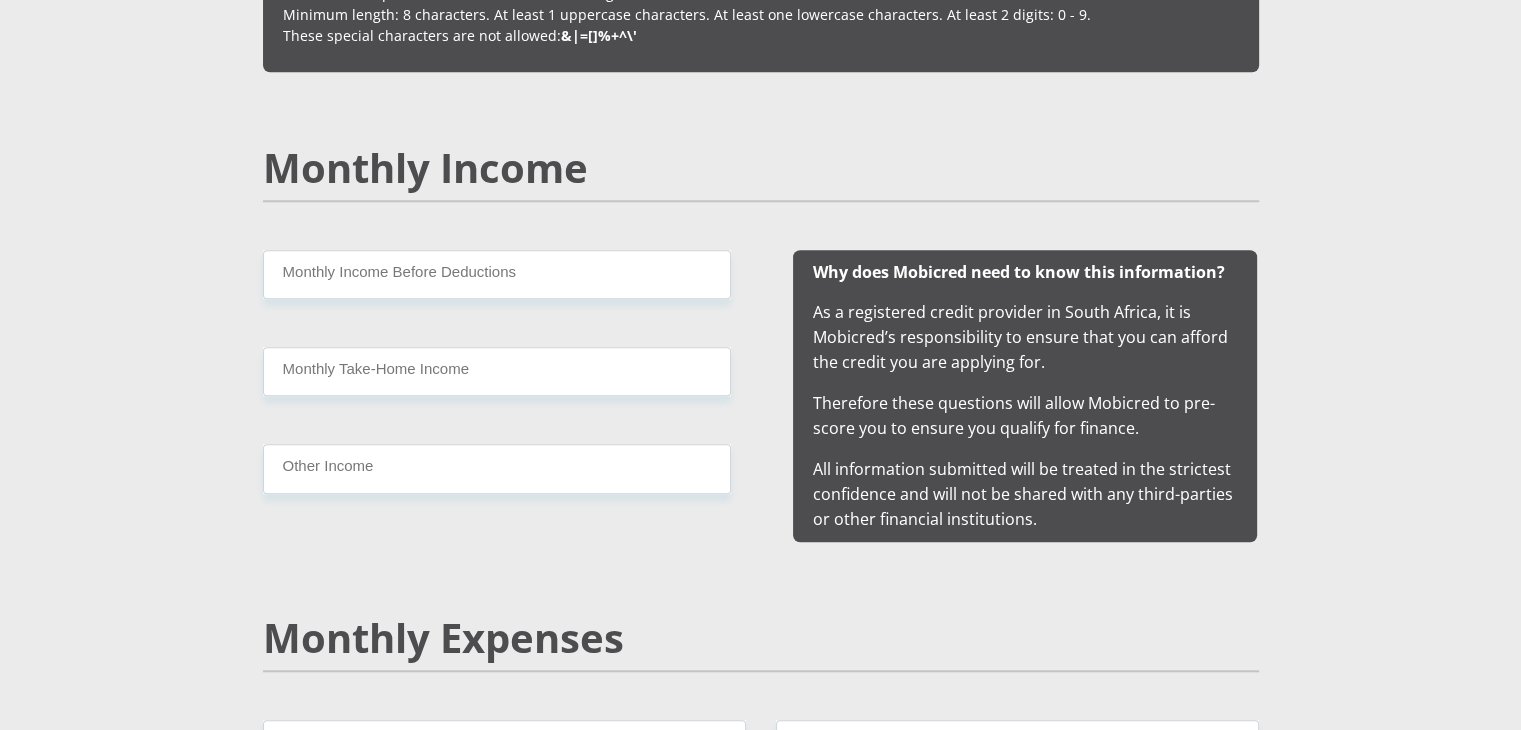 scroll, scrollTop: 1800, scrollLeft: 0, axis: vertical 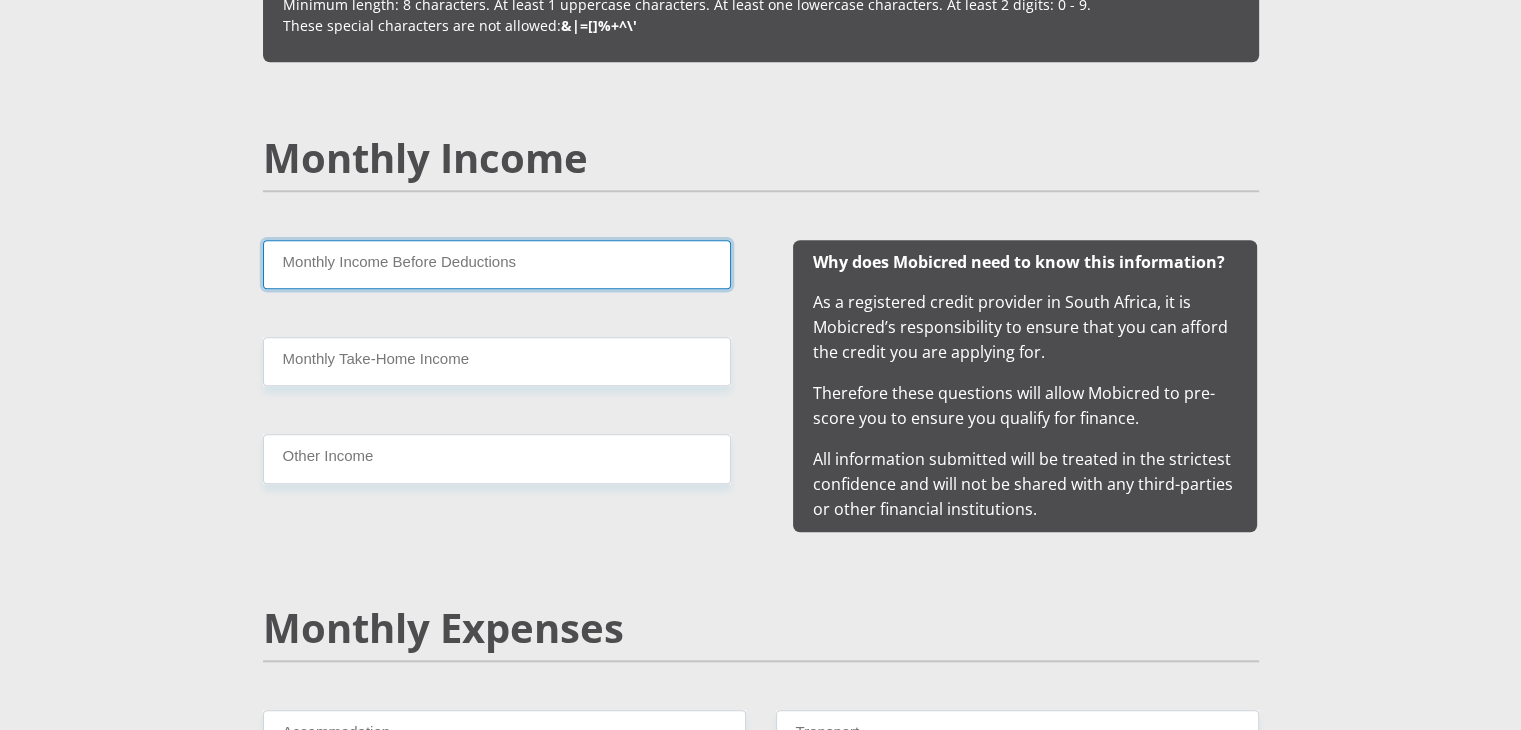 click on "Monthly Income Before Deductions" at bounding box center (497, 264) 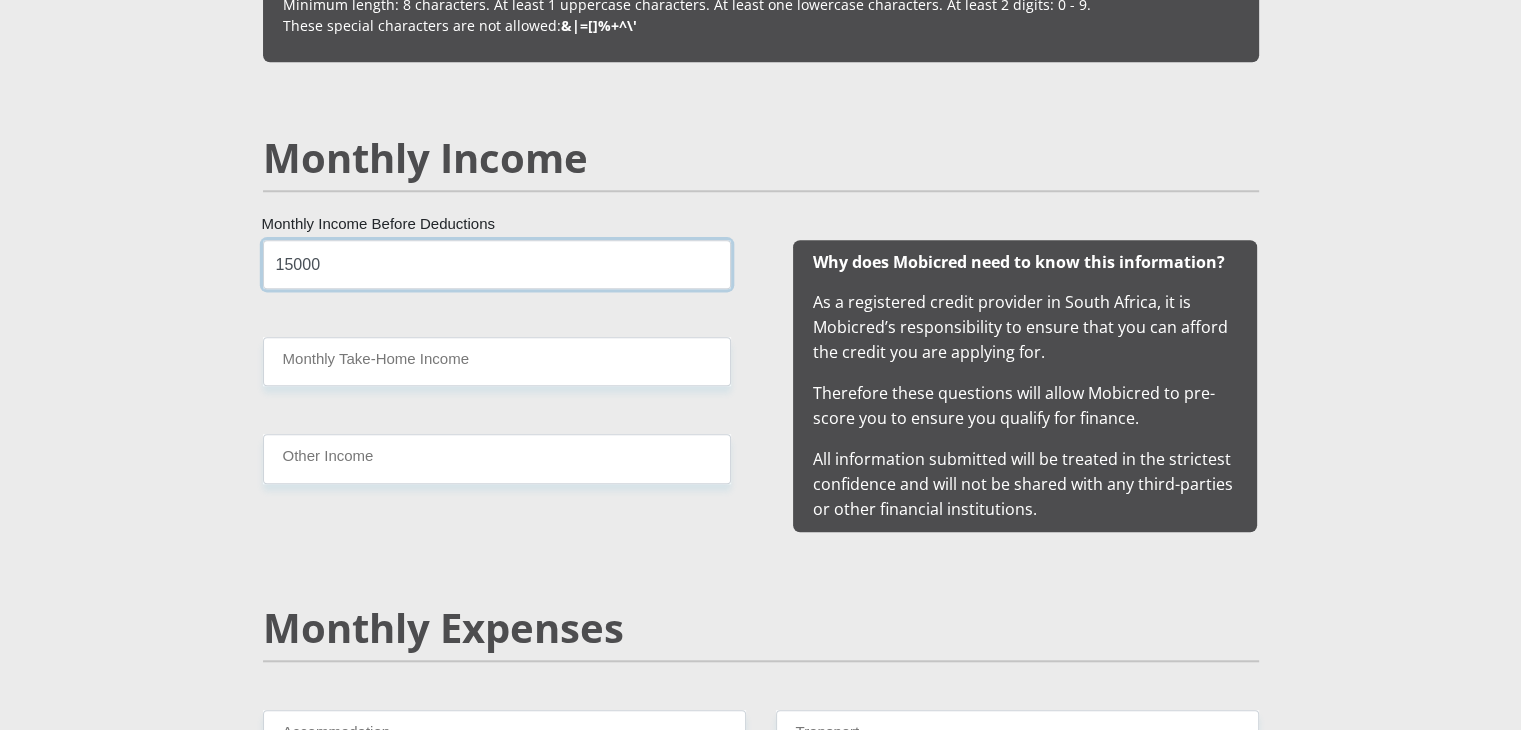 type on "15000" 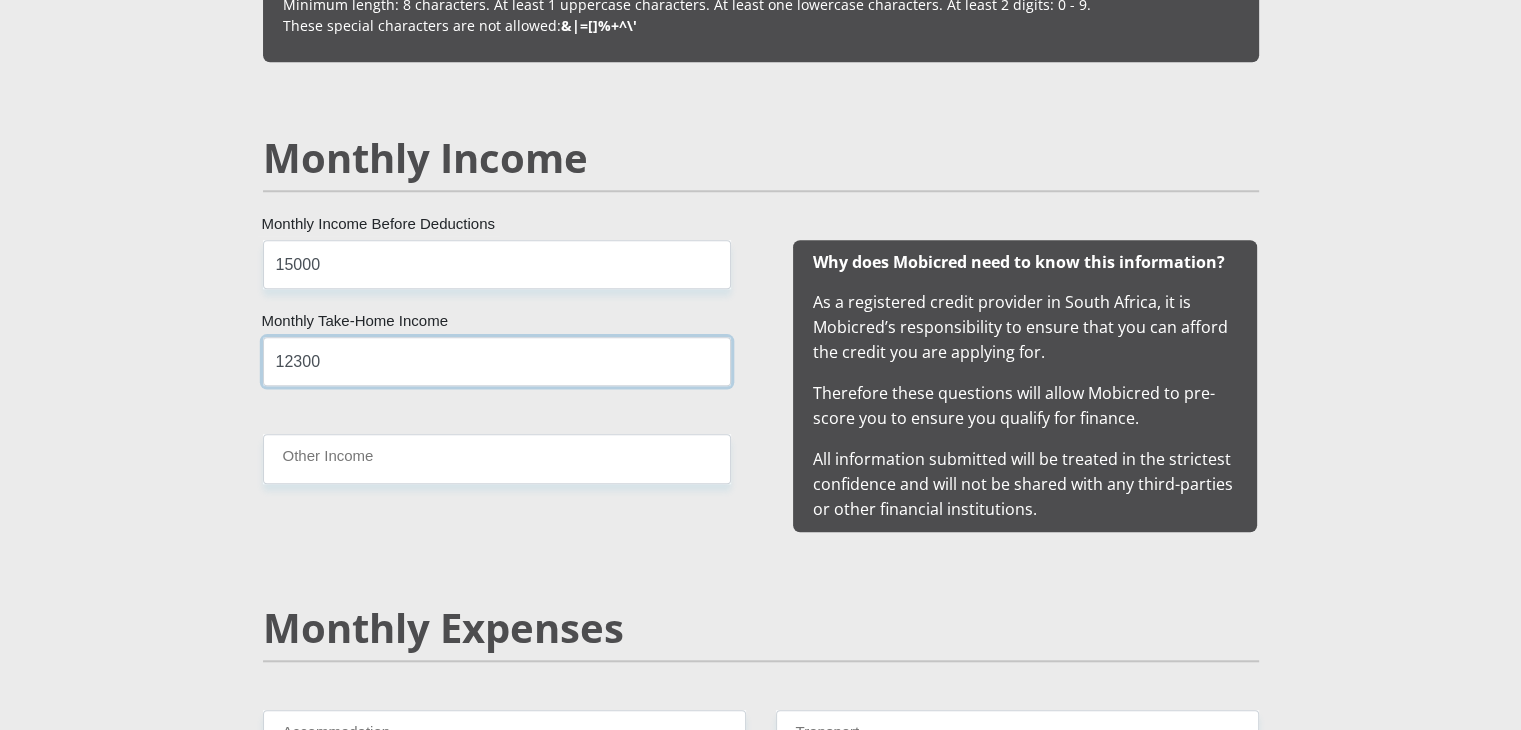 type on "12300" 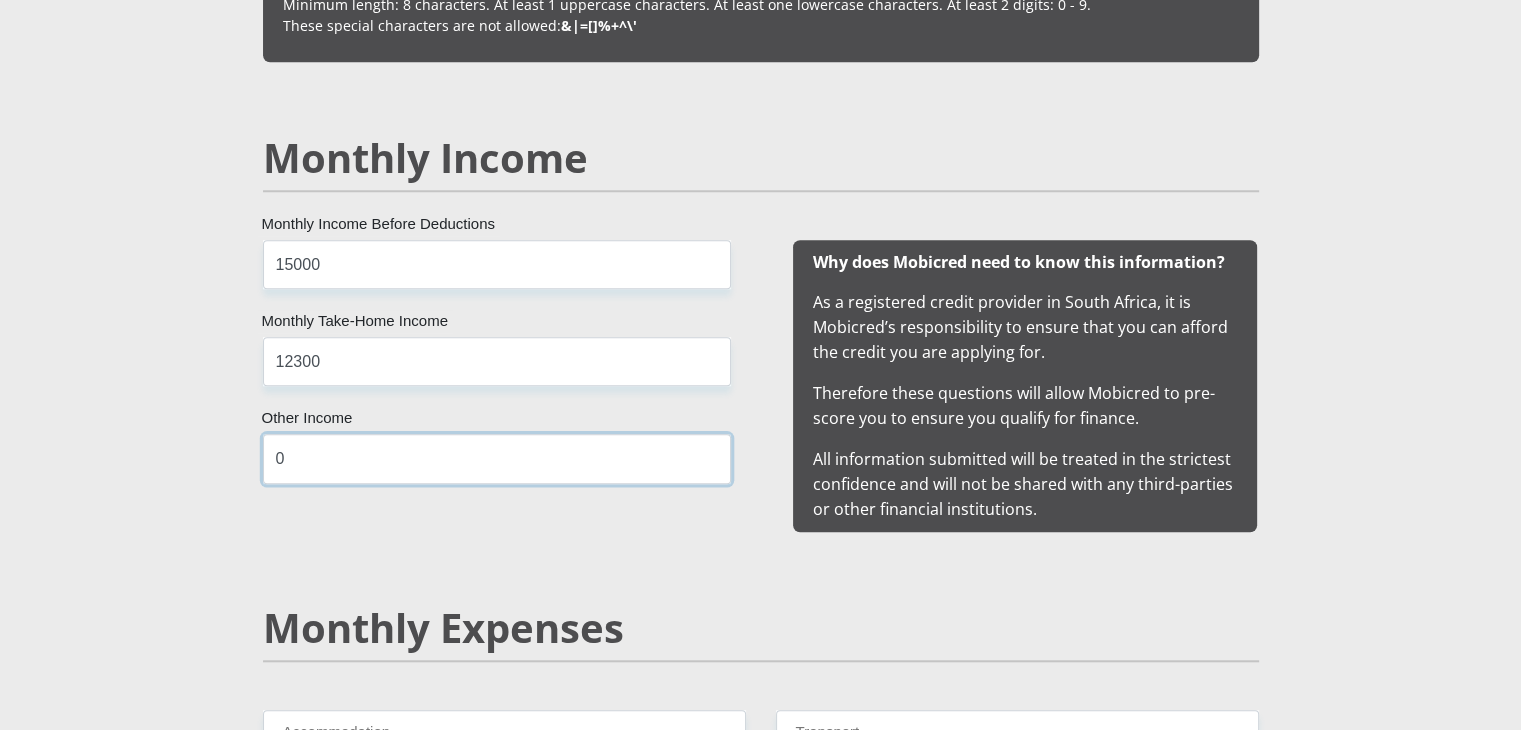 type on "0" 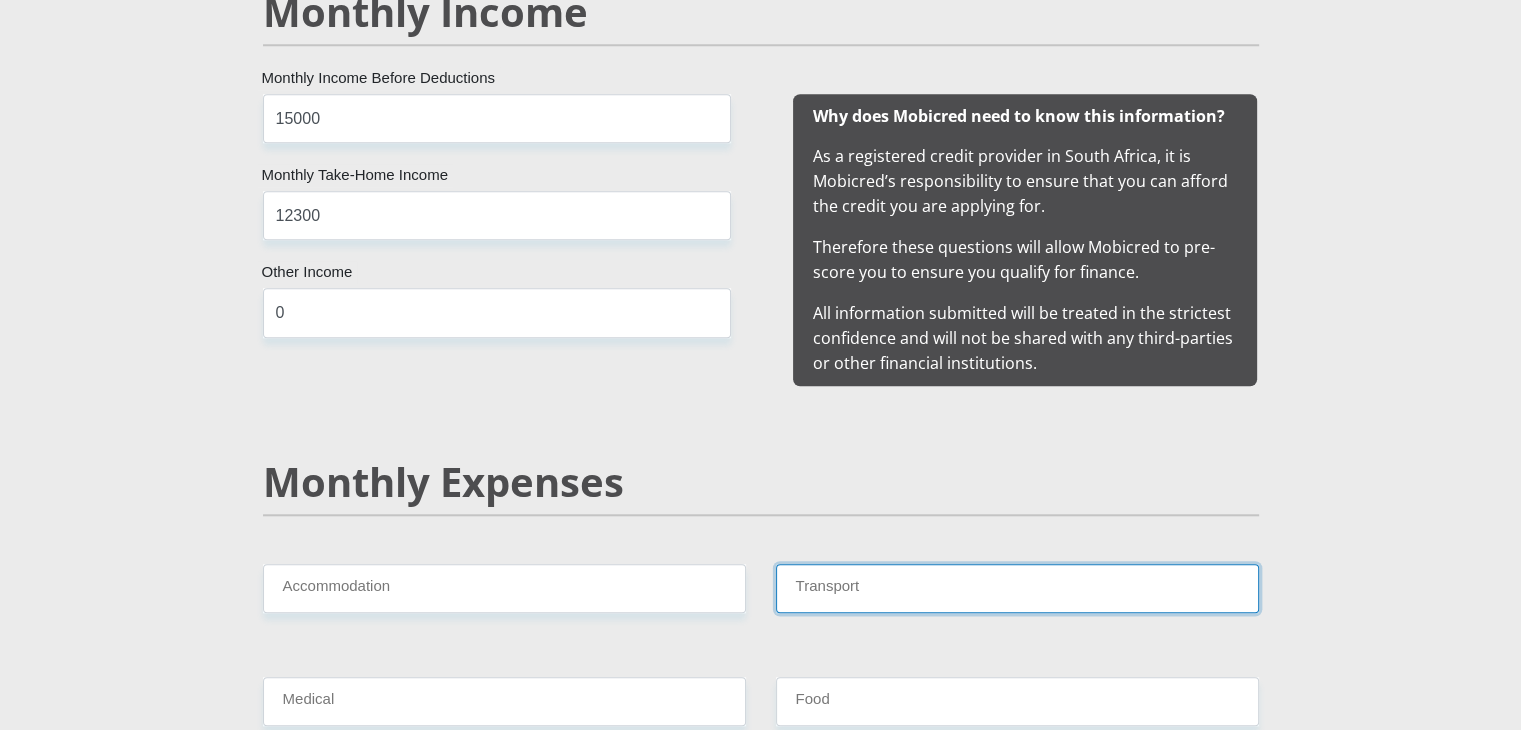 scroll, scrollTop: 2127, scrollLeft: 0, axis: vertical 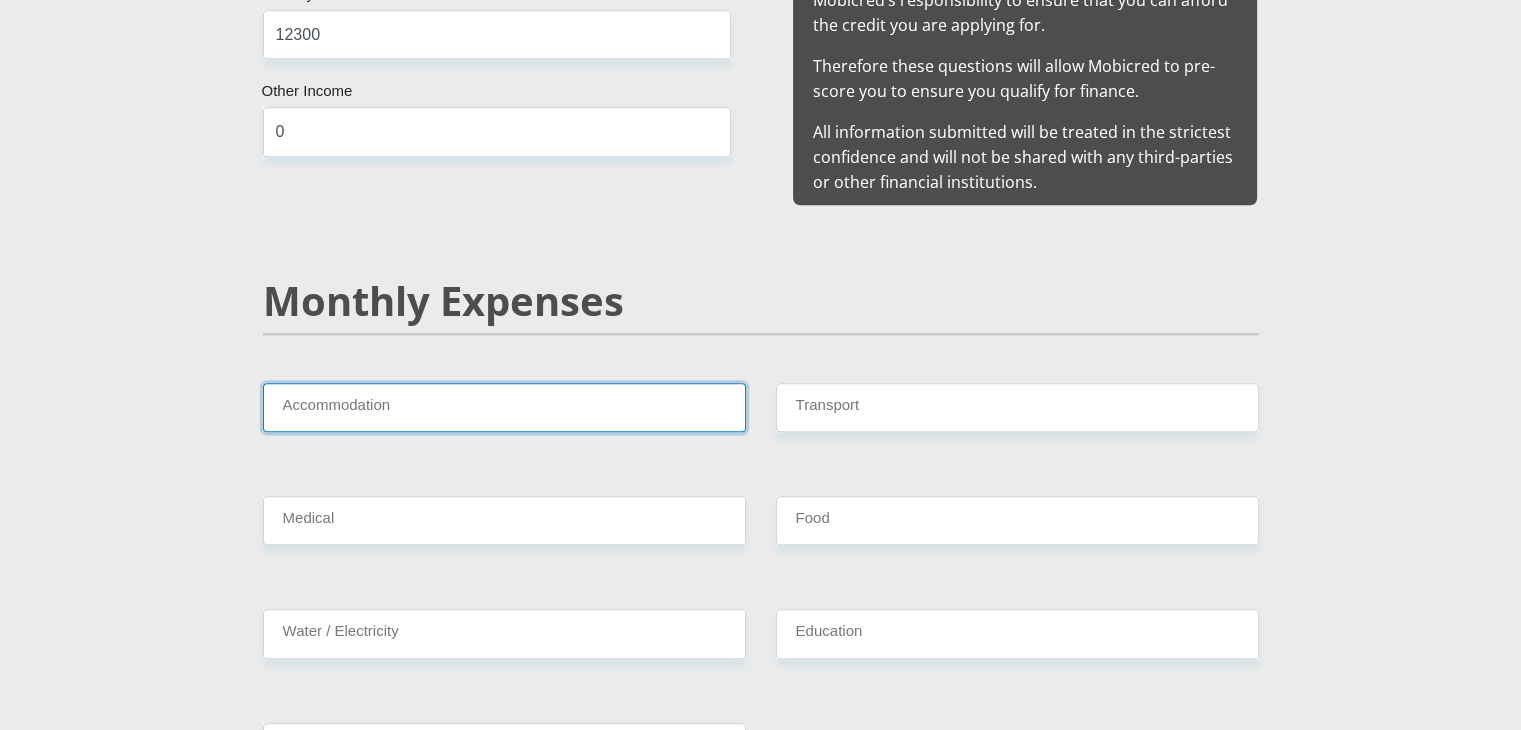 click on "Accommodation" at bounding box center (504, 407) 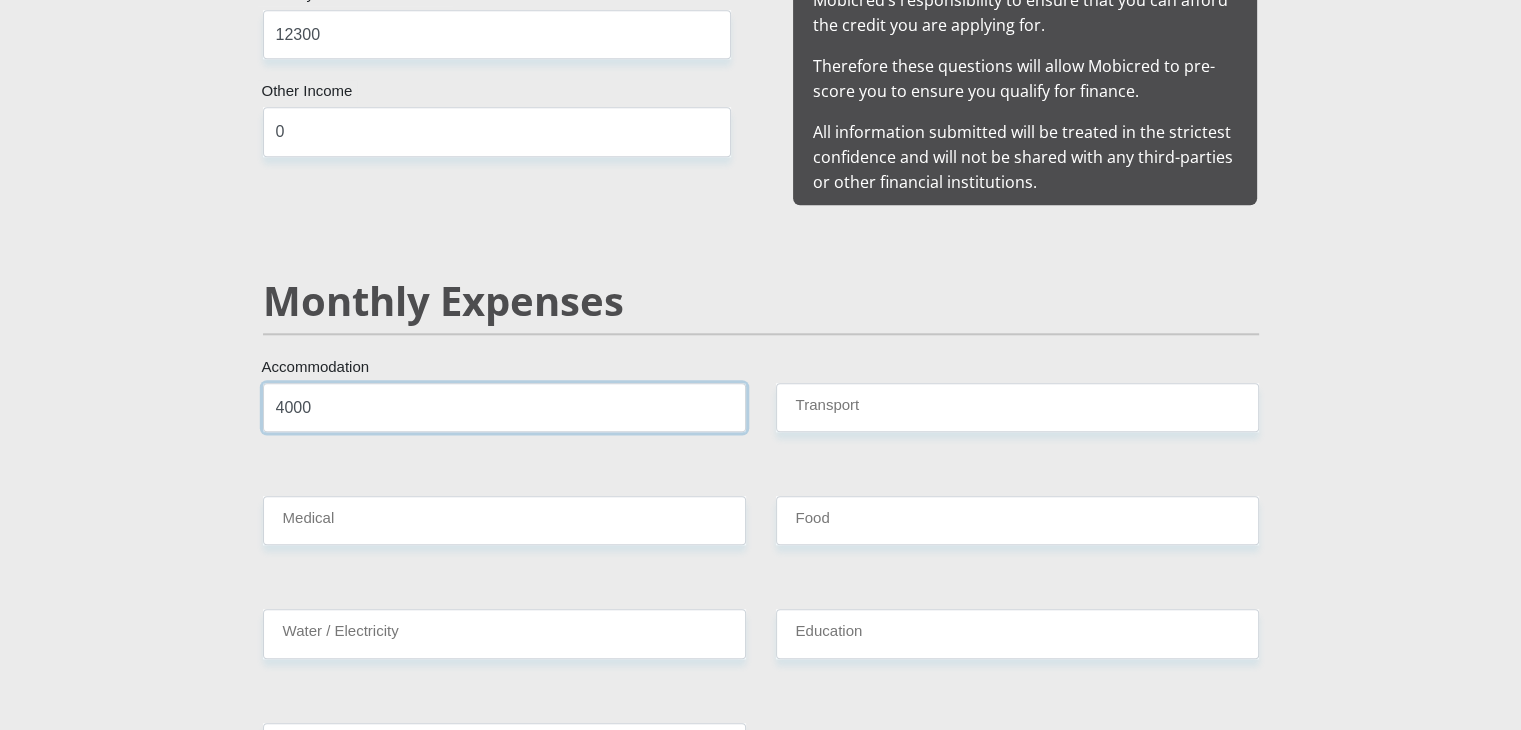 type on "4000" 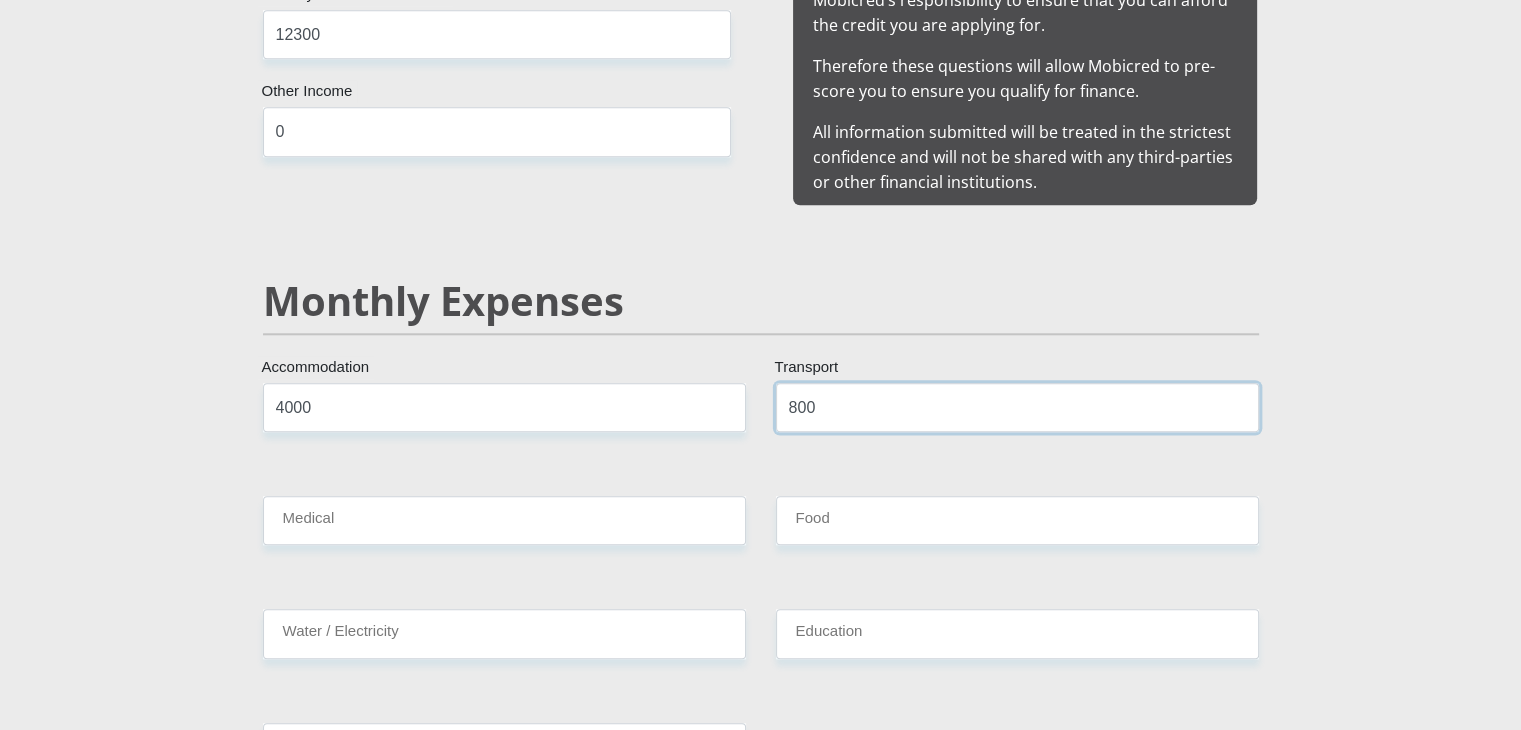 type on "800" 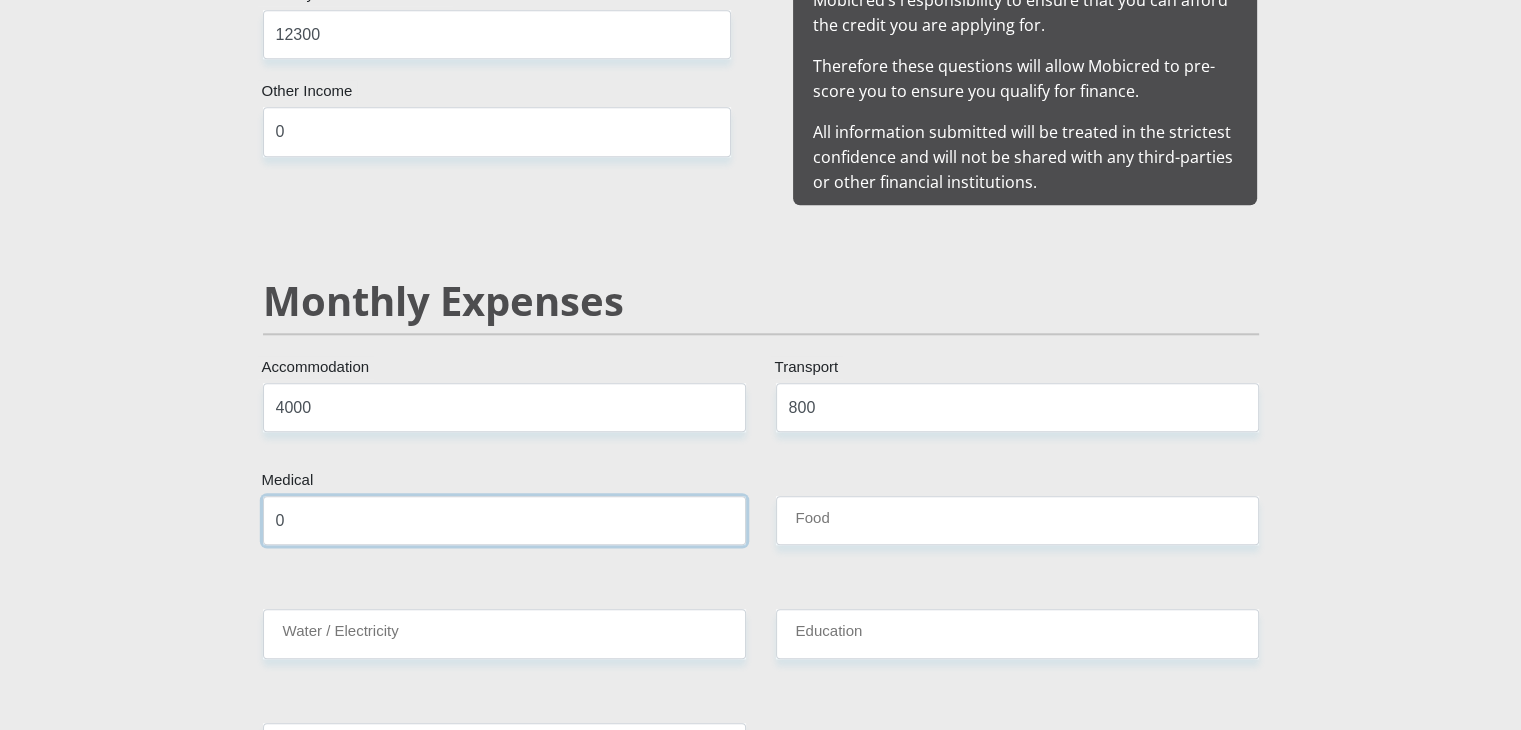 type on "0" 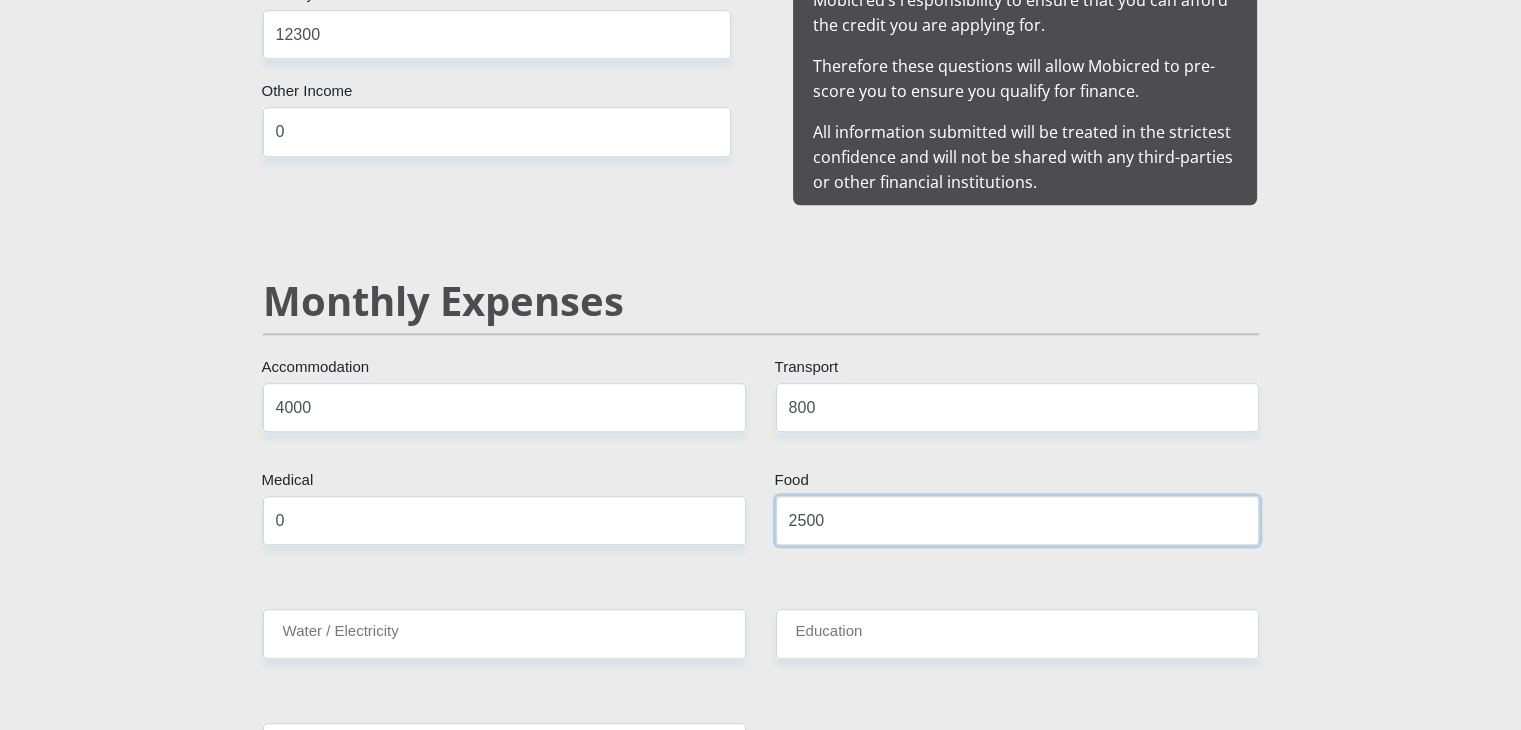 type on "2500" 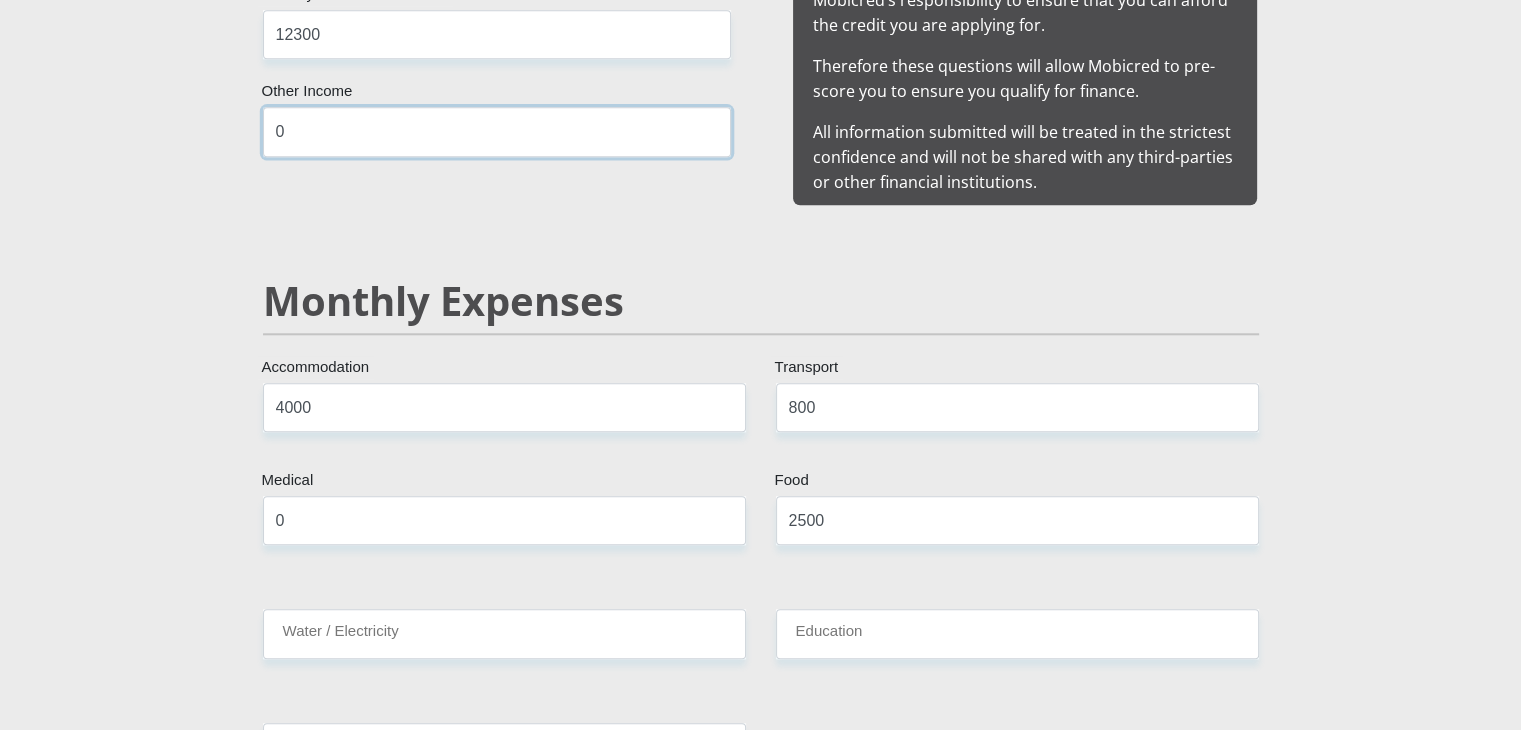 drag, startPoint x: 294, startPoint y: 131, endPoint x: 160, endPoint y: 97, distance: 138.24615 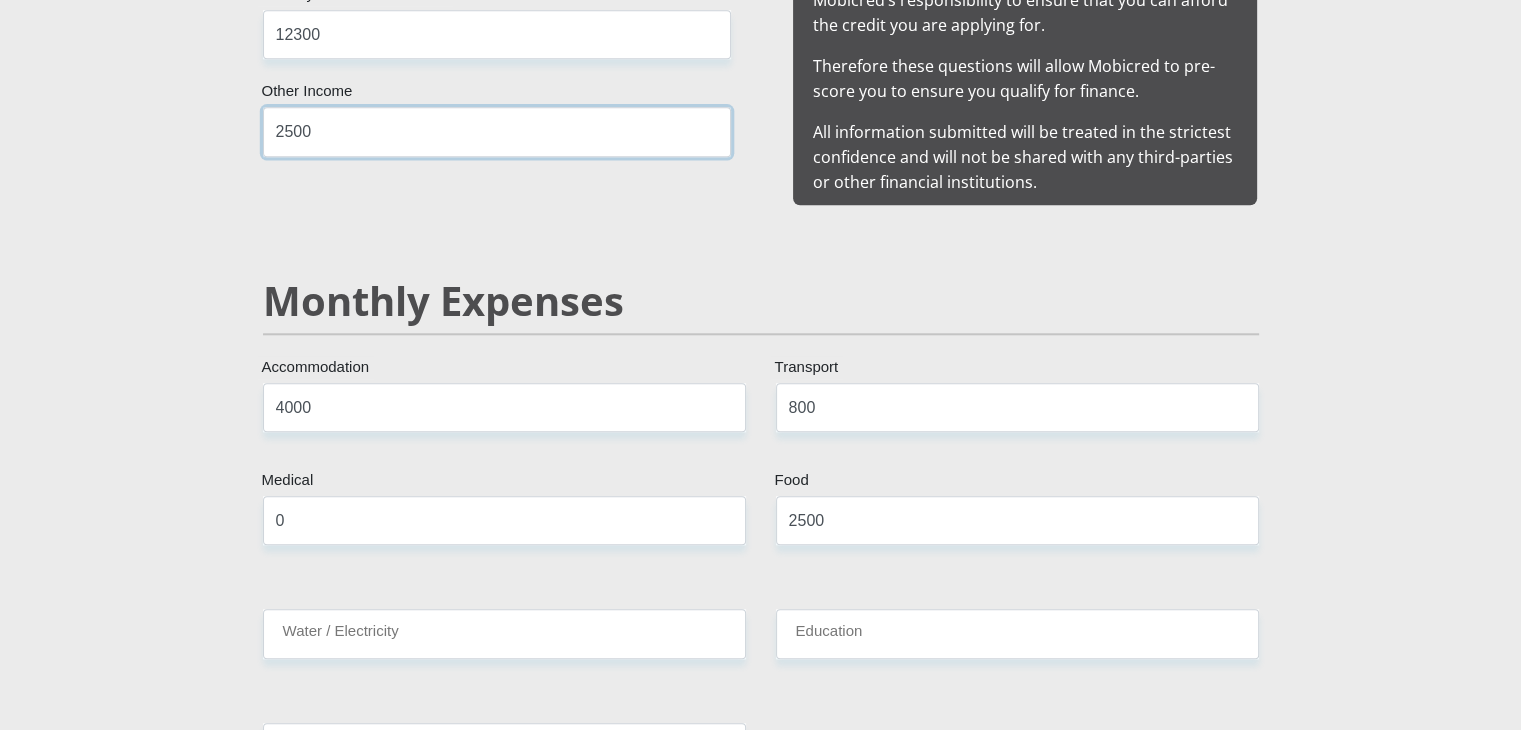type on "2500" 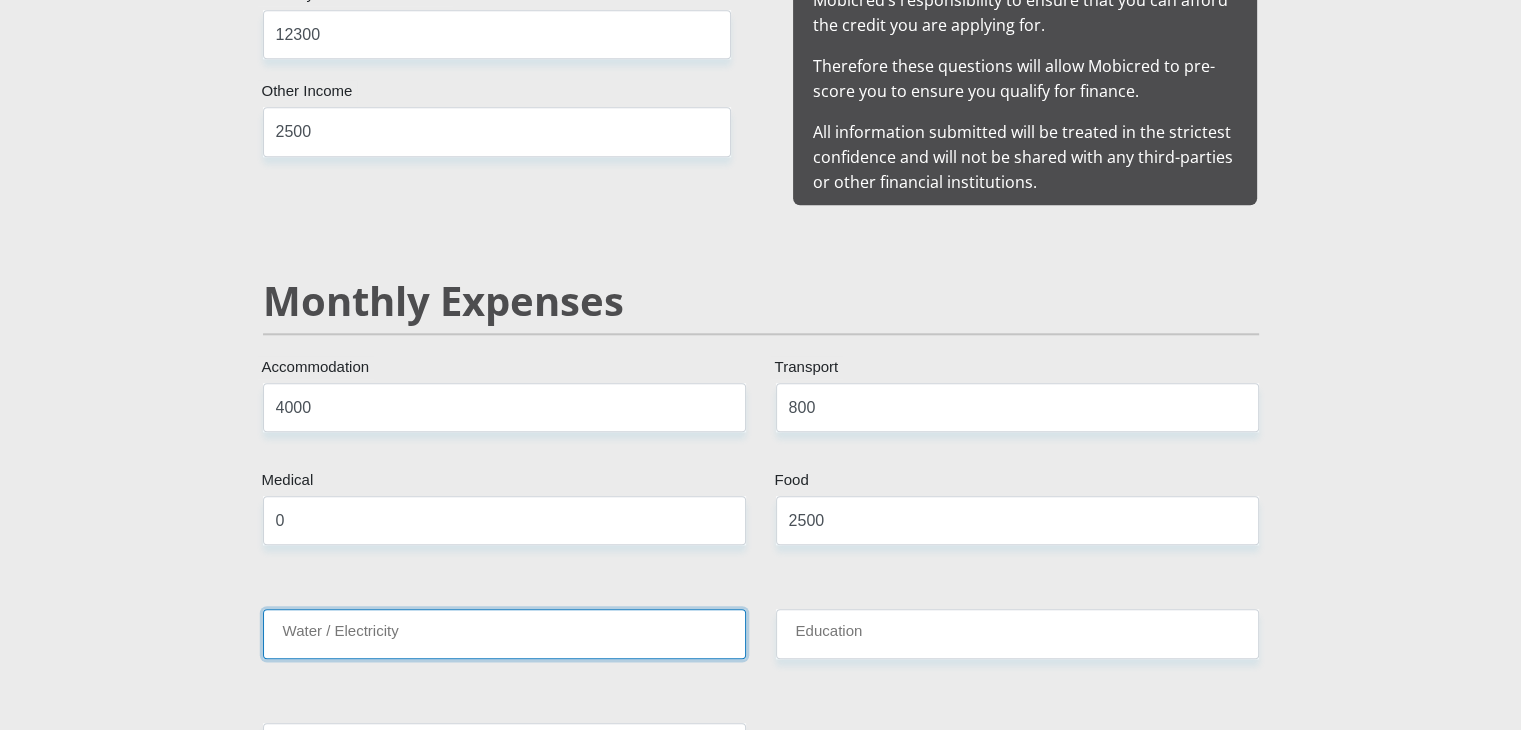 click on "Water / Electricity" at bounding box center (504, 633) 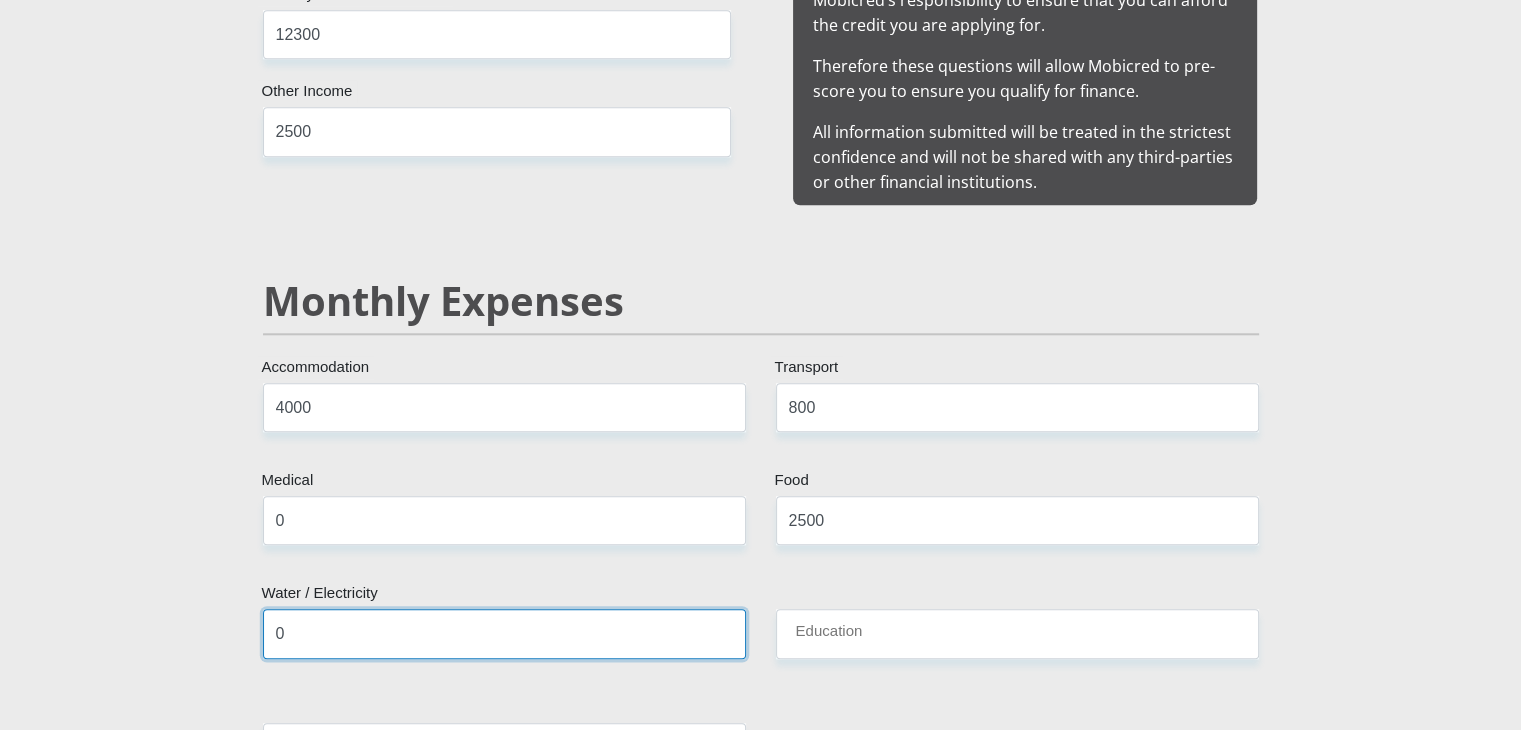 type on "0" 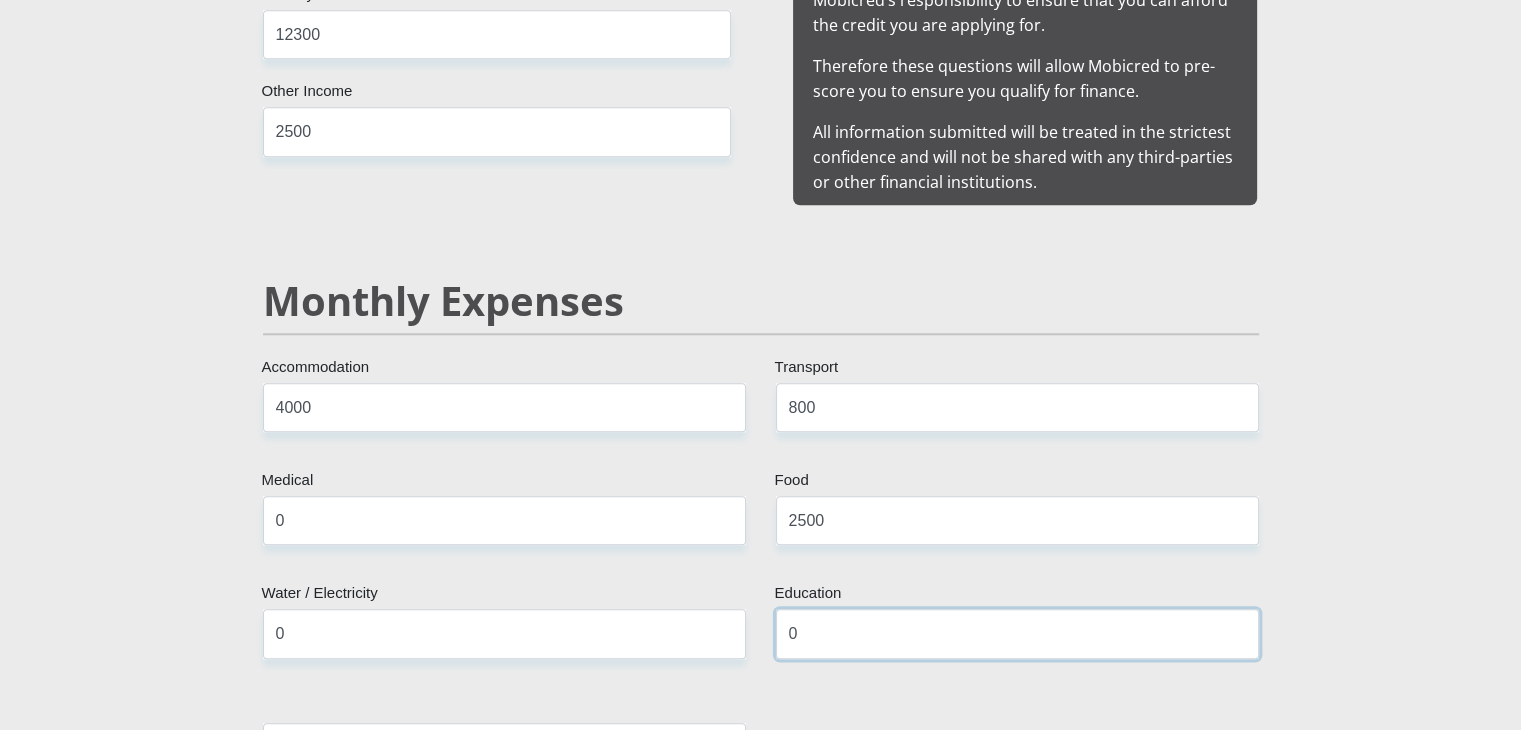 type on "0" 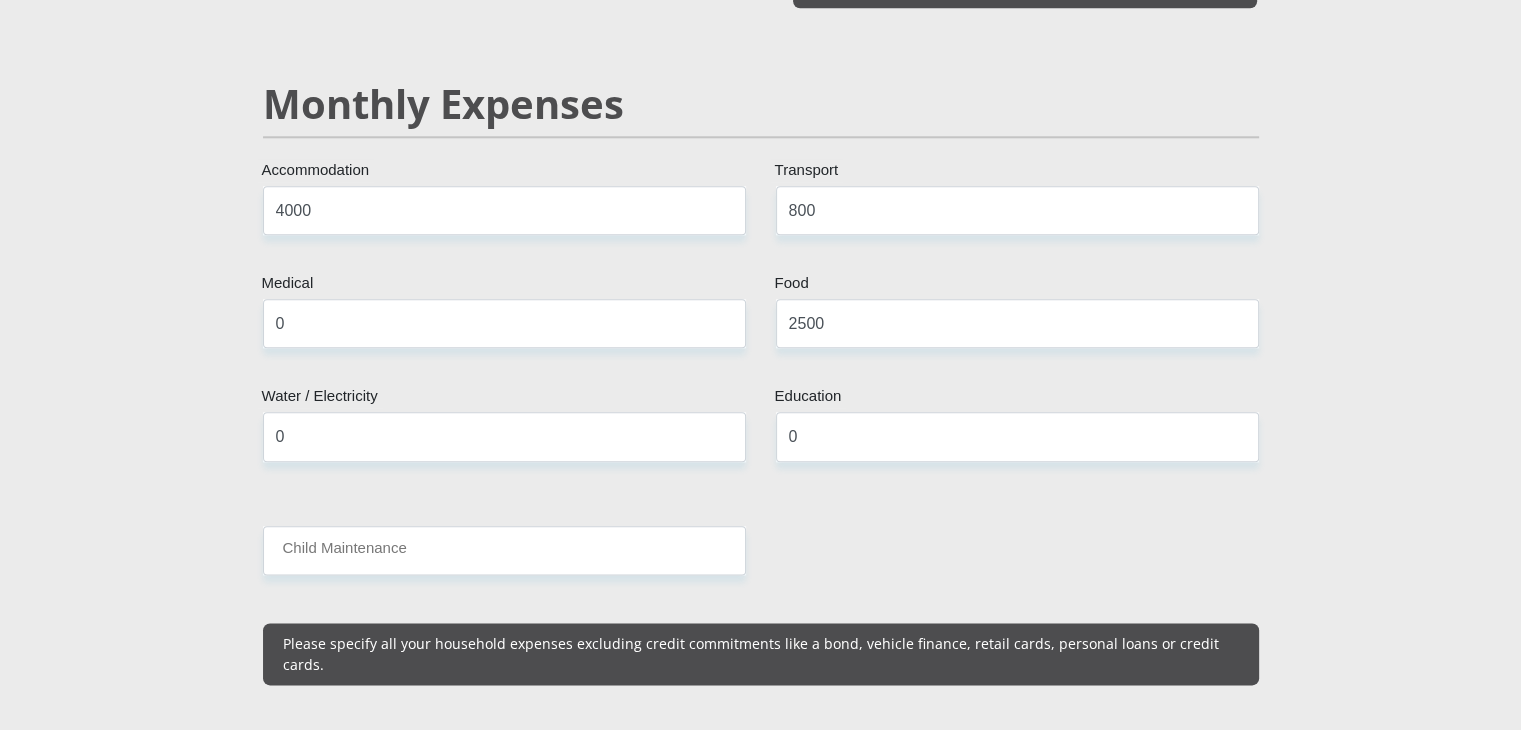 scroll, scrollTop: 2323, scrollLeft: 0, axis: vertical 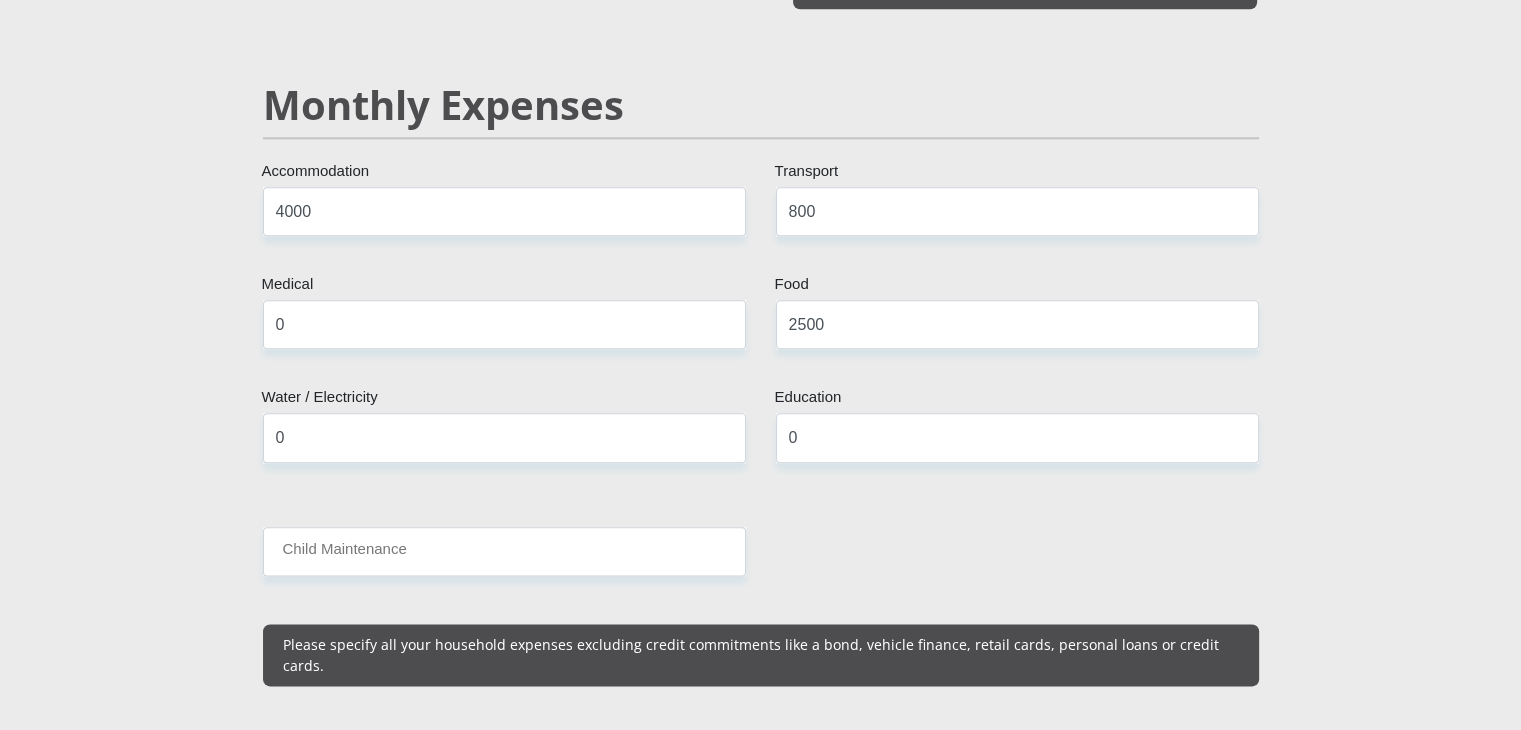 click on "Mr
Ms
Mrs
Dr
Other
Title
[LAST]
First Name
[FIRST]
Surname
[ID NUMBER]
South African ID Number
Please input valid ID number
[COUNTRY]
Afghanistan
Aland Islands
Albania
Algeria
America Samoa
American Virgin Islands
Andorra
Angola
Anguilla
Antarctica
Antigua and Barbuda
Argentina" at bounding box center (761, 855) 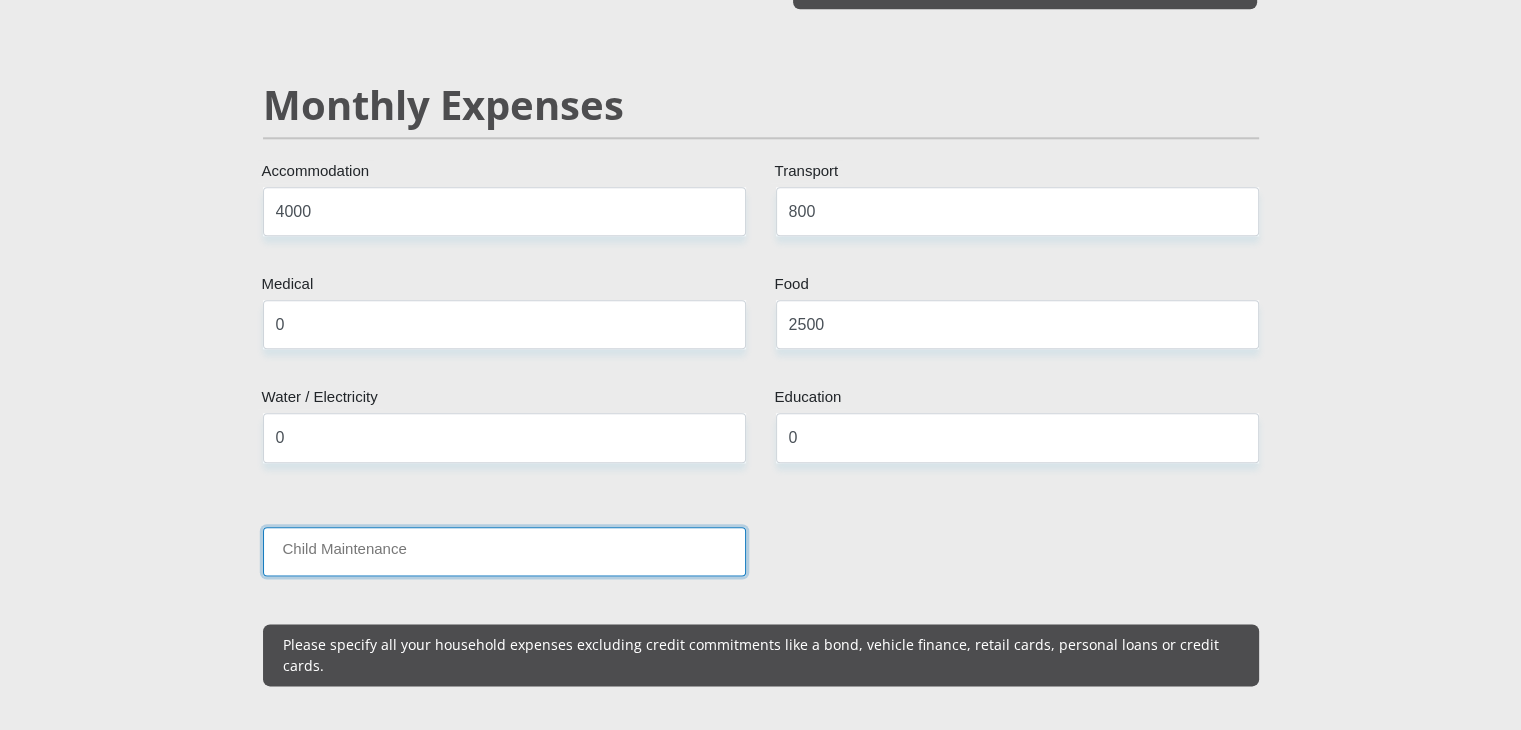 click on "Child Maintenance" at bounding box center (504, 551) 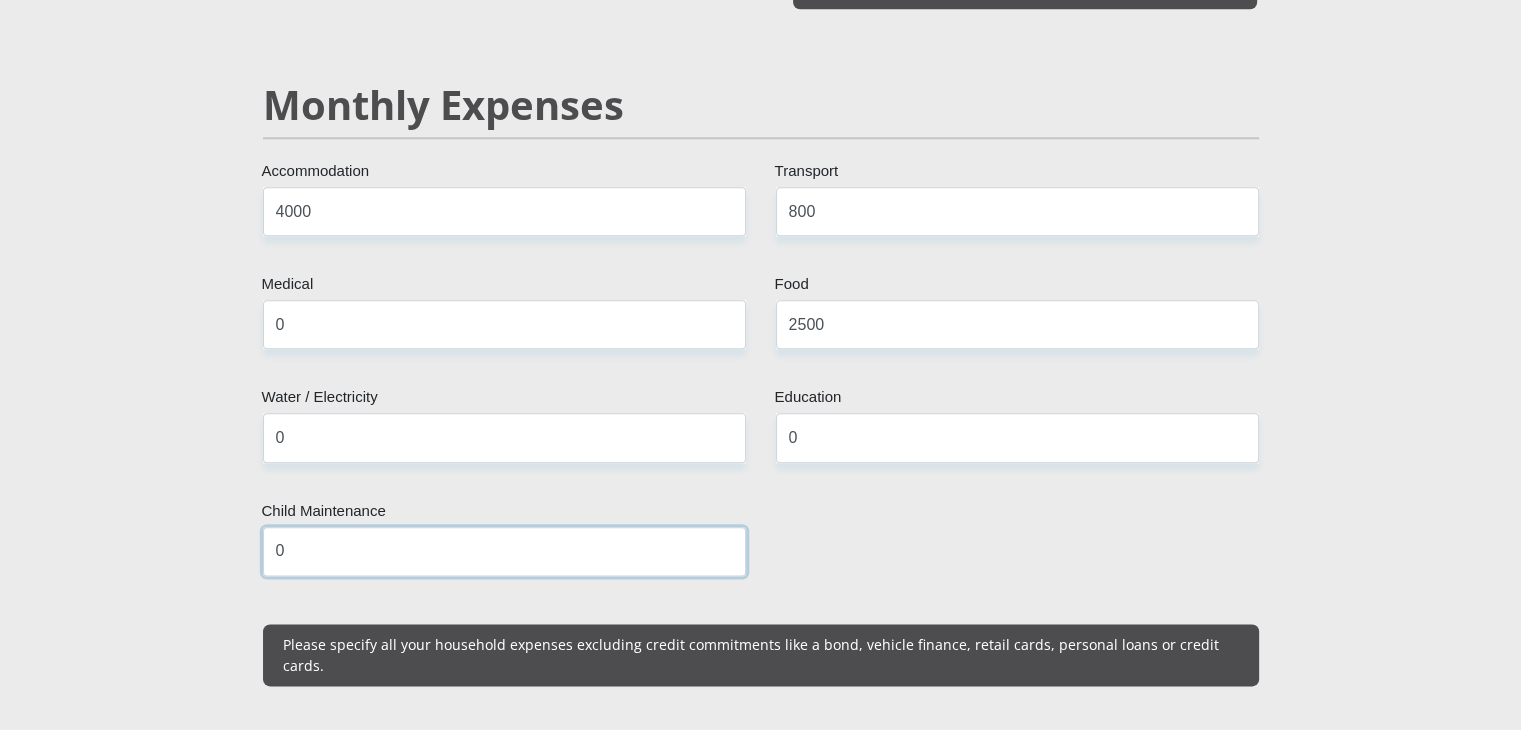 type on "0" 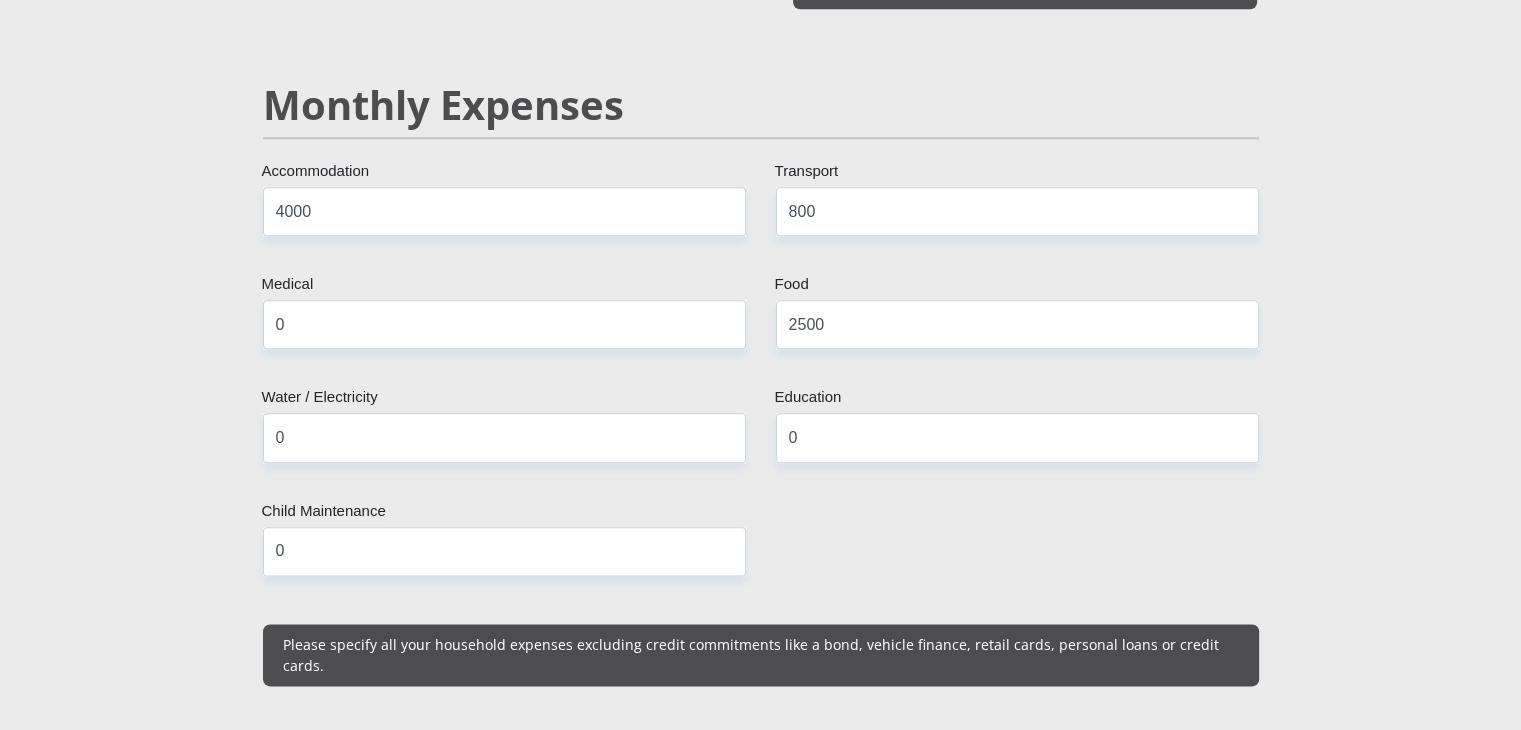 scroll, scrollTop: 2823, scrollLeft: 0, axis: vertical 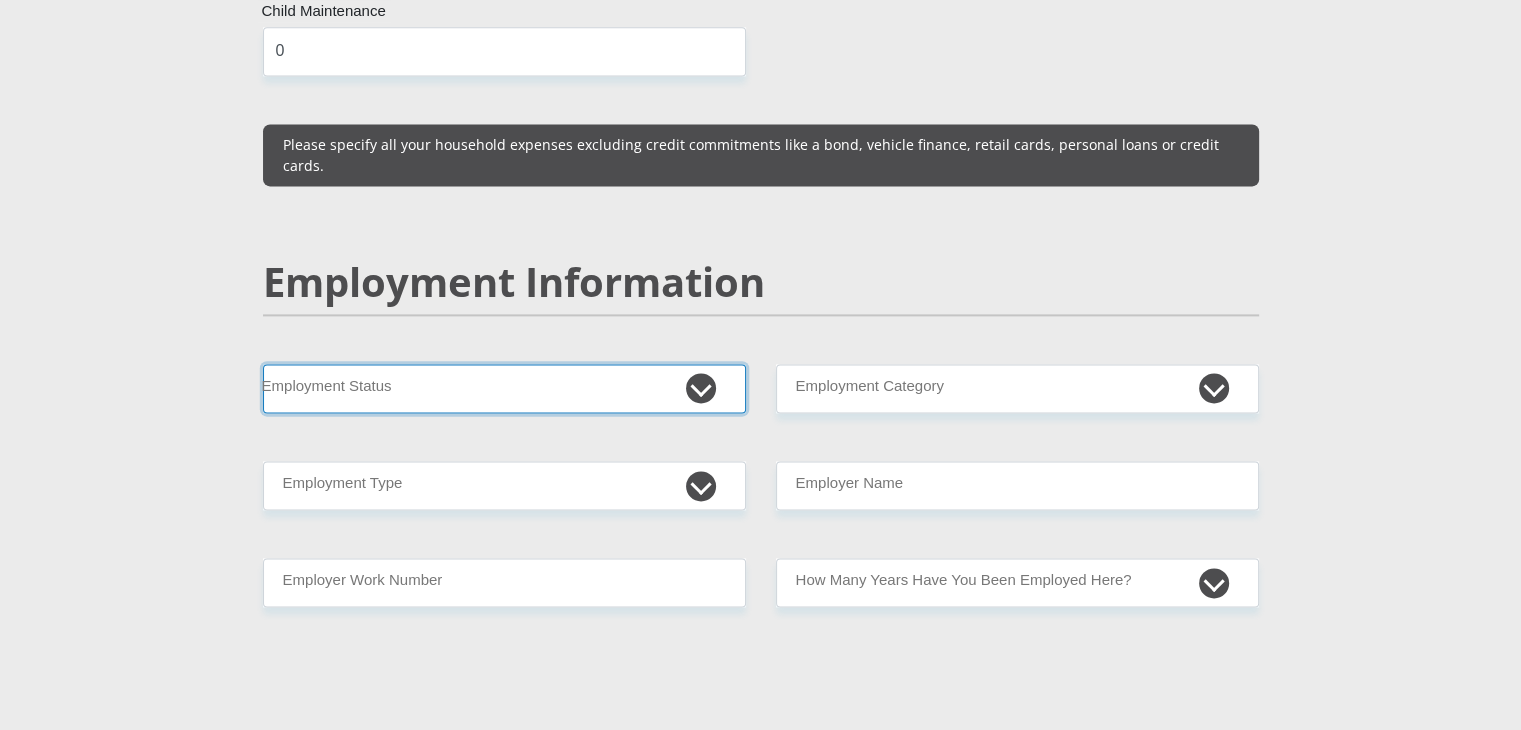 click on "Permanent/Full-time
Part-time/Casual
Contract Worker
Self-Employed
Housewife
Retired
Student
Medically Boarded
Disability
Unemployed" at bounding box center [504, 388] 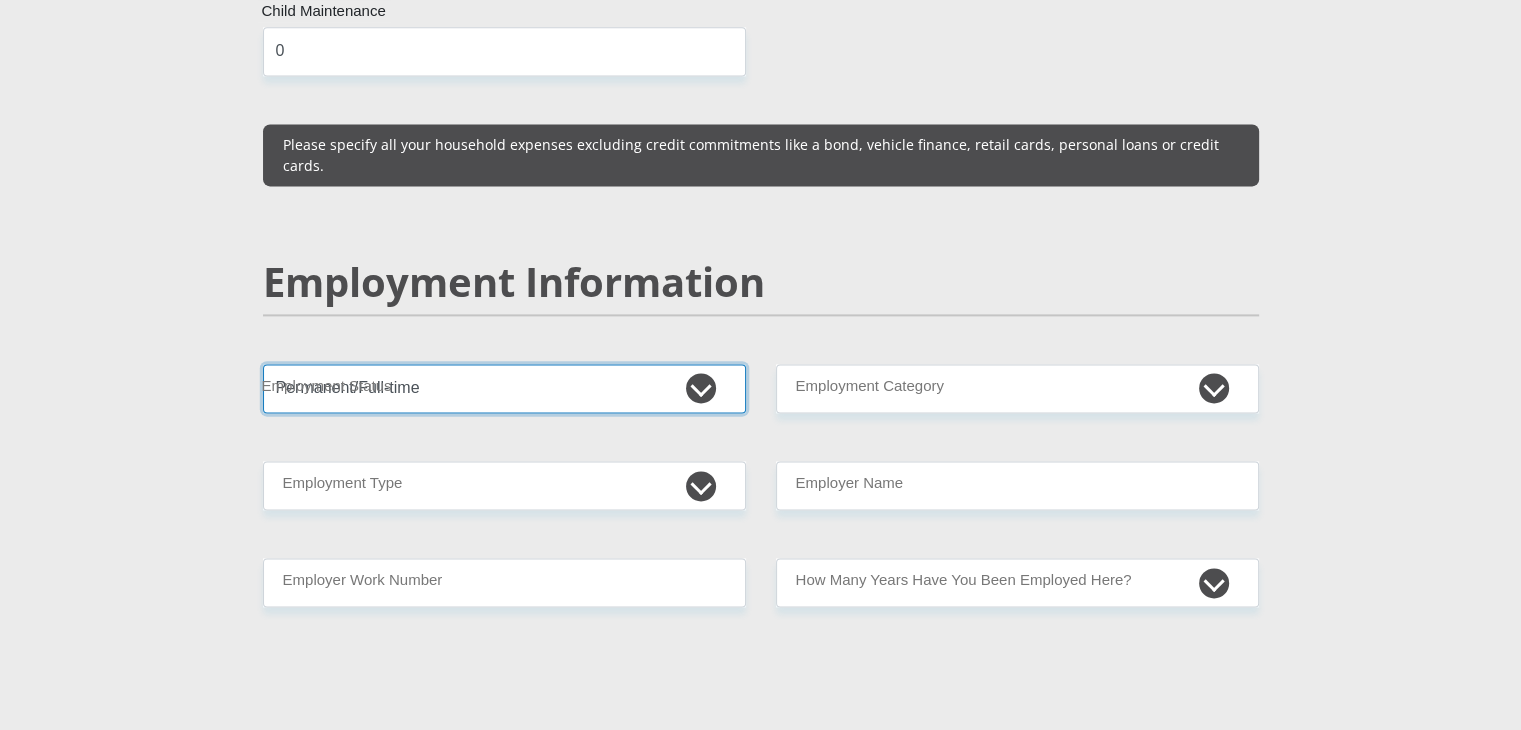 click on "Permanent/Full-time
Part-time/Casual
Contract Worker
Self-Employed
Housewife
Retired
Student
Medically Boarded
Disability
Unemployed" at bounding box center (504, 388) 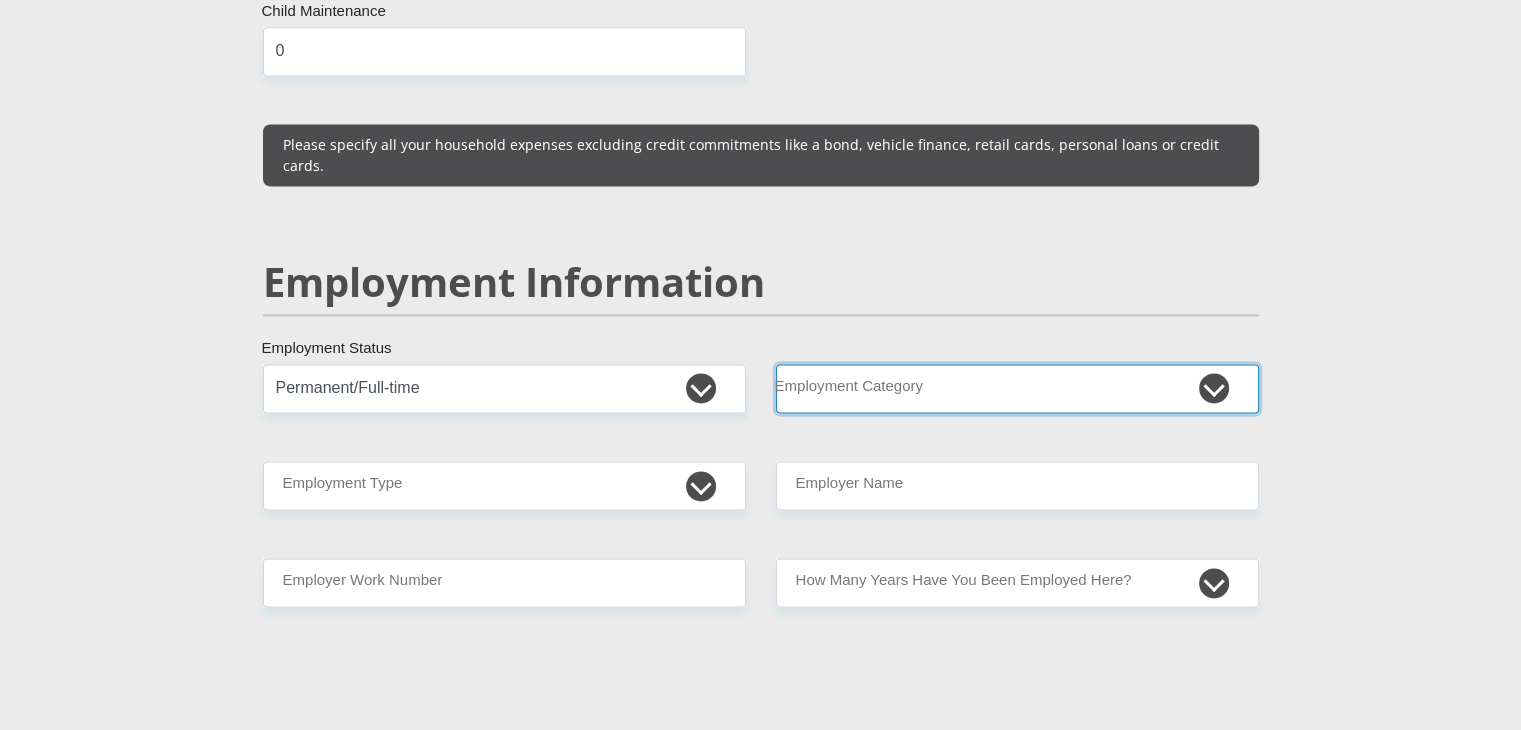 click on "AGRICULTURE
ALCOHOL & TOBACCO
CONSTRUCTION MATERIALS
METALLURGY
EQUIPMENT FOR RENEWABLE ENERGY
SPECIALIZED CONTRACTORS
CAR
GAMING (INCL. INTERNET
OTHER WHOLESALE
UNLICENSED PHARMACEUTICALS
CURRENCY EXCHANGE HOUSES
OTHER FINANCIAL INSTITUTIONS & INSURANCE
REAL ESTATE AGENTS
OIL & GAS
OTHER MATERIALS (E.G. IRON ORE)
PRECIOUS STONES & PRECIOUS METALS
POLITICAL ORGANIZATIONS
RELIGIOUS ORGANIZATIONS(NOT SECTS)
ACTI. HAVING BUSINESS DEAL WITH PUBLIC ADMINISTRATION
LAUNDROMATS" at bounding box center (1017, 388) 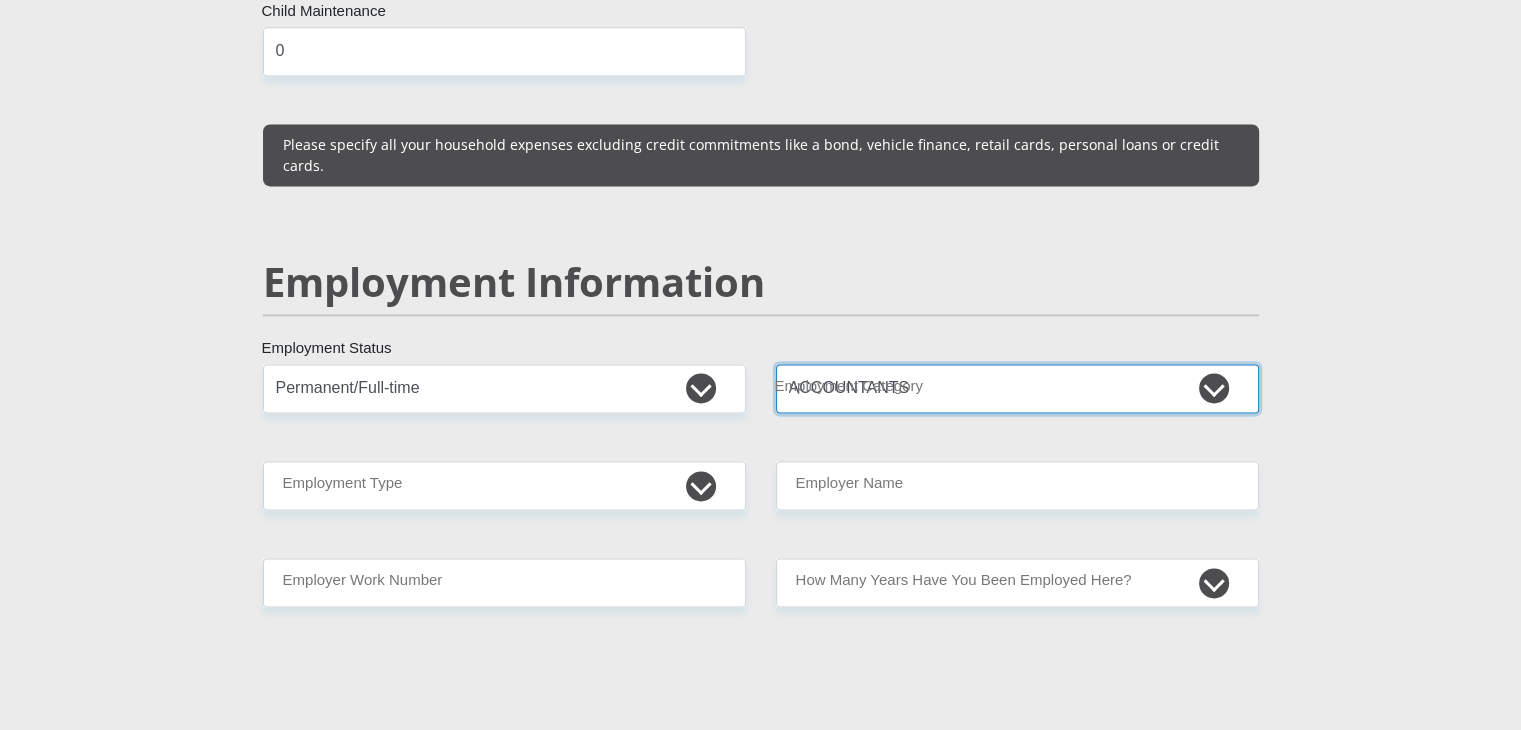 click on "AGRICULTURE
ALCOHOL & TOBACCO
CONSTRUCTION MATERIALS
METALLURGY
EQUIPMENT FOR RENEWABLE ENERGY
SPECIALIZED CONTRACTORS
CAR
GAMING (INCL. INTERNET
OTHER WHOLESALE
UNLICENSED PHARMACEUTICALS
CURRENCY EXCHANGE HOUSES
OTHER FINANCIAL INSTITUTIONS & INSURANCE
REAL ESTATE AGENTS
OIL & GAS
OTHER MATERIALS (E.G. IRON ORE)
PRECIOUS STONES & PRECIOUS METALS
POLITICAL ORGANIZATIONS
RELIGIOUS ORGANIZATIONS(NOT SECTS)
ACTI. HAVING BUSINESS DEAL WITH PUBLIC ADMINISTRATION
LAUNDROMATS" at bounding box center [1017, 388] 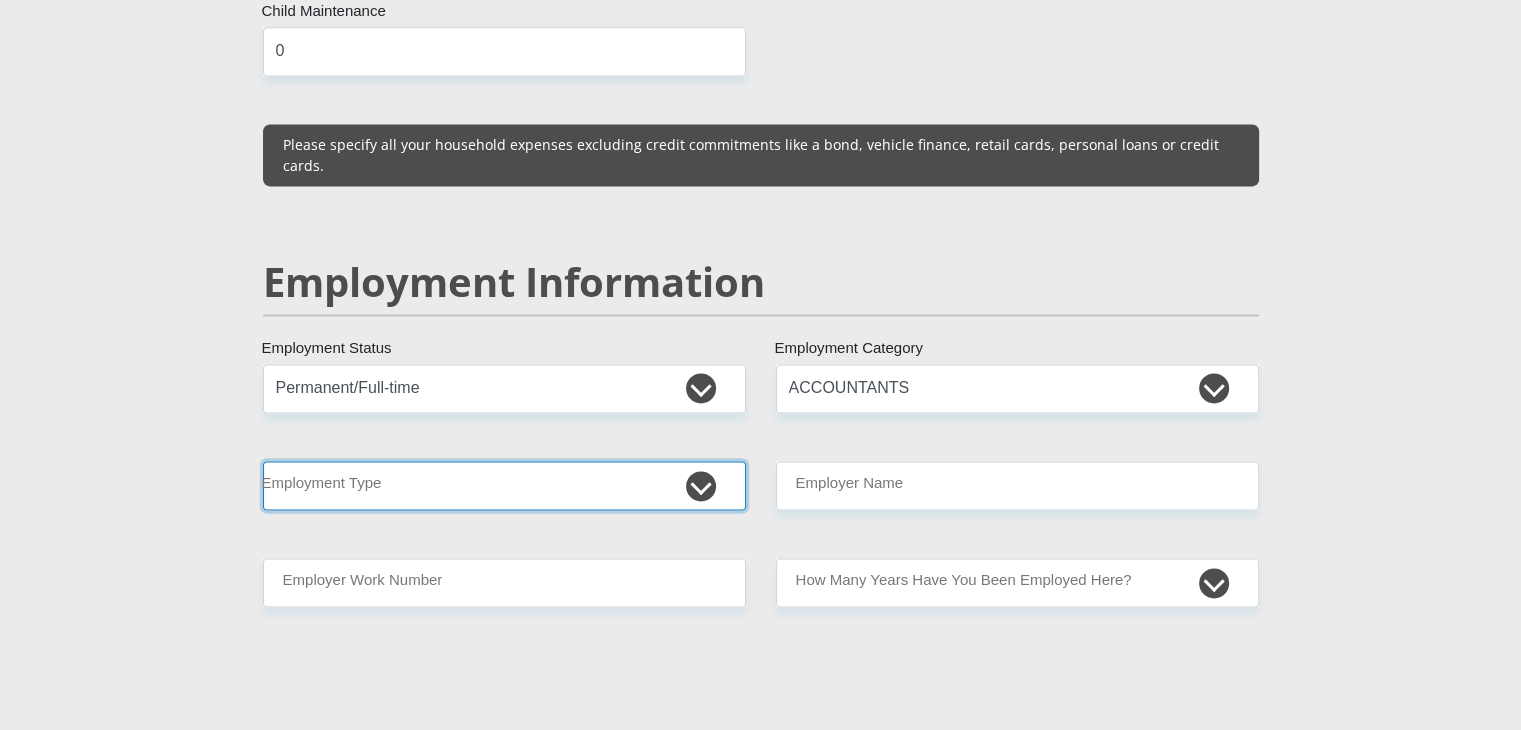 click on "College/Lecturer
Craft Seller
Creative
Driver
Executive
Farmer
Forces - Non Commissioned
Forces - Officer
Hawker
Housewife
Labourer
Licenced Professional
Manager
Miner
Non Licenced Professional
Office Staff/Clerk
Outside Worker
Pensioner
Permanent Teacher
Production/Manufacturing
Sales
Self-Employed
Semi-Professional Worker
Service Industry  Social Worker  Student" at bounding box center (504, 485) 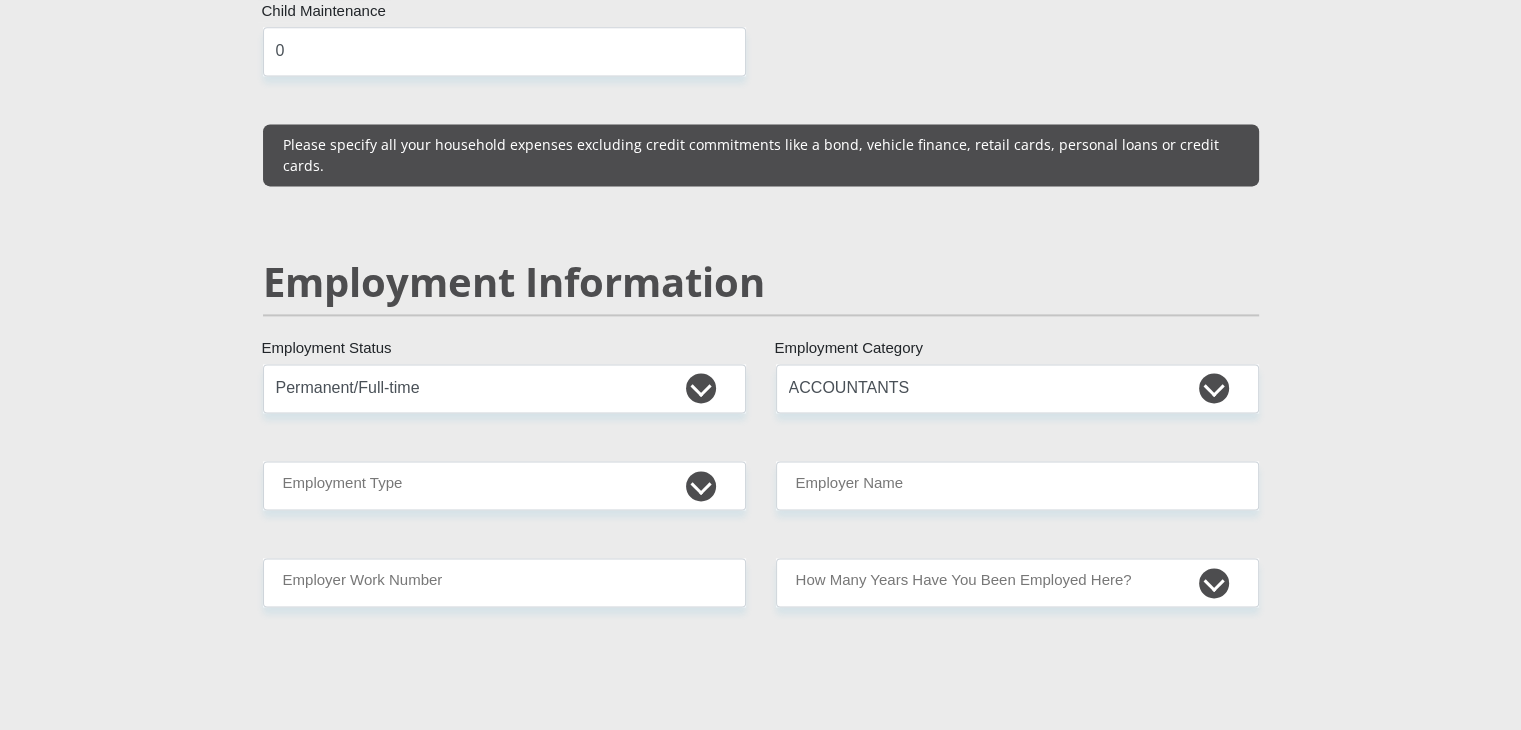 click on "Mr
Ms
Mrs
Dr
Other
Title
[LAST]
First Name
[FIRST]
Surname
[ID NUMBER]
South African ID Number
Please input valid ID number
[COUNTRY]
Afghanistan
Aland Islands
Albania
Algeria
America Samoa
American Virgin Islands
Andorra
Angola
Anguilla
Antarctica
Antigua and Barbuda
Argentina" at bounding box center (761, 355) 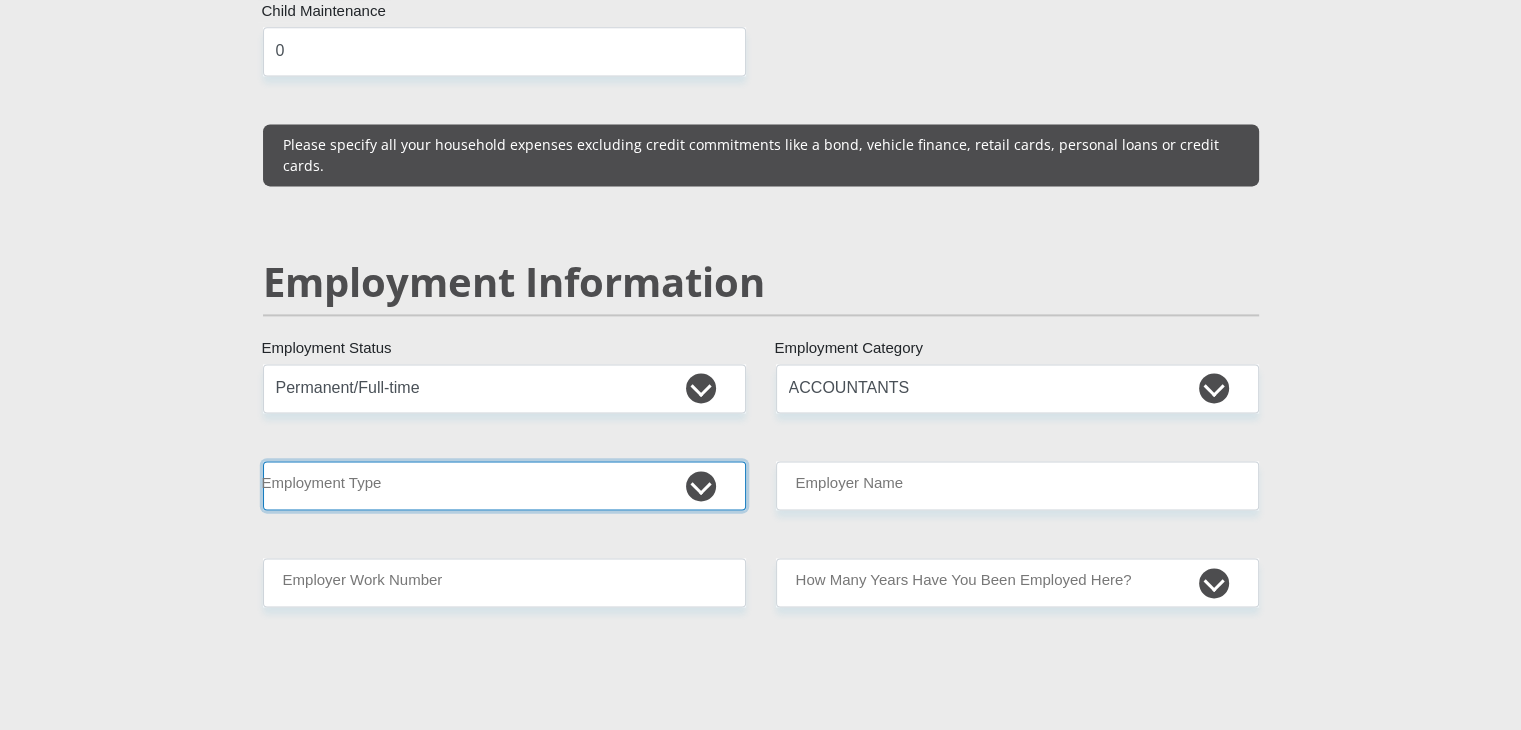 click on "College/Lecturer
Craft Seller
Creative
Driver
Executive
Farmer
Forces - Non Commissioned
Forces - Officer
Hawker
Housewife
Labourer
Licenced Professional
Manager
Miner
Non Licenced Professional
Office Staff/Clerk
Outside Worker
Pensioner
Permanent Teacher
Production/Manufacturing
Sales
Self-Employed
Semi-Professional Worker
Service Industry  Social Worker  Student" at bounding box center [504, 485] 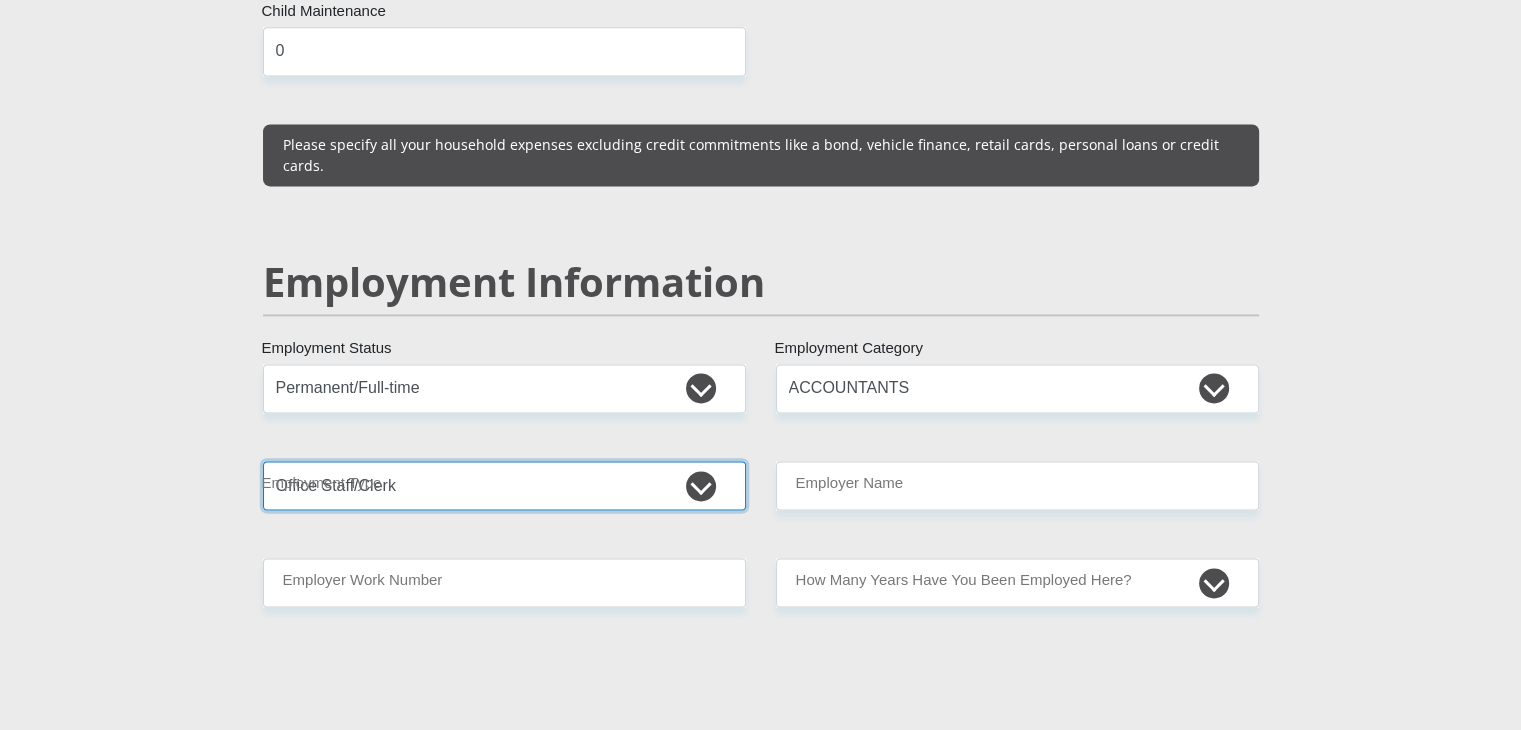 click on "College/Lecturer
Craft Seller
Creative
Driver
Executive
Farmer
Forces - Non Commissioned
Forces - Officer
Hawker
Housewife
Labourer
Licenced Professional
Manager
Miner
Non Licenced Professional
Office Staff/Clerk
Outside Worker
Pensioner
Permanent Teacher
Production/Manufacturing
Sales
Self-Employed
Semi-Professional Worker
Service Industry  Social Worker  Student" at bounding box center (504, 485) 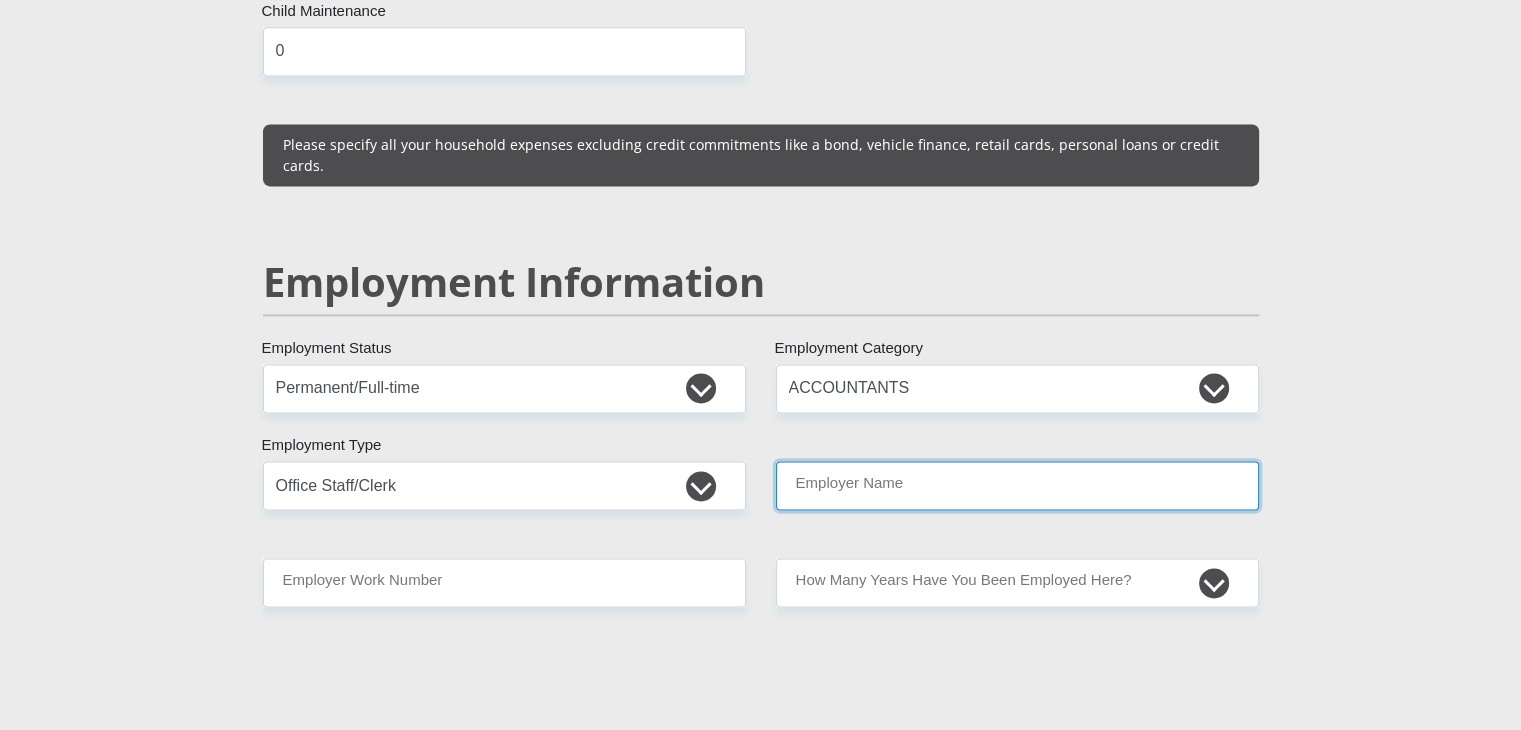 click on "Employer Name" at bounding box center (1017, 485) 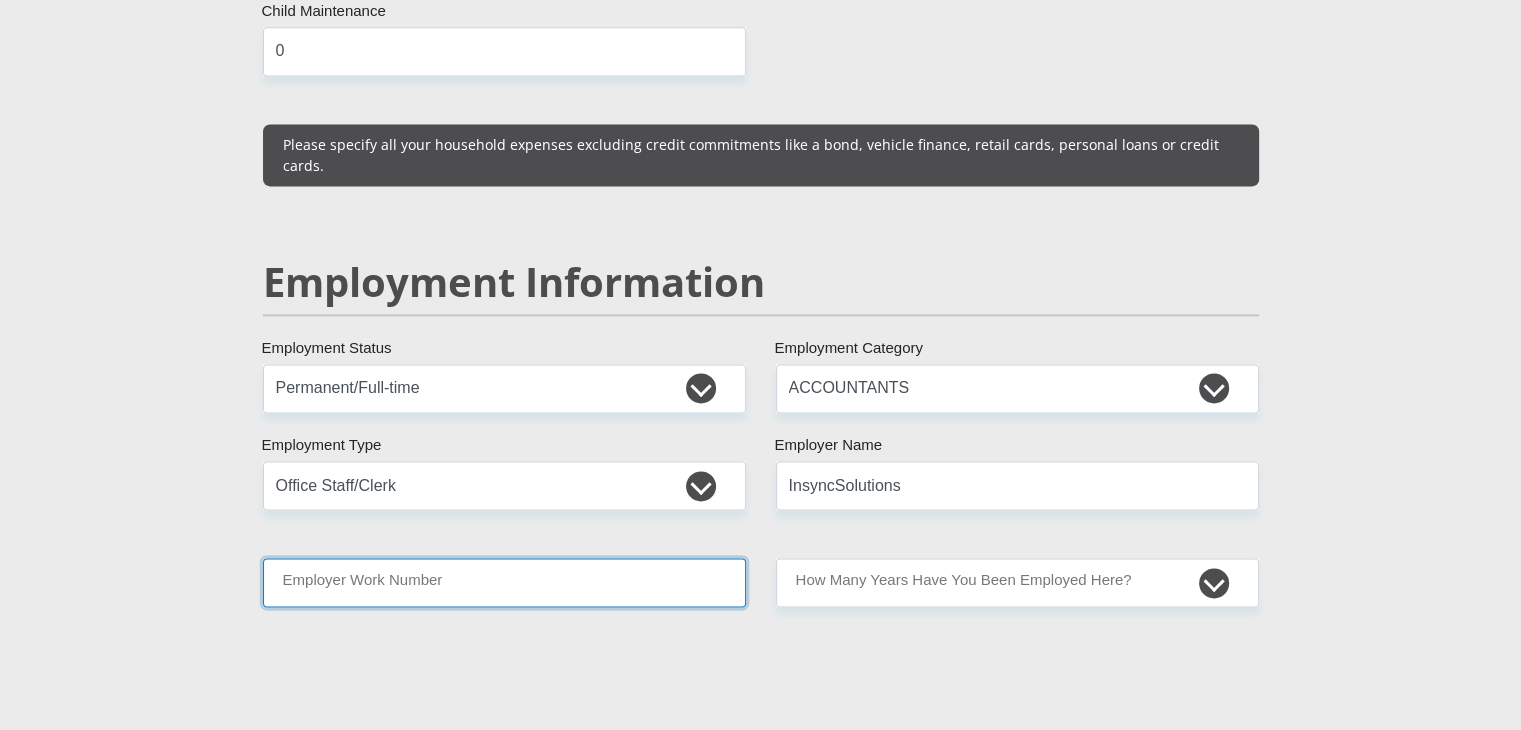 click on "Employer Work Number" at bounding box center (504, 582) 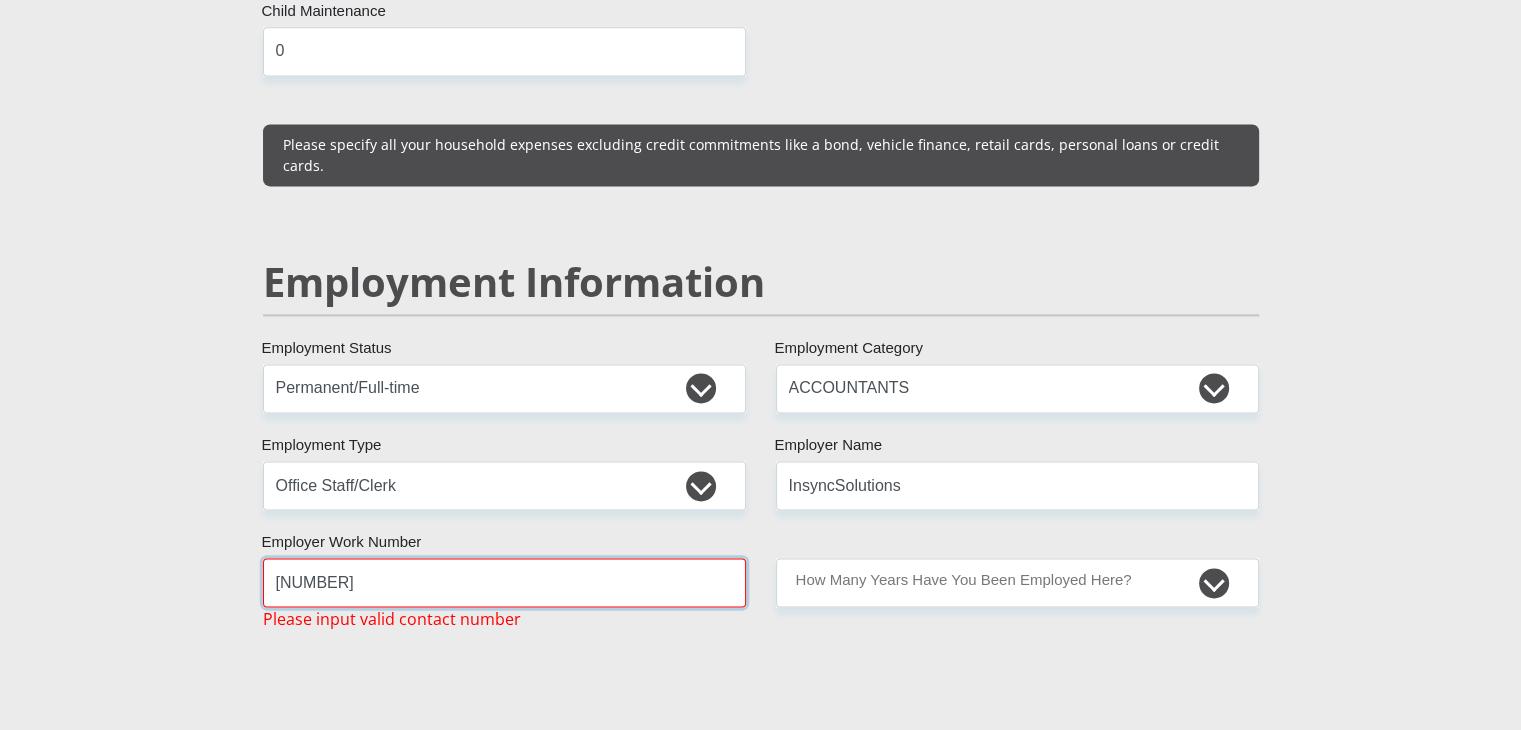 type on "2000107" 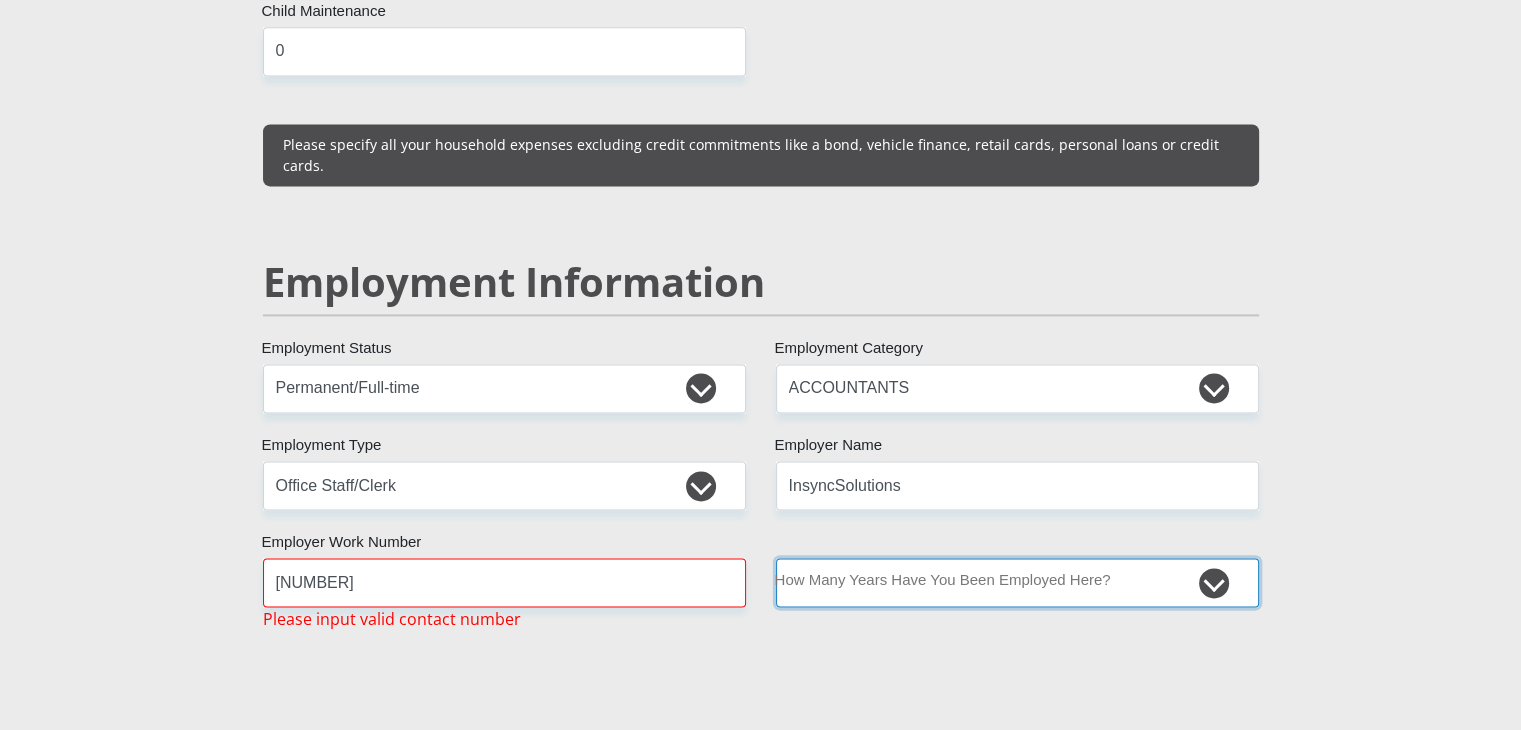 click on "less than 1 year
1-3 years
3-5 years
5+ years" at bounding box center (1017, 582) 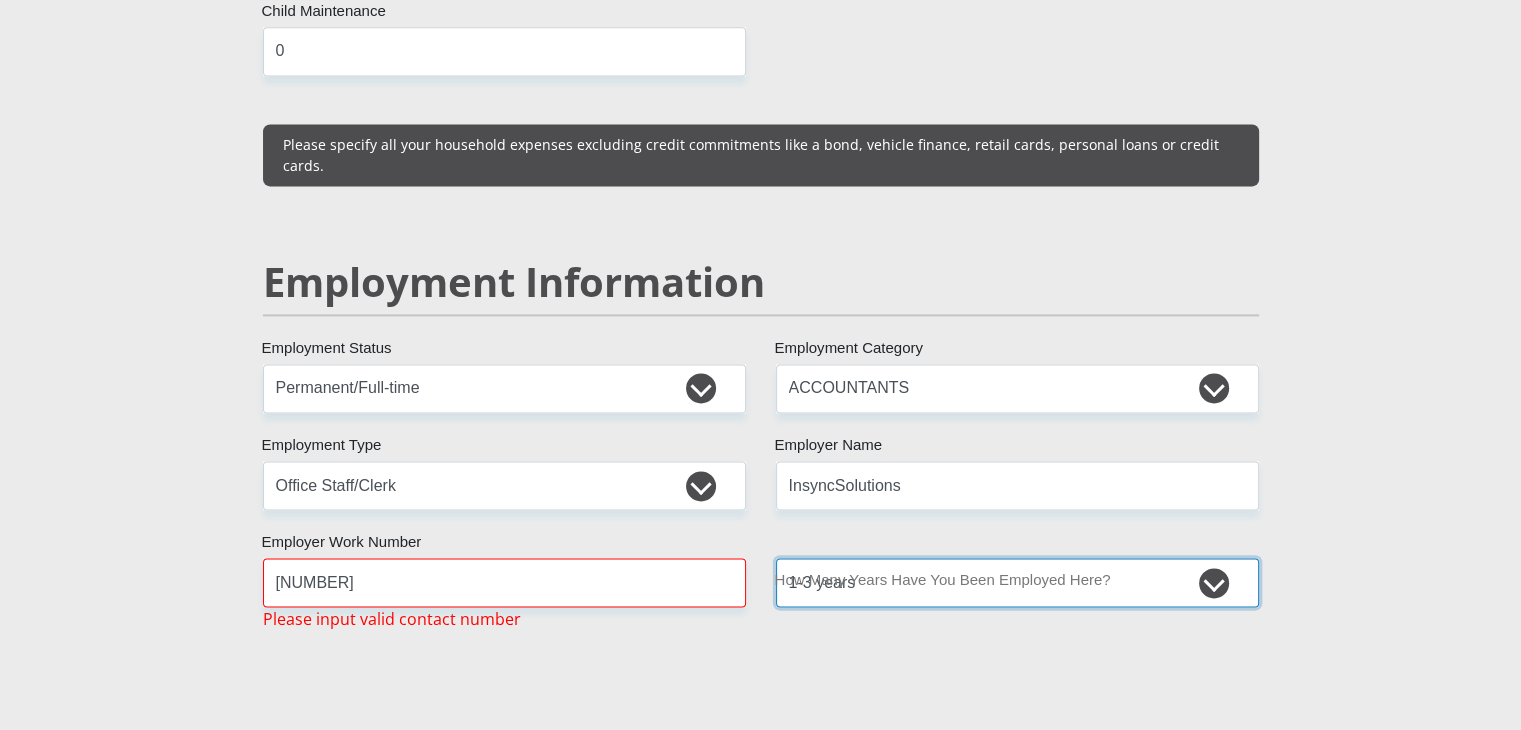 click on "less than 1 year
1-3 years
3-5 years
5+ years" at bounding box center [1017, 582] 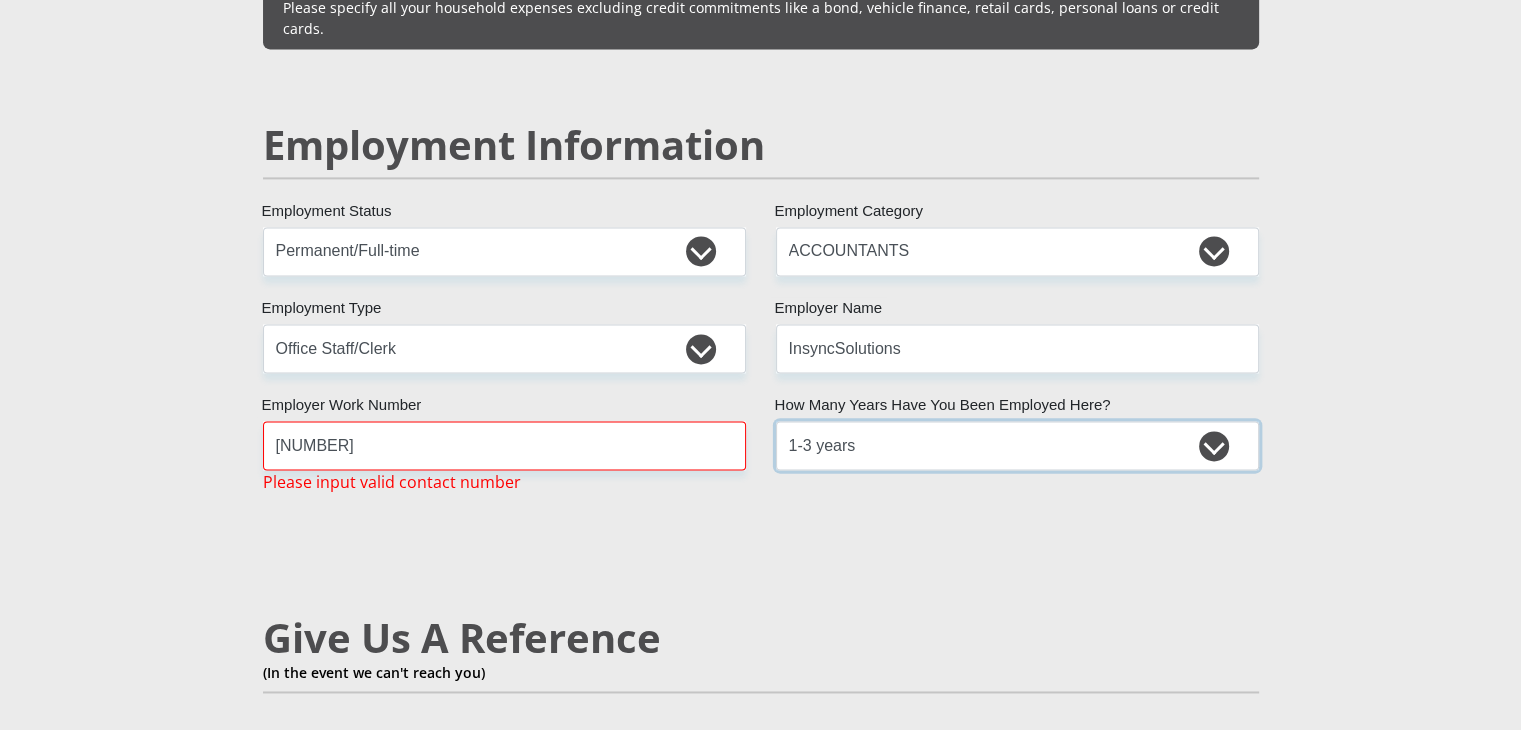 scroll, scrollTop: 3123, scrollLeft: 0, axis: vertical 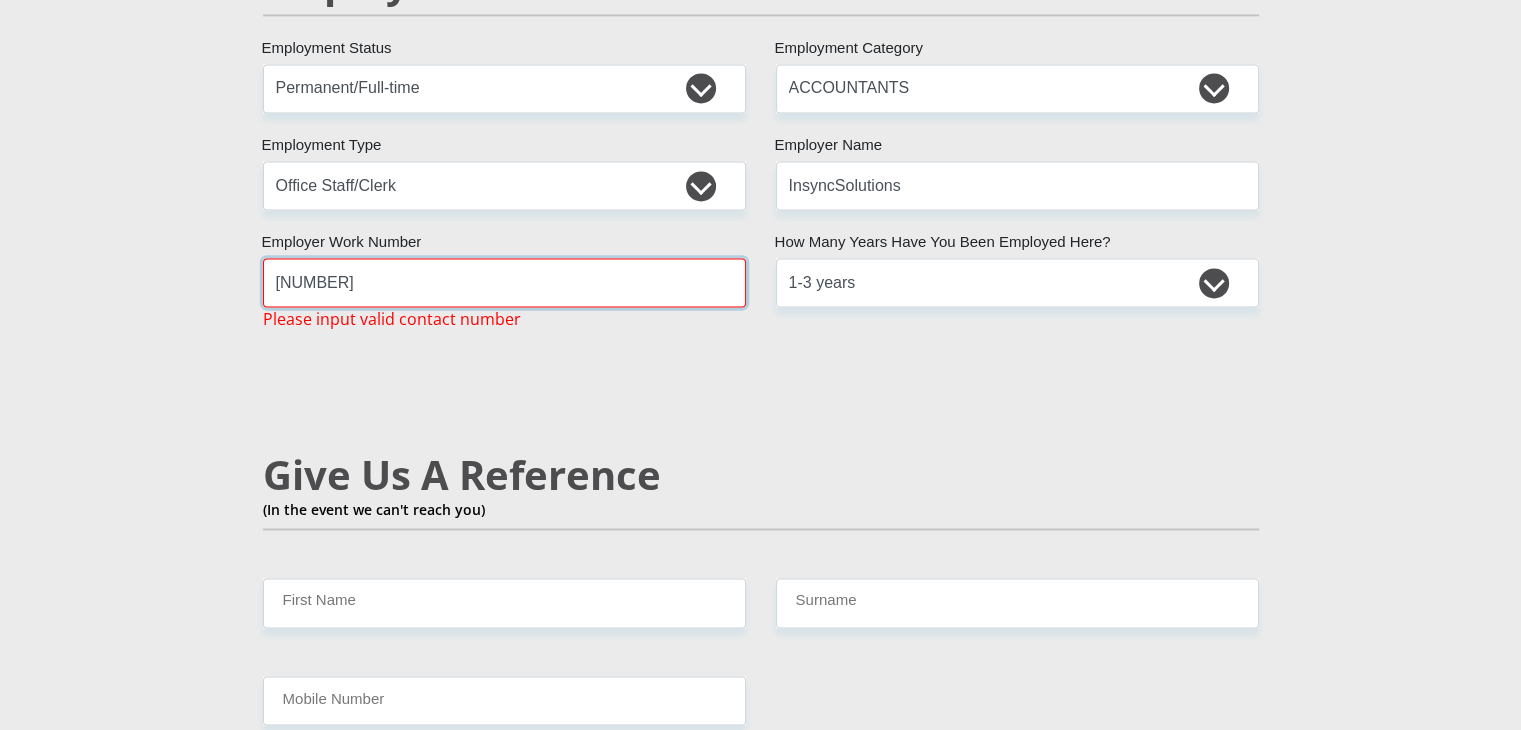 click on "2000107" at bounding box center [504, 282] 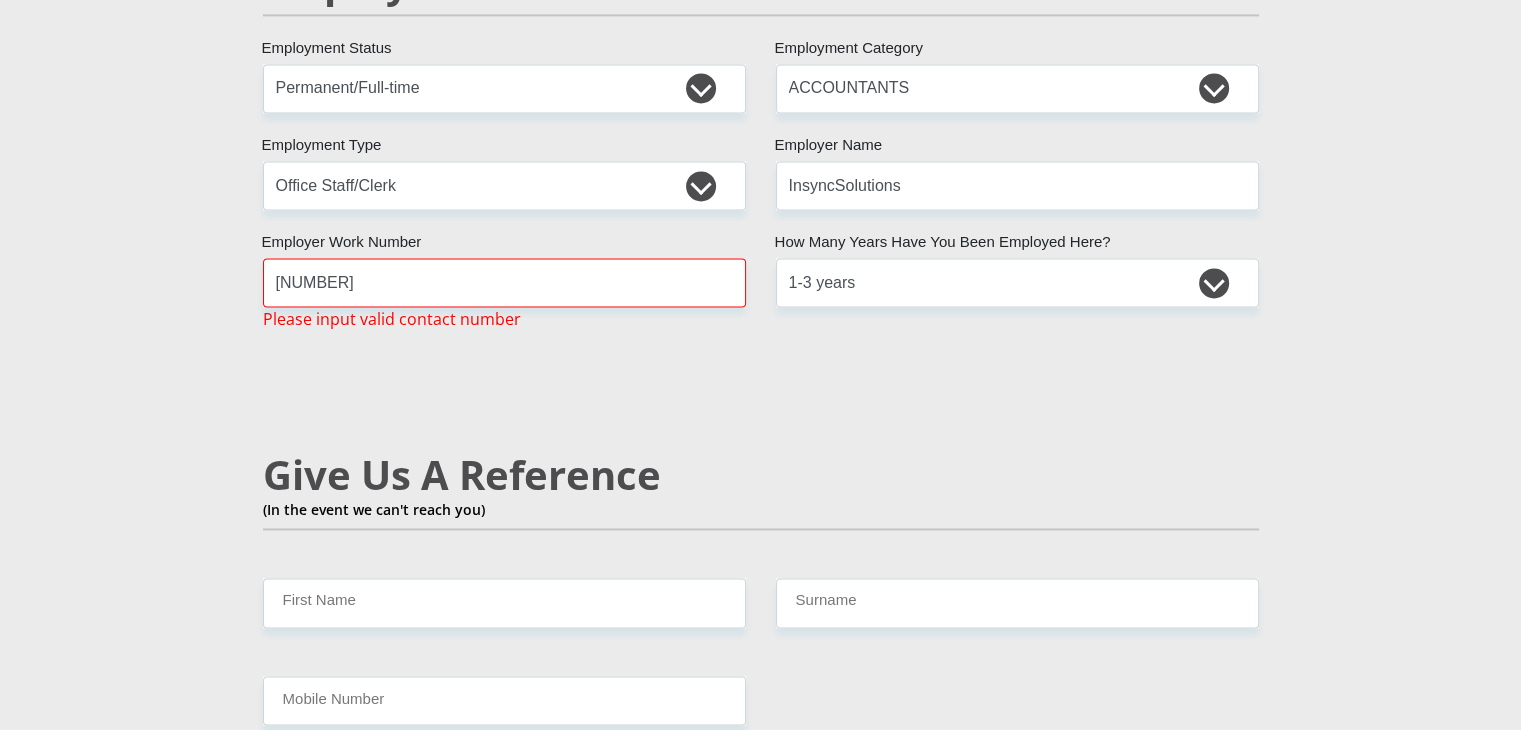 click on "Mr
Ms
Mrs
Dr
Other
Title
[LAST]
First Name
[FIRST]
Surname
[ID NUMBER]
South African ID Number
Please input valid ID number
[COUNTRY]
Afghanistan
Aland Islands
Albania
Algeria
America Samoa
American Virgin Islands
Andorra
Angola
Anguilla
Antarctica
Antigua and Barbuda
Argentina" at bounding box center (761, 67) 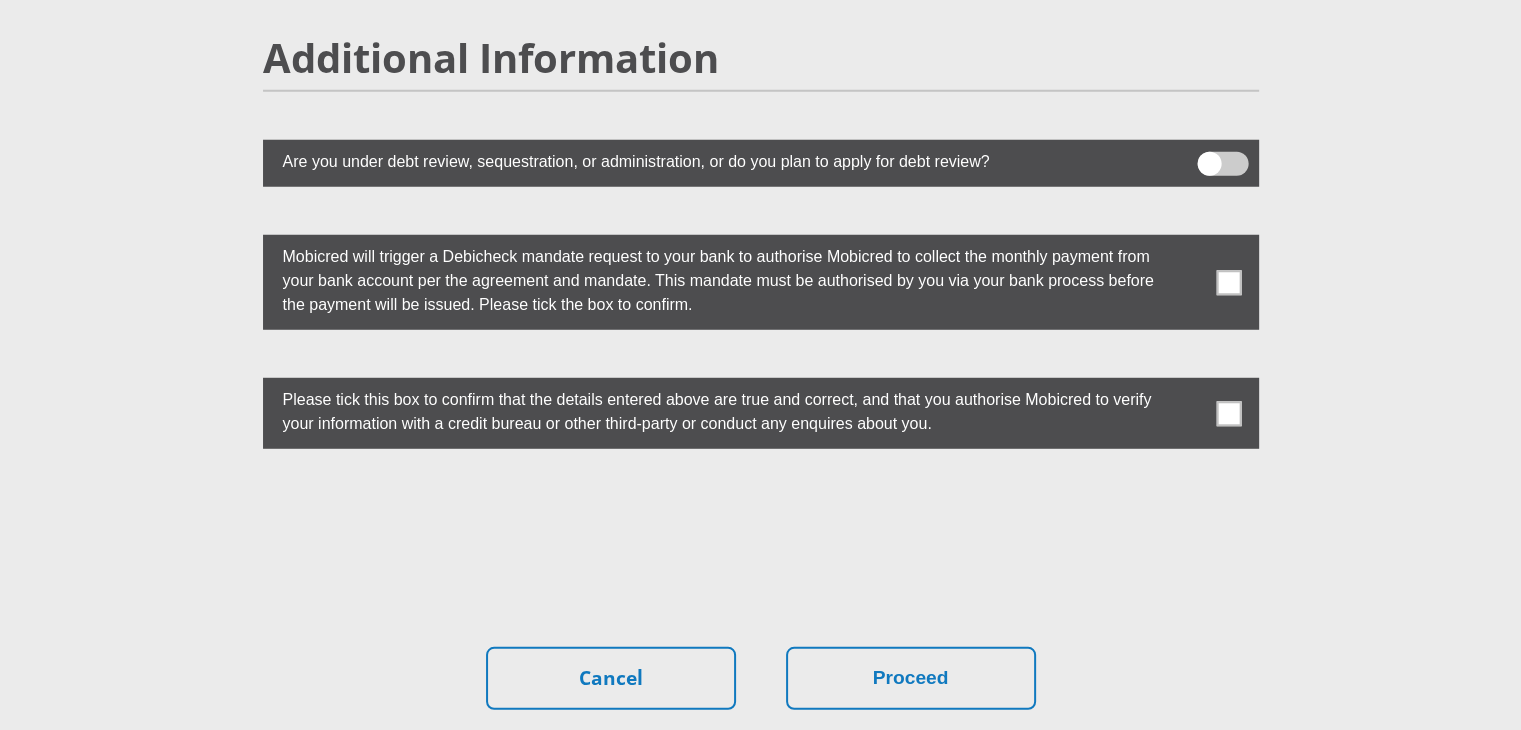 scroll, scrollTop: 5156, scrollLeft: 0, axis: vertical 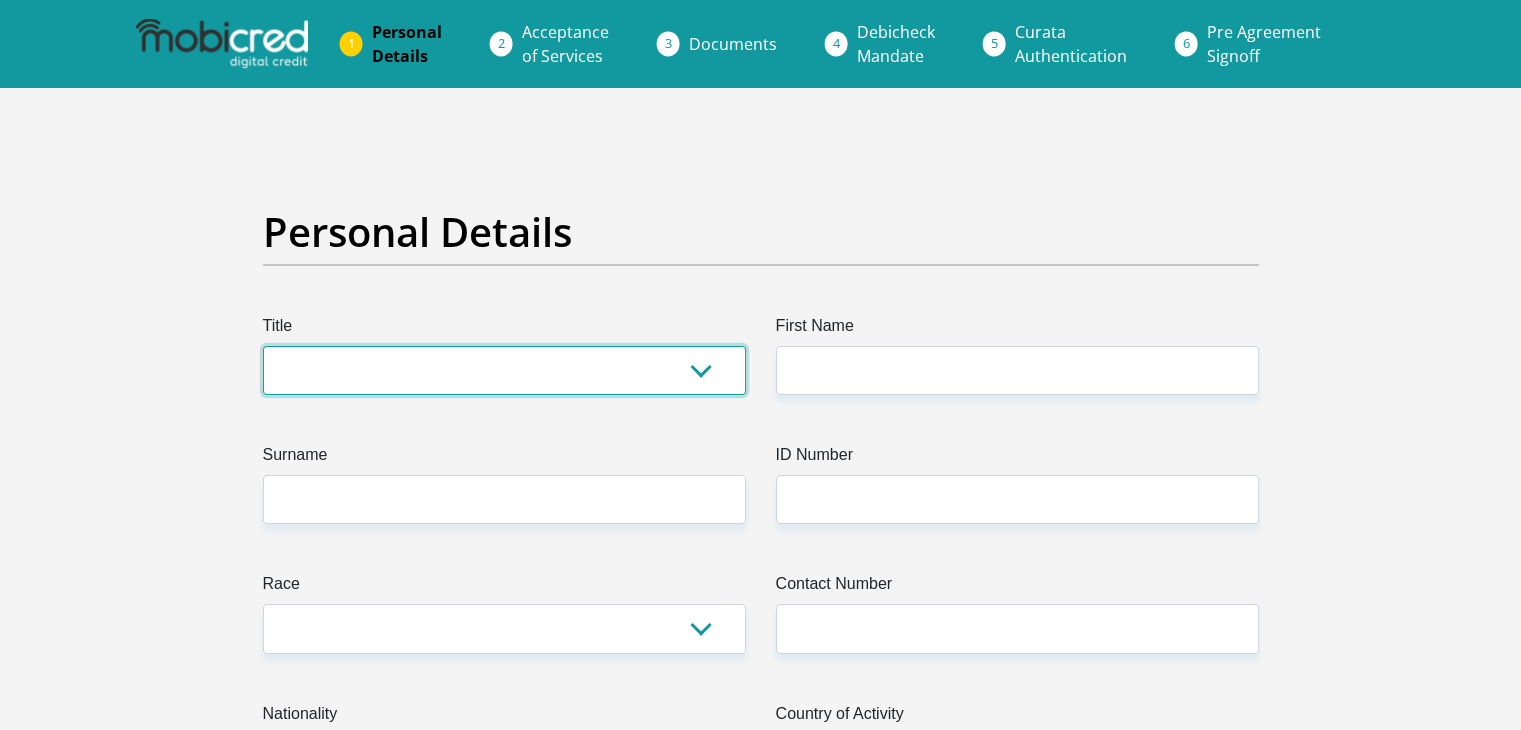 click on "Mr
Ms
Mrs
Dr
Other" at bounding box center [504, 370] 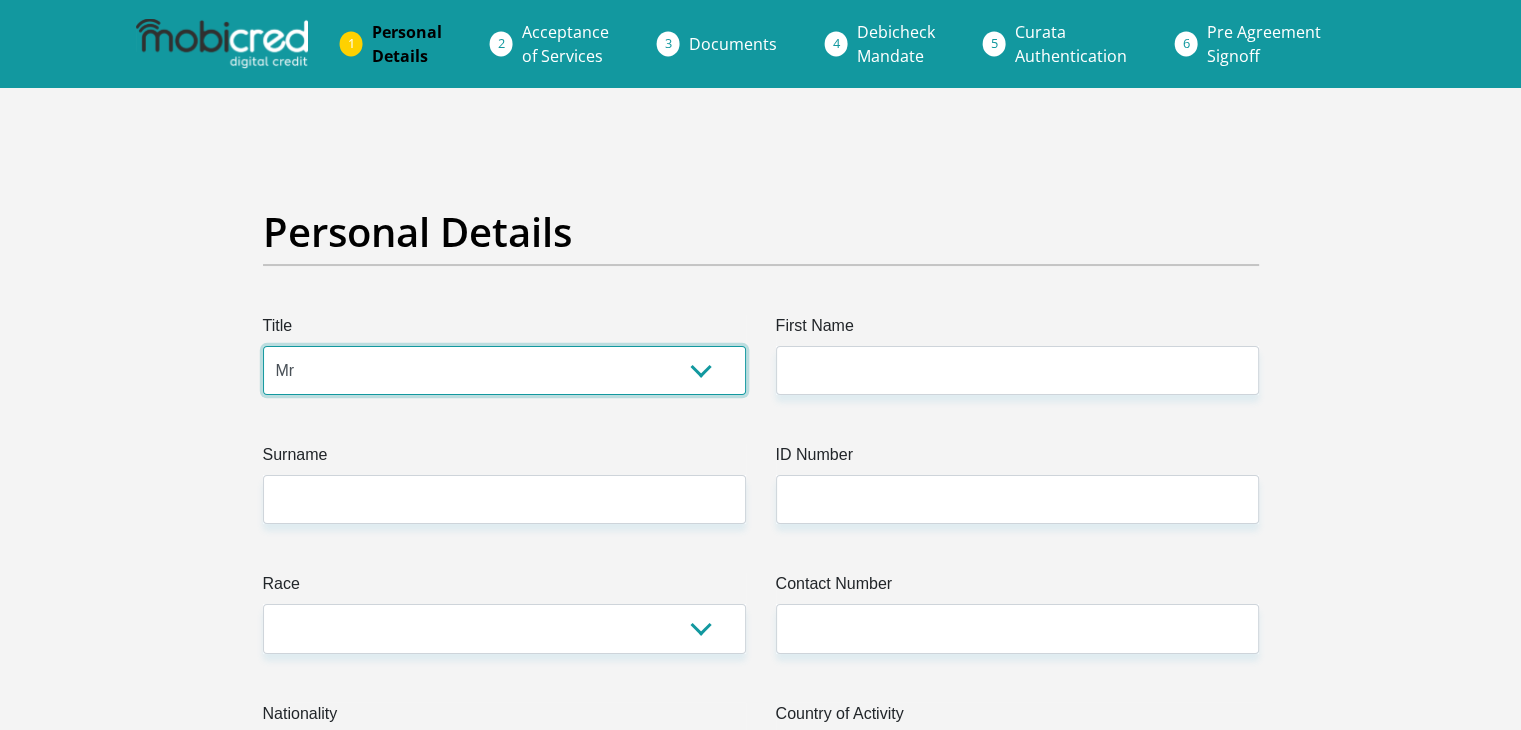 click on "Mr
Ms
Mrs
Dr
Other" at bounding box center (504, 370) 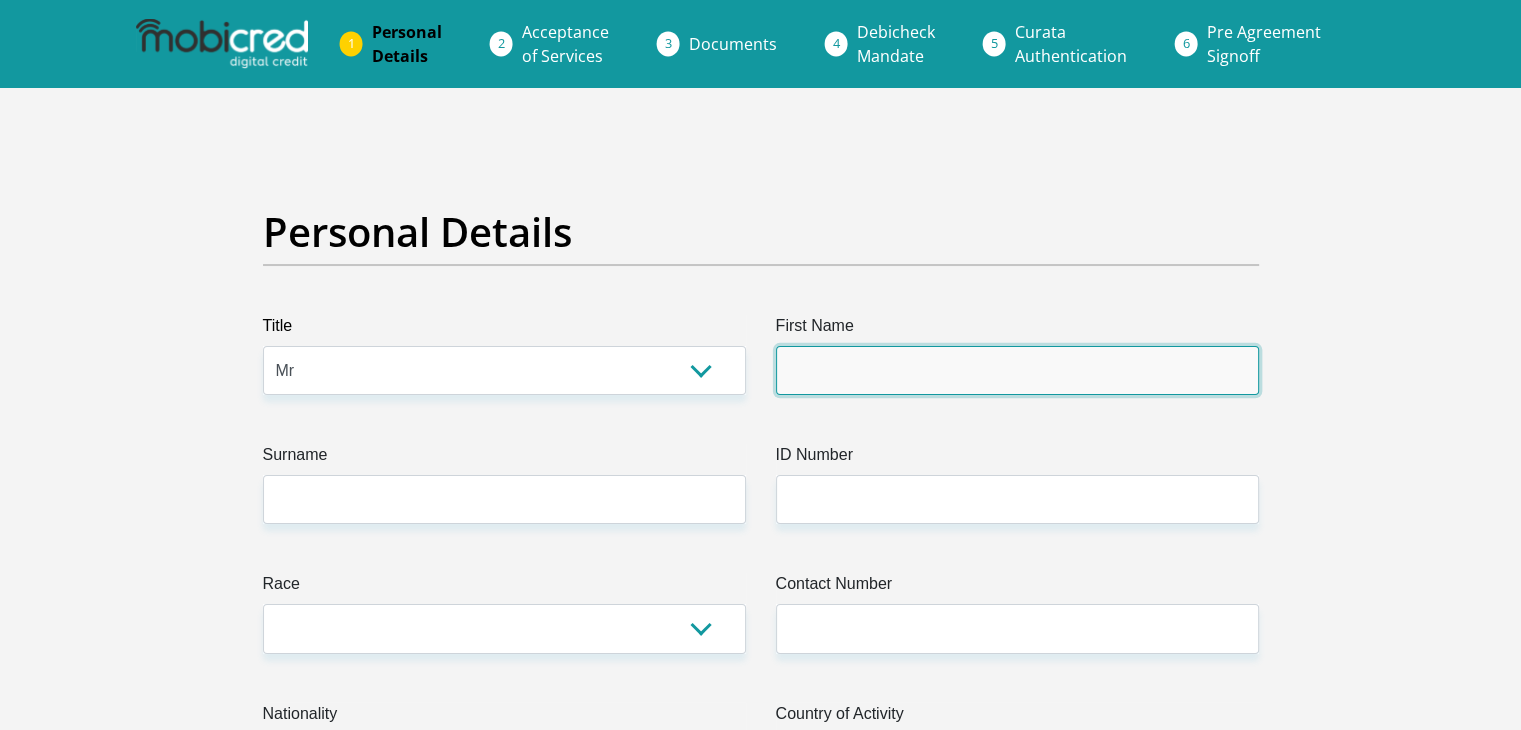 click on "First Name" at bounding box center (1017, 370) 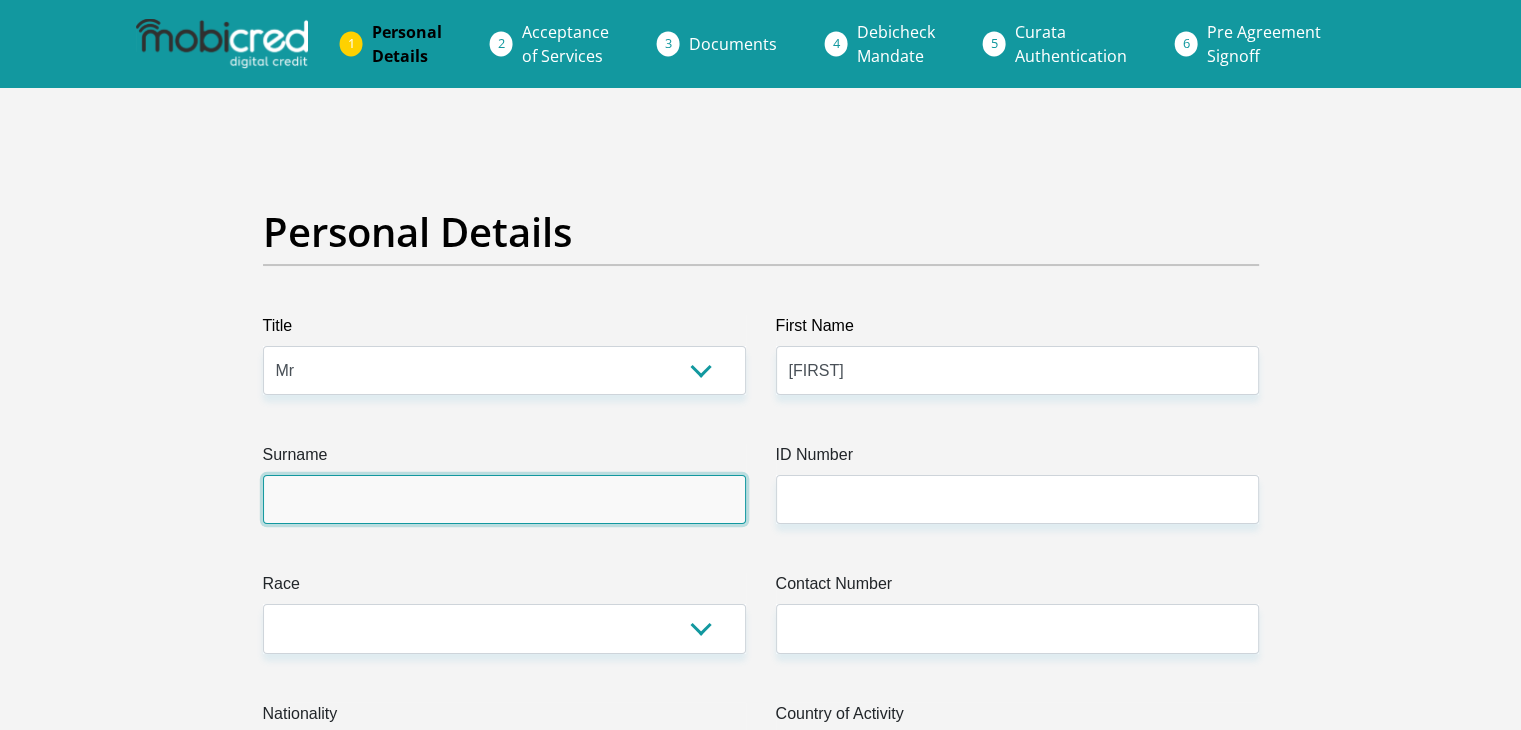 click on "Surname" at bounding box center (504, 499) 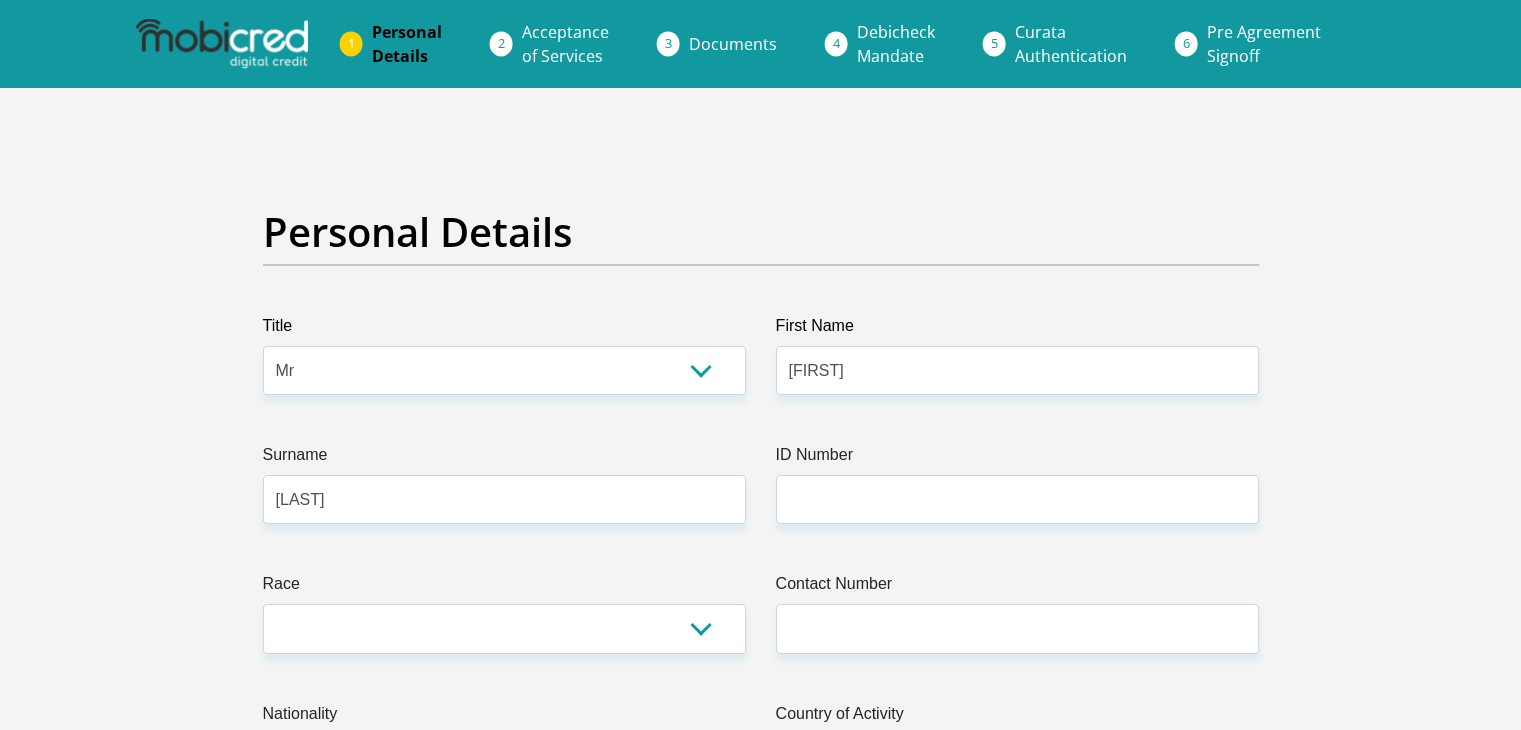 select on "ZAF" 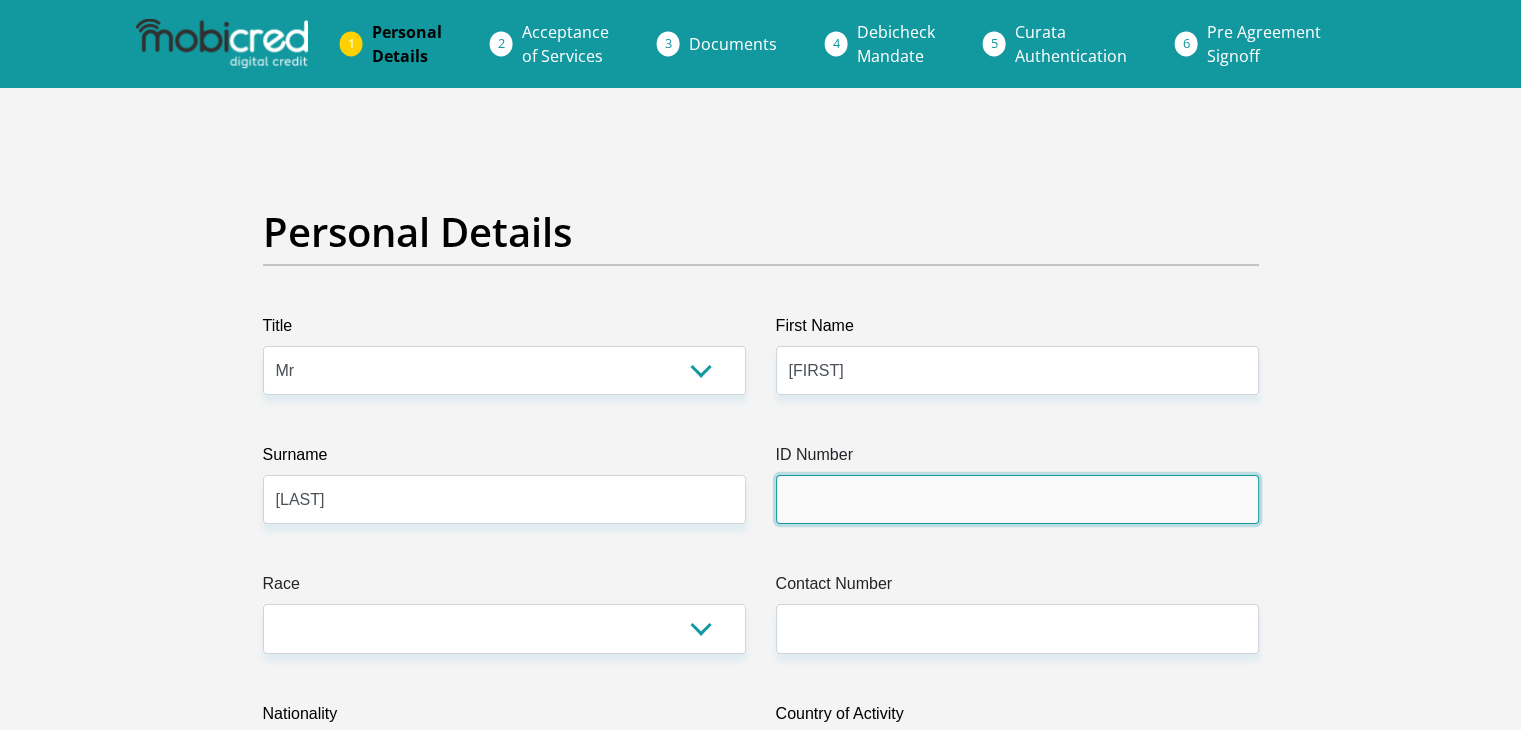 click on "ID Number" at bounding box center [1017, 499] 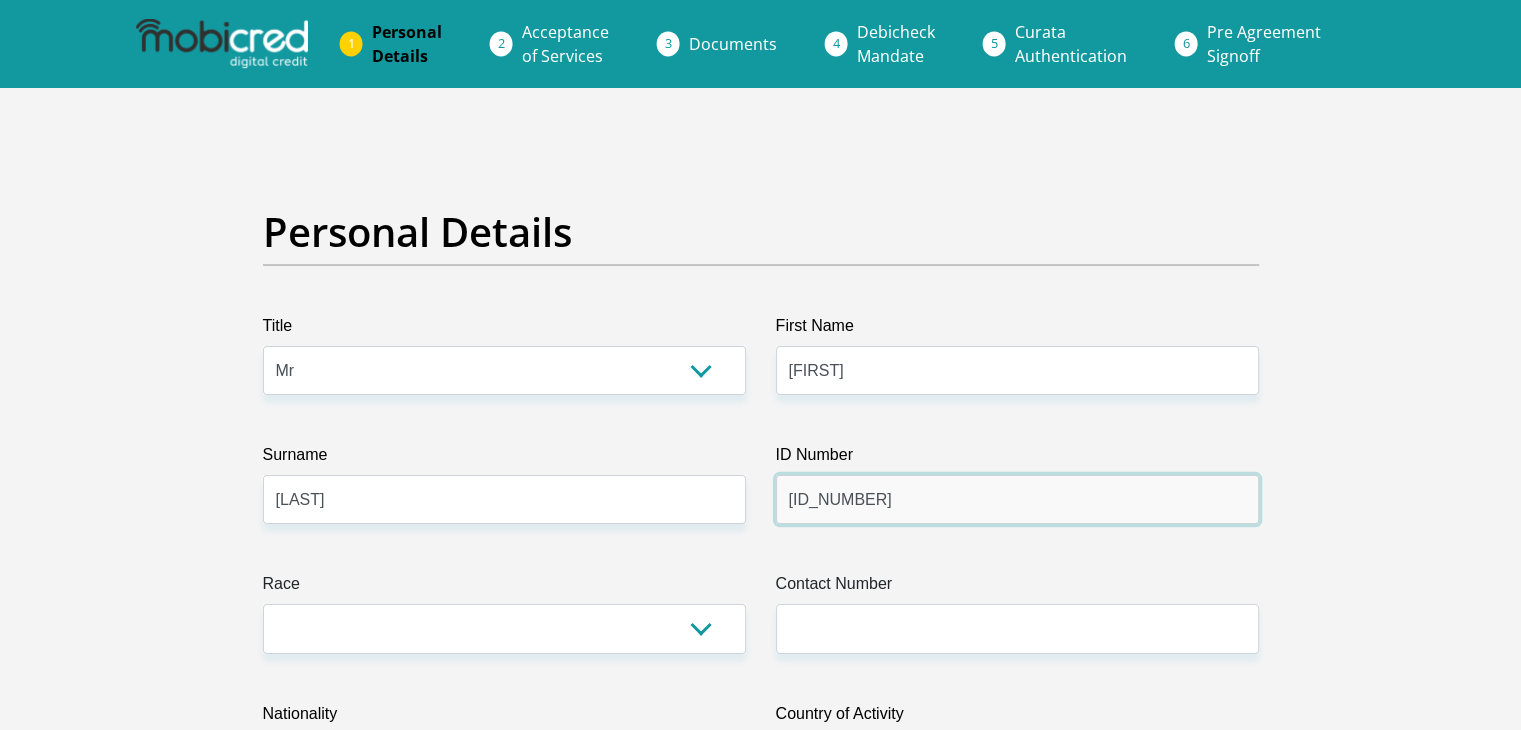 type on "[ID NUMBER]" 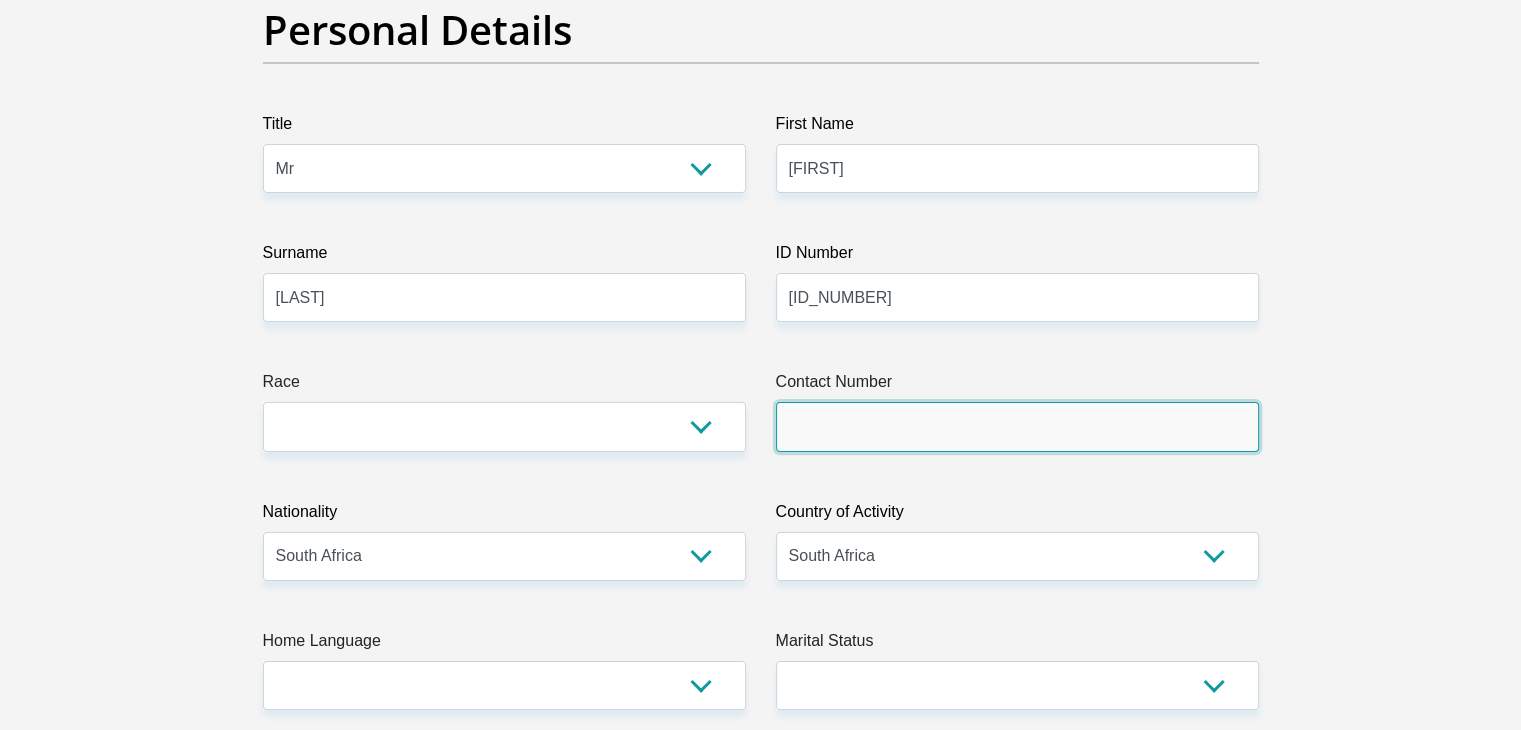 scroll, scrollTop: 200, scrollLeft: 0, axis: vertical 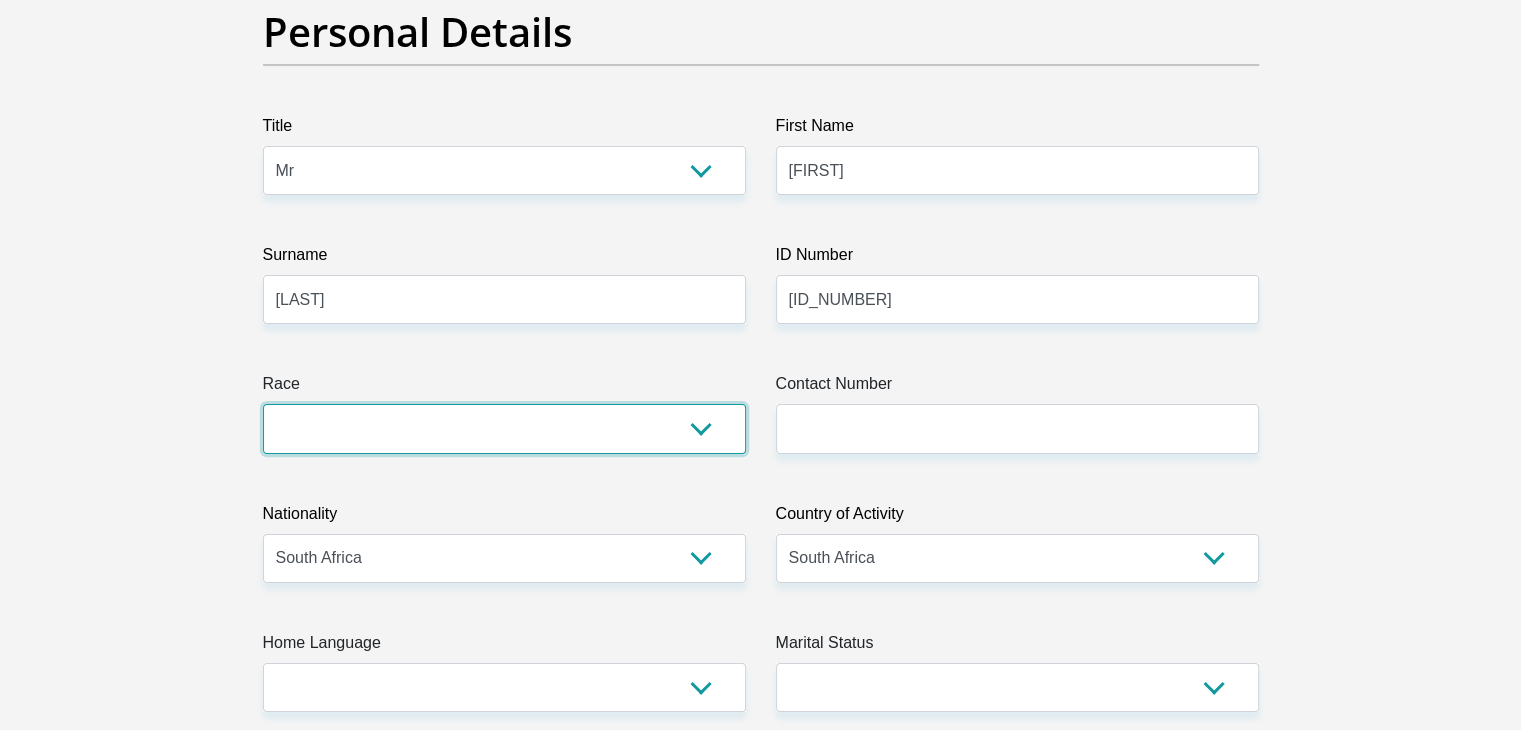 click on "Black
Coloured
Indian
White
Other" at bounding box center [504, 428] 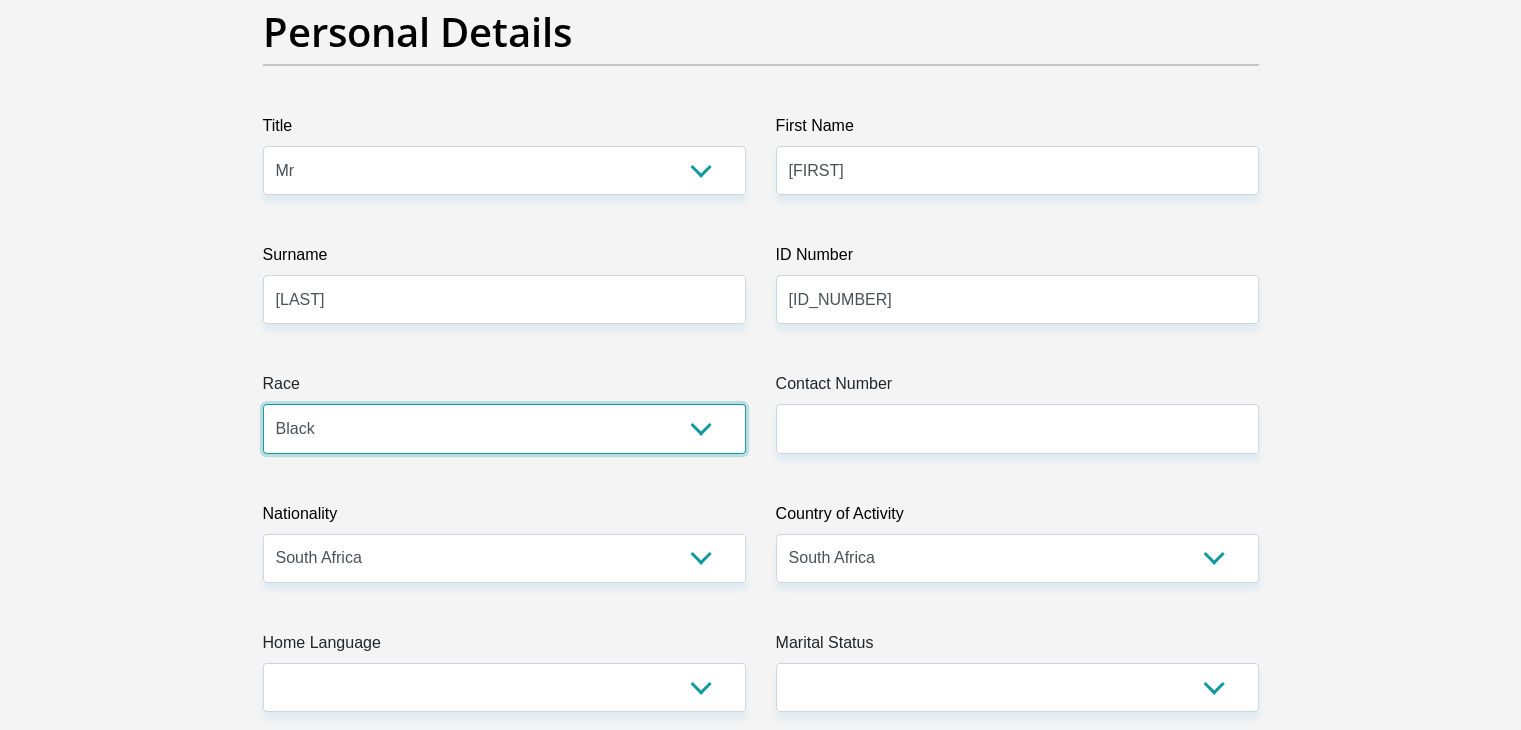 click on "Black
Coloured
Indian
White
Other" at bounding box center [504, 428] 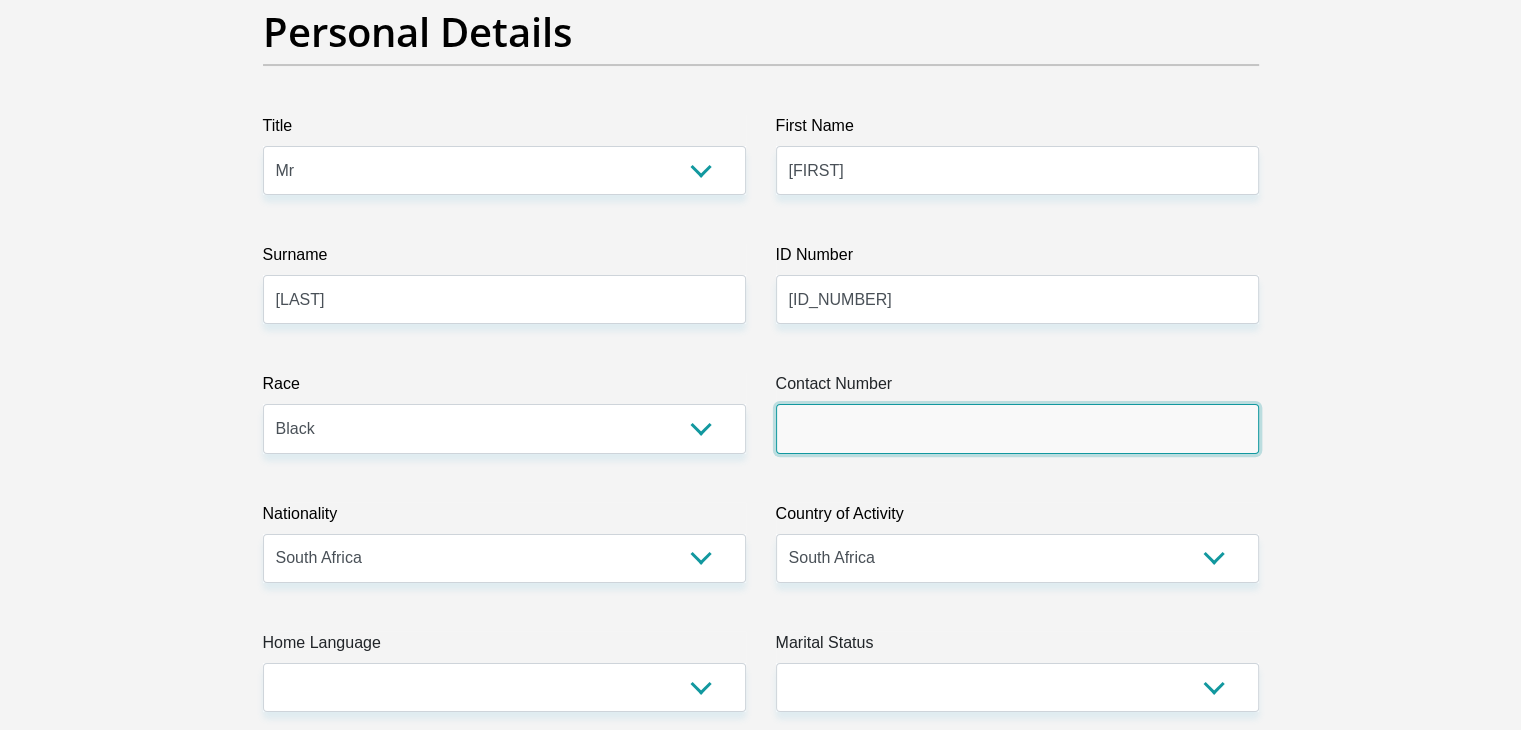 click on "Contact Number" at bounding box center [1017, 428] 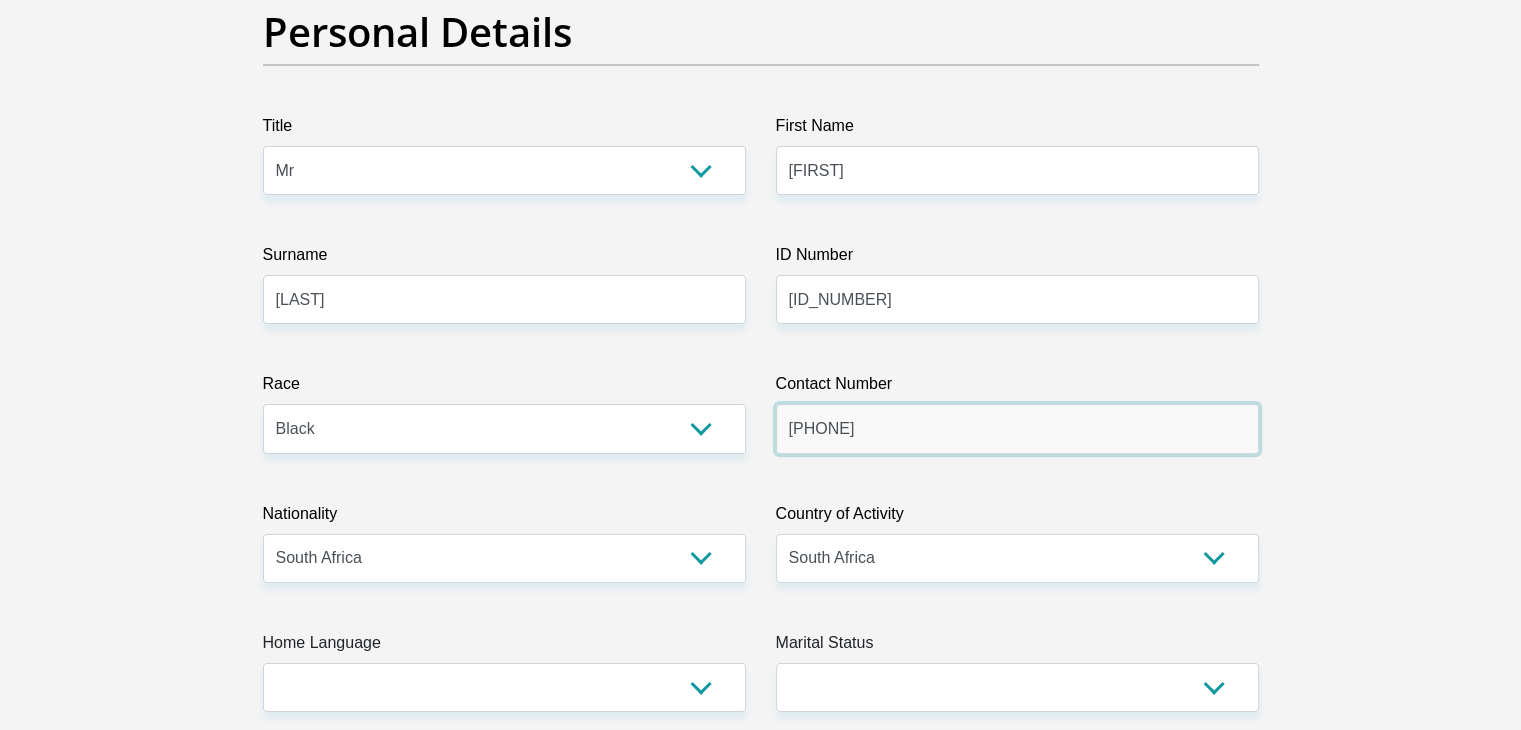 type on "[PHONE]" 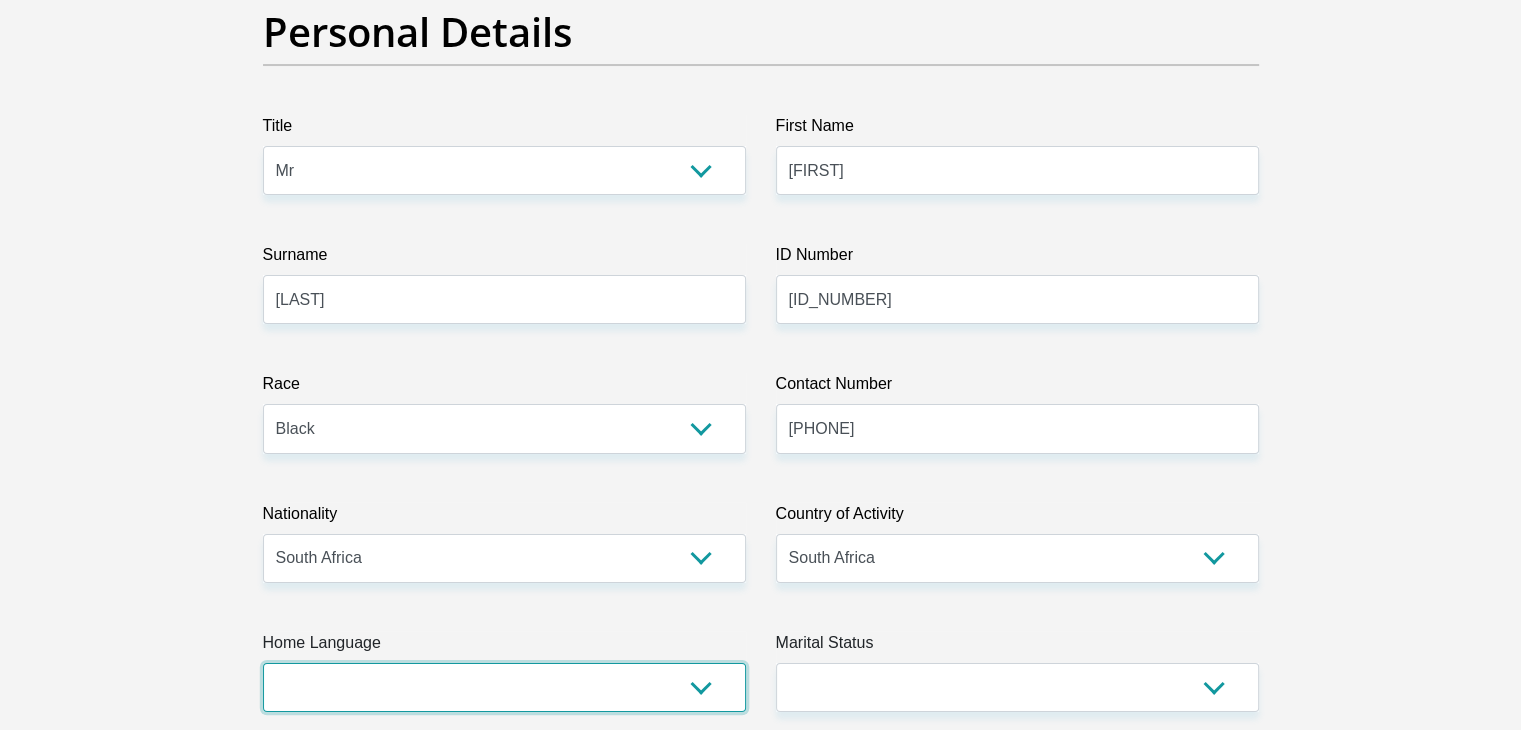 click on "Afrikaans
English
Sepedi
South Ndebele
Southern Sotho
Swati
Tsonga
Tswana
Venda
Xhosa
Zulu
Other" at bounding box center (504, 687) 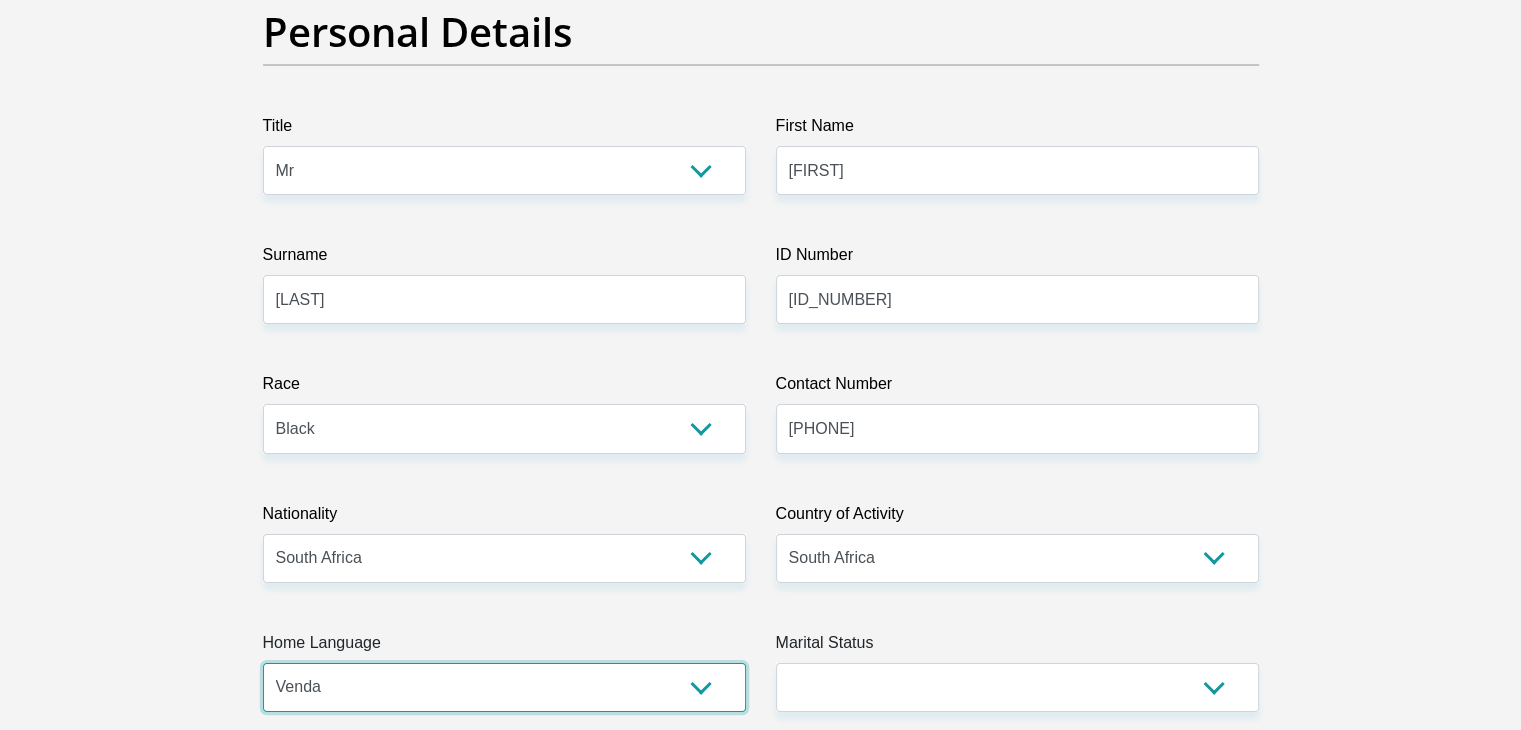 click on "Afrikaans
English
Sepedi
South Ndebele
Southern Sotho
Swati
Tsonga
Tswana
Venda
Xhosa
Zulu
Other" at bounding box center (504, 687) 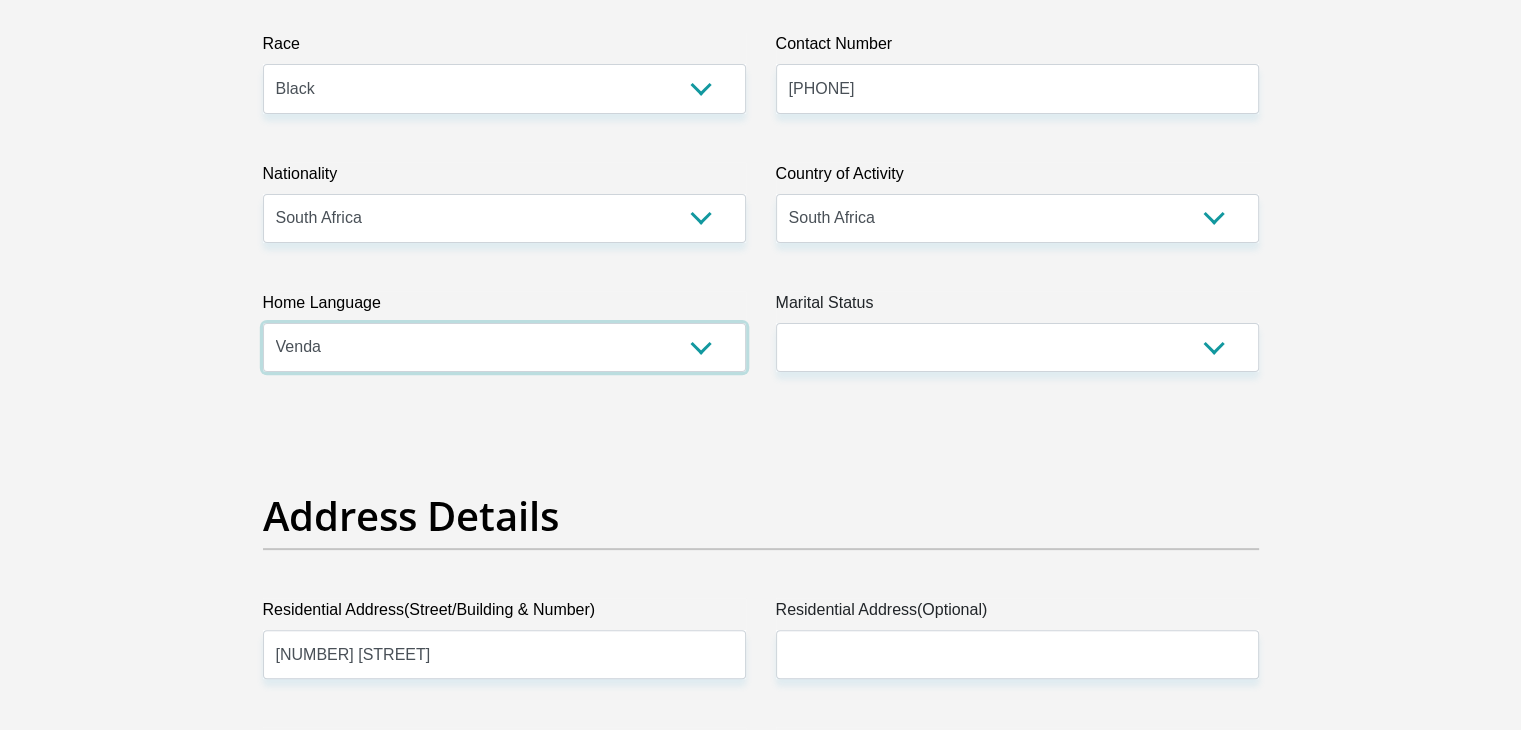 scroll, scrollTop: 600, scrollLeft: 0, axis: vertical 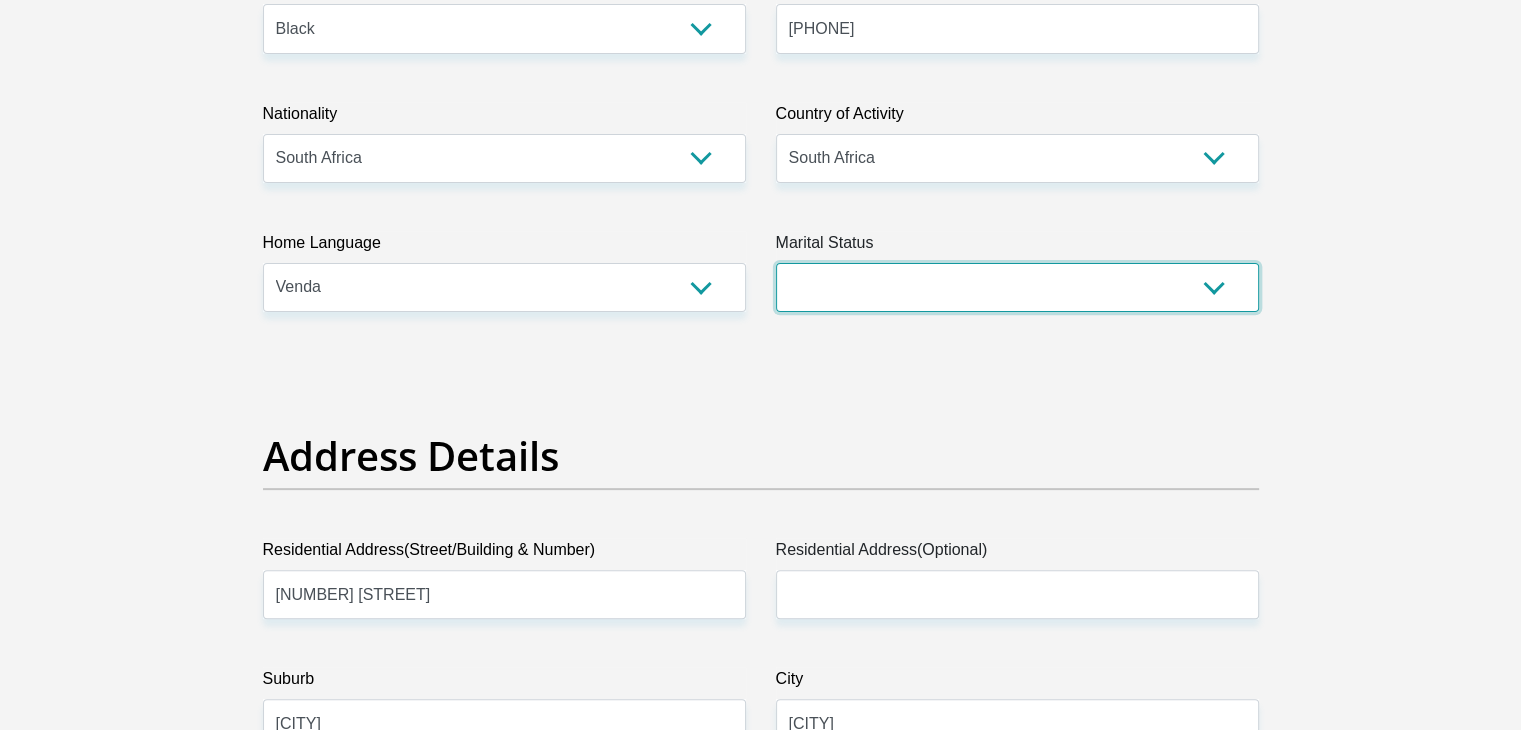 click on "Married ANC
Single
Divorced
Widowed
Married COP or Customary Law" at bounding box center [1017, 287] 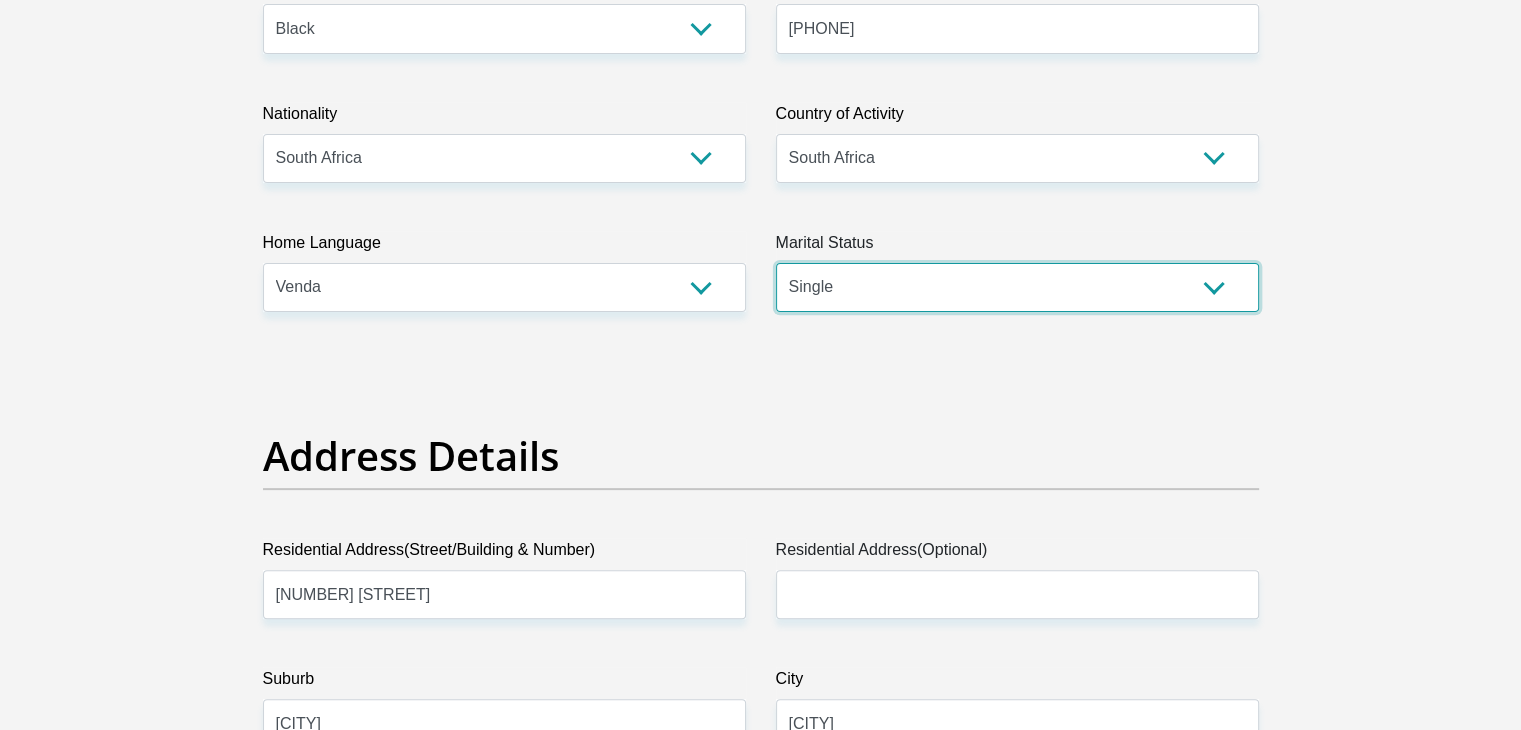 click on "Married ANC
Single
Divorced
Widowed
Married COP or Customary Law" at bounding box center (1017, 287) 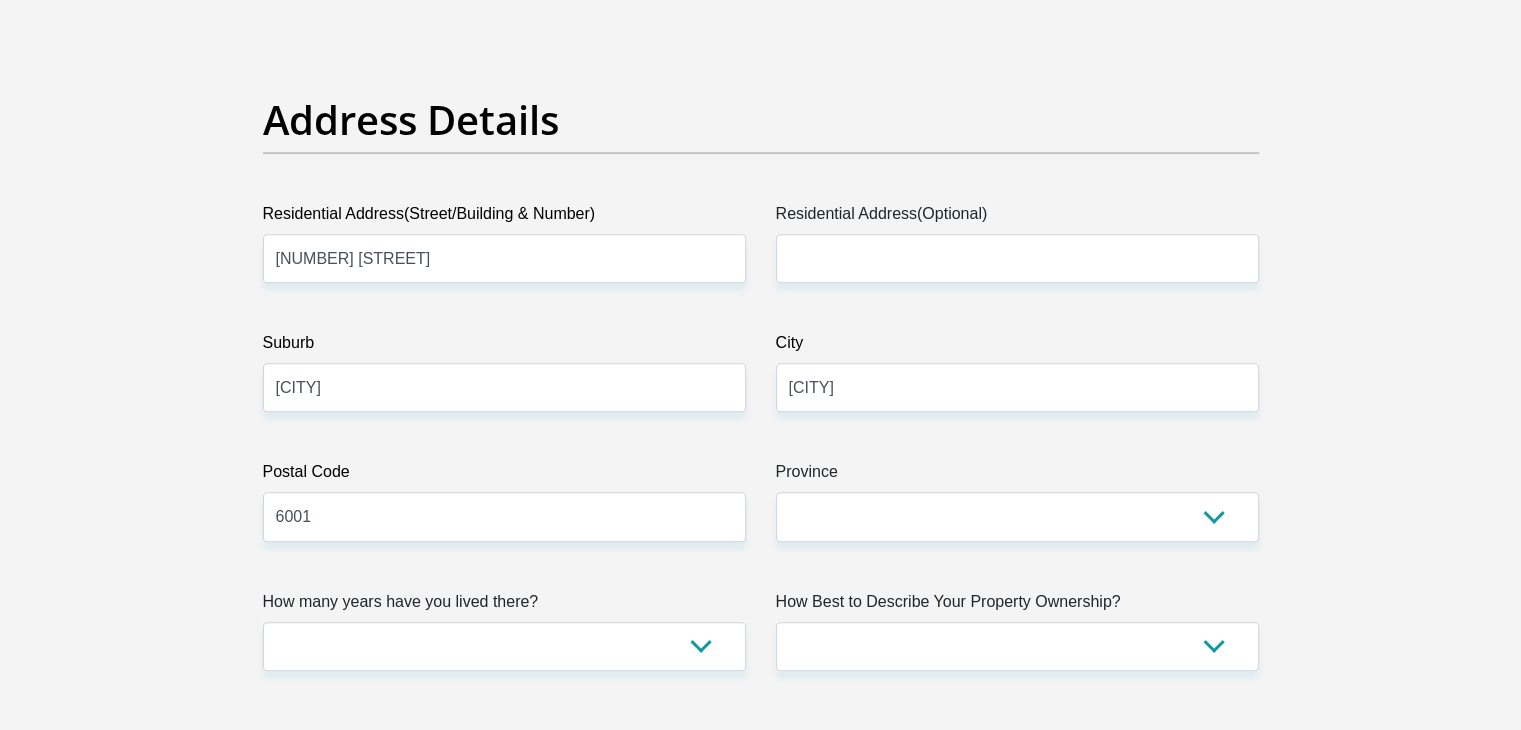 scroll, scrollTop: 1000, scrollLeft: 0, axis: vertical 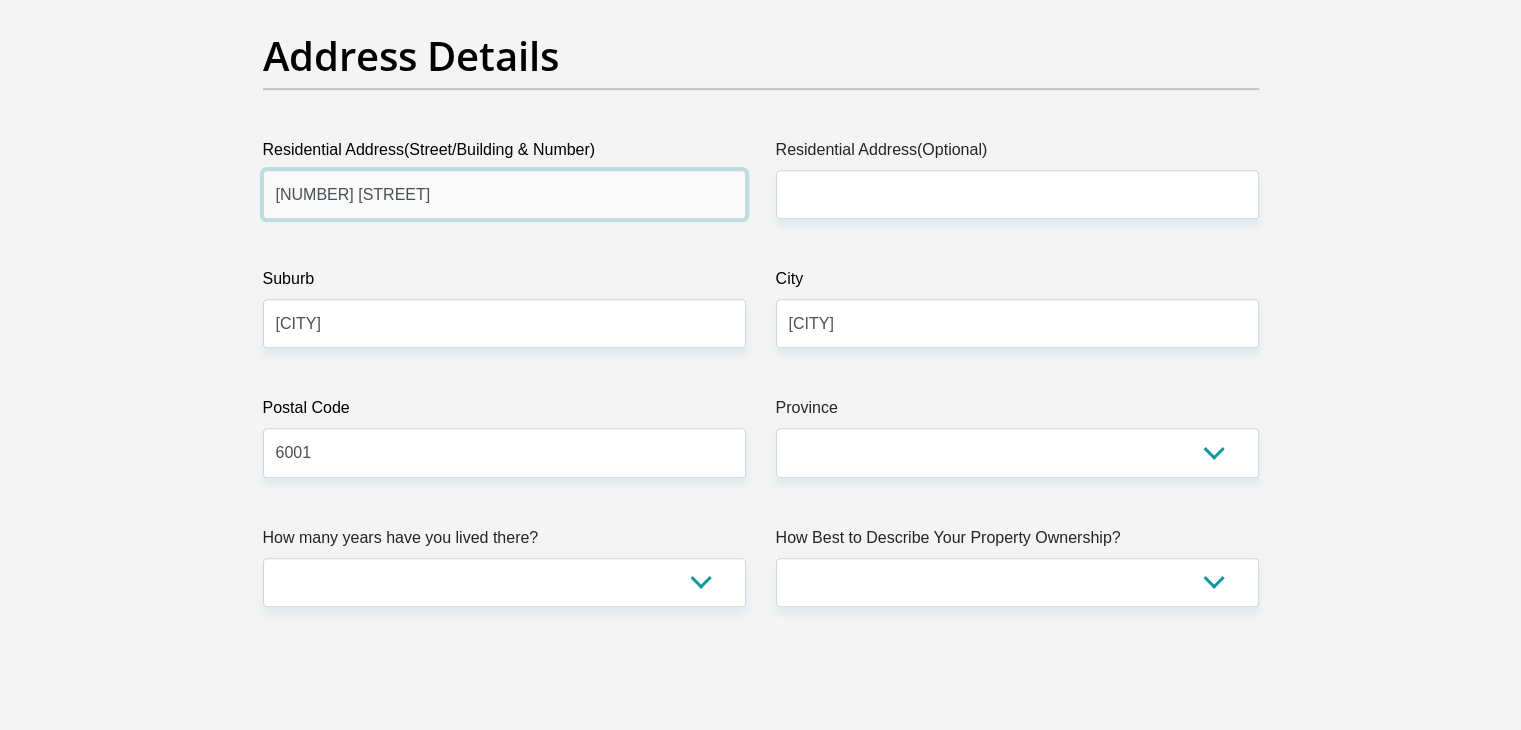 drag, startPoint x: 477, startPoint y: 197, endPoint x: 200, endPoint y: 199, distance: 277.00723 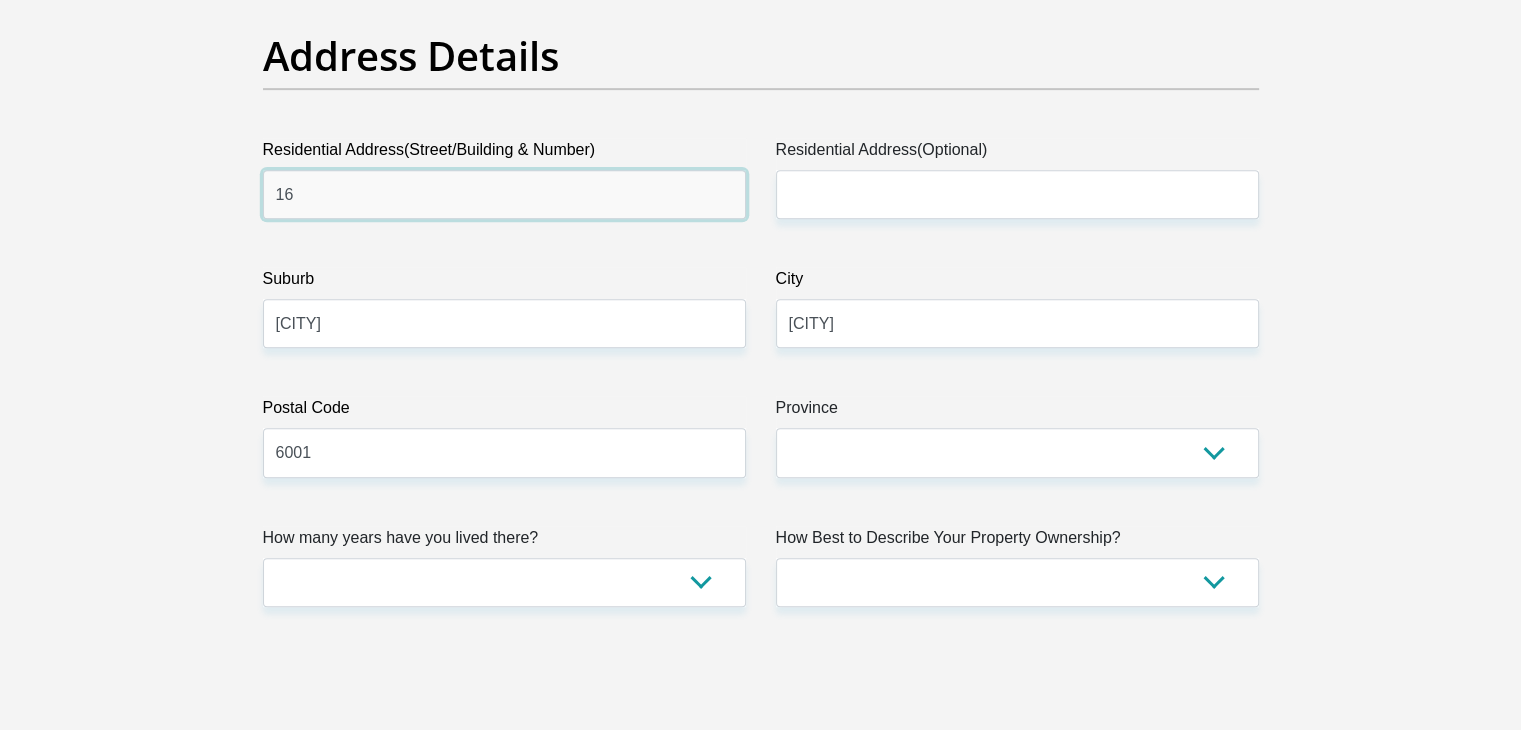 type on "[NUMBER] [STREET]" 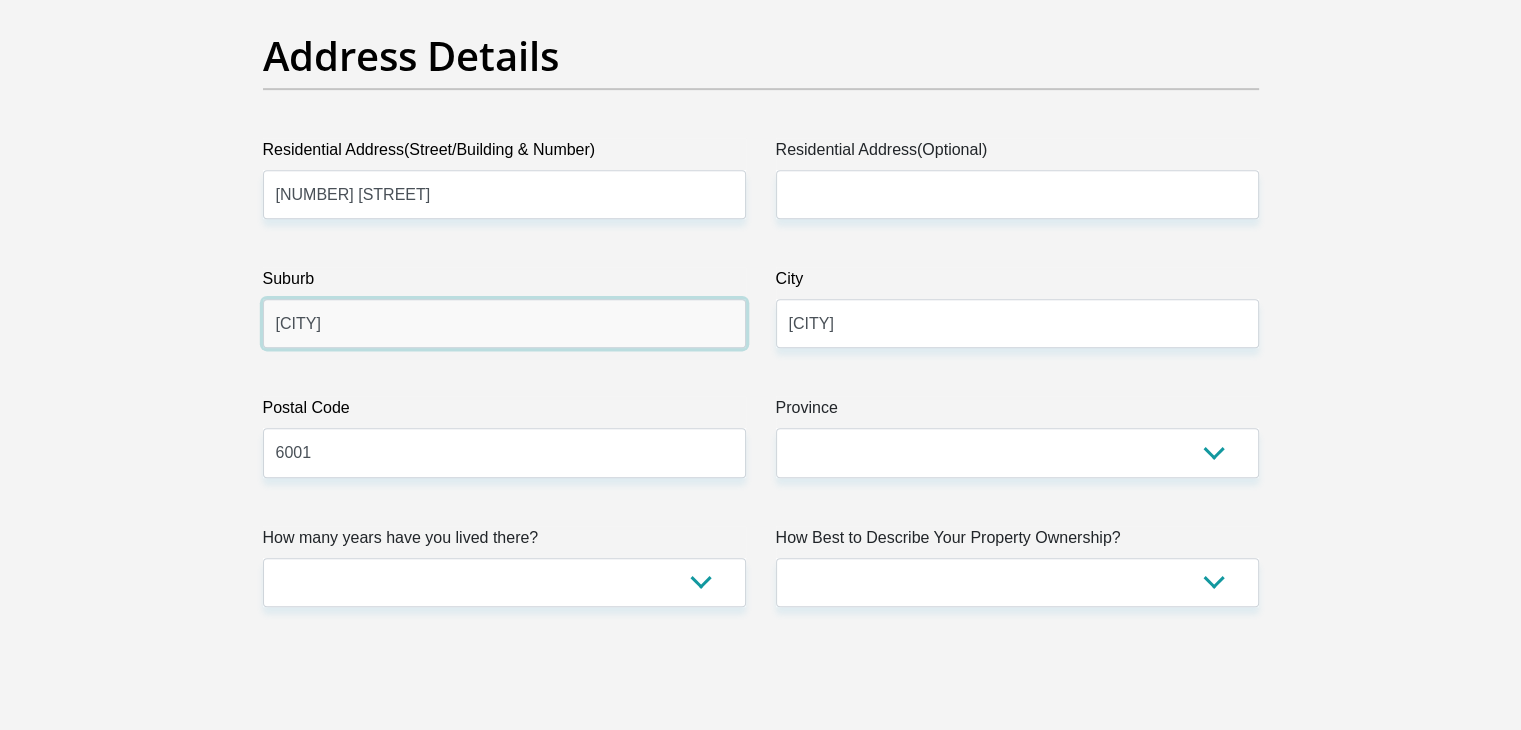 click on "[CITY]" at bounding box center (504, 323) 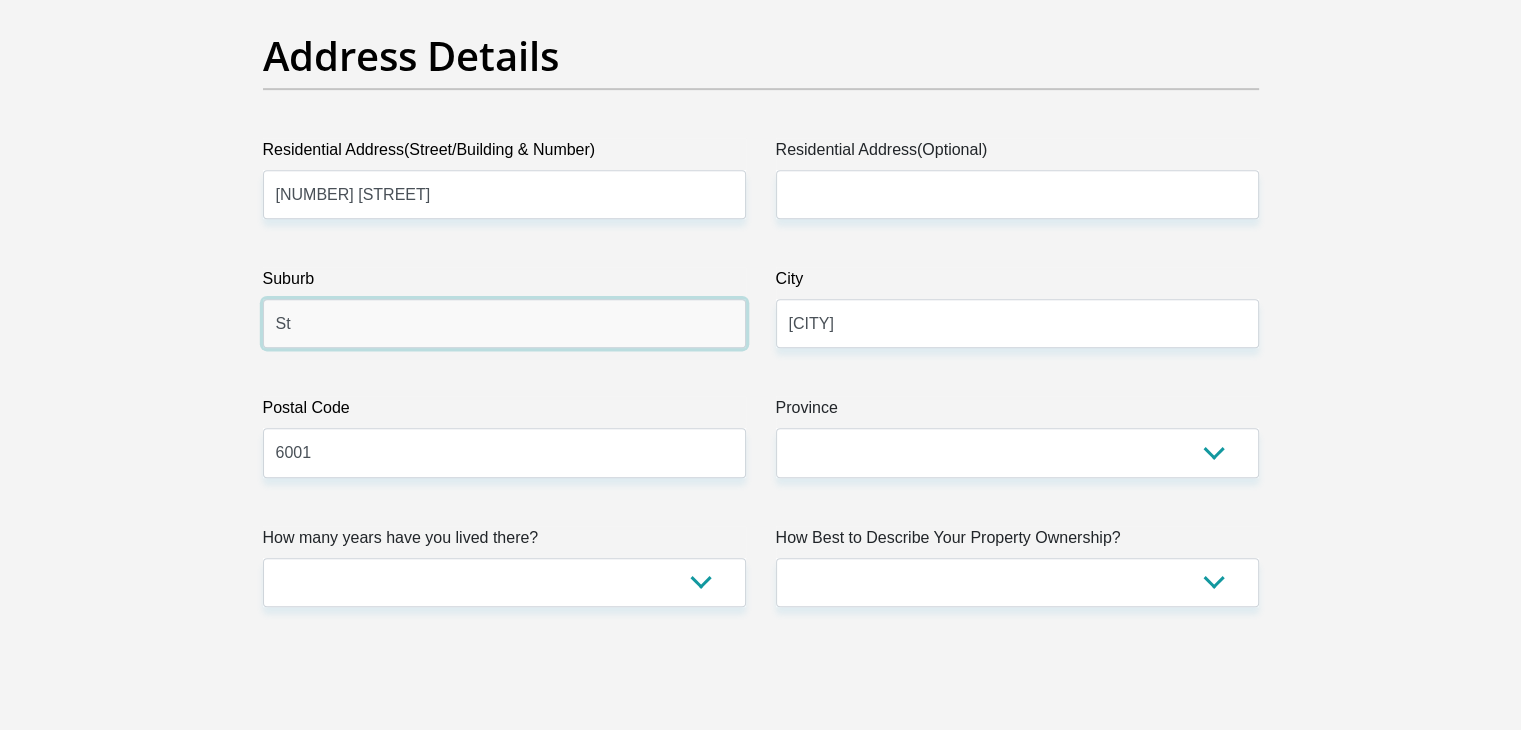 type on "[STREET]" 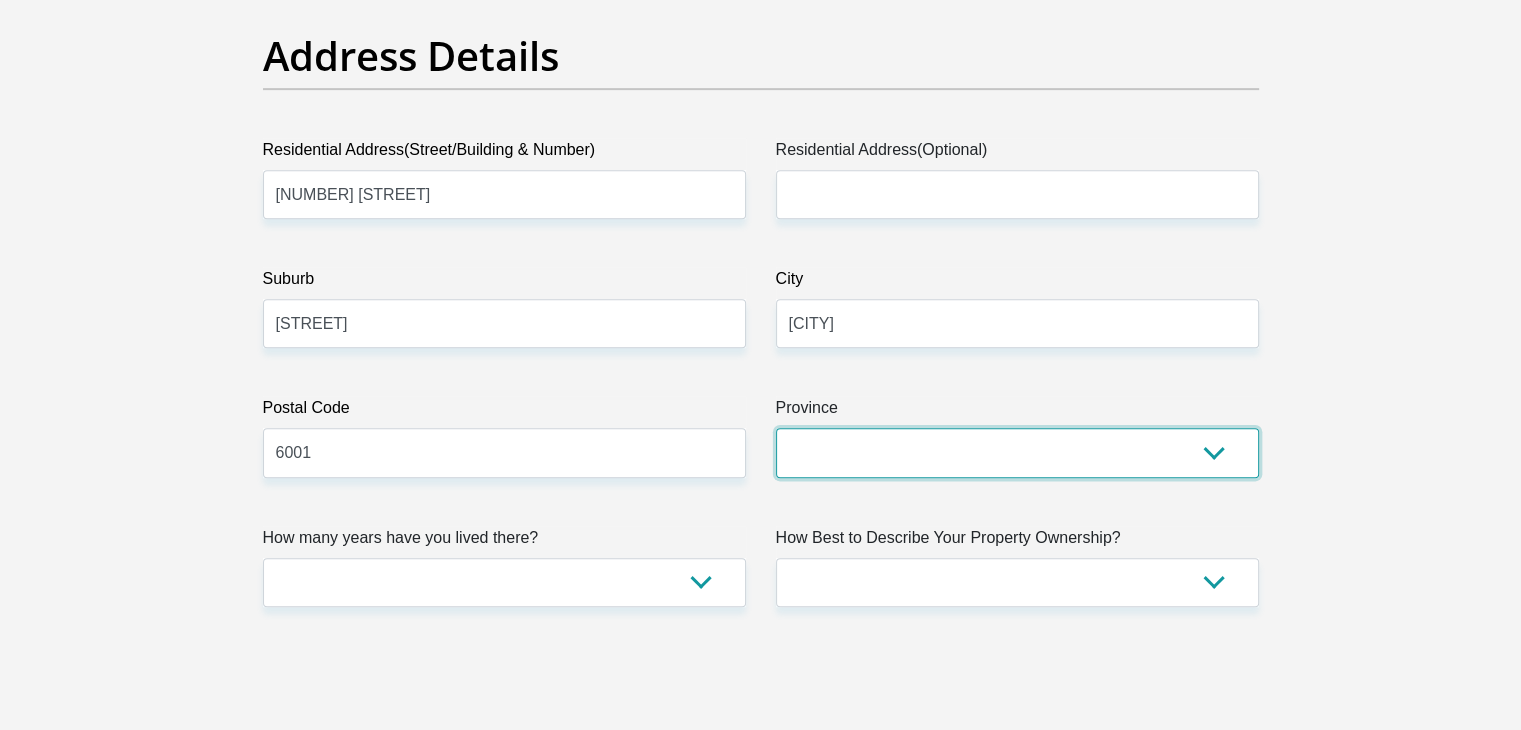 click on "Eastern Cape
Free State
Gauteng
KwaZulu-Natal
Limpopo
Mpumalanga
Northern Cape
North West
Western Cape" at bounding box center (1017, 452) 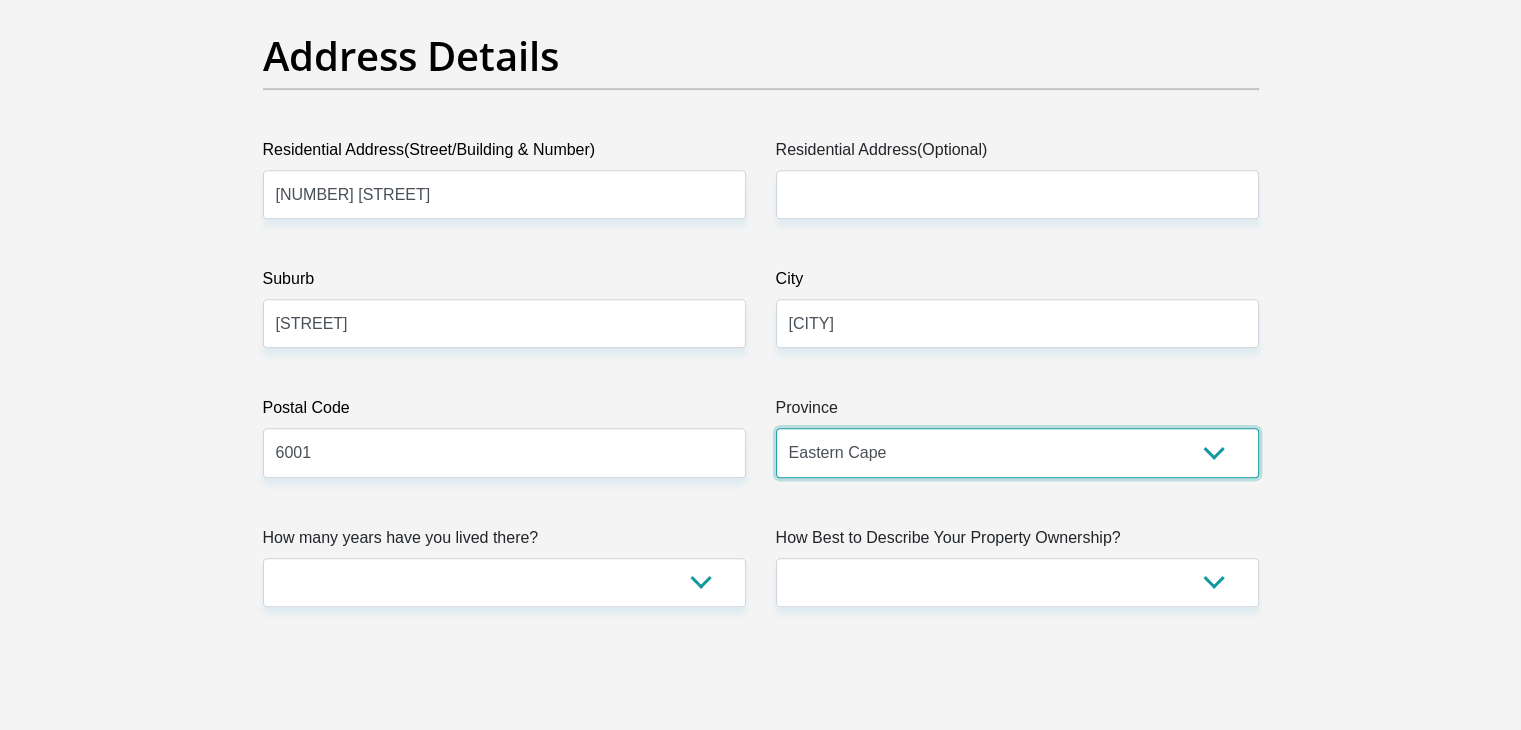 click on "Eastern Cape
Free State
Gauteng
KwaZulu-Natal
Limpopo
Mpumalanga
Northern Cape
North West
Western Cape" at bounding box center (1017, 452) 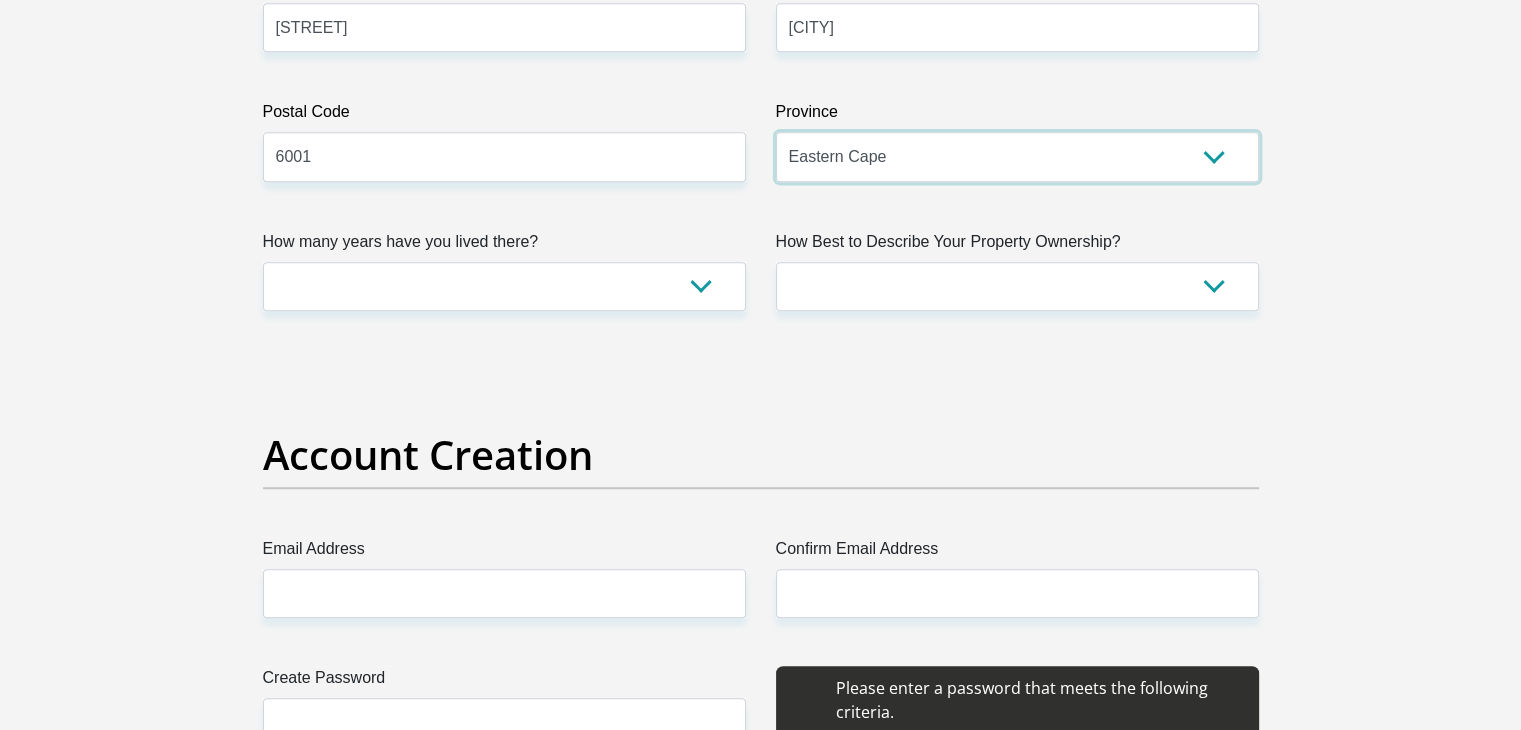 scroll, scrollTop: 1300, scrollLeft: 0, axis: vertical 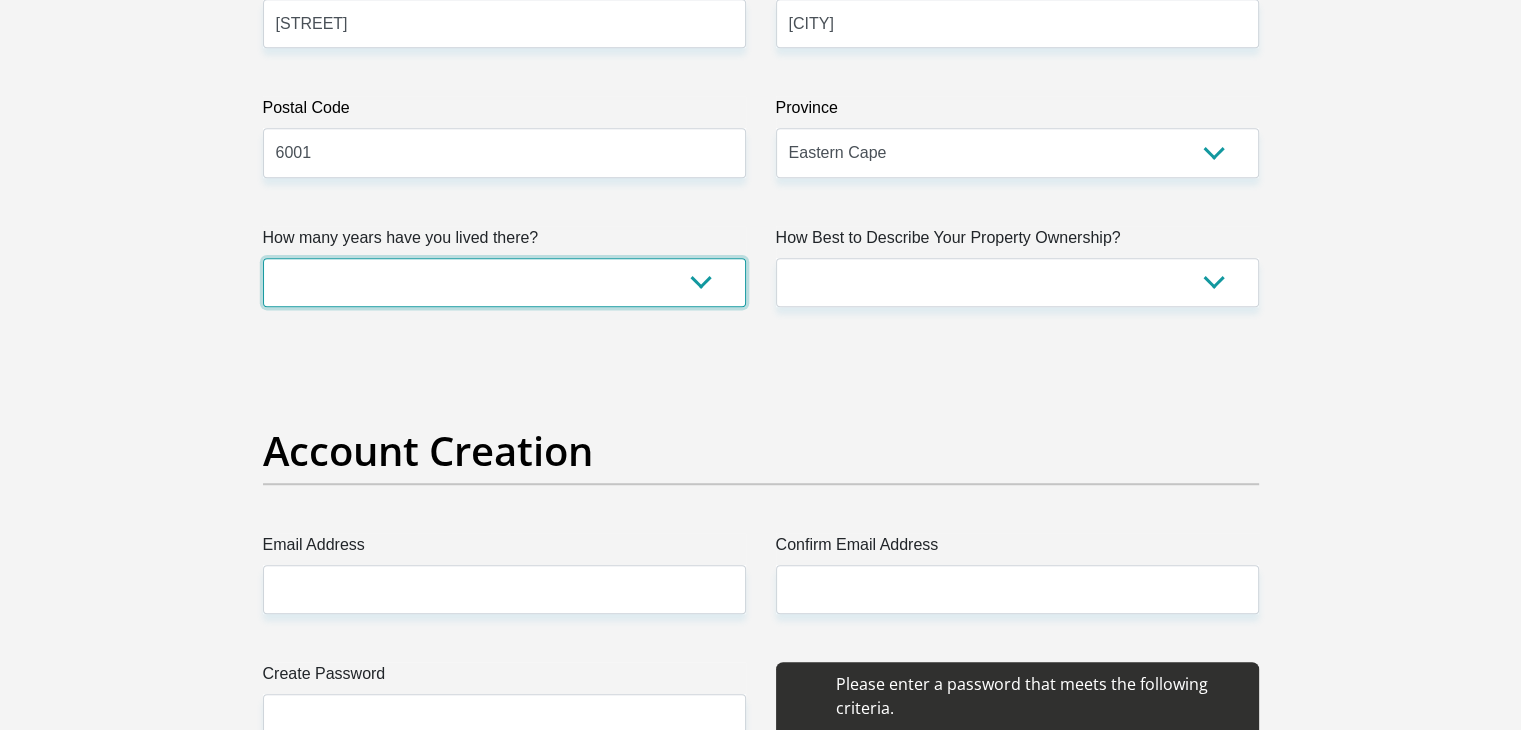 click on "less than 1 year
1-3 years
3-5 years
5+ years" at bounding box center (504, 282) 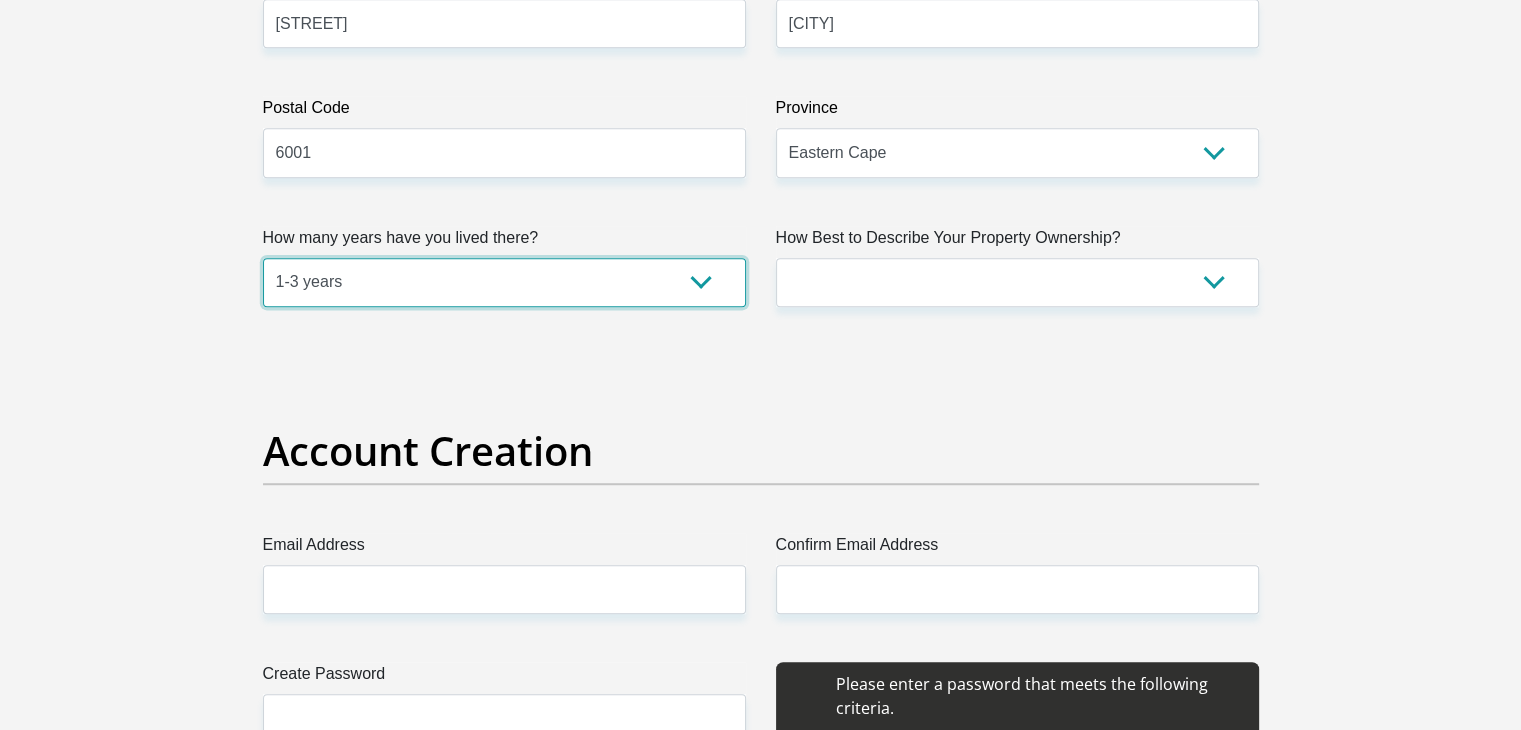 click on "less than 1 year
1-3 years
3-5 years
5+ years" at bounding box center [504, 282] 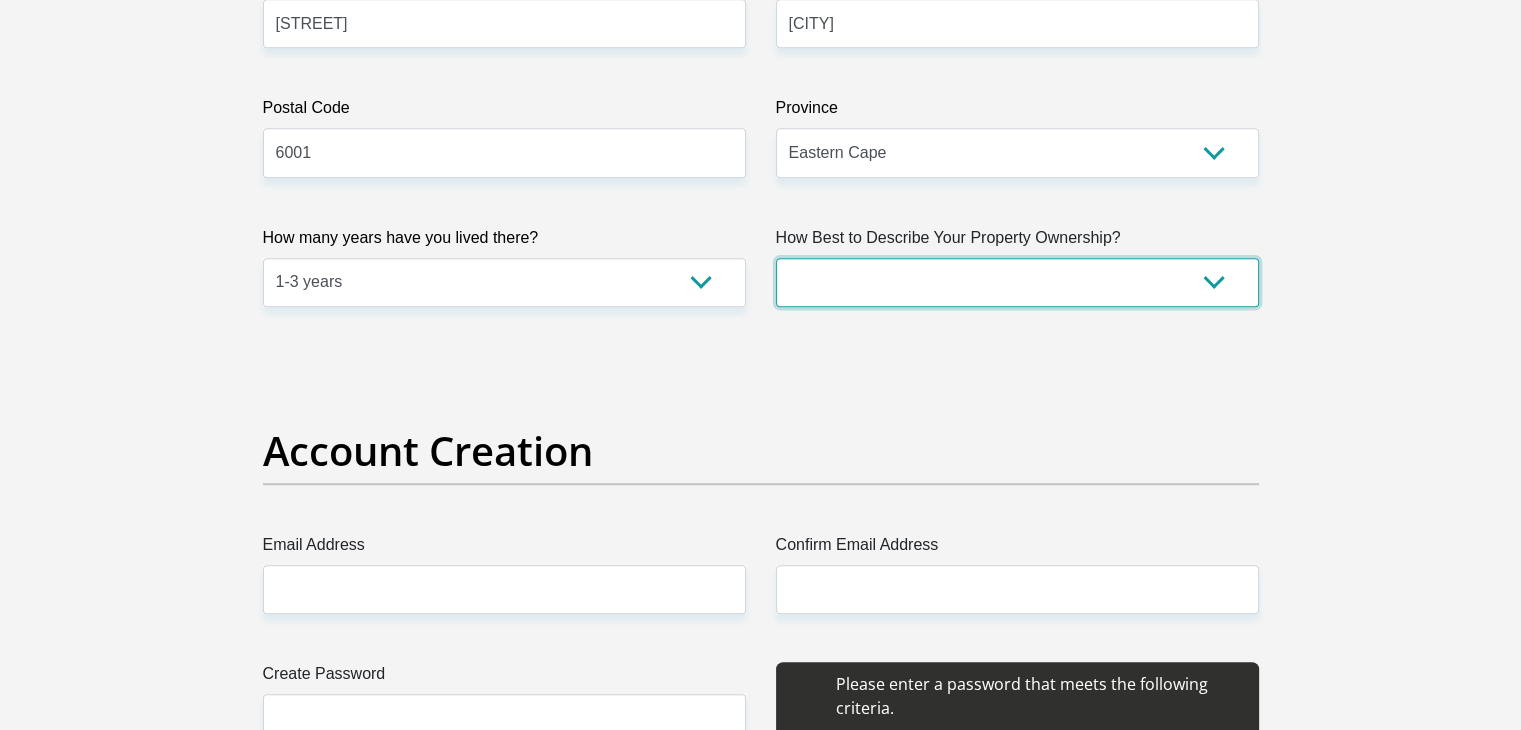 click on "Owned
Rented
Family Owned
Company Dwelling" at bounding box center (1017, 282) 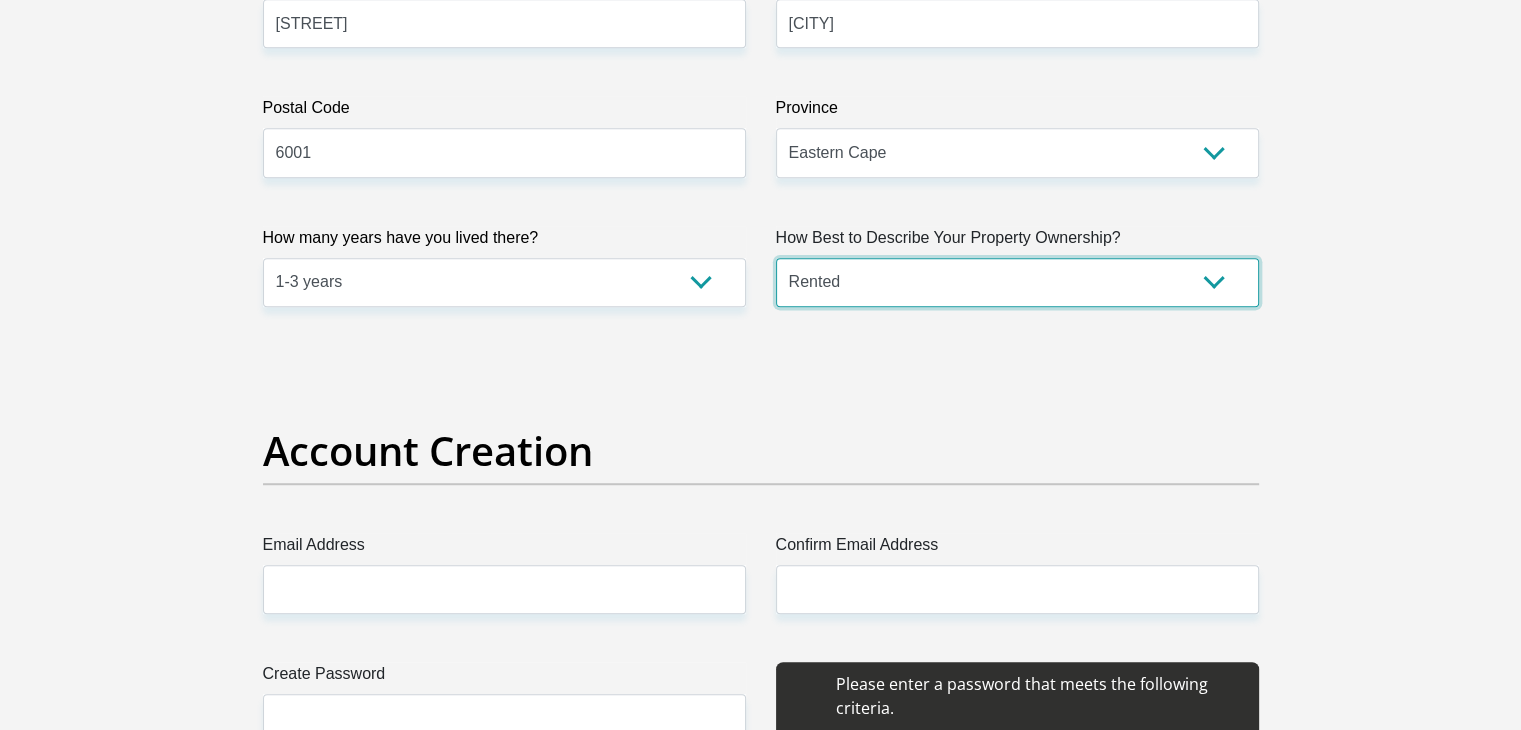 click on "Owned
Rented
Family Owned
Company Dwelling" at bounding box center (1017, 282) 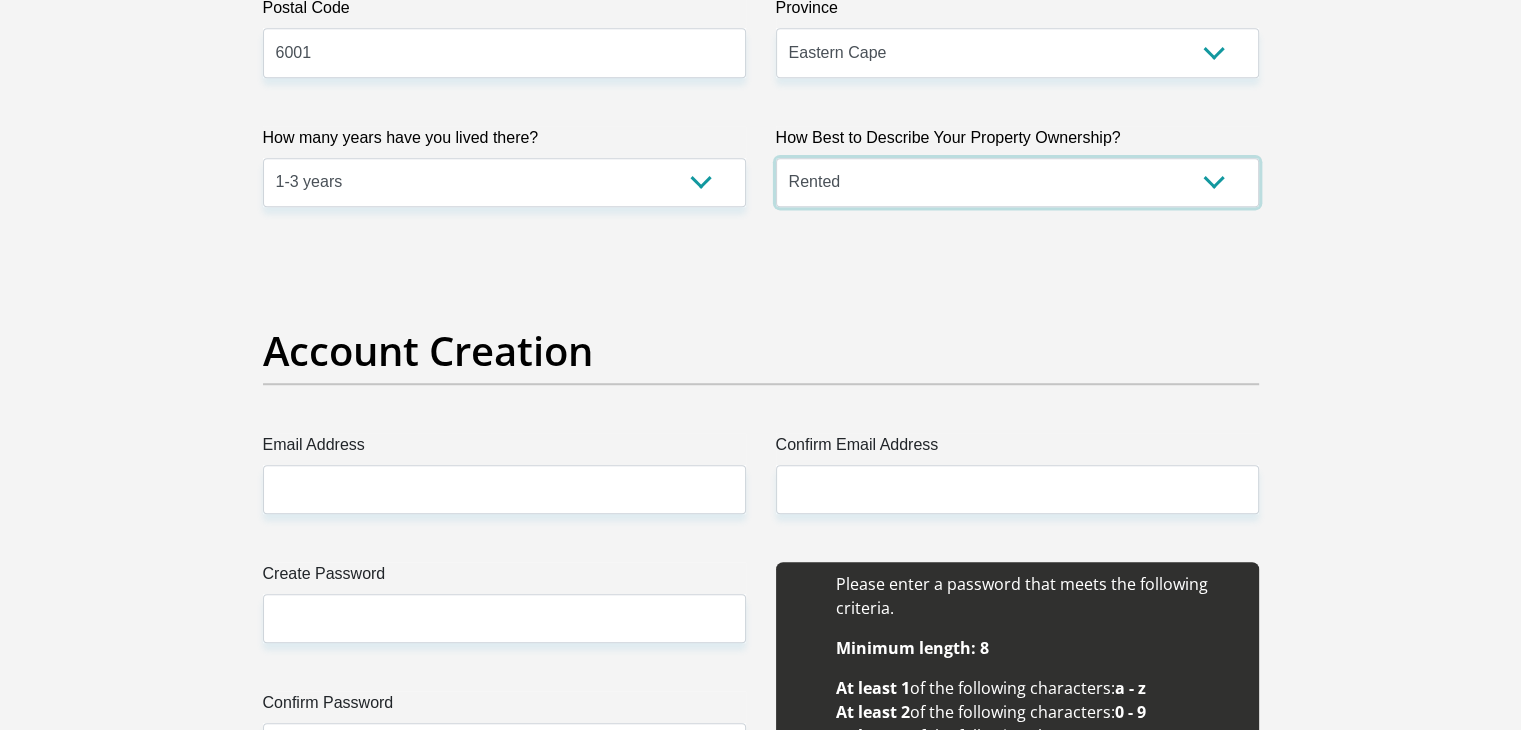 scroll, scrollTop: 1500, scrollLeft: 0, axis: vertical 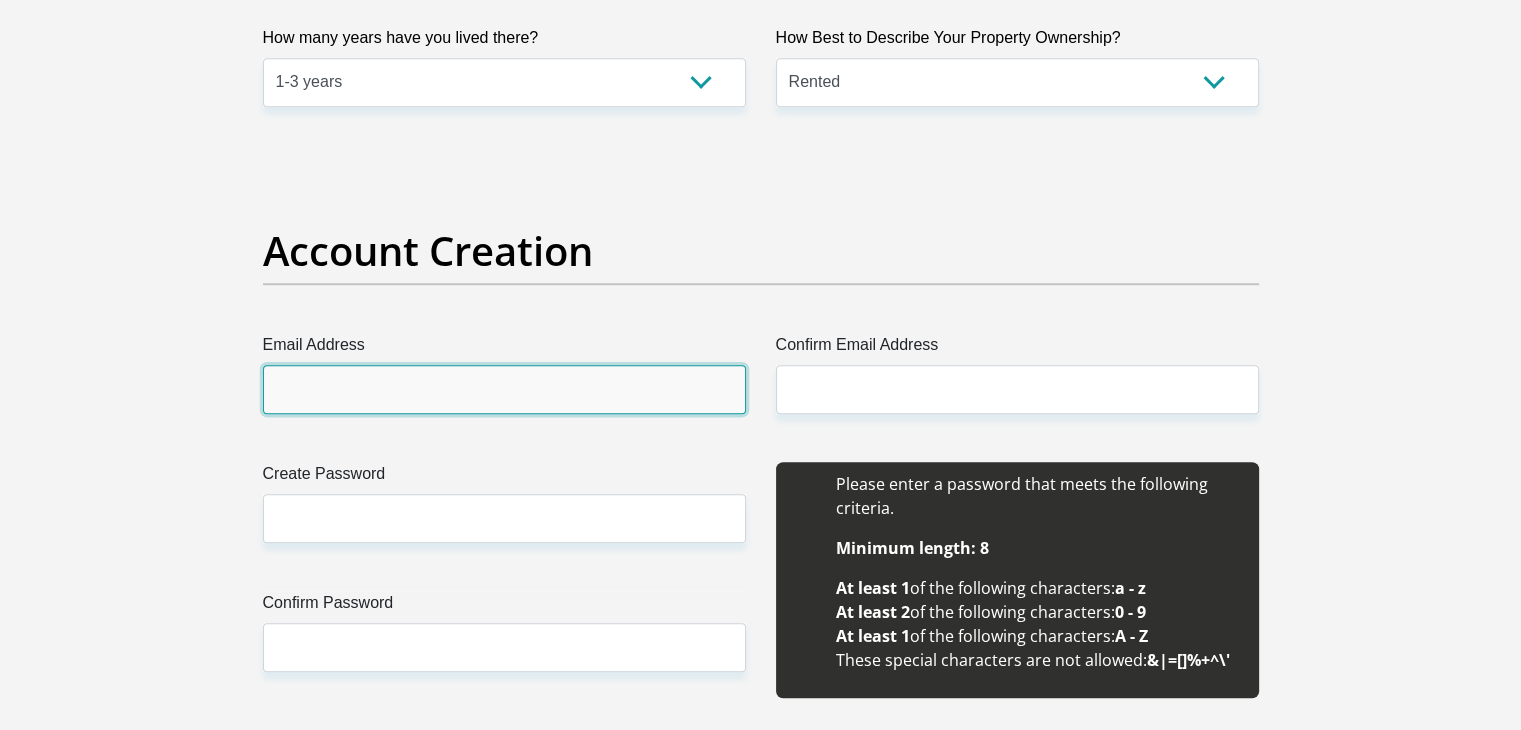 click on "Email Address" at bounding box center [504, 389] 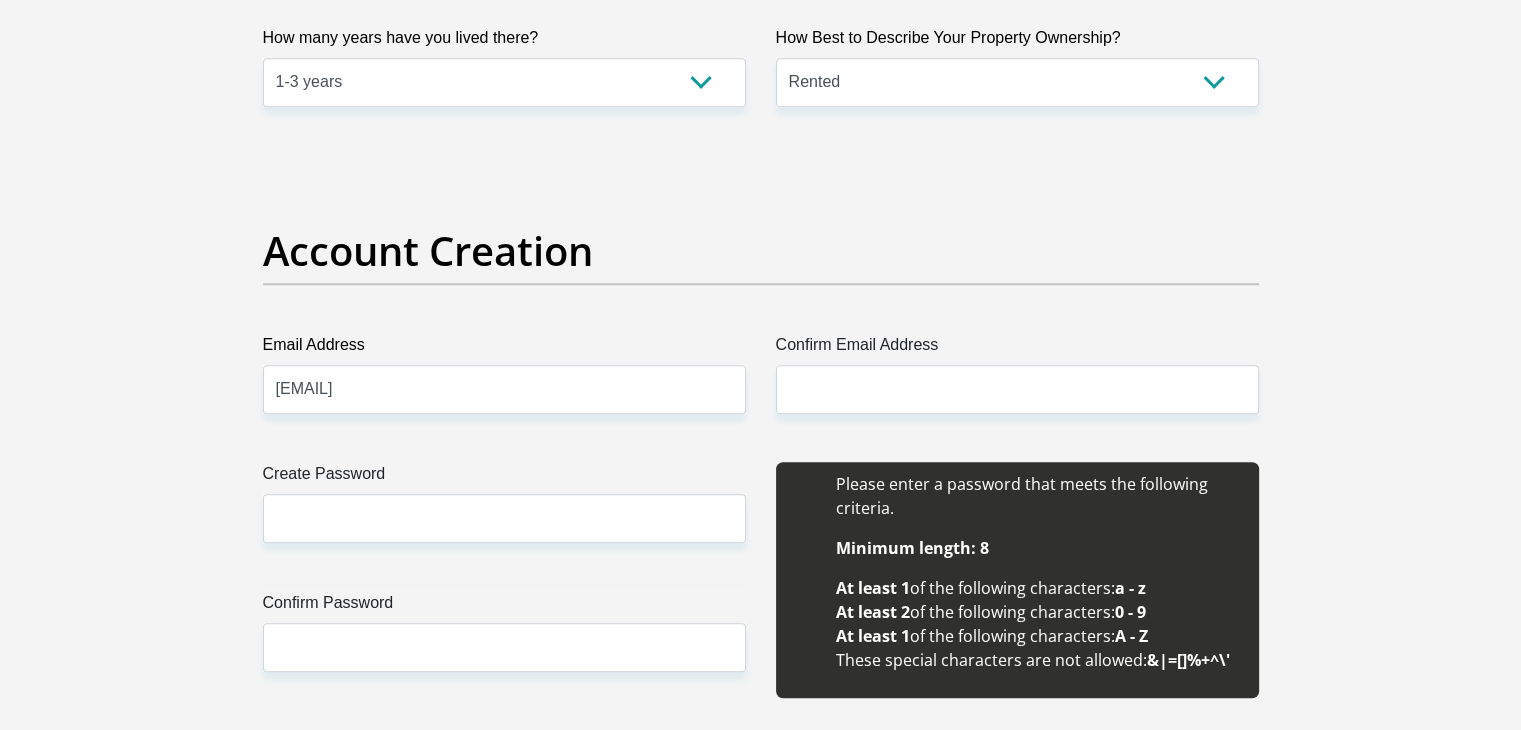click on "Confirm Email Address" at bounding box center (1017, 349) 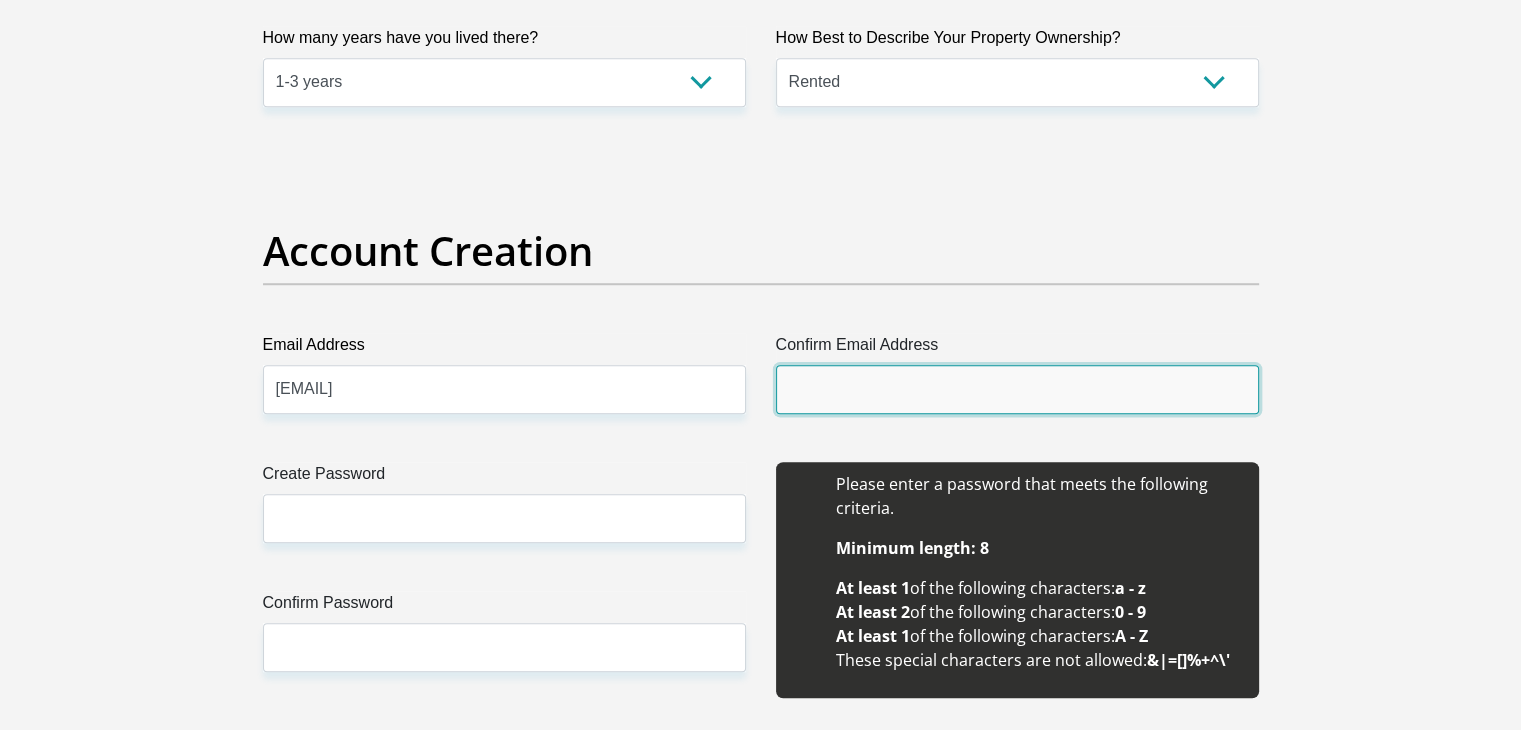 click on "Confirm Email Address" at bounding box center (1017, 389) 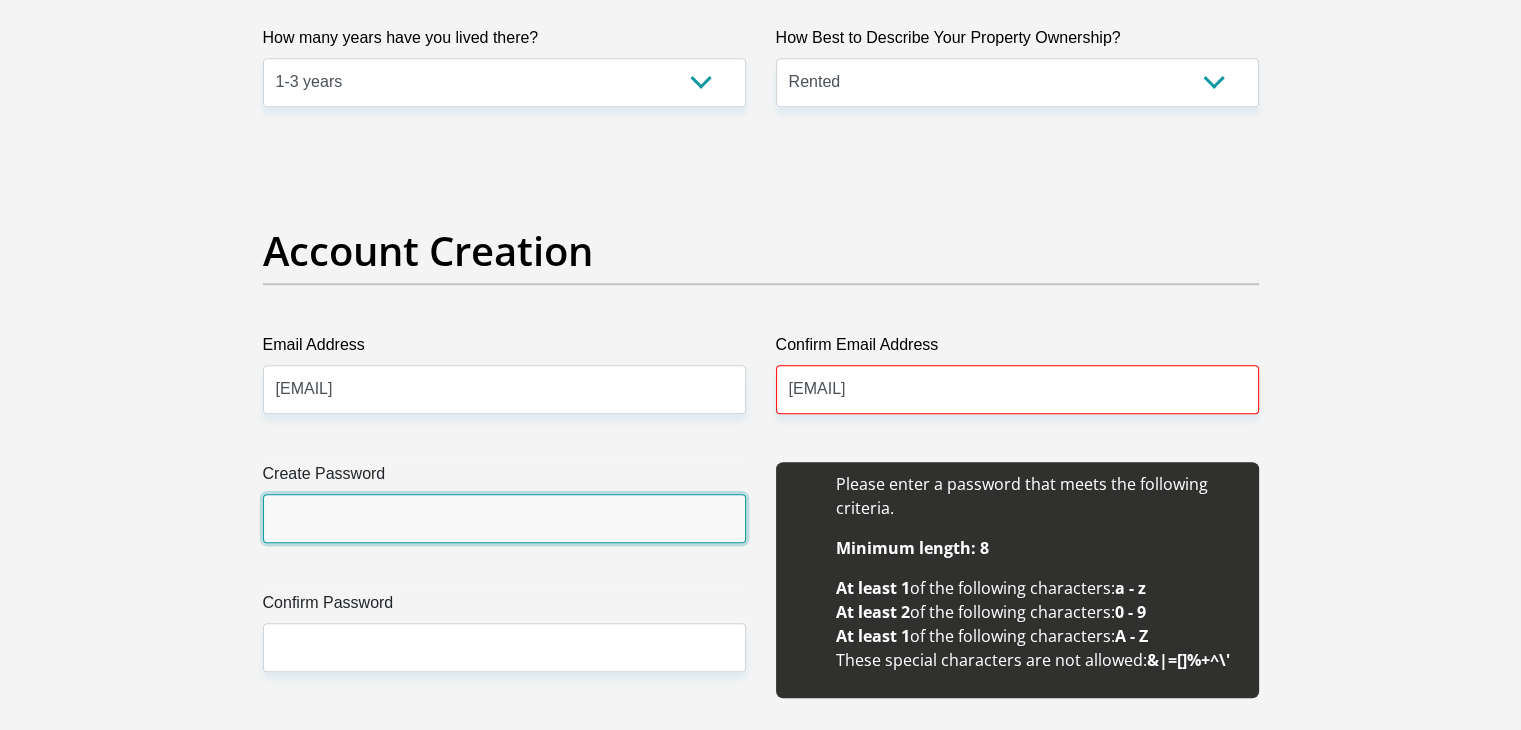 click on "Create Password" at bounding box center [504, 518] 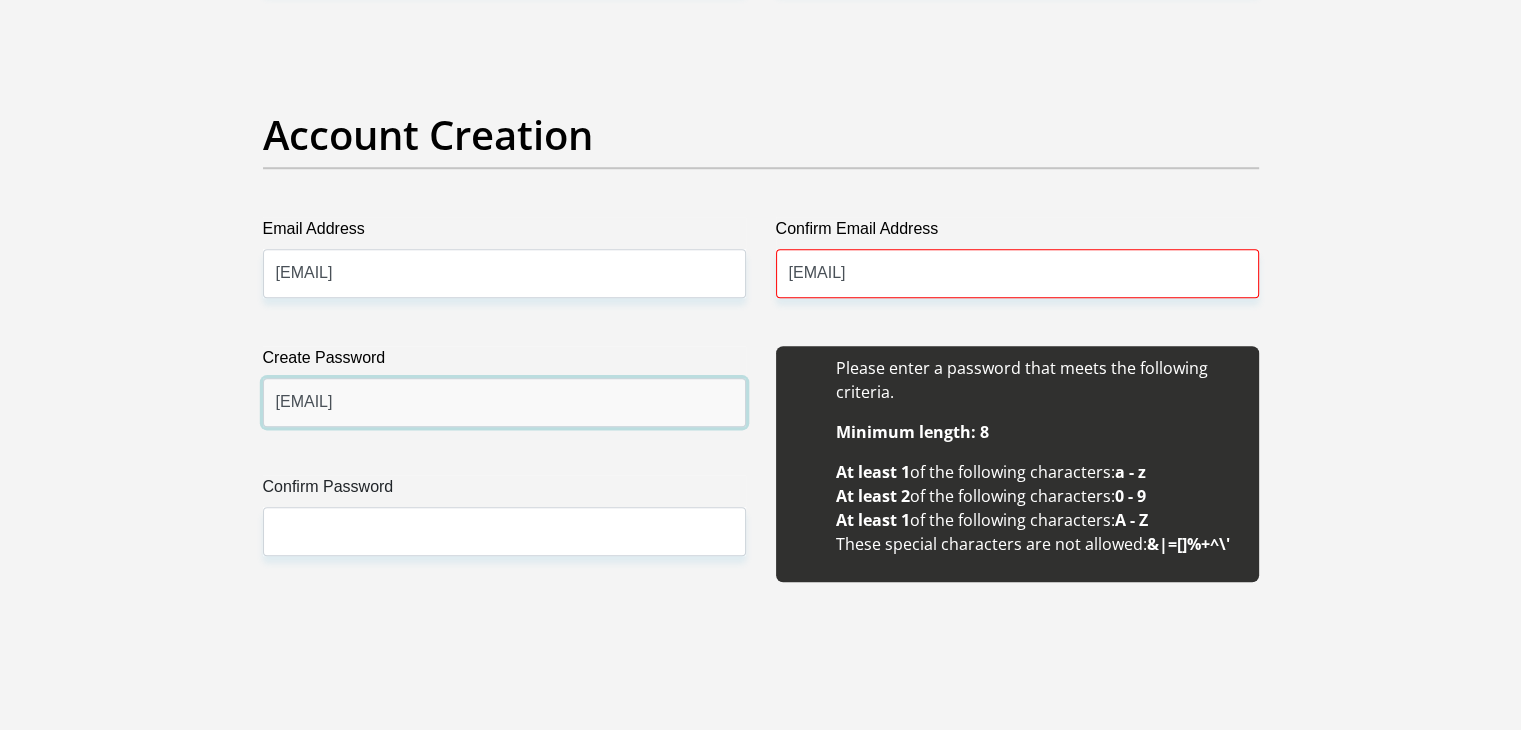 scroll, scrollTop: 1800, scrollLeft: 0, axis: vertical 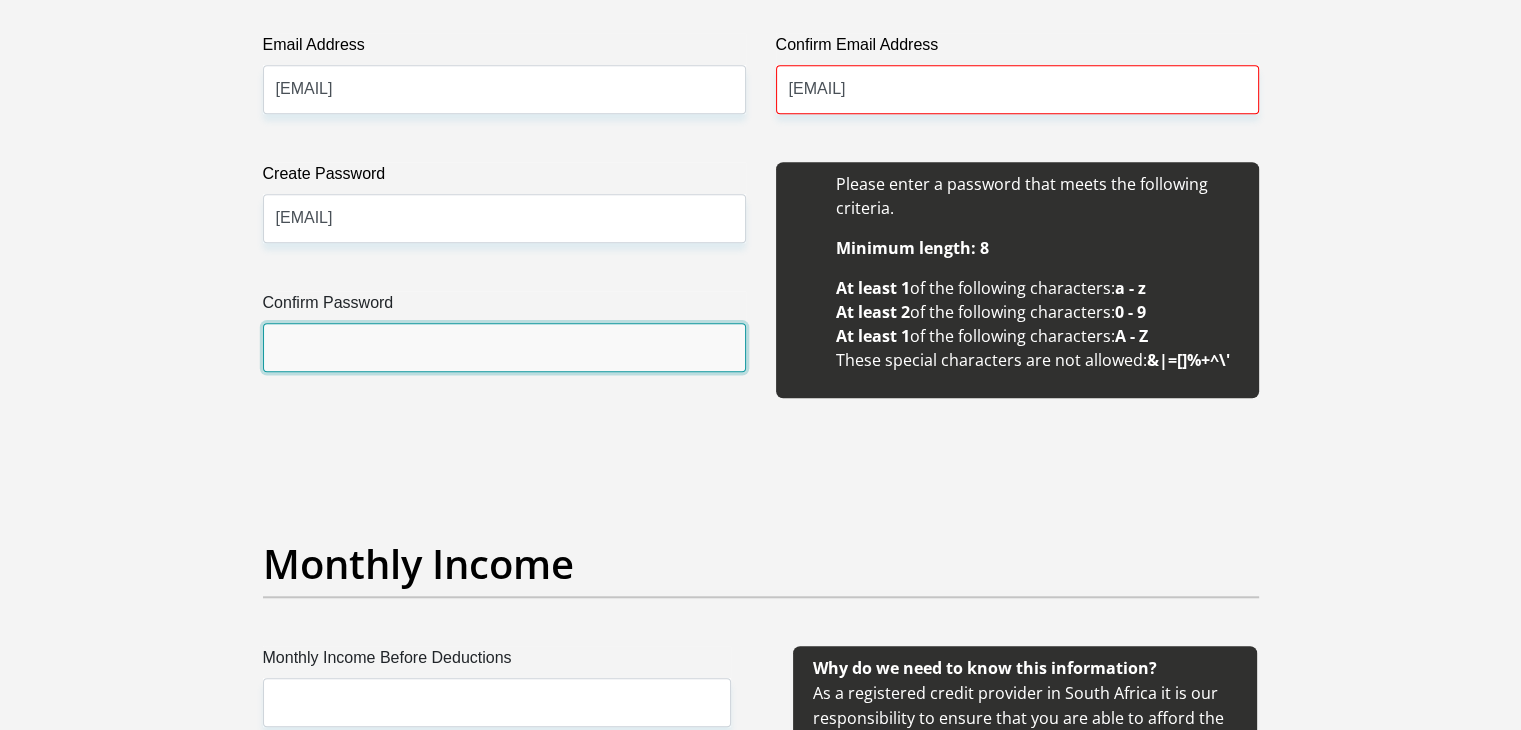 drag, startPoint x: 434, startPoint y: 341, endPoint x: 402, endPoint y: 363, distance: 38.832977 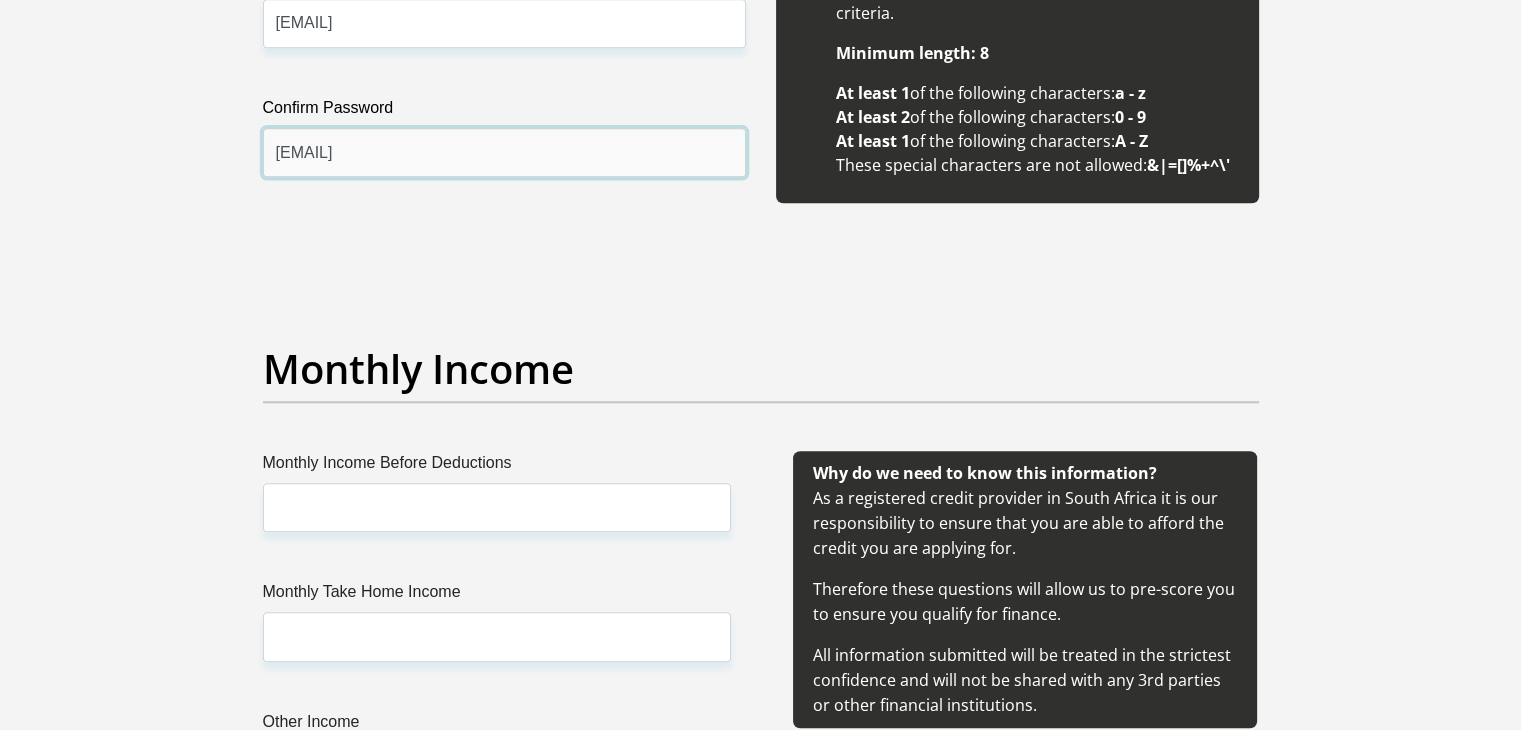 scroll, scrollTop: 2000, scrollLeft: 0, axis: vertical 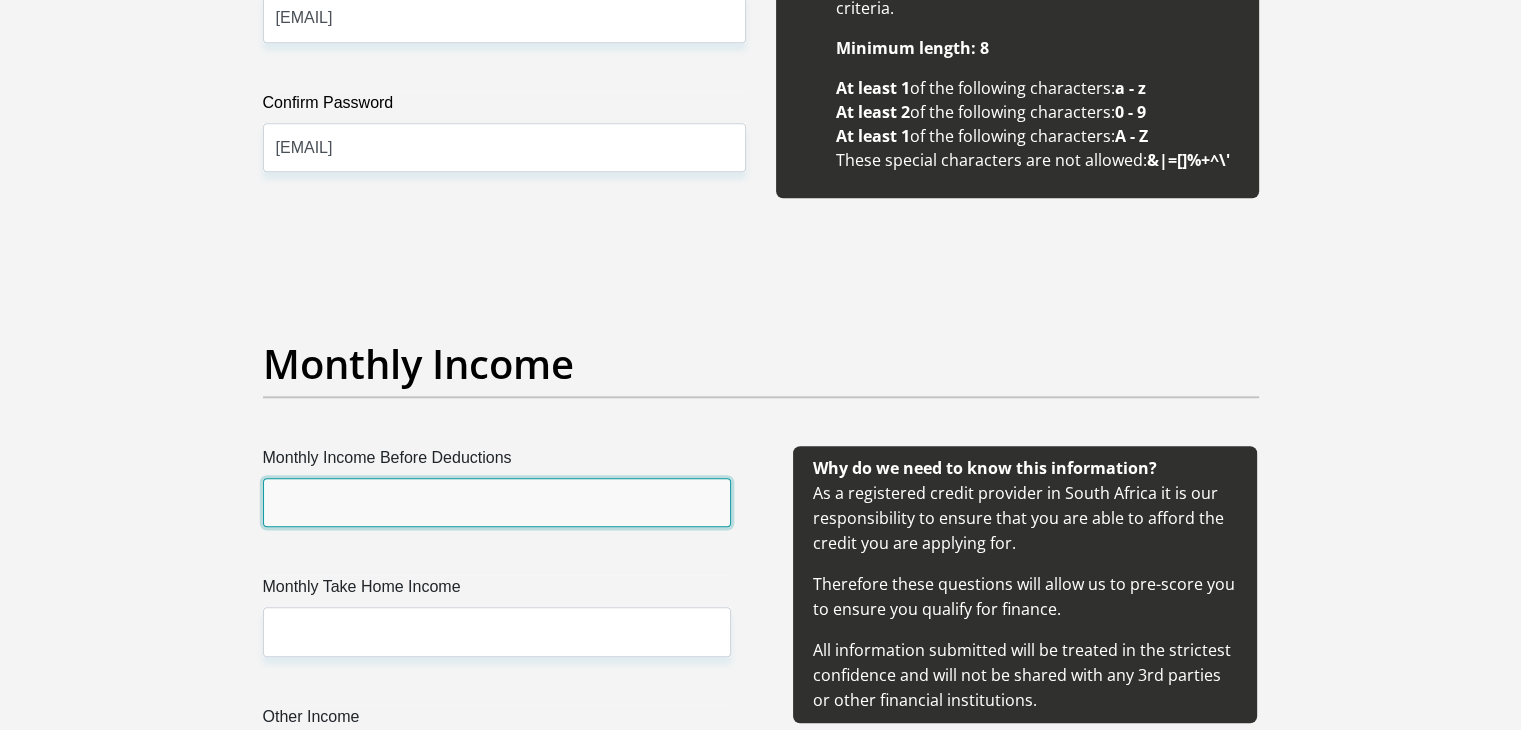 click on "Monthly Income Before Deductions" at bounding box center (497, 502) 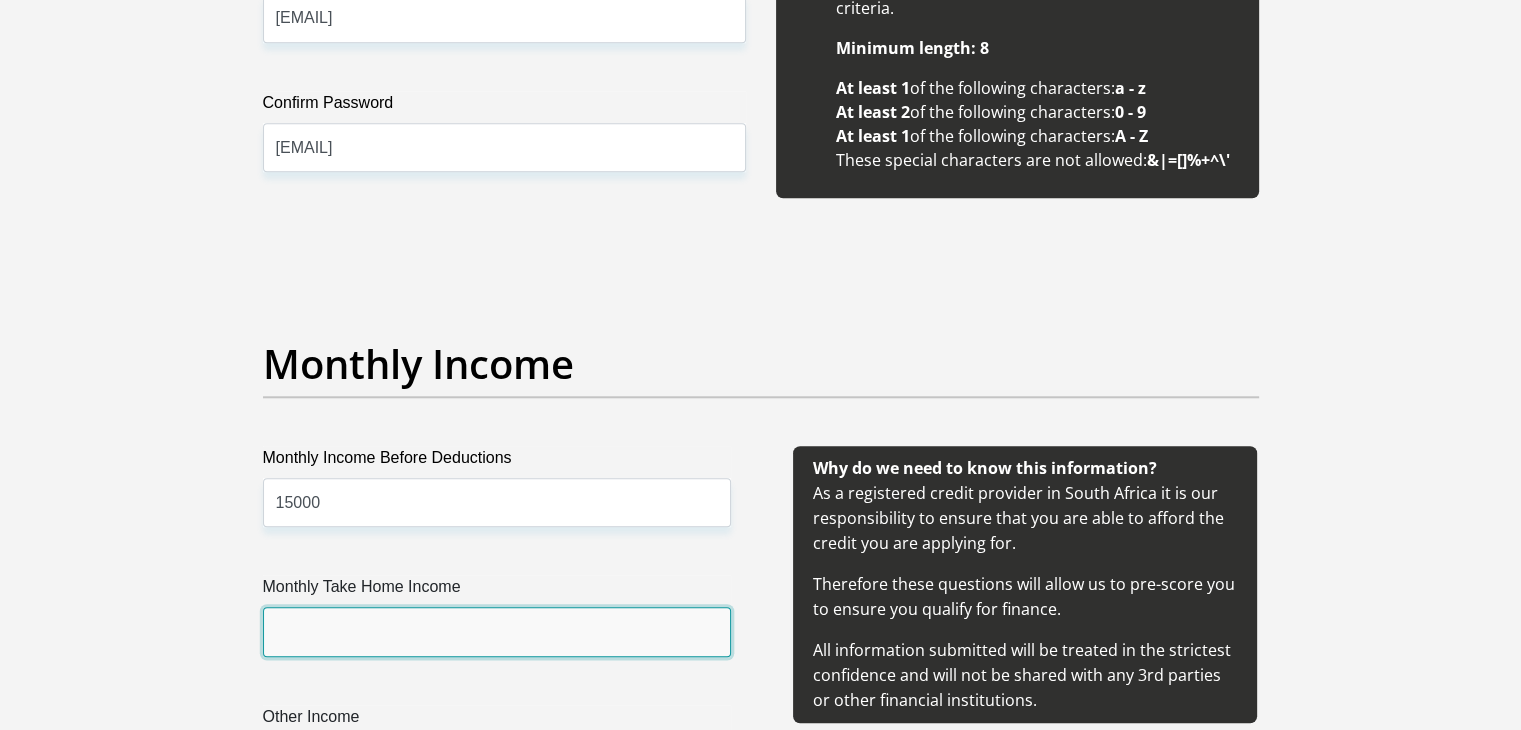 click on "Monthly Take Home Income" at bounding box center [497, 631] 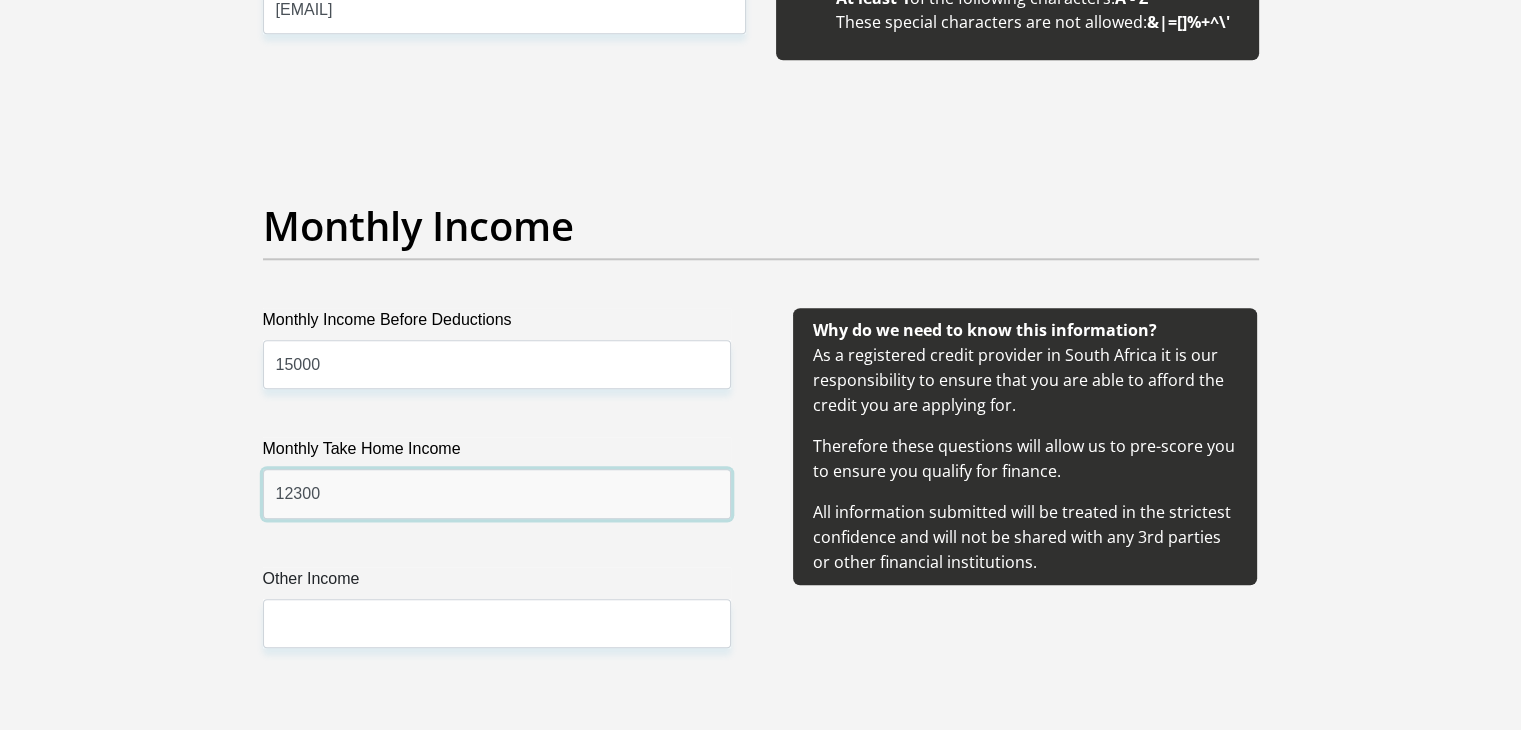 scroll, scrollTop: 2500, scrollLeft: 0, axis: vertical 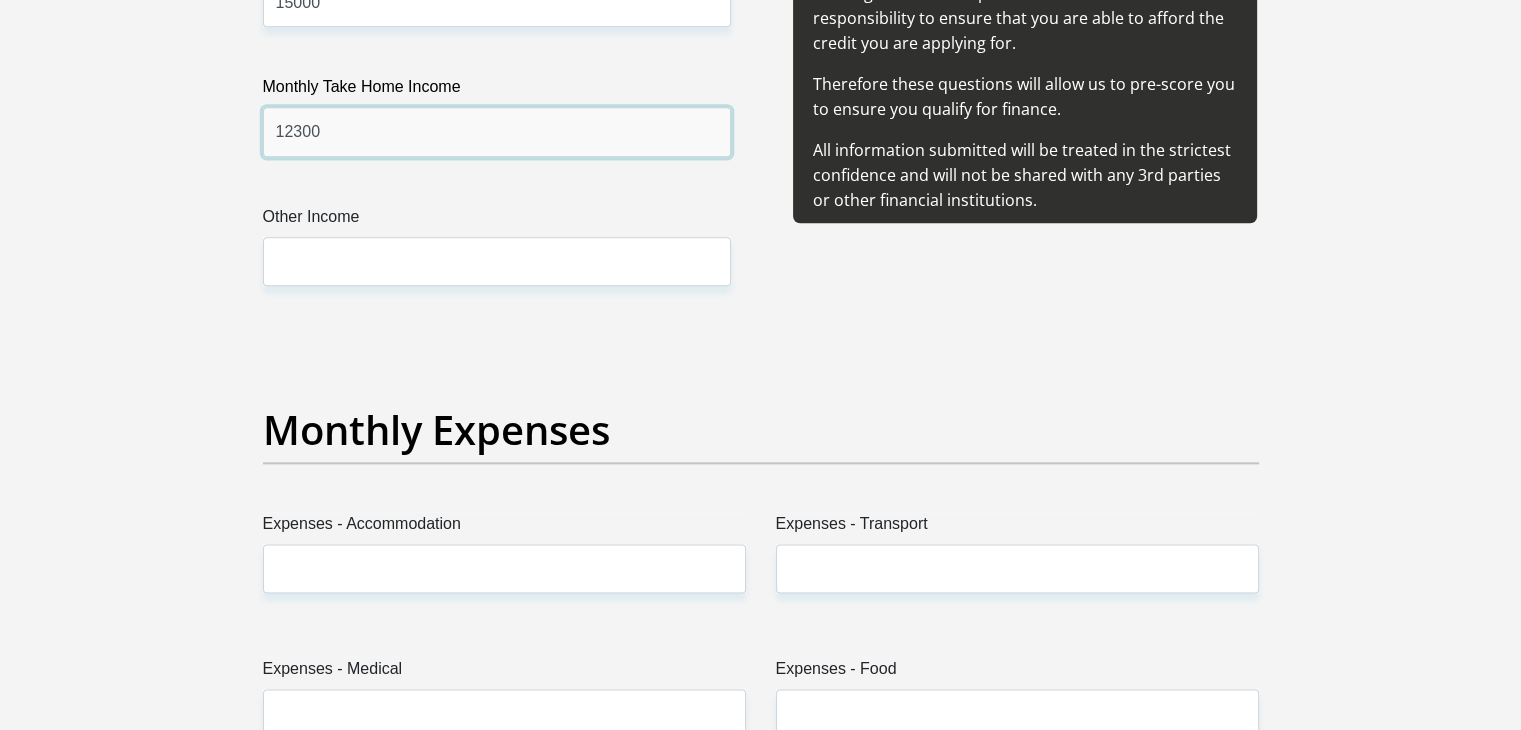 type on "12300" 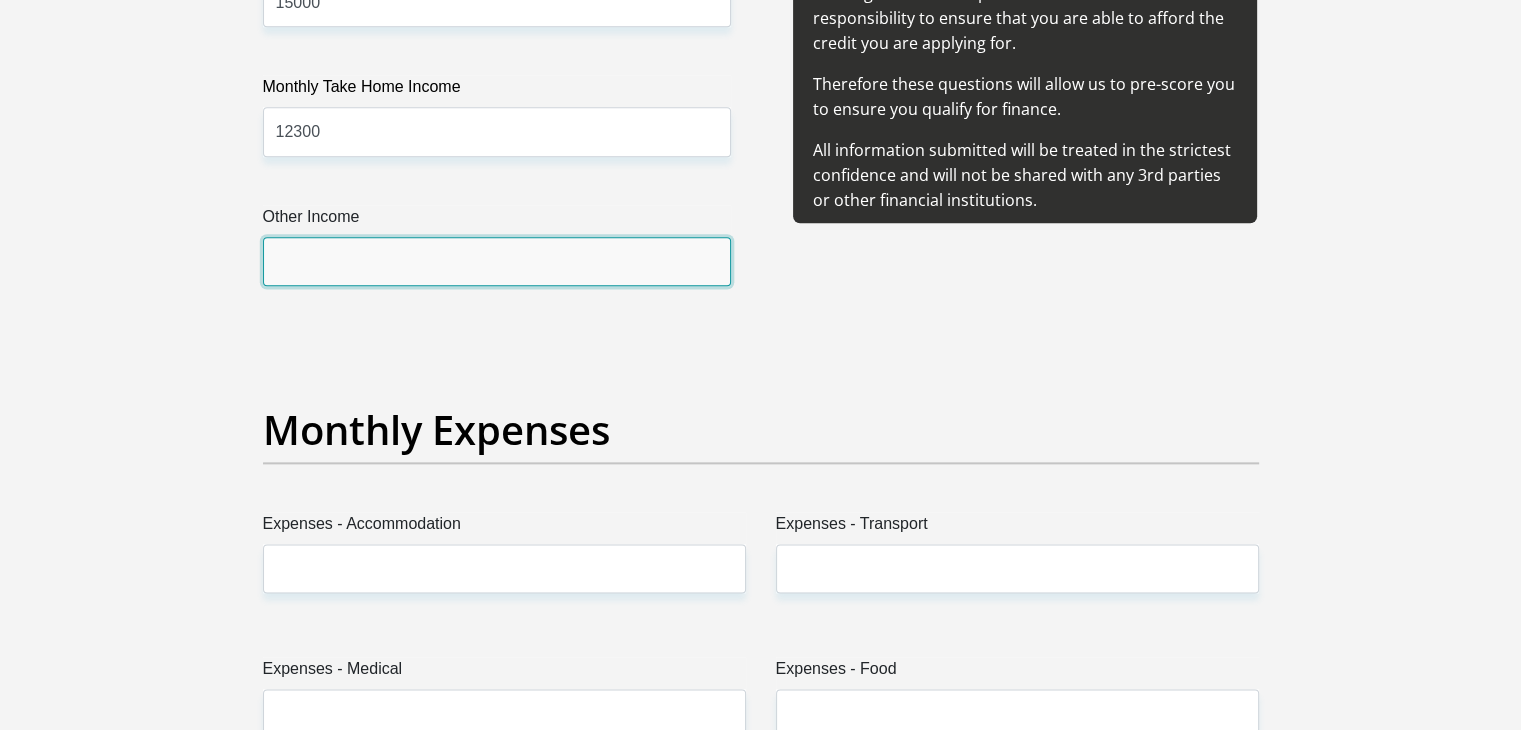 click on "Other Income" at bounding box center [497, 261] 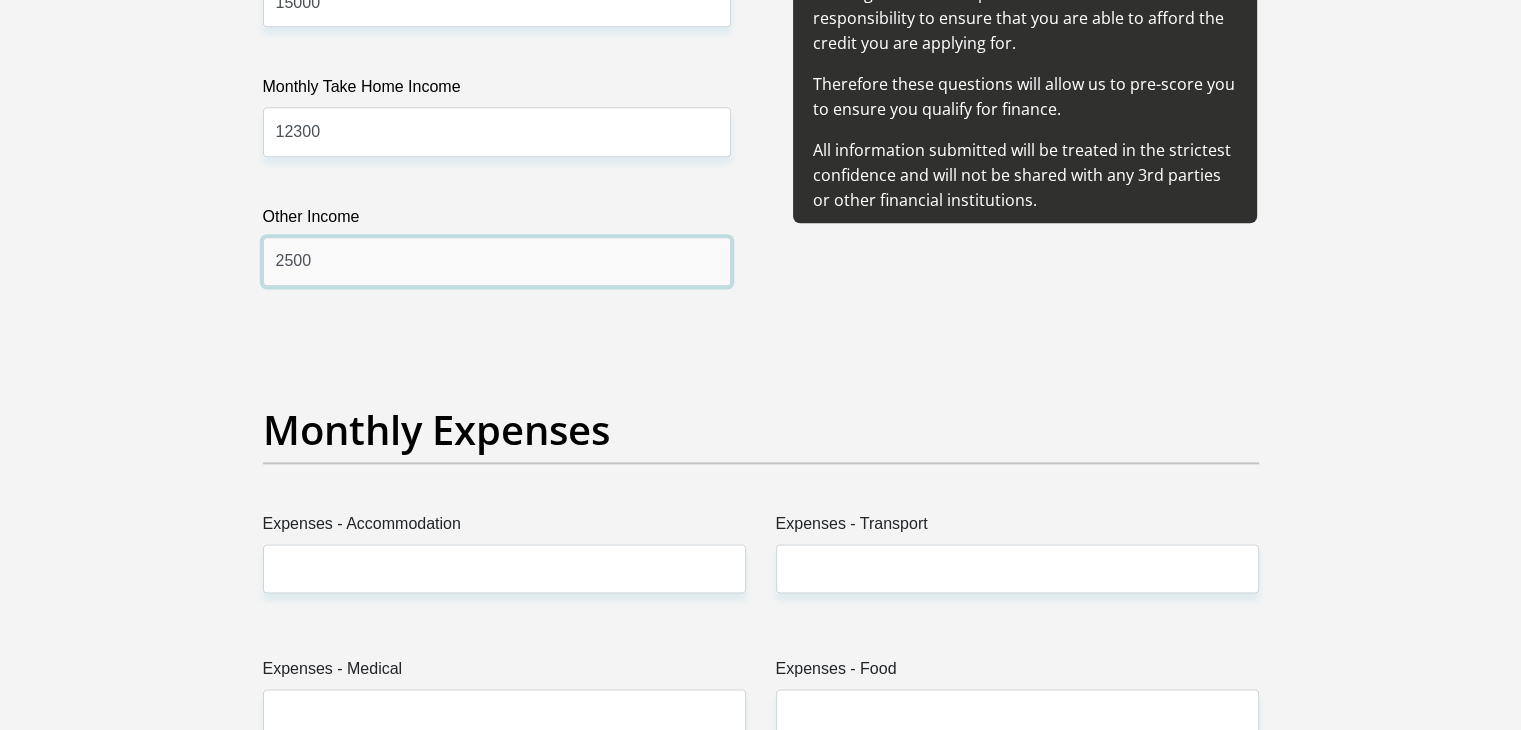 type on "2500" 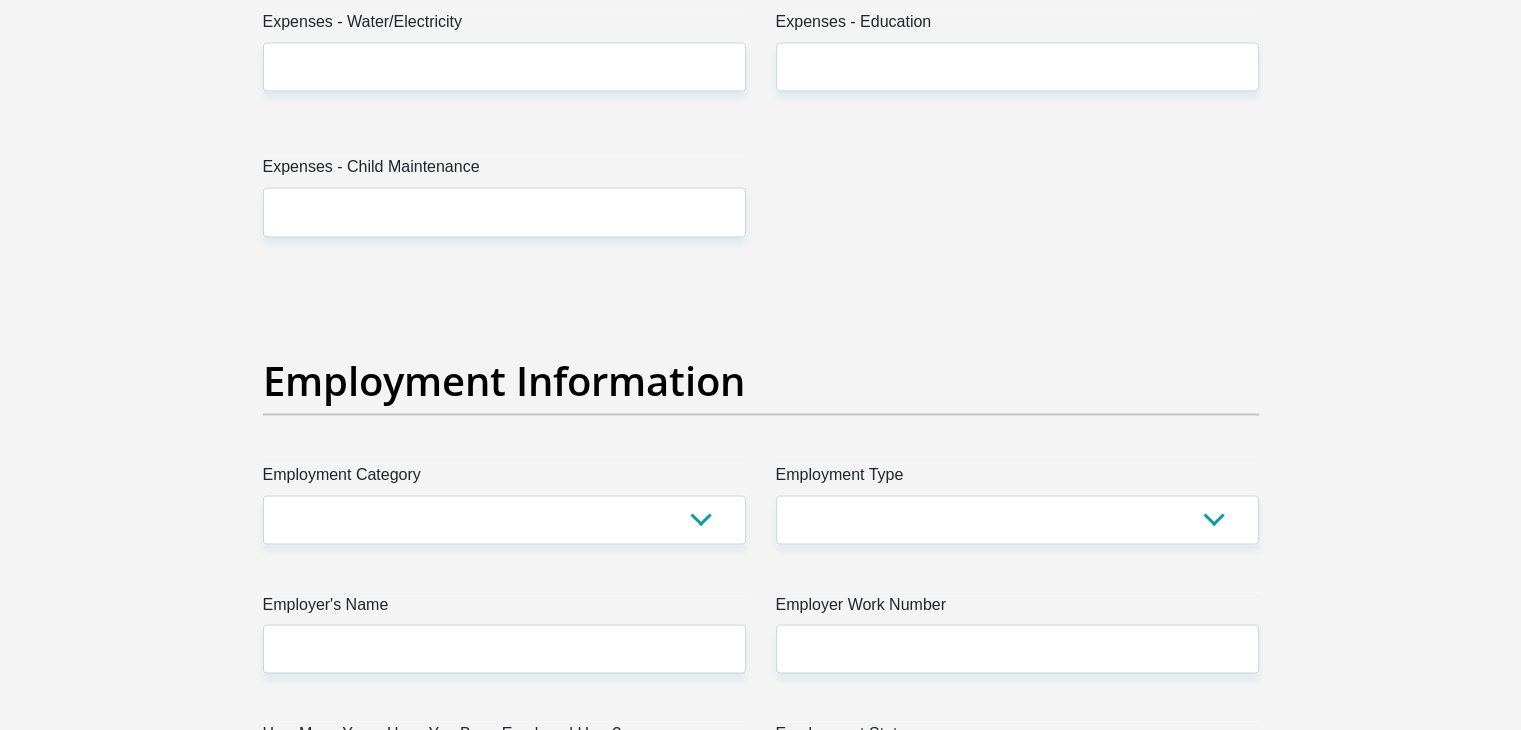 scroll, scrollTop: 3600, scrollLeft: 0, axis: vertical 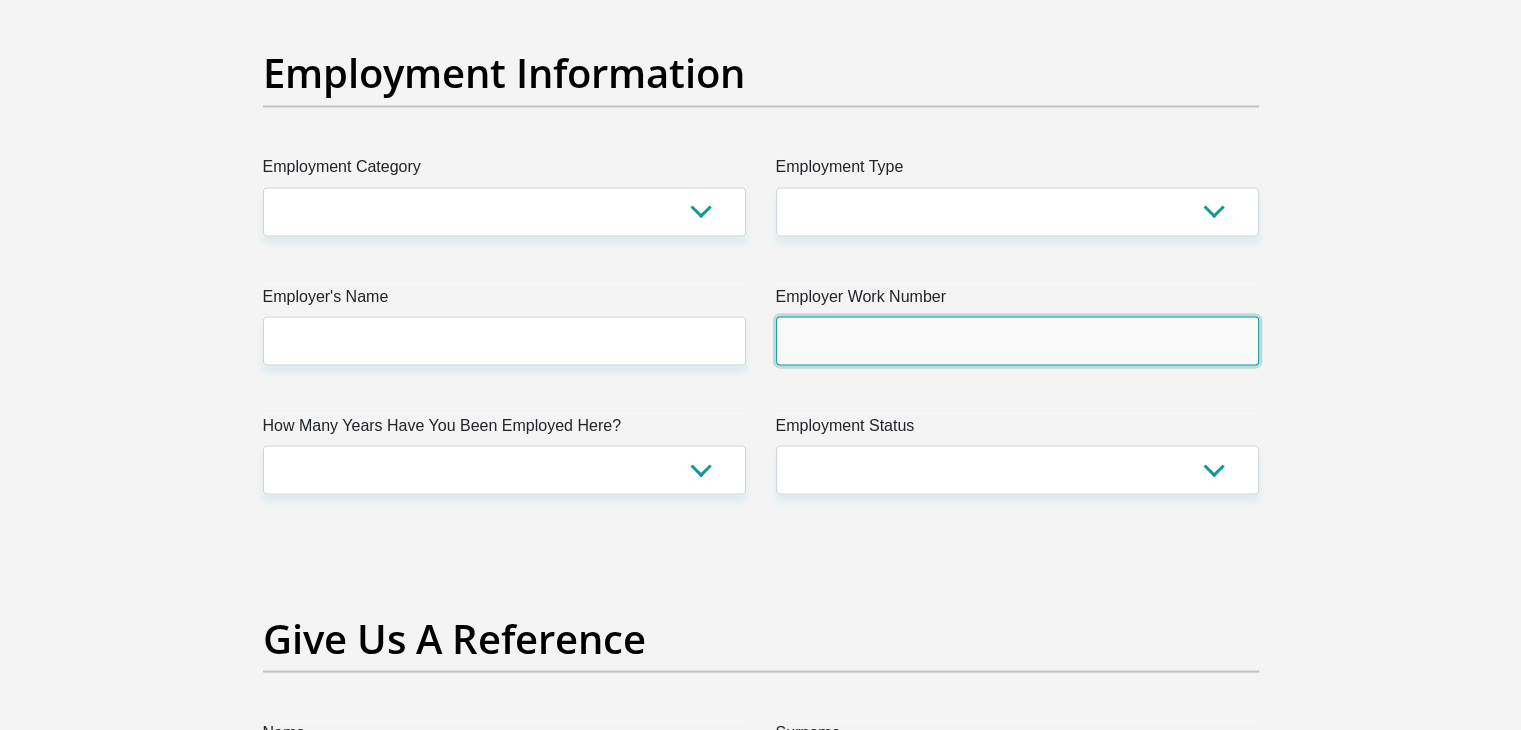 click on "Employer Work Number" at bounding box center (1017, 340) 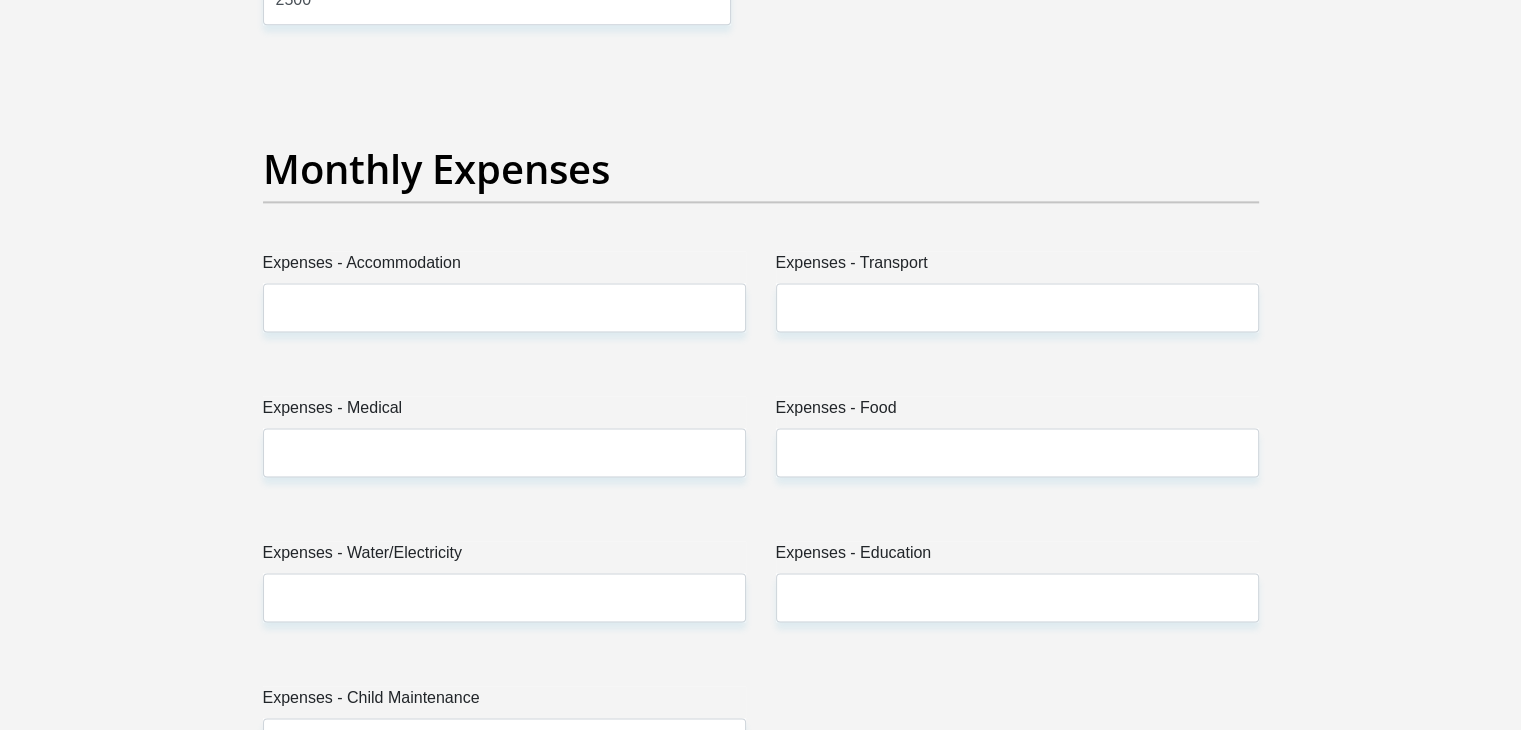 scroll, scrollTop: 2700, scrollLeft: 0, axis: vertical 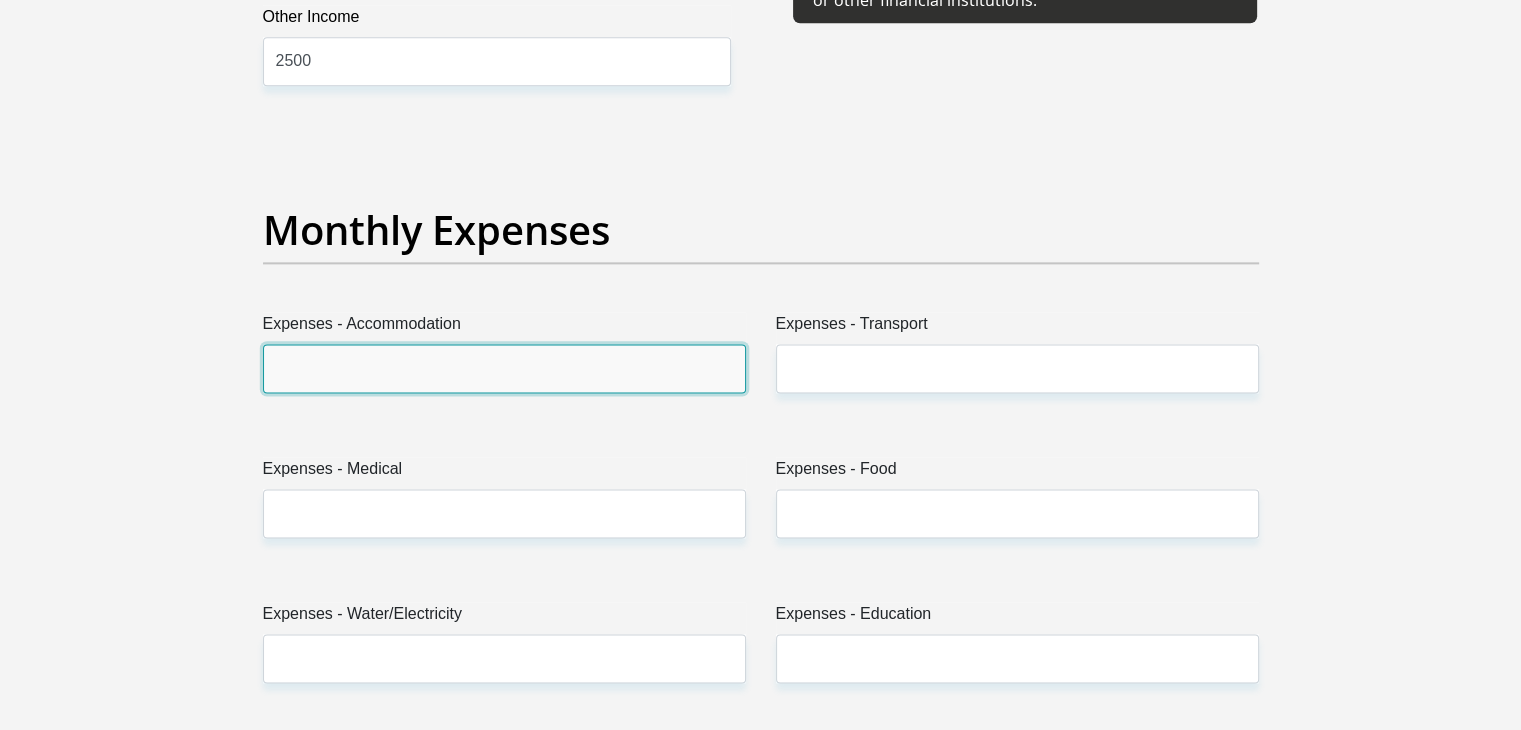 click on "Expenses - Accommodation" at bounding box center [504, 368] 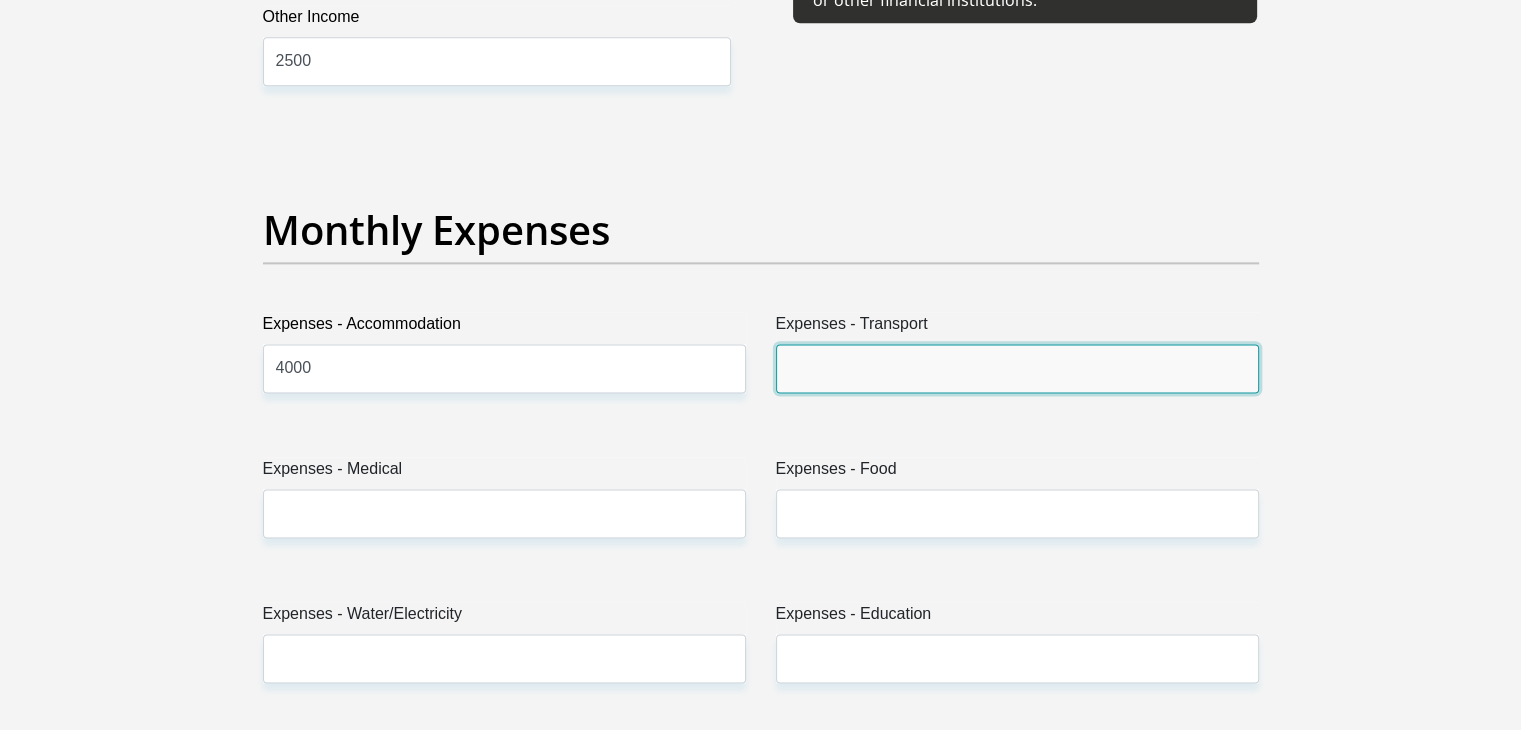 click on "Expenses - Transport" at bounding box center (1017, 368) 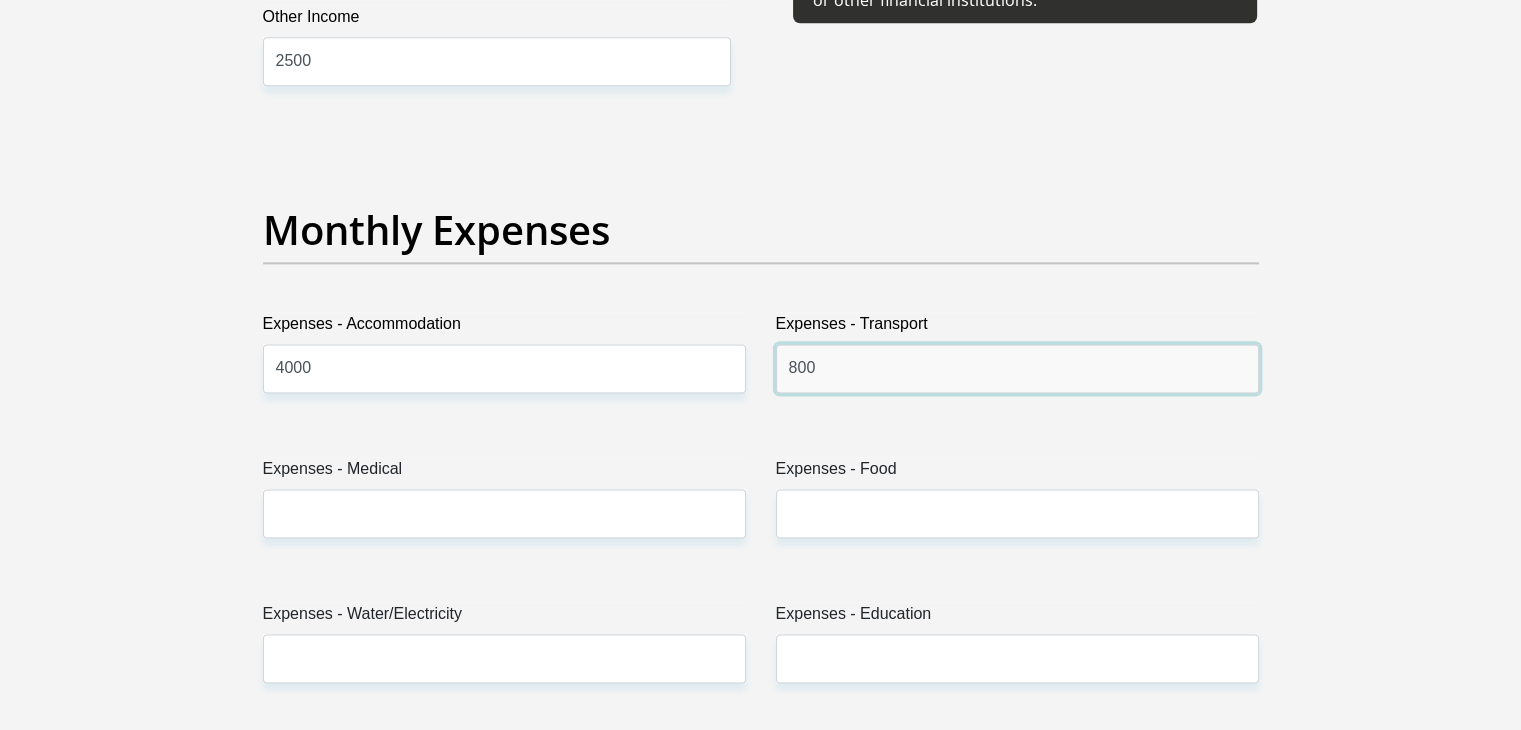 type on "800" 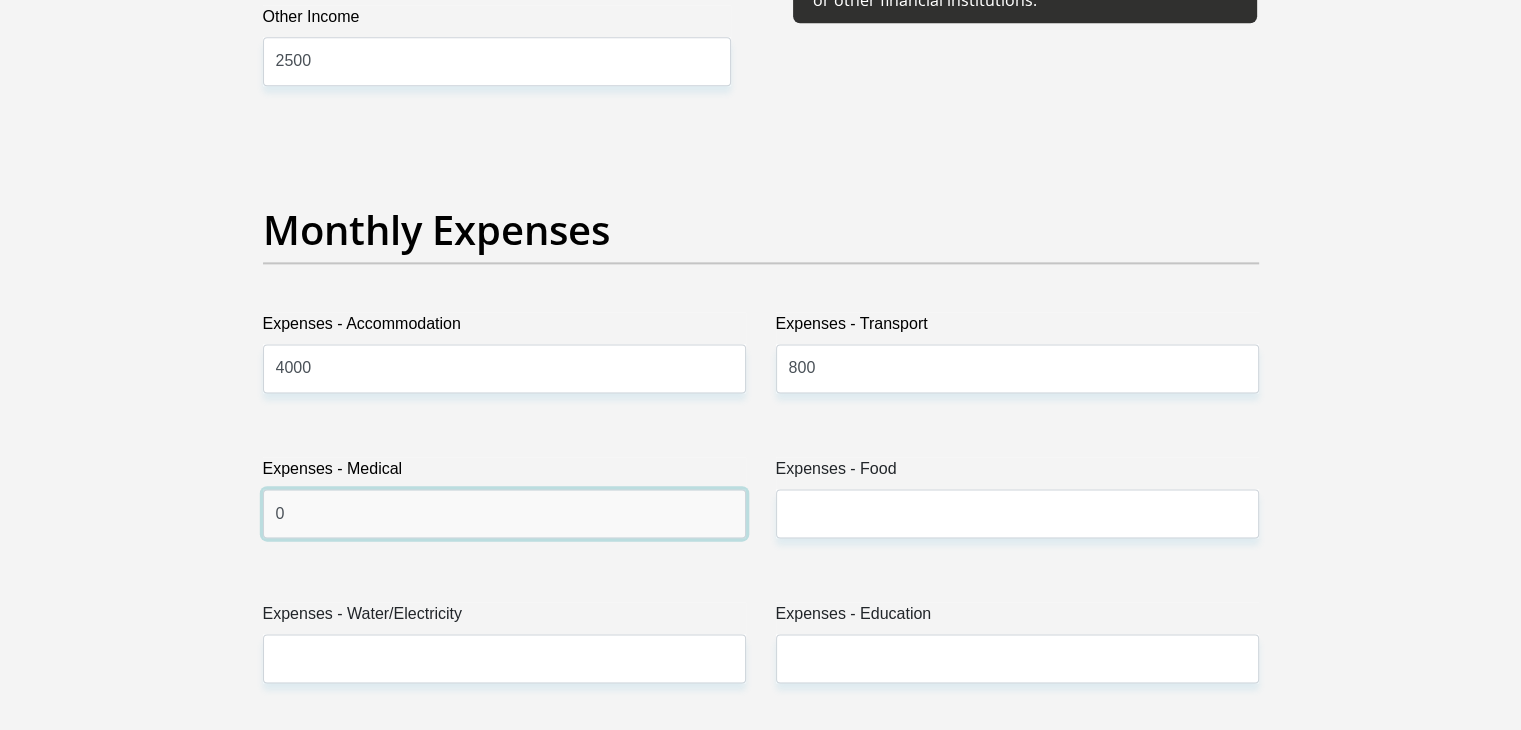 type on "0" 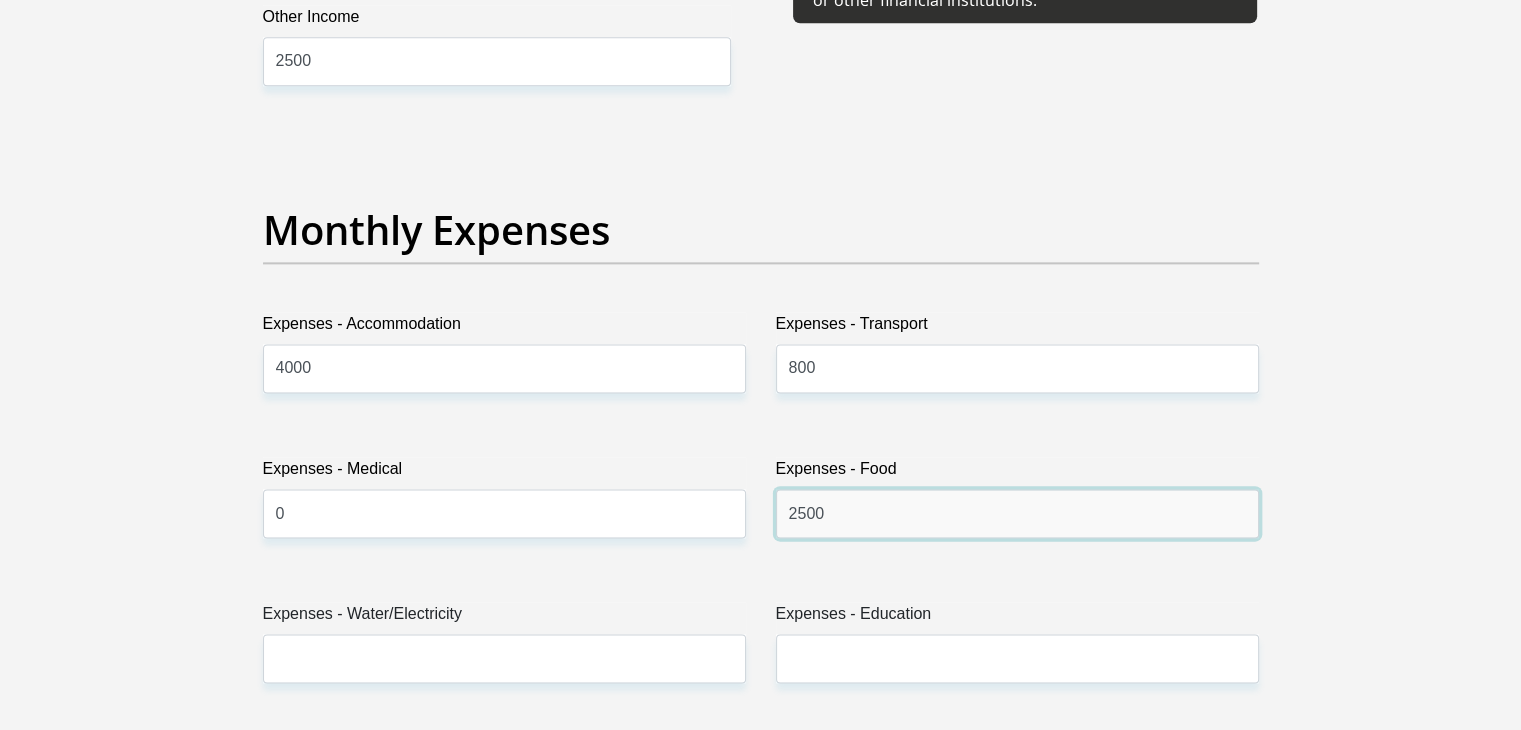 type on "2500" 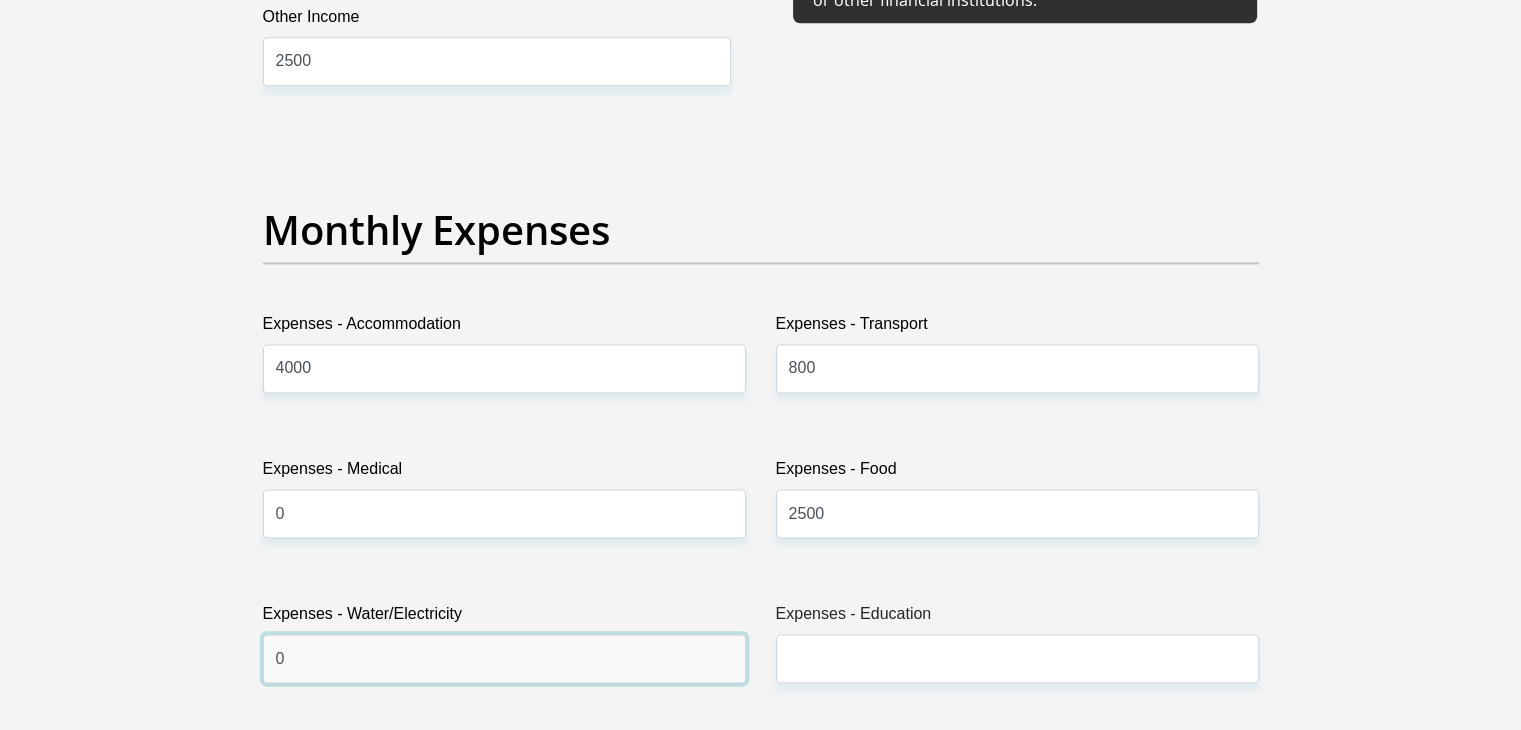 type on "0" 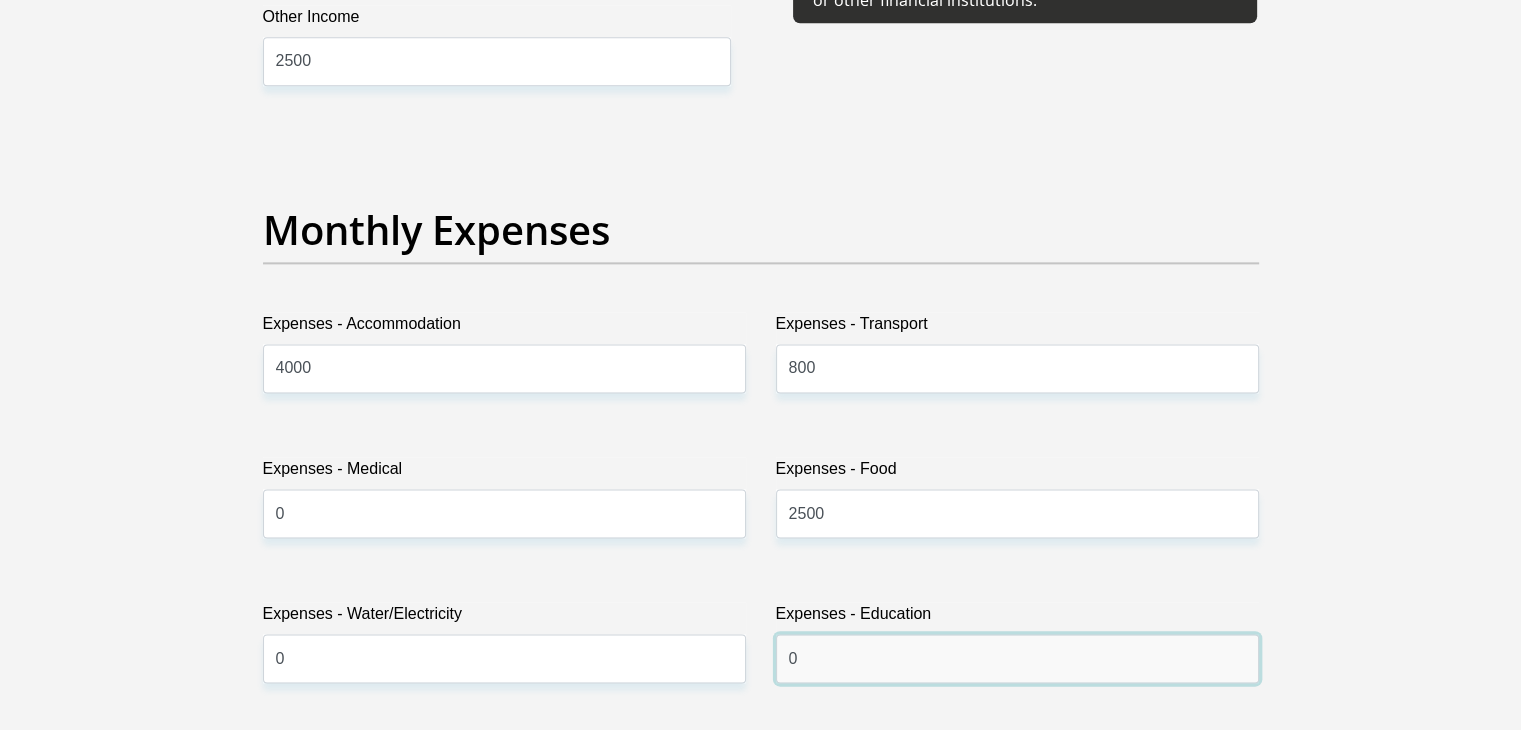 type on "0" 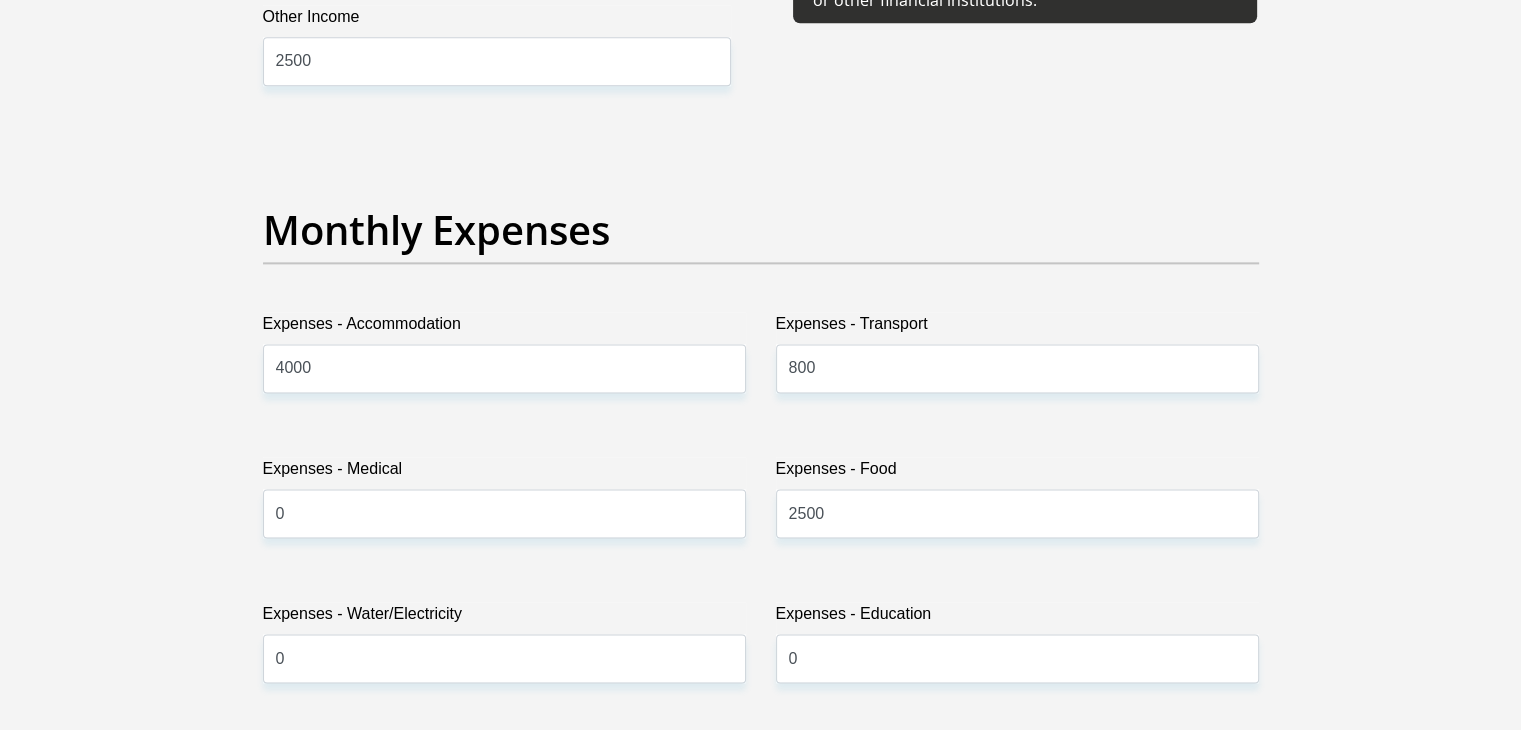 scroll, scrollTop: 3137, scrollLeft: 0, axis: vertical 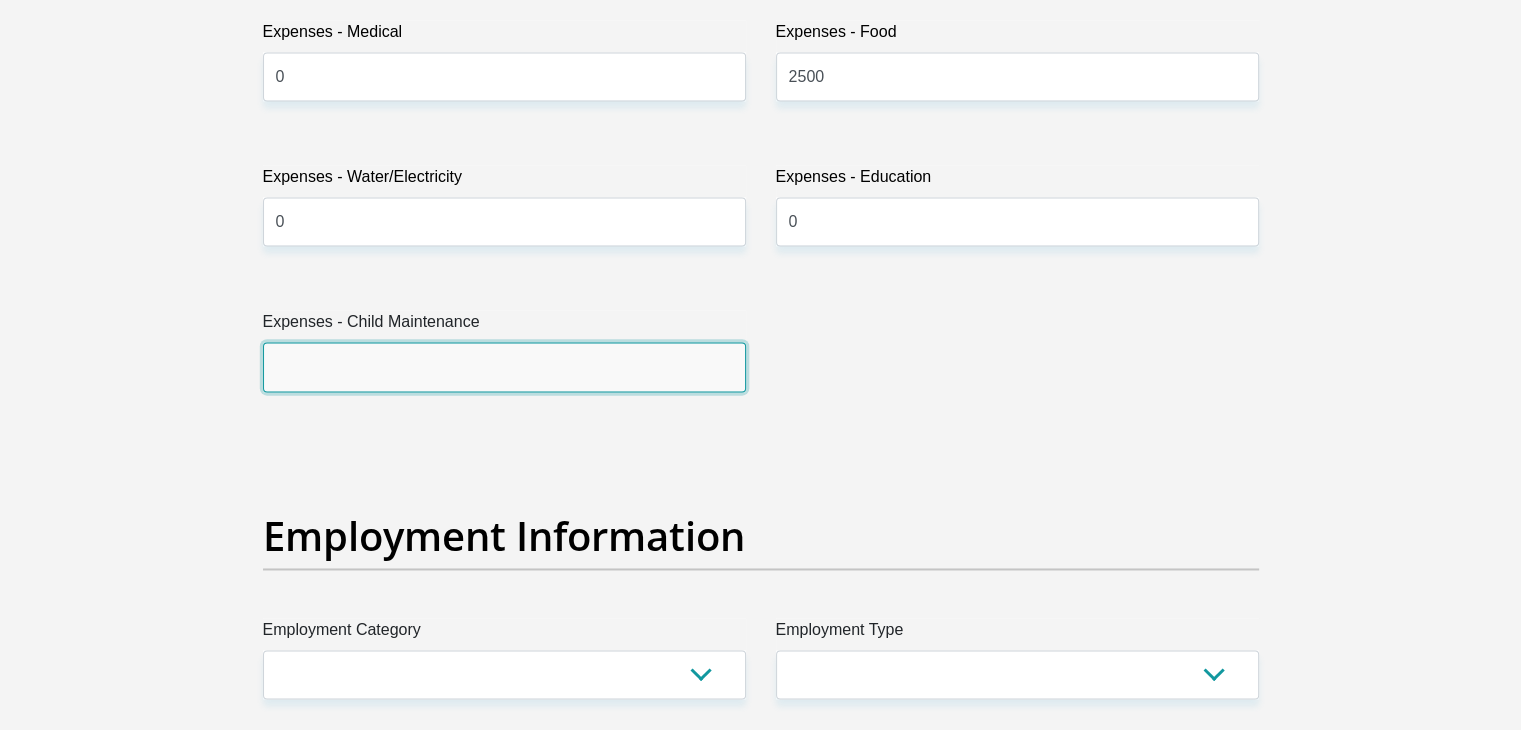 click on "Expenses - Child Maintenance" at bounding box center [504, 366] 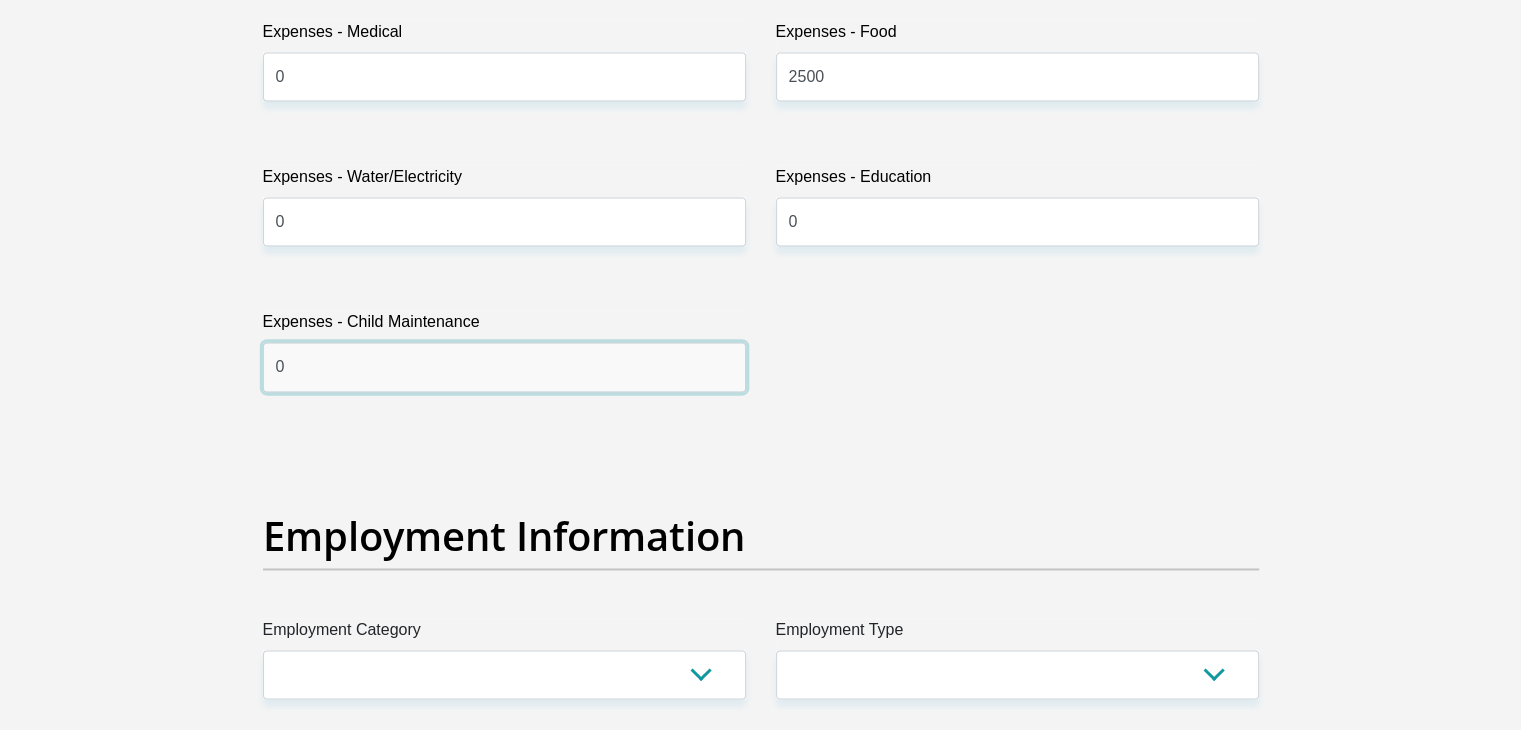 type on "0" 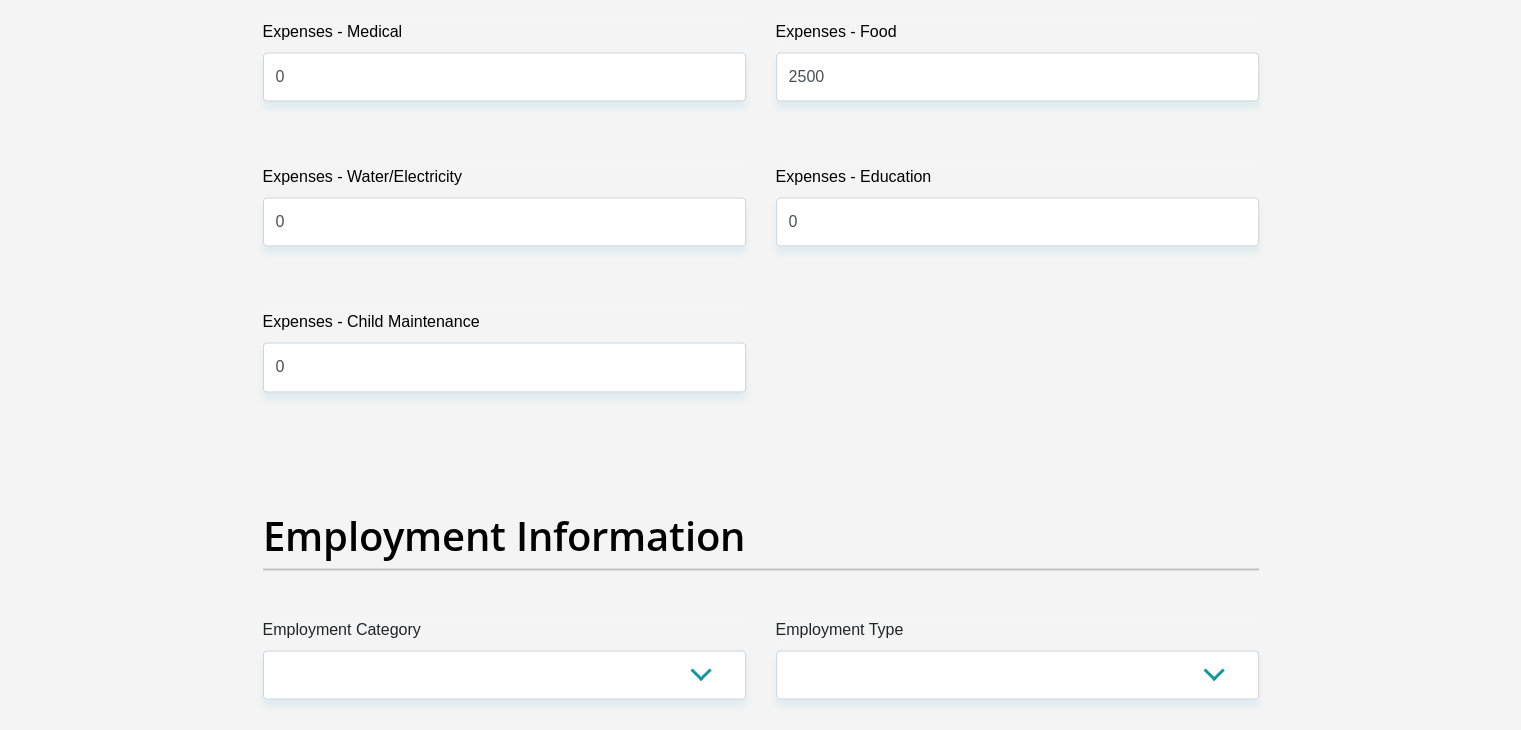 scroll, scrollTop: 3573, scrollLeft: 0, axis: vertical 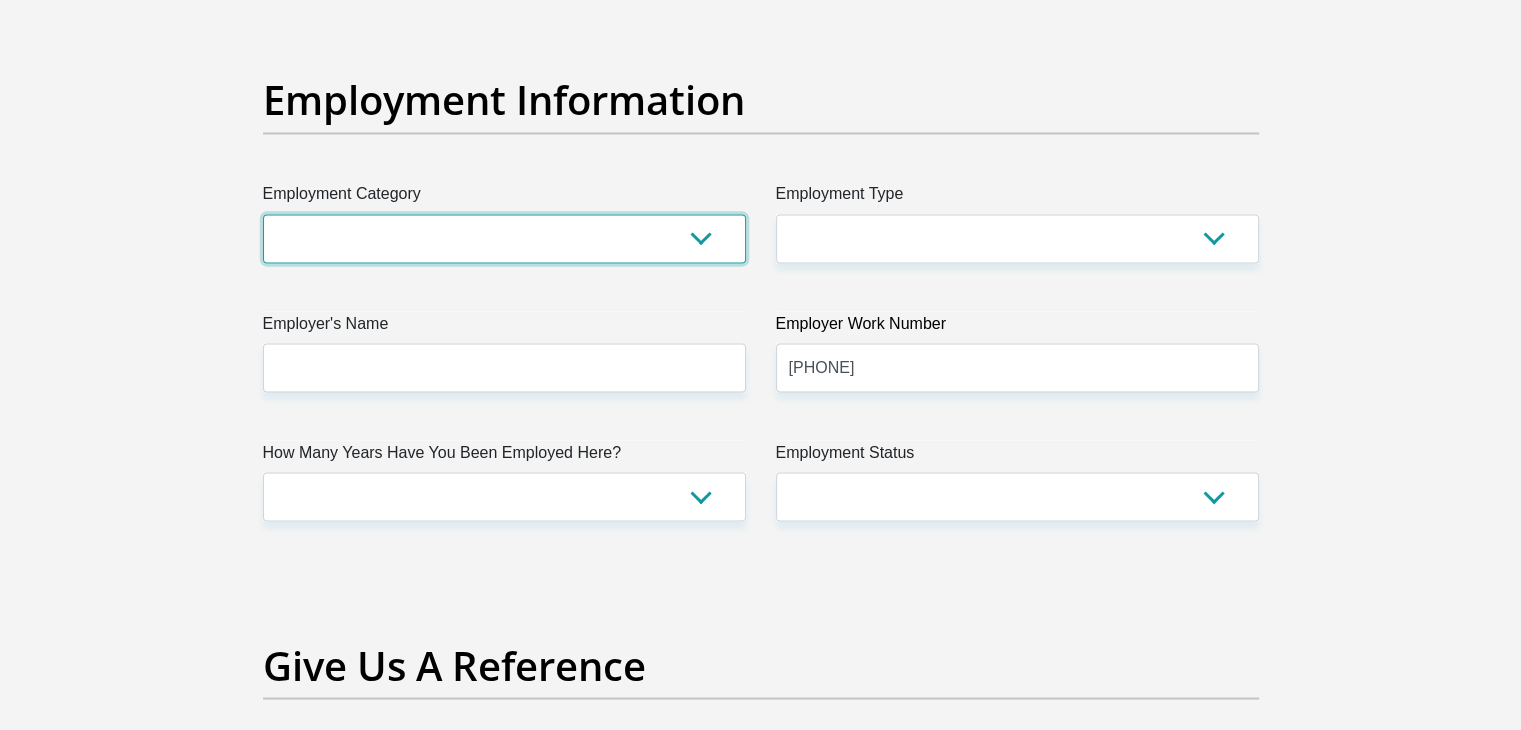 click on "AGRICULTURE
ALCOHOL & TOBACCO
CONSTRUCTION MATERIALS
METALLURGY
EQUIPMENT FOR RENEWABLE ENERGY
SPECIALIZED CONTRACTORS
CAR
GAMING (INCL. INTERNET
OTHER WHOLESALE
UNLICENSED PHARMACEUTICALS
CURRENCY EXCHANGE HOUSES
OTHER FINANCIAL INSTITUTIONS & INSURANCE
REAL ESTATE AGENTS
OIL & GAS
OTHER MATERIALS (E.G. IRON ORE)
PRECIOUS STONES & PRECIOUS METALS
POLITICAL ORGANIZATIONS
RELIGIOUS ORGANIZATIONS(NOT SECTS)
ACTI. HAVING BUSINESS DEAL WITH PUBLIC ADMINISTRATION
LAUNDROMATS" at bounding box center (504, 238) 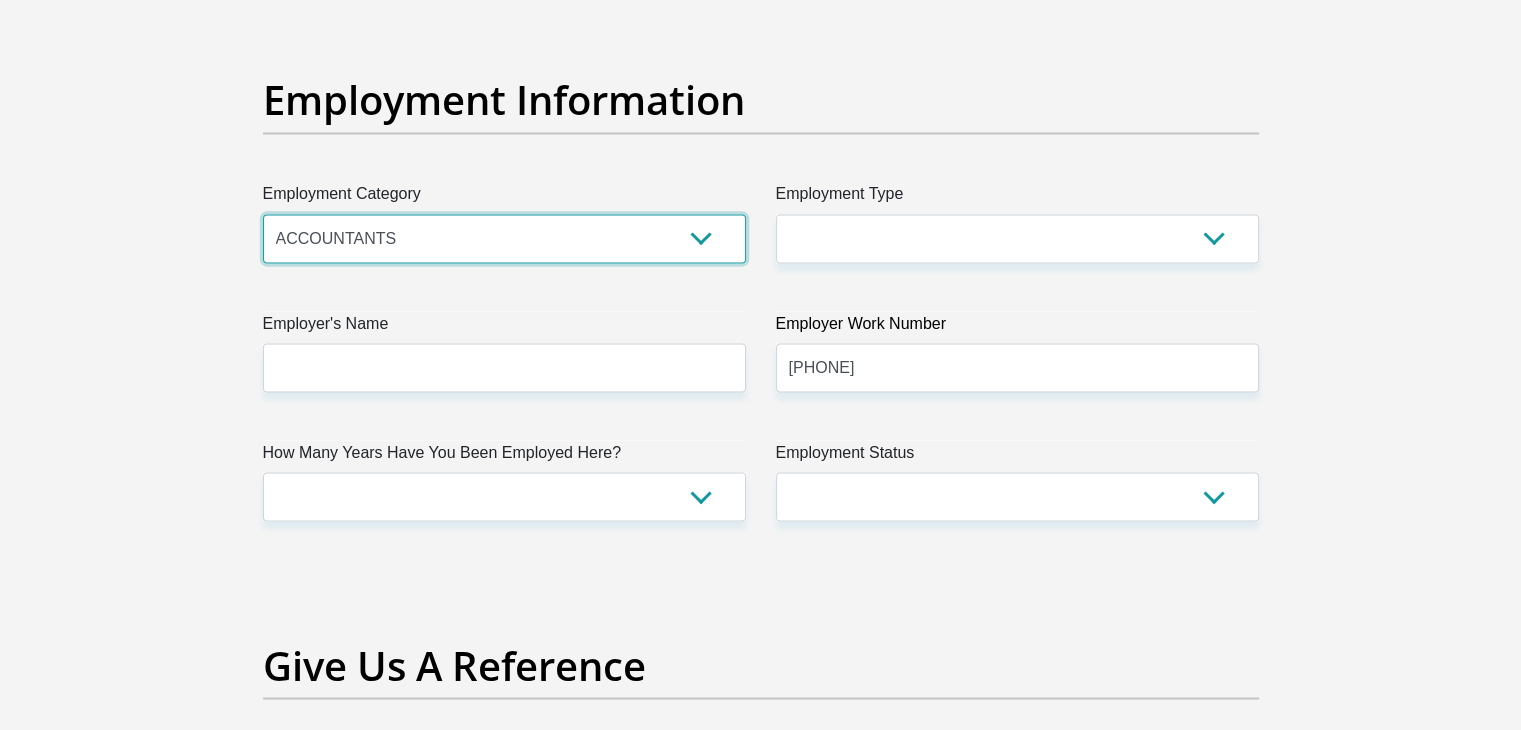 click on "AGRICULTURE
ALCOHOL & TOBACCO
CONSTRUCTION MATERIALS
METALLURGY
EQUIPMENT FOR RENEWABLE ENERGY
SPECIALIZED CONTRACTORS
CAR
GAMING (INCL. INTERNET
OTHER WHOLESALE
UNLICENSED PHARMACEUTICALS
CURRENCY EXCHANGE HOUSES
OTHER FINANCIAL INSTITUTIONS & INSURANCE
REAL ESTATE AGENTS
OIL & GAS
OTHER MATERIALS (E.G. IRON ORE)
PRECIOUS STONES & PRECIOUS METALS
POLITICAL ORGANIZATIONS
RELIGIOUS ORGANIZATIONS(NOT SECTS)
ACTI. HAVING BUSINESS DEAL WITH PUBLIC ADMINISTRATION
LAUNDROMATS" at bounding box center [504, 238] 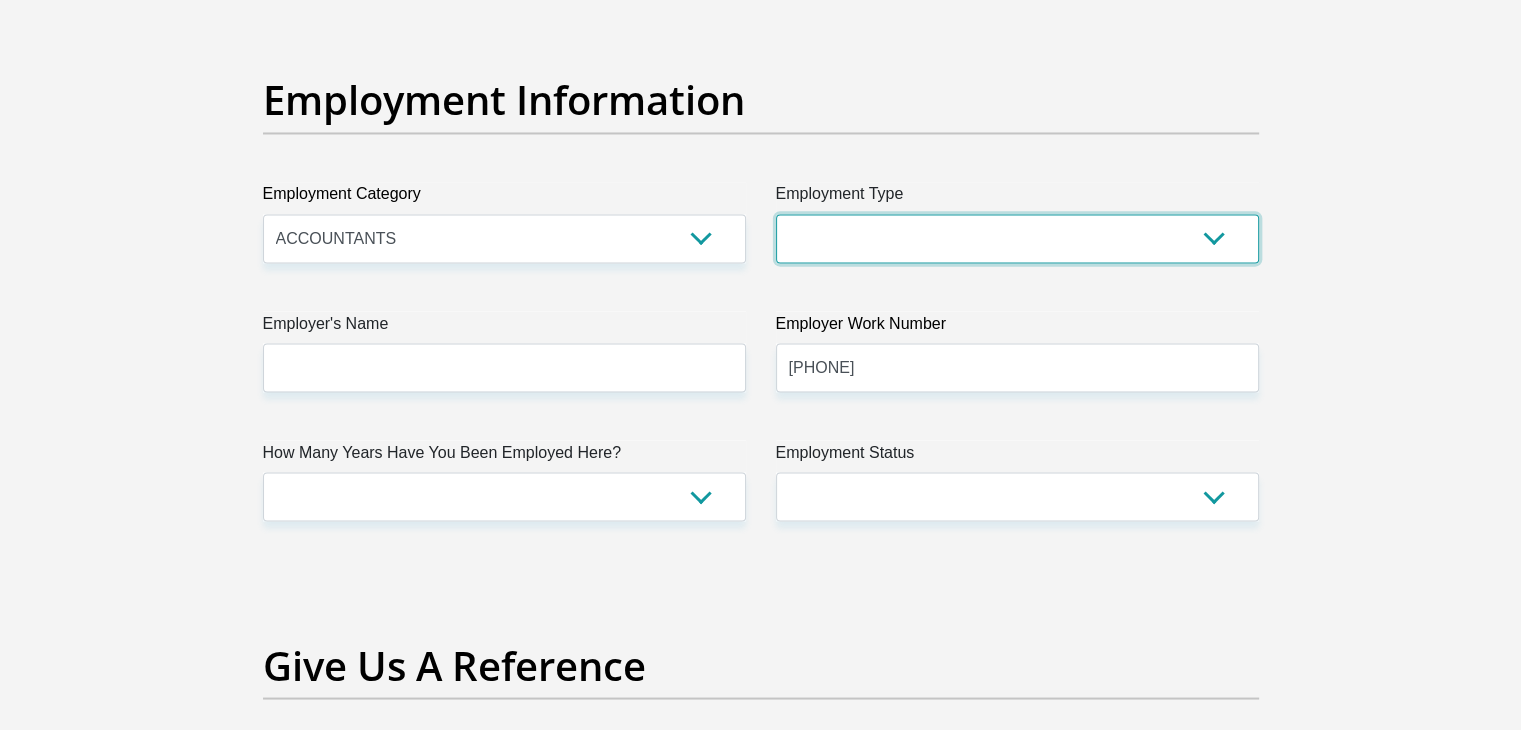 click on "College/Lecturer
Craft Seller
Creative
Driver
Executive
Farmer
Forces - Non Commissioned
Forces - Officer
Hawker
Housewife
Labourer
Licenced Professional
Manager
Miner
Non Licenced Professional
Office Staff/Clerk
Outside Worker
Pensioner
Permanent Teacher
Production/Manufacturing
Sales
Self-Employed
Semi-Professional Worker
Service Industry  Social Worker  Student" at bounding box center [1017, 238] 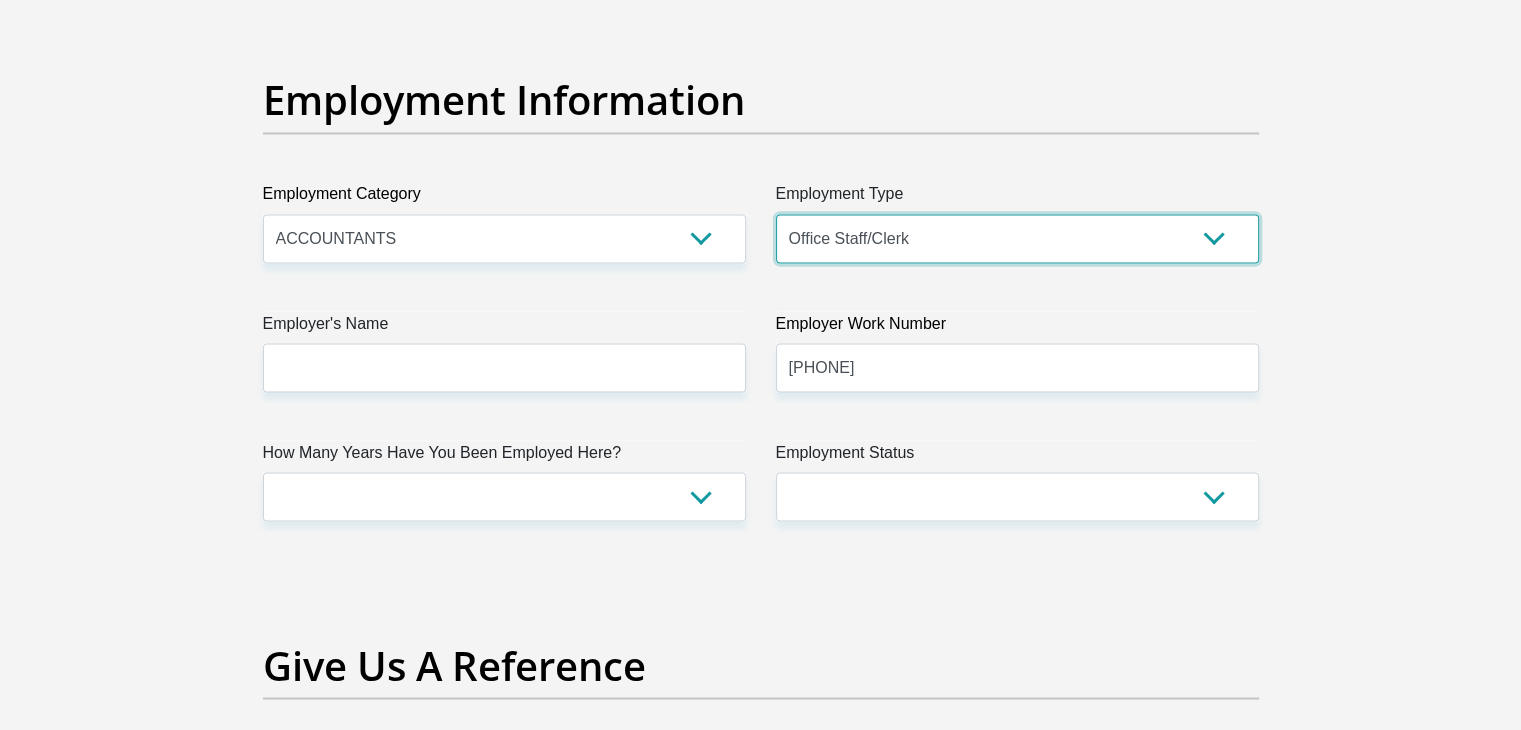 click on "College/Lecturer
Craft Seller
Creative
Driver
Executive
Farmer
Forces - Non Commissioned
Forces - Officer
Hawker
Housewife
Labourer
Licenced Professional
Manager
Miner
Non Licenced Professional
Office Staff/Clerk
Outside Worker
Pensioner
Permanent Teacher
Production/Manufacturing
Sales
Self-Employed
Semi-Professional Worker
Service Industry  Social Worker  Student" at bounding box center (1017, 238) 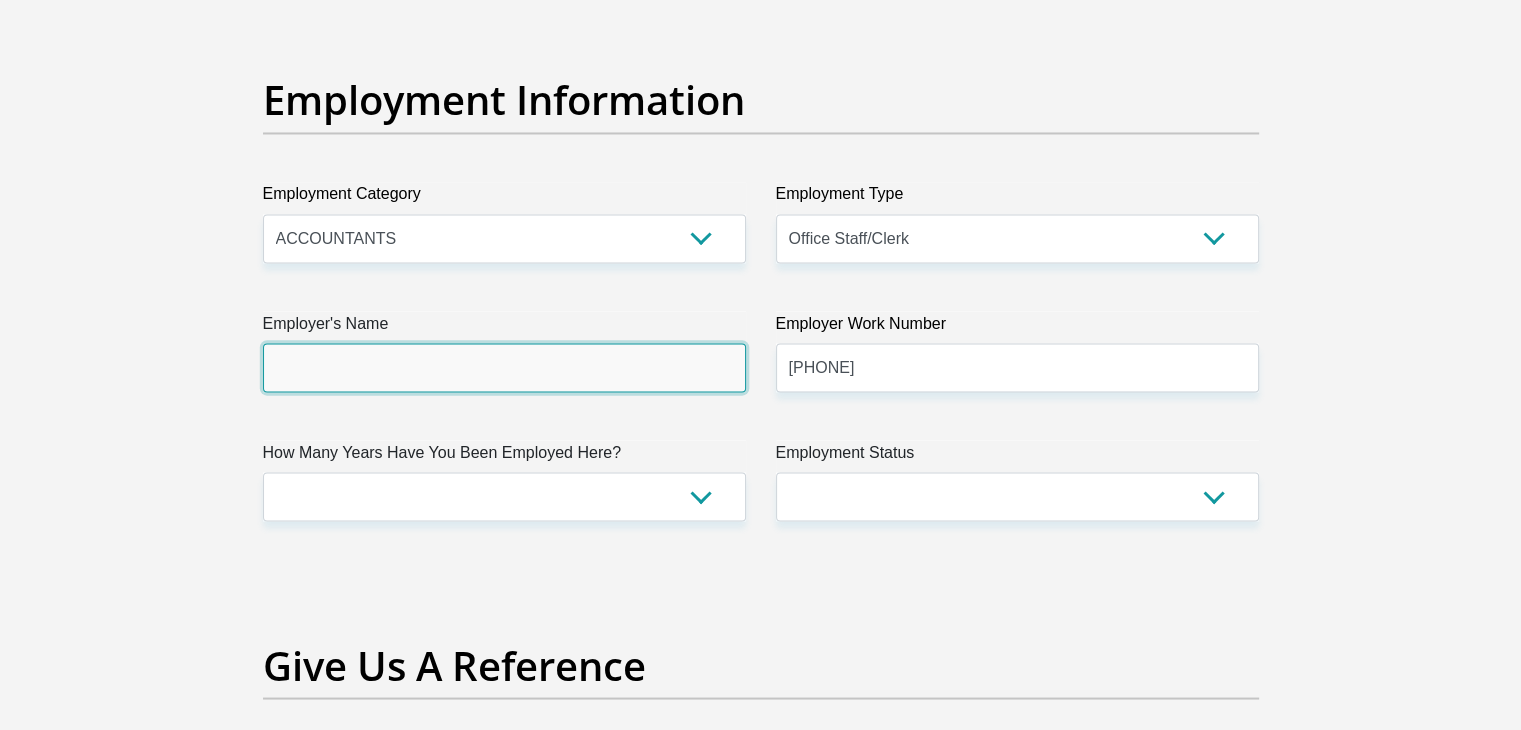 click on "Employer's Name" at bounding box center [504, 367] 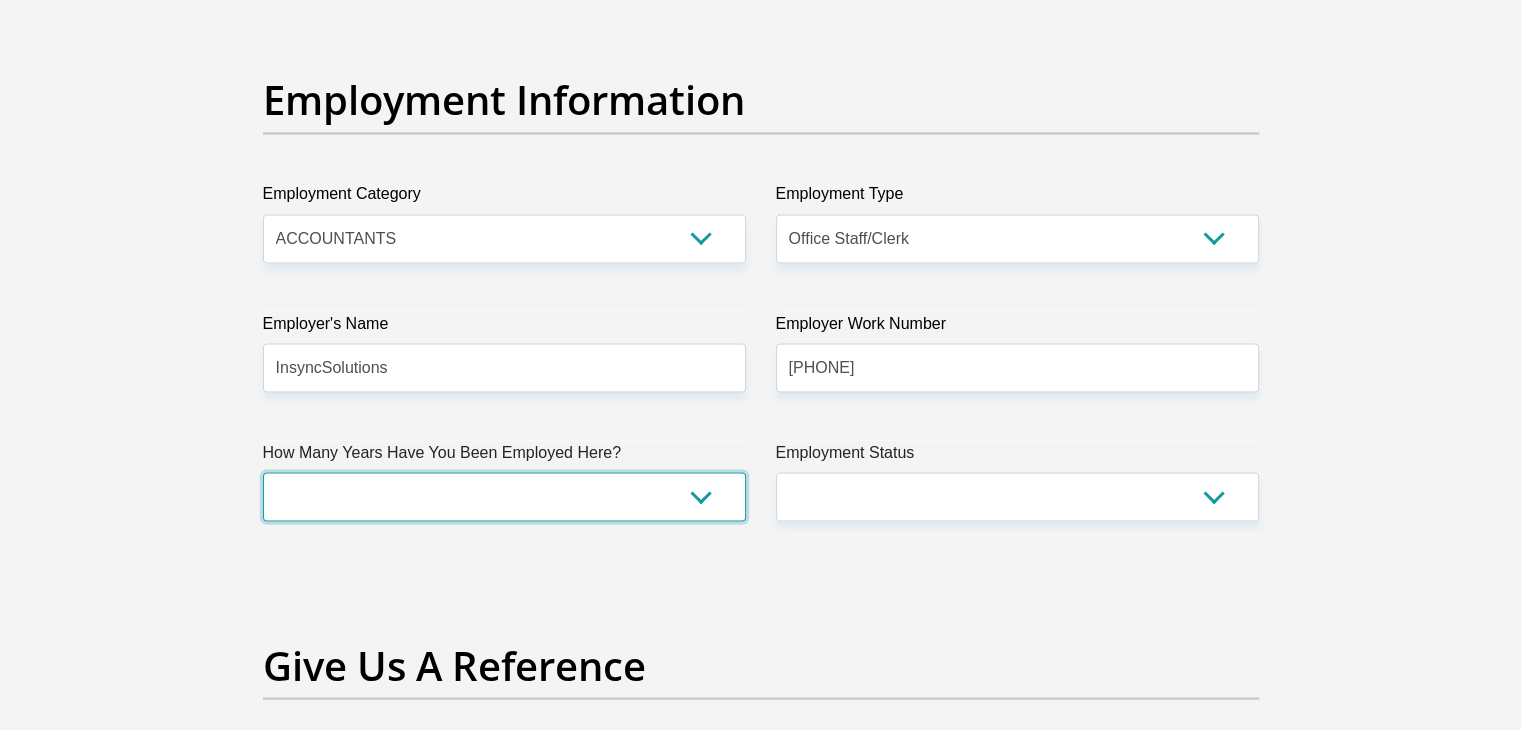 click on "less than 1 year
1-3 years
3-5 years
5+ years" at bounding box center [504, 496] 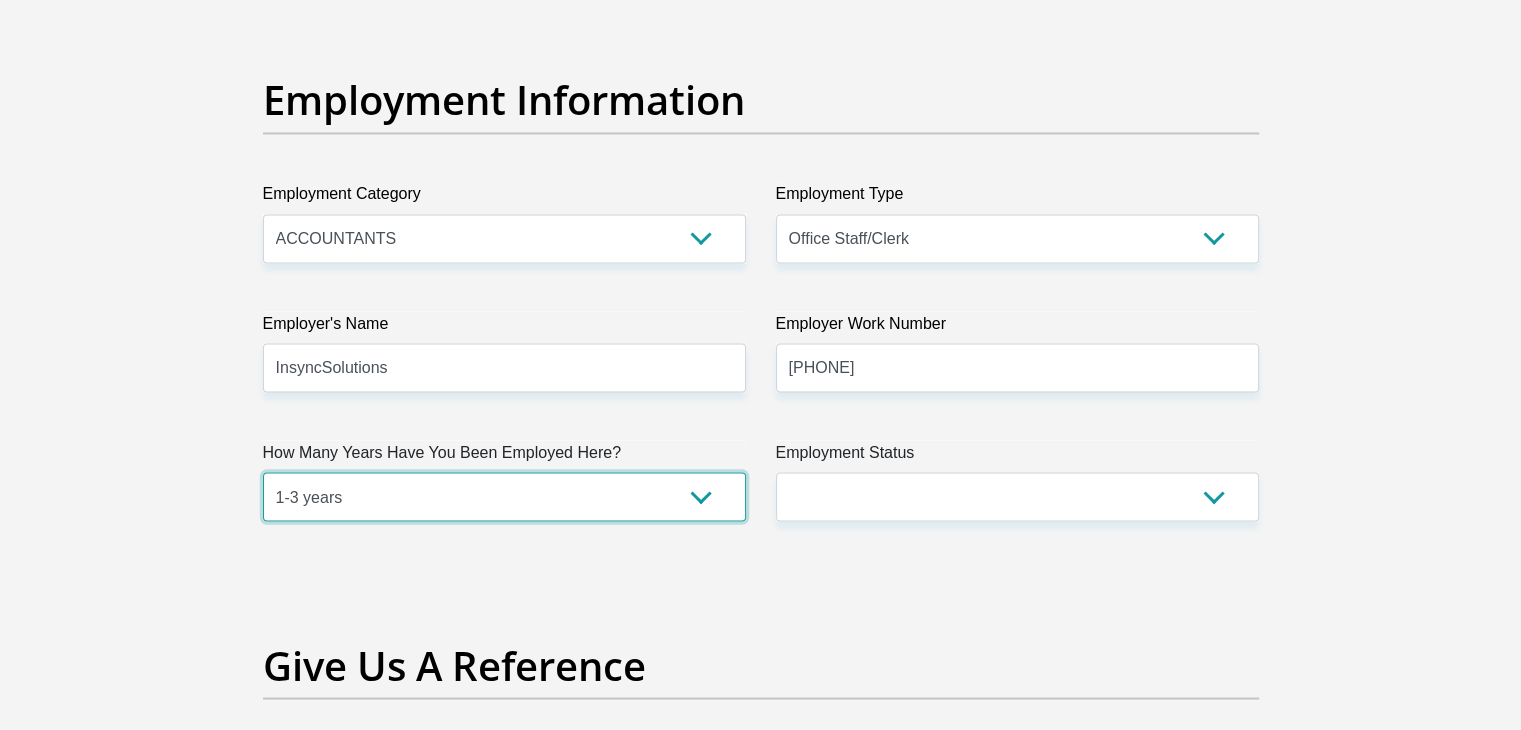 click on "less than 1 year
1-3 years
3-5 years
5+ years" at bounding box center (504, 496) 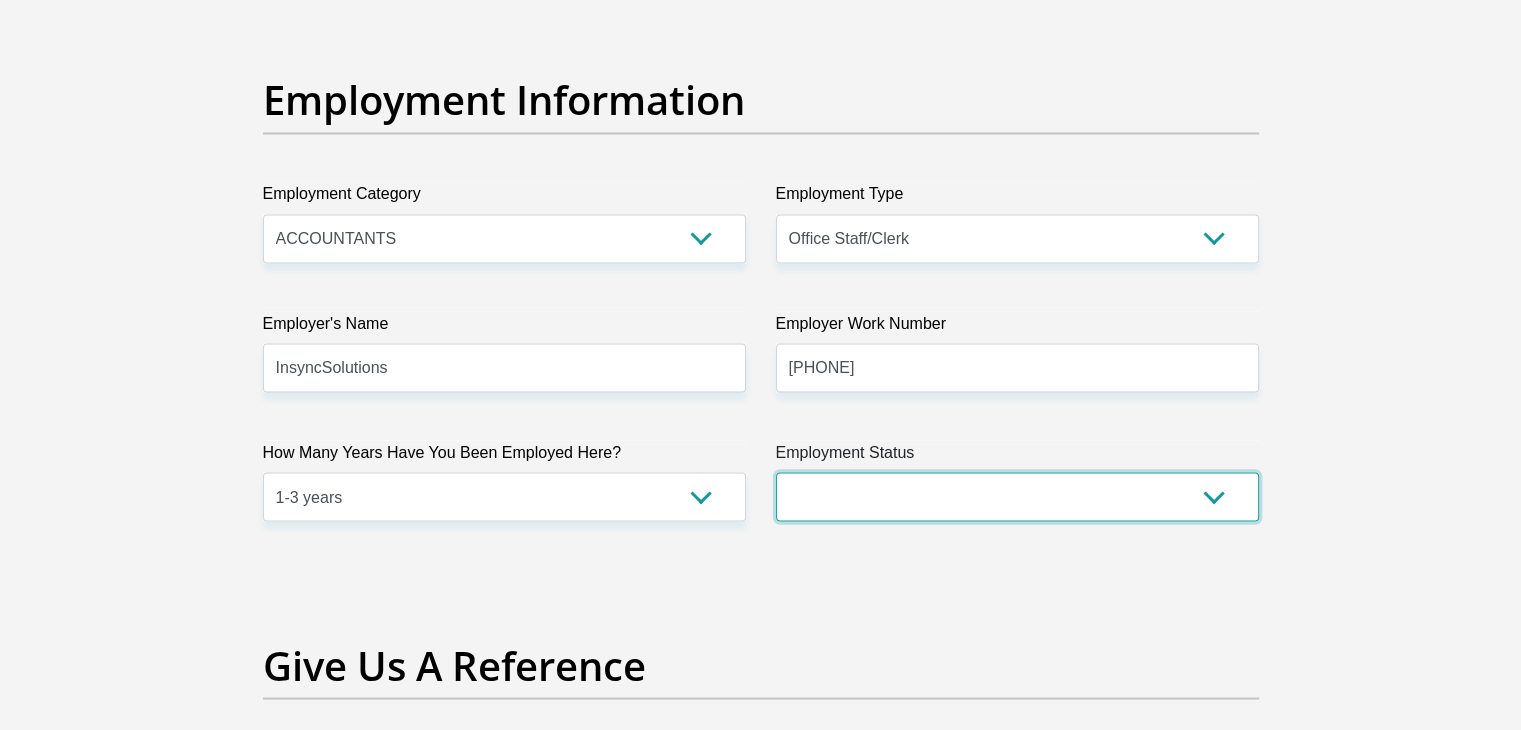 click on "Permanent/Full-time
Part-time/Casual
Contract Worker
Self-Employed
Housewife
Retired
Student
Medically Boarded
Disability
Unemployed" at bounding box center [1017, 496] 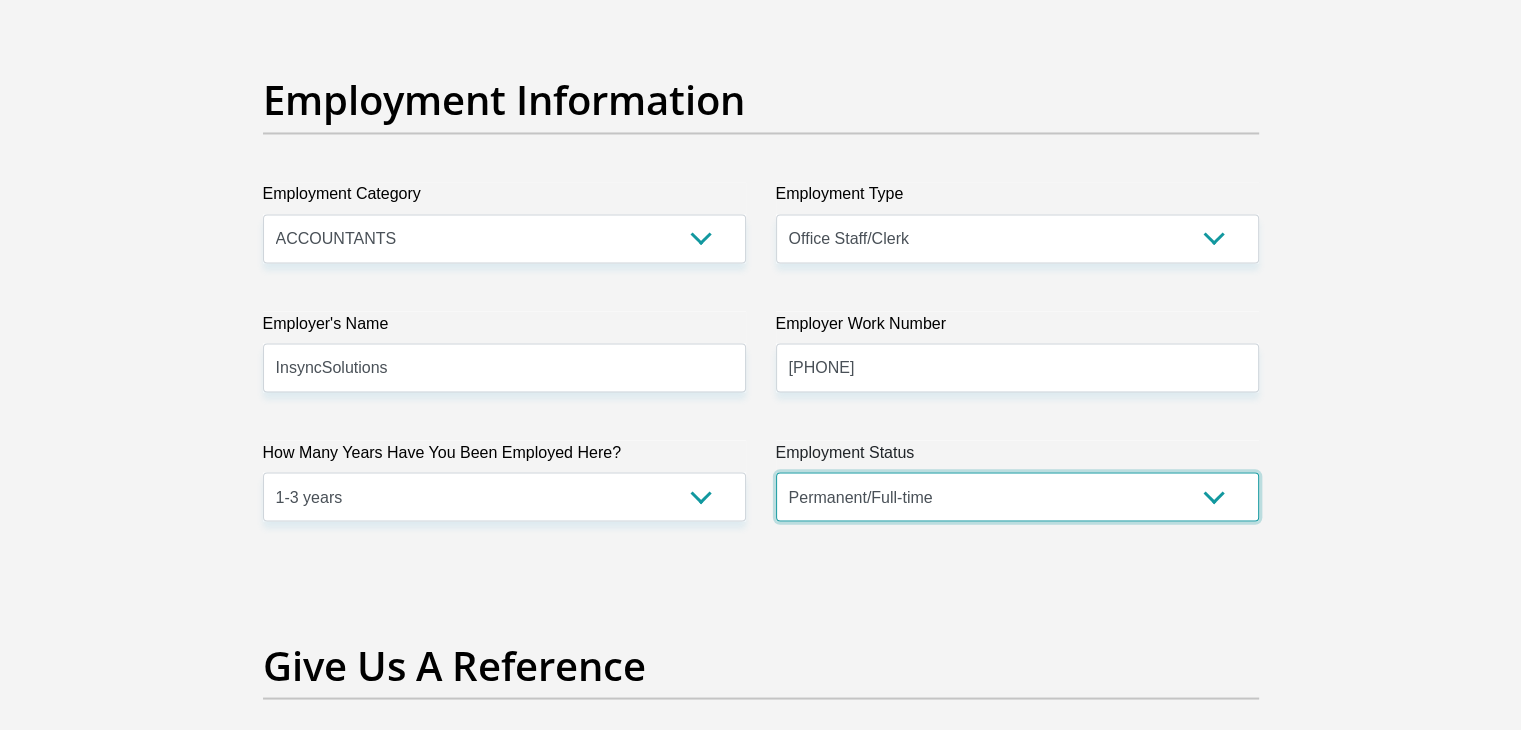 click on "Permanent/Full-time
Part-time/Casual
Contract Worker
Self-Employed
Housewife
Retired
Student
Medically Boarded
Disability
Unemployed" at bounding box center [1017, 496] 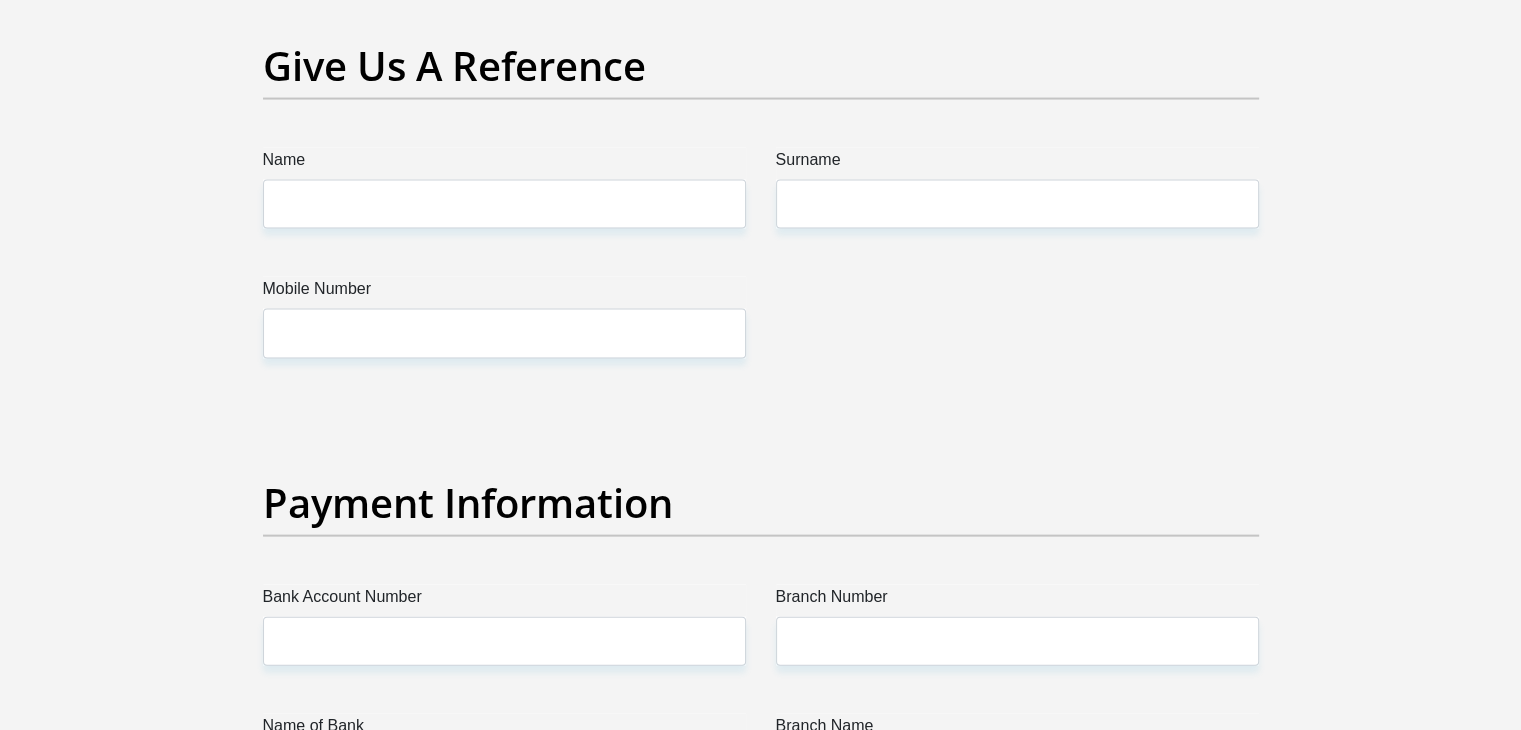 scroll, scrollTop: 4173, scrollLeft: 0, axis: vertical 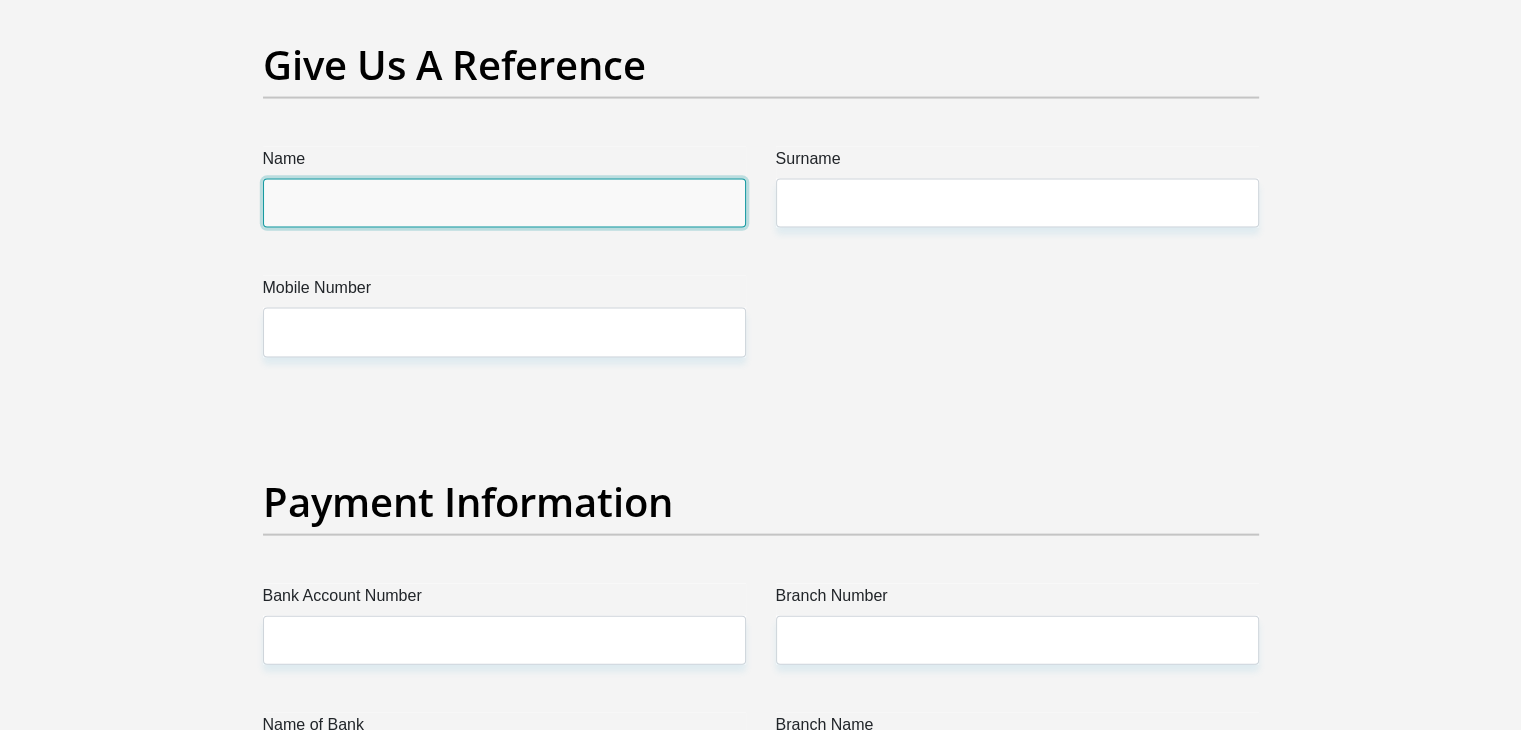 click on "Name" at bounding box center [504, 203] 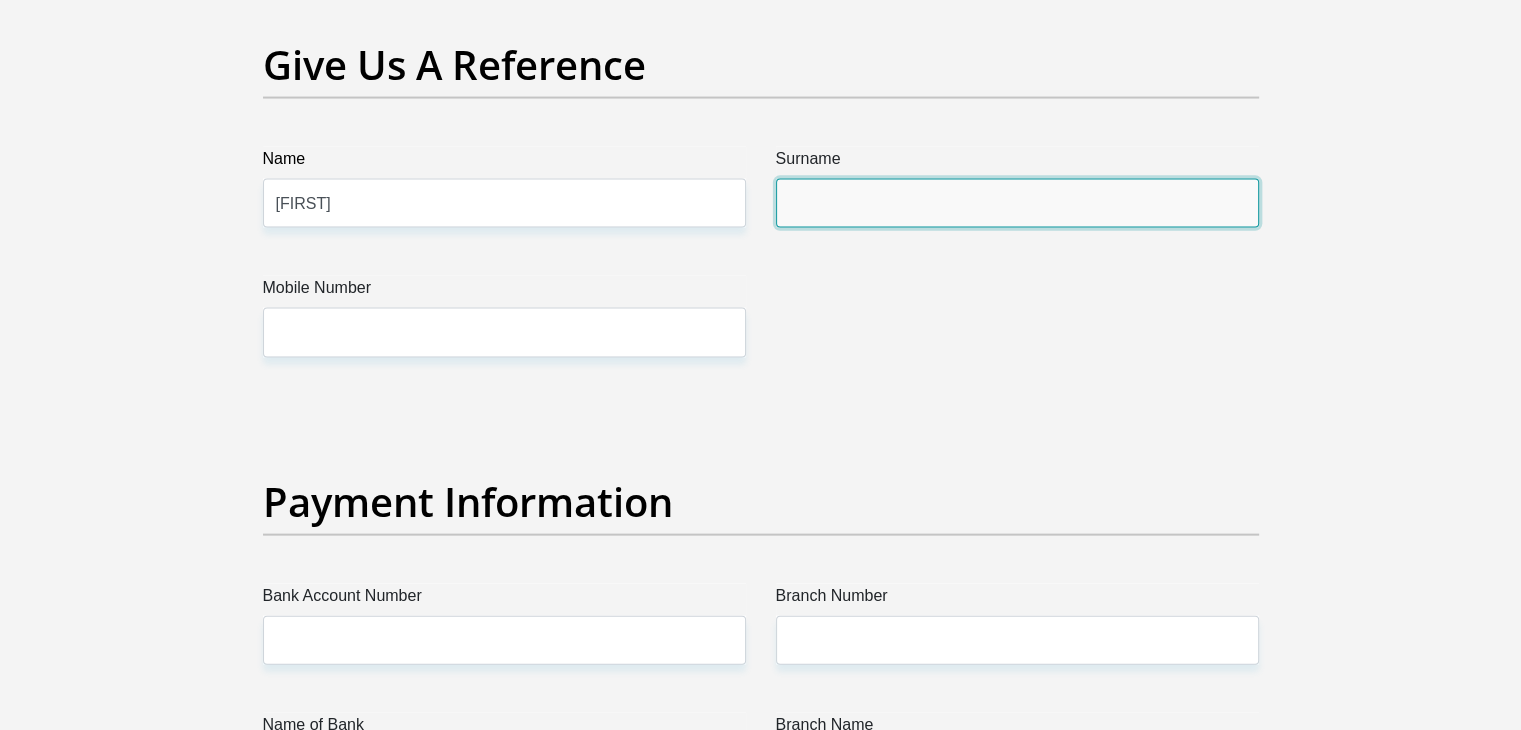 click on "Surname" at bounding box center (1017, 203) 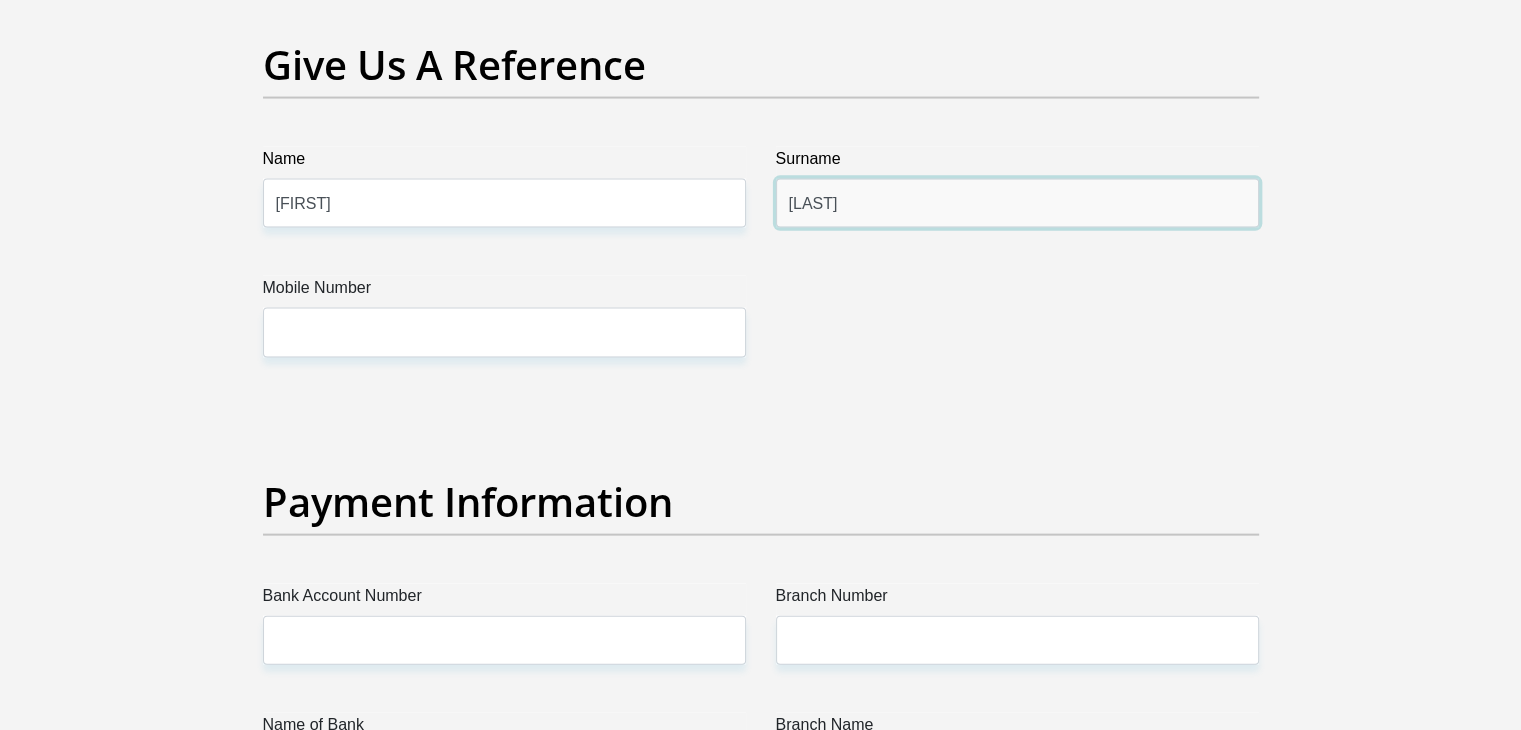 type on "[FIRST]" 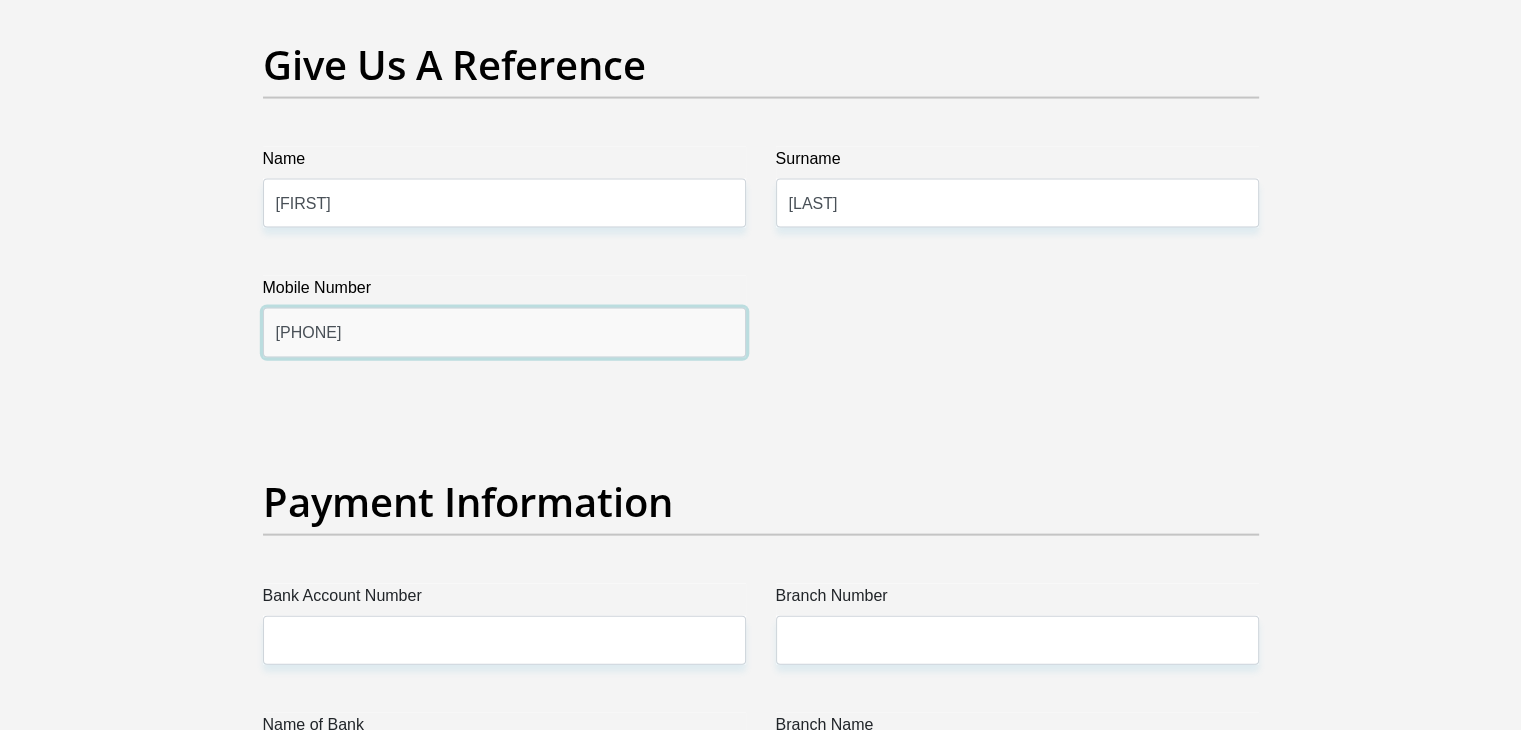 type on "[PHONE]" 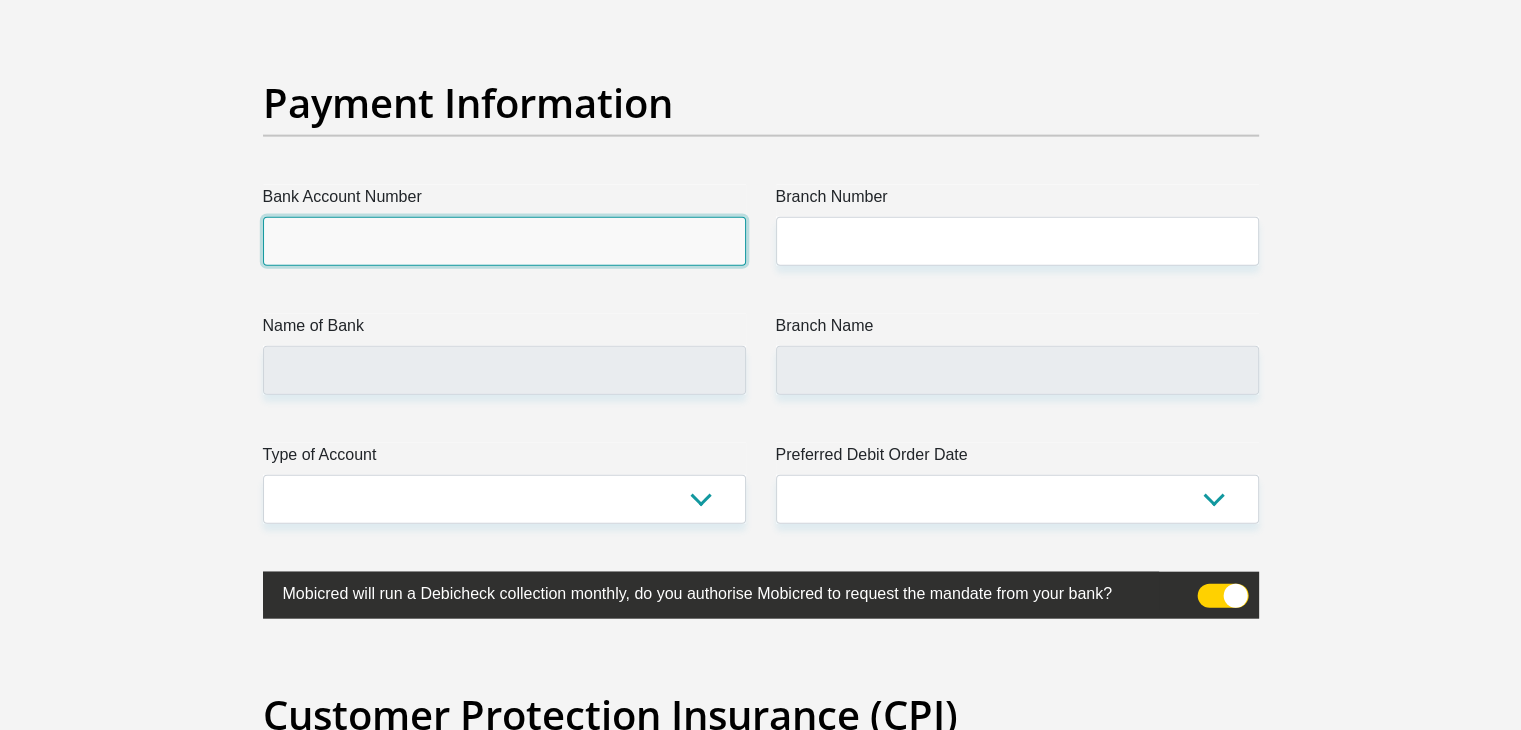 scroll, scrollTop: 4573, scrollLeft: 0, axis: vertical 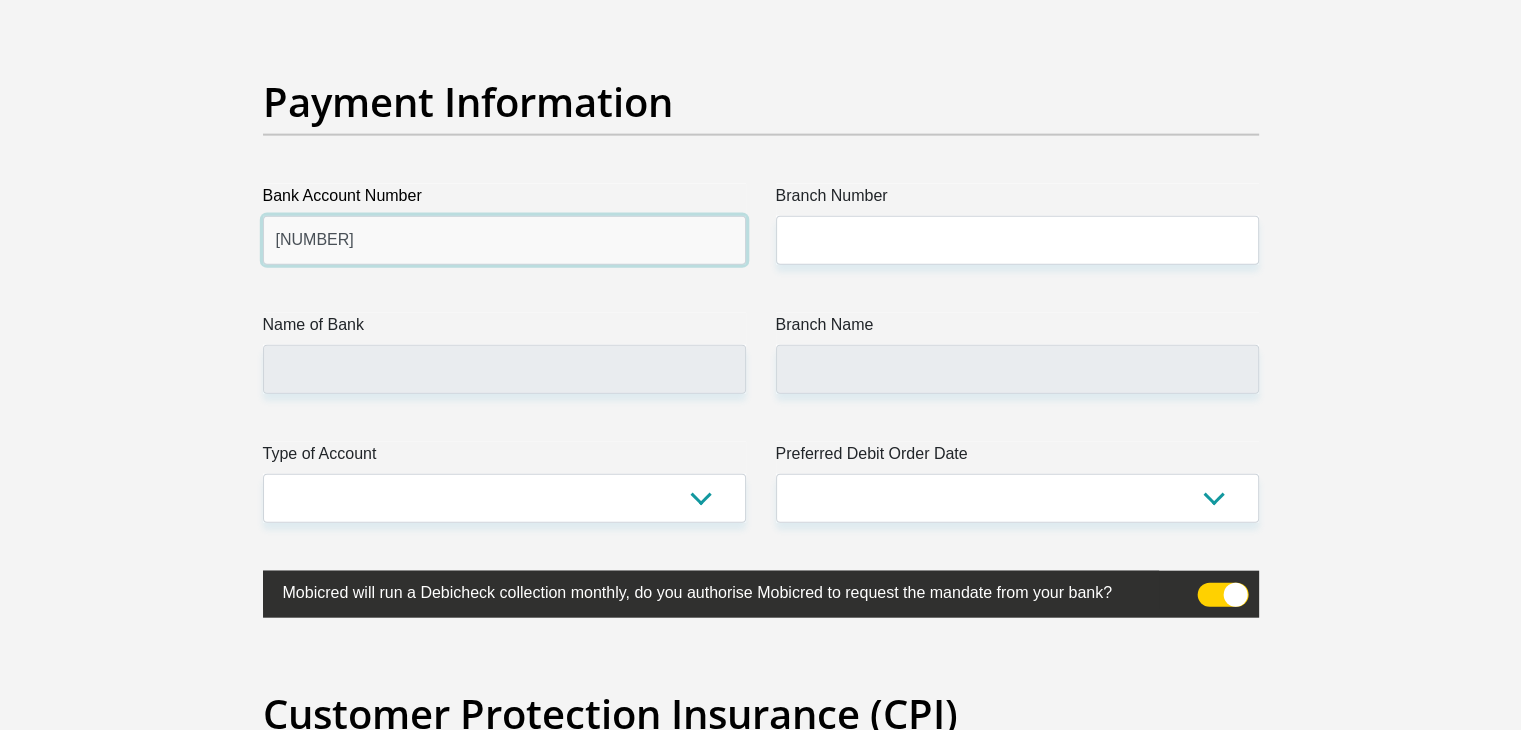 type on "[ID NUMBER]" 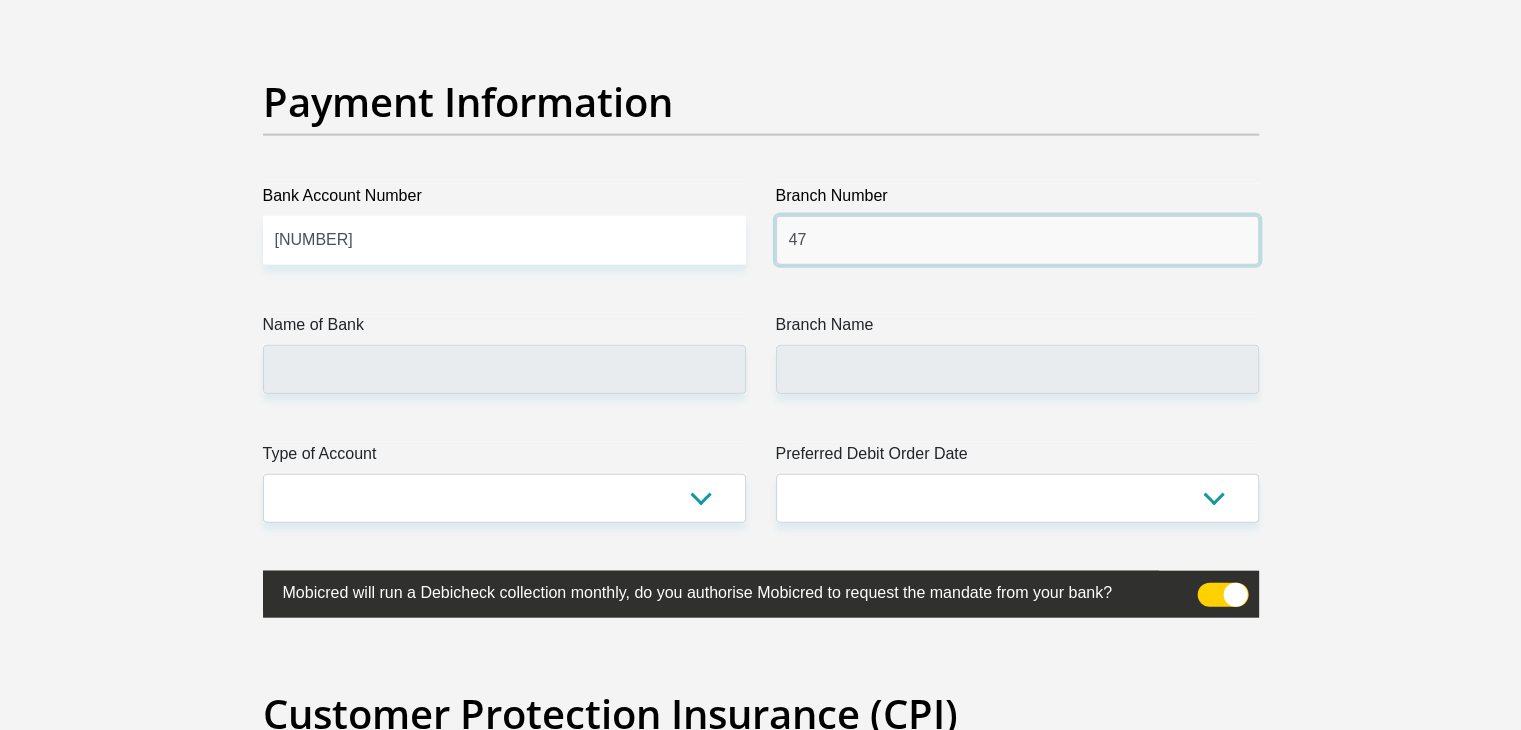 click on "47" at bounding box center (1017, 240) 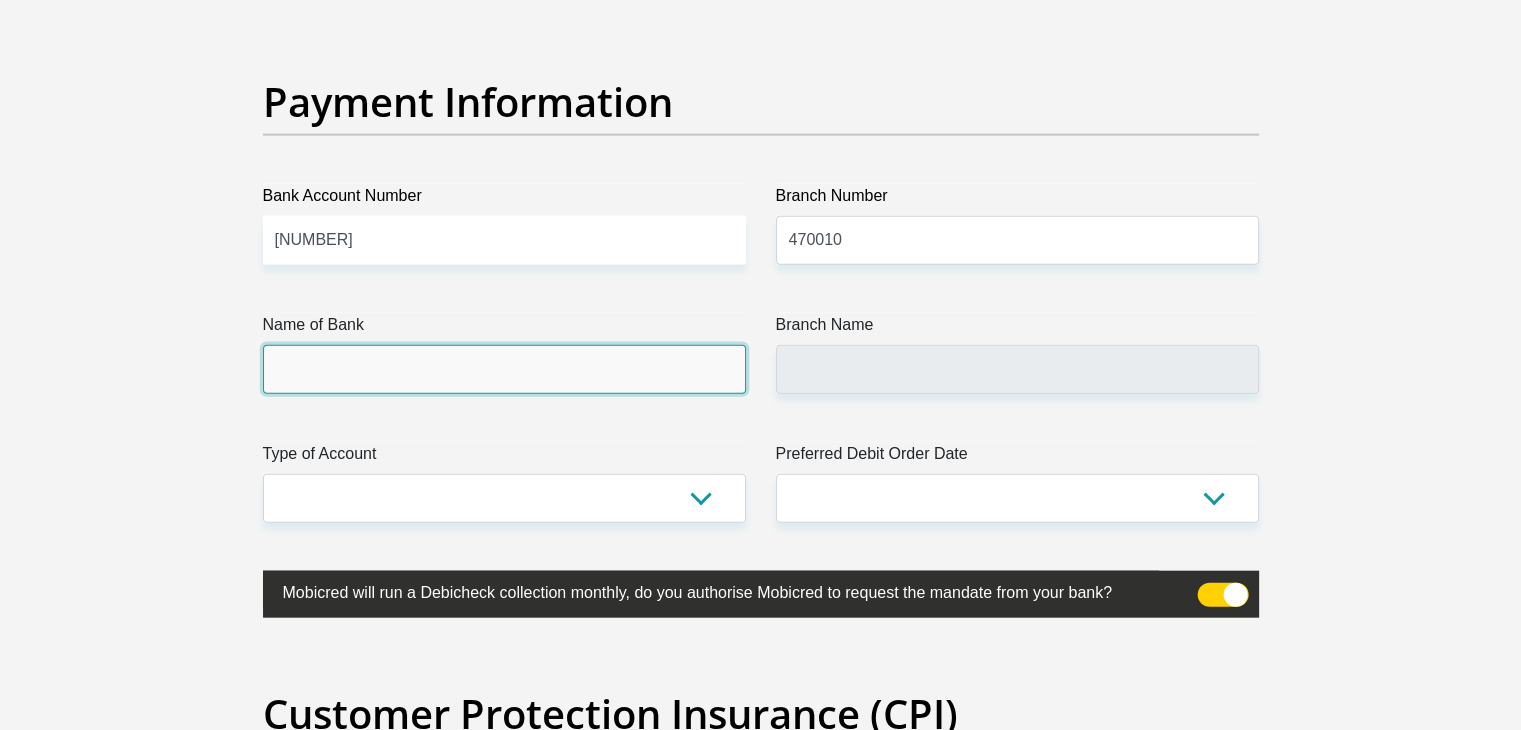 click on "Name of Bank" at bounding box center (504, 369) 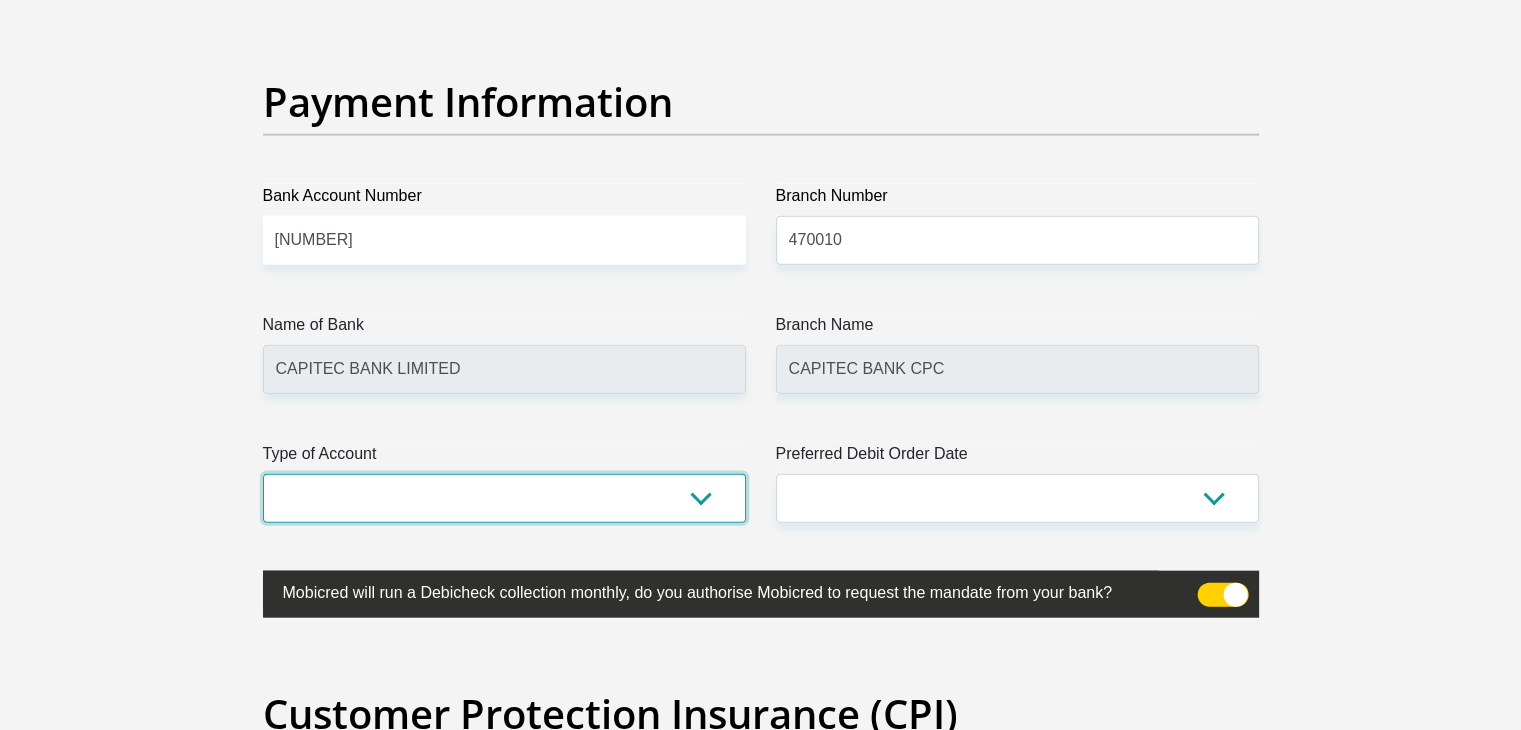 click on "Cheque
Savings" at bounding box center (504, 498) 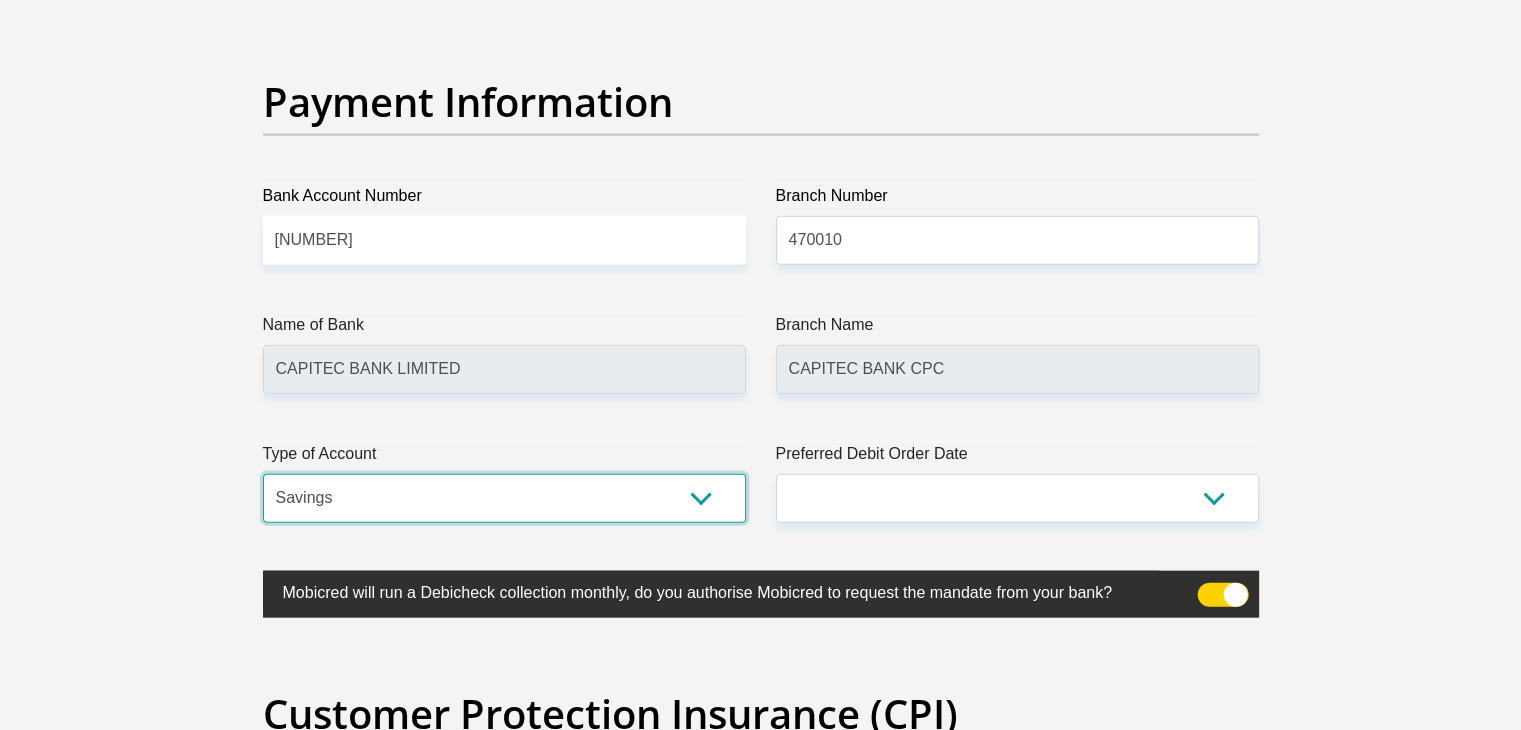 click on "Cheque
Savings" at bounding box center [504, 498] 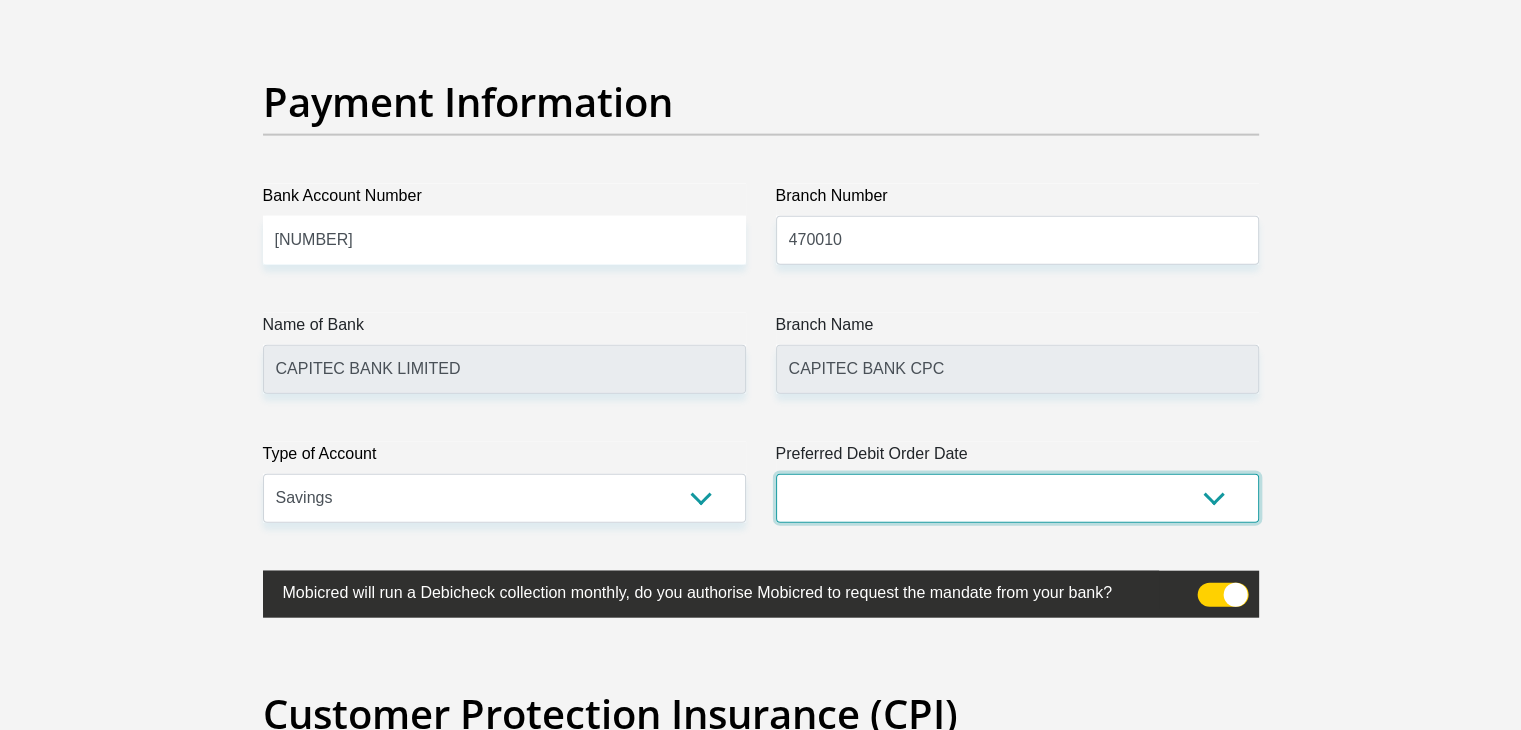 click on "1st
2nd
3rd
4th
5th
7th
18th
19th
20th
21st
22nd
23rd
24th
25th
26th
27th
28th
29th
30th" at bounding box center [1017, 498] 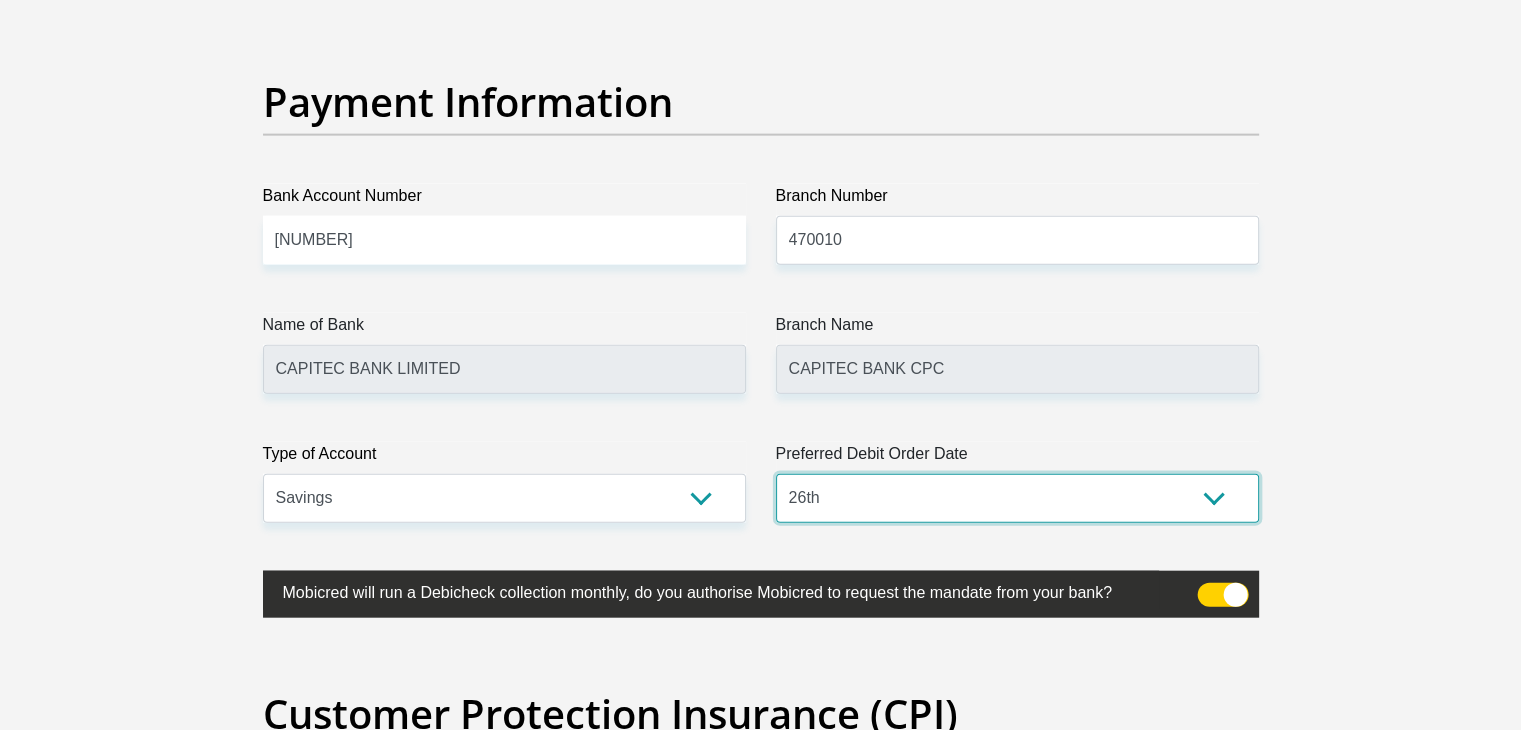 click on "1st
2nd
3rd
4th
5th
7th
18th
19th
20th
21st
22nd
23rd
24th
25th
26th
27th
28th
29th
30th" at bounding box center (1017, 498) 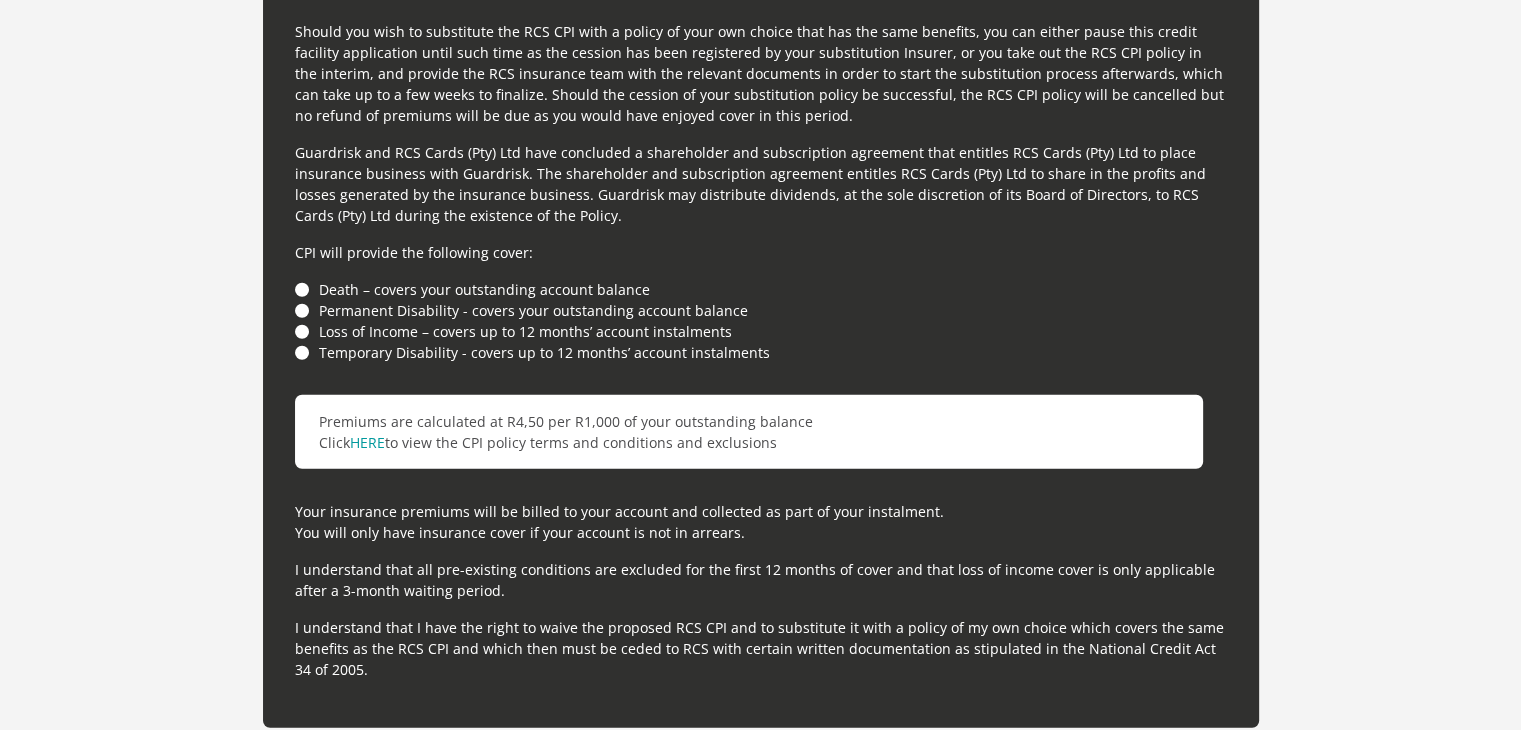 scroll, scrollTop: 5573, scrollLeft: 0, axis: vertical 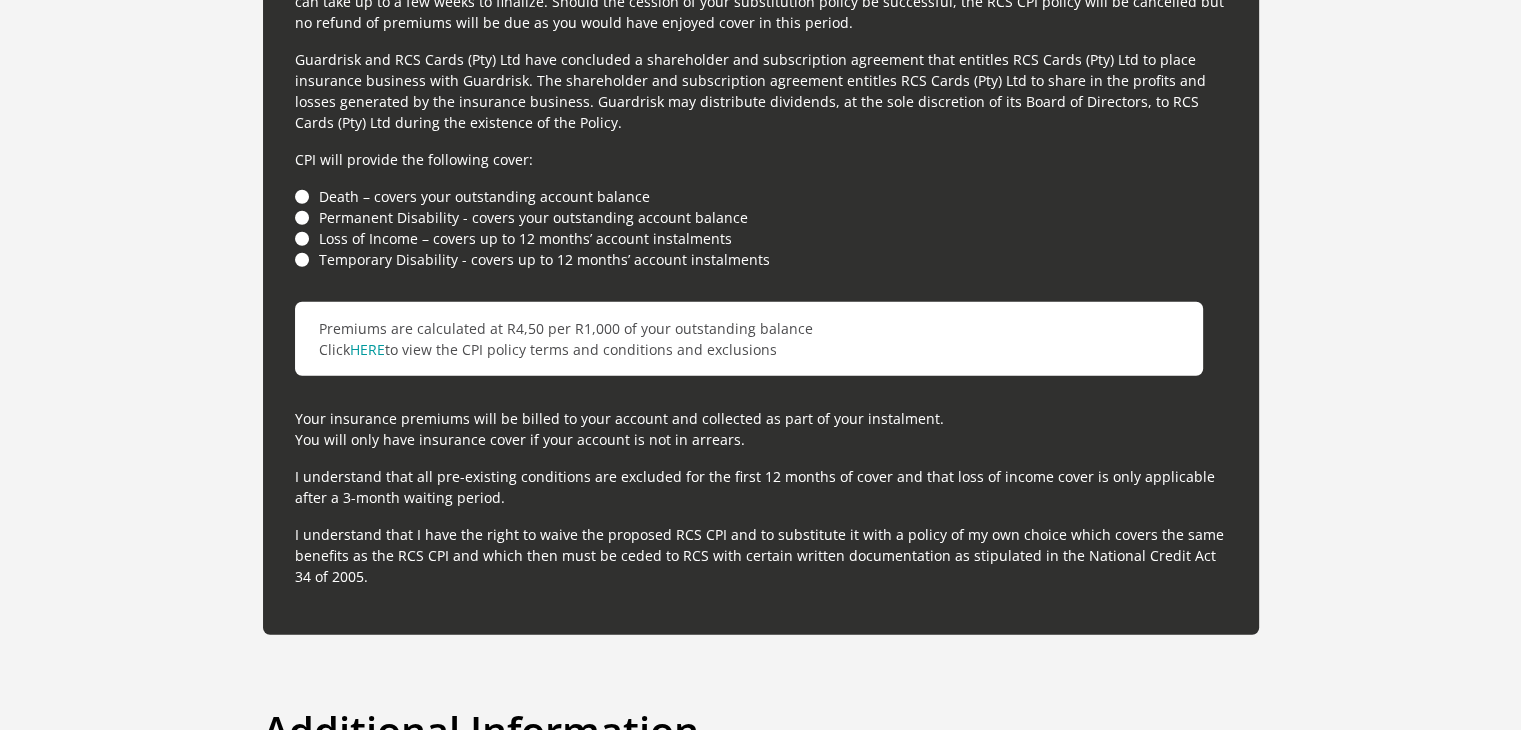 click on "Death – covers your outstanding account balance" at bounding box center [761, 196] 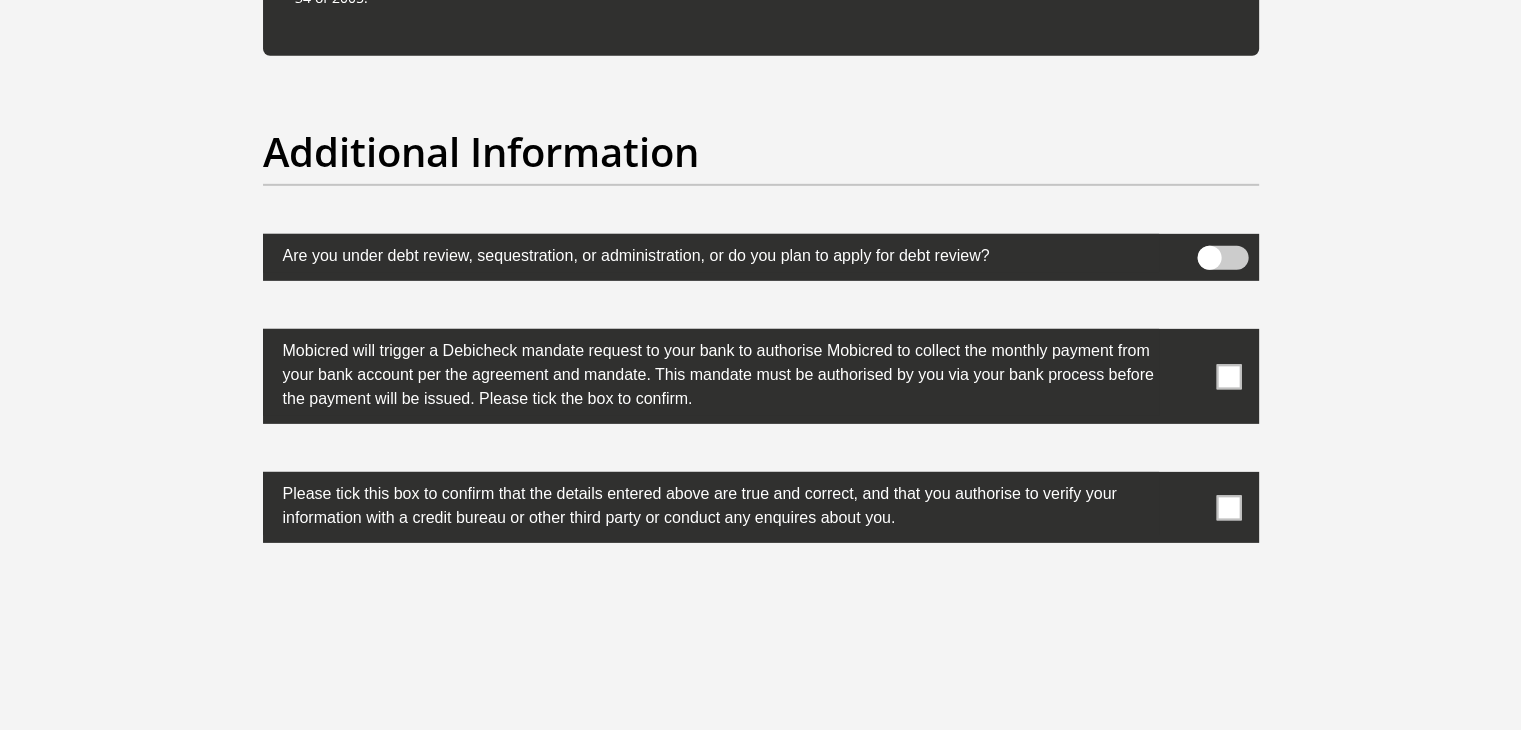 scroll, scrollTop: 6173, scrollLeft: 0, axis: vertical 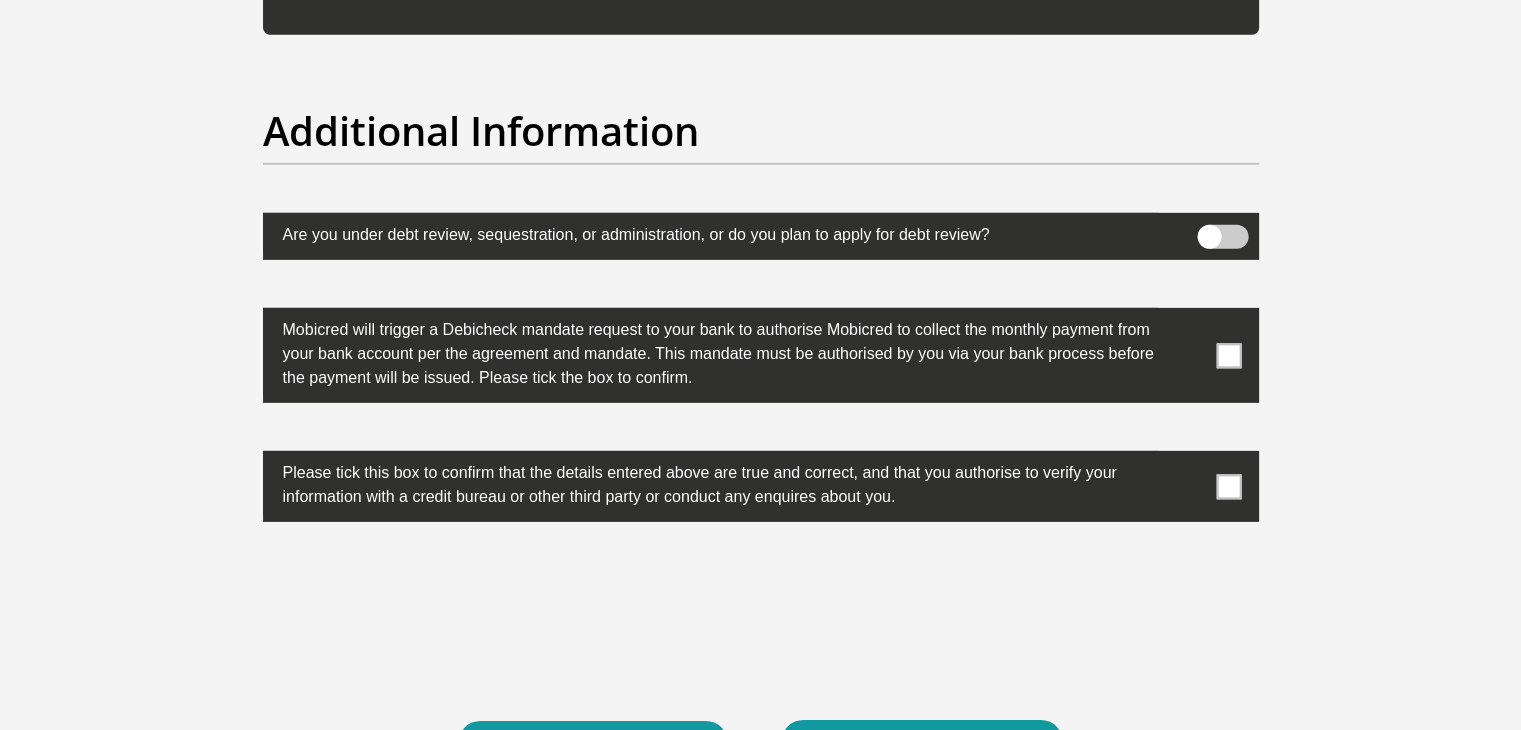 click at bounding box center (1228, 355) 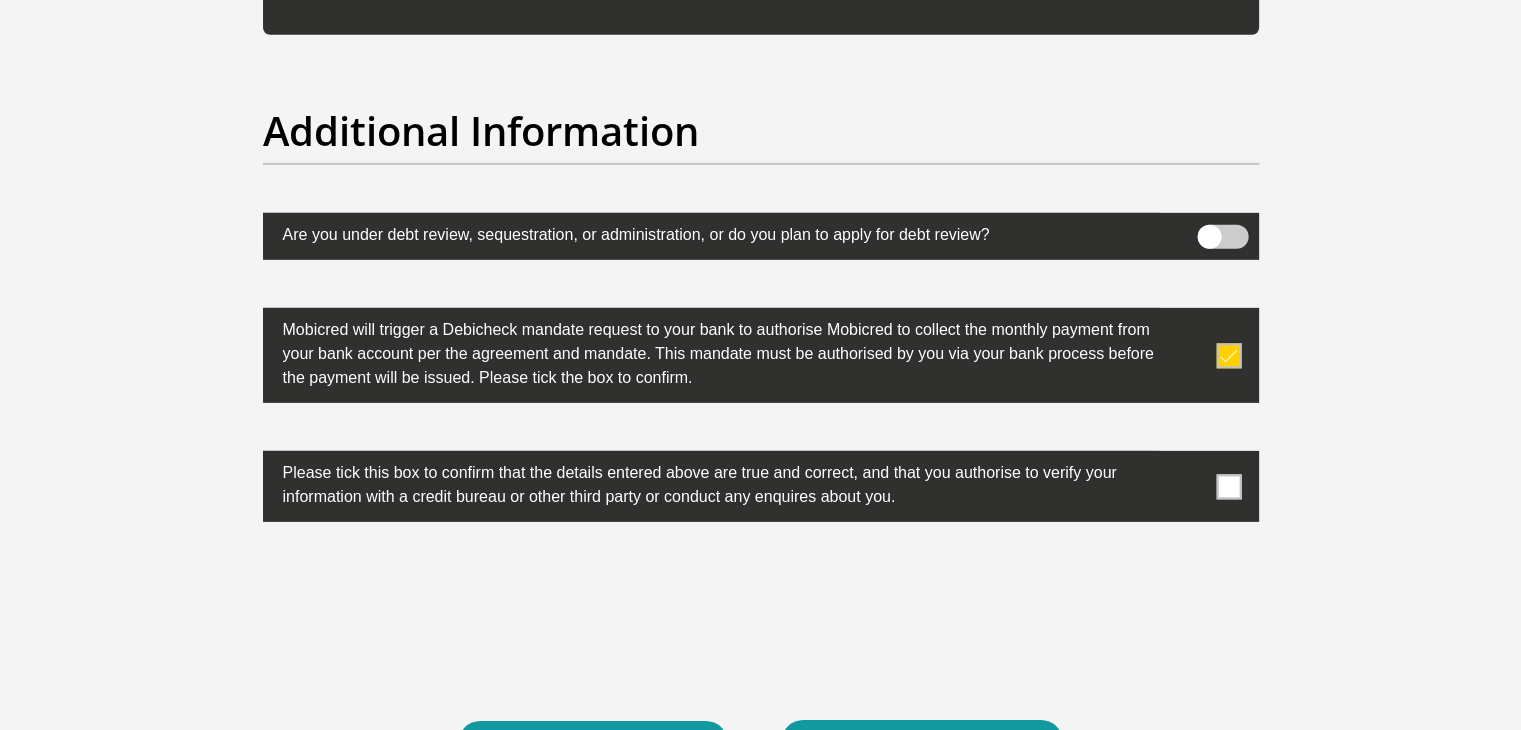 click at bounding box center [1228, 486] 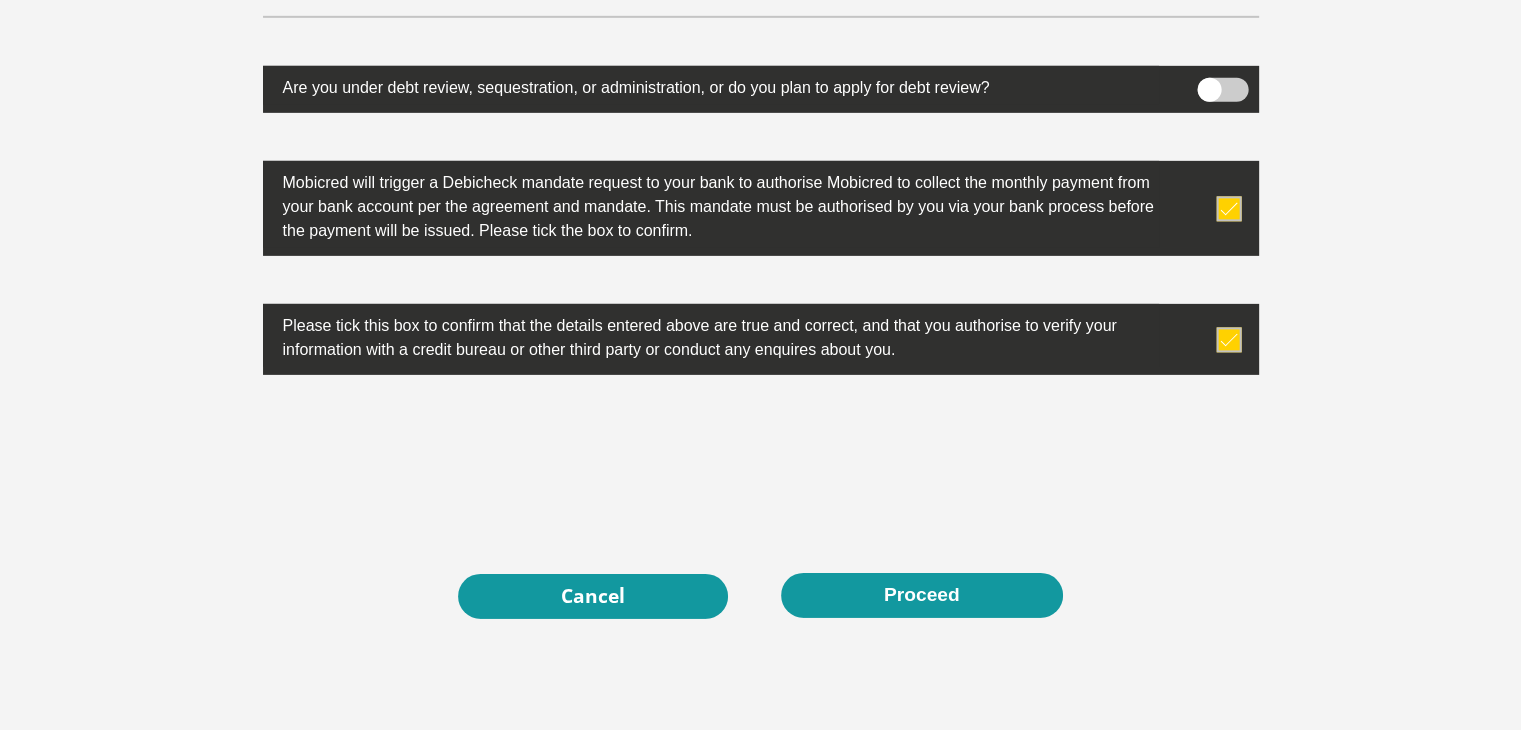 scroll, scrollTop: 6441, scrollLeft: 0, axis: vertical 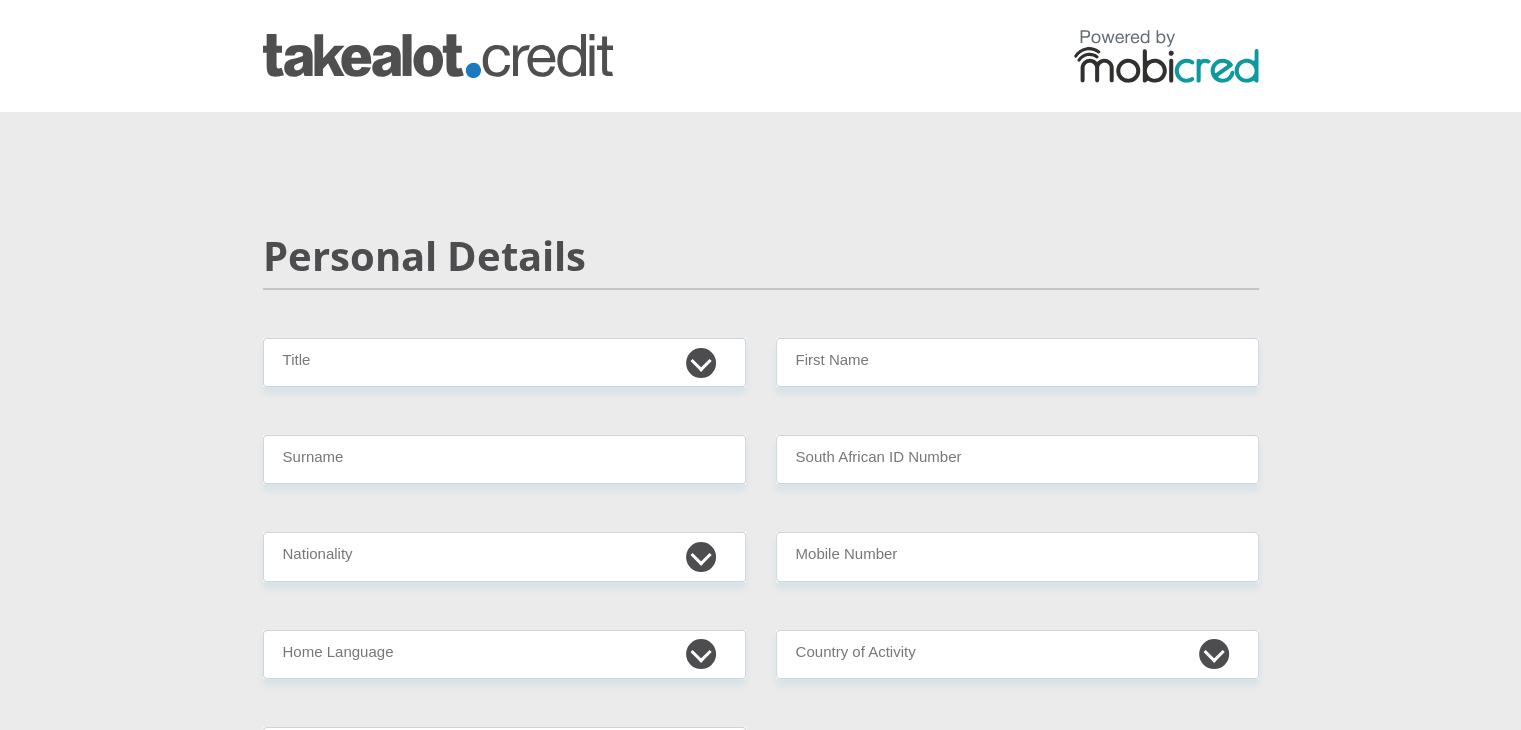 click on "Personal Details
Mr
Ms
Mrs
Dr
Other
Title
First Name
Surname
South African ID Number
Please input valid ID number
South Africa
Afghanistan
Aland Islands
Albania
Algeria
America Samoa
American Virgin Islands
Andorra
Angola
Anguilla
Antarctica" at bounding box center [761, 3192] 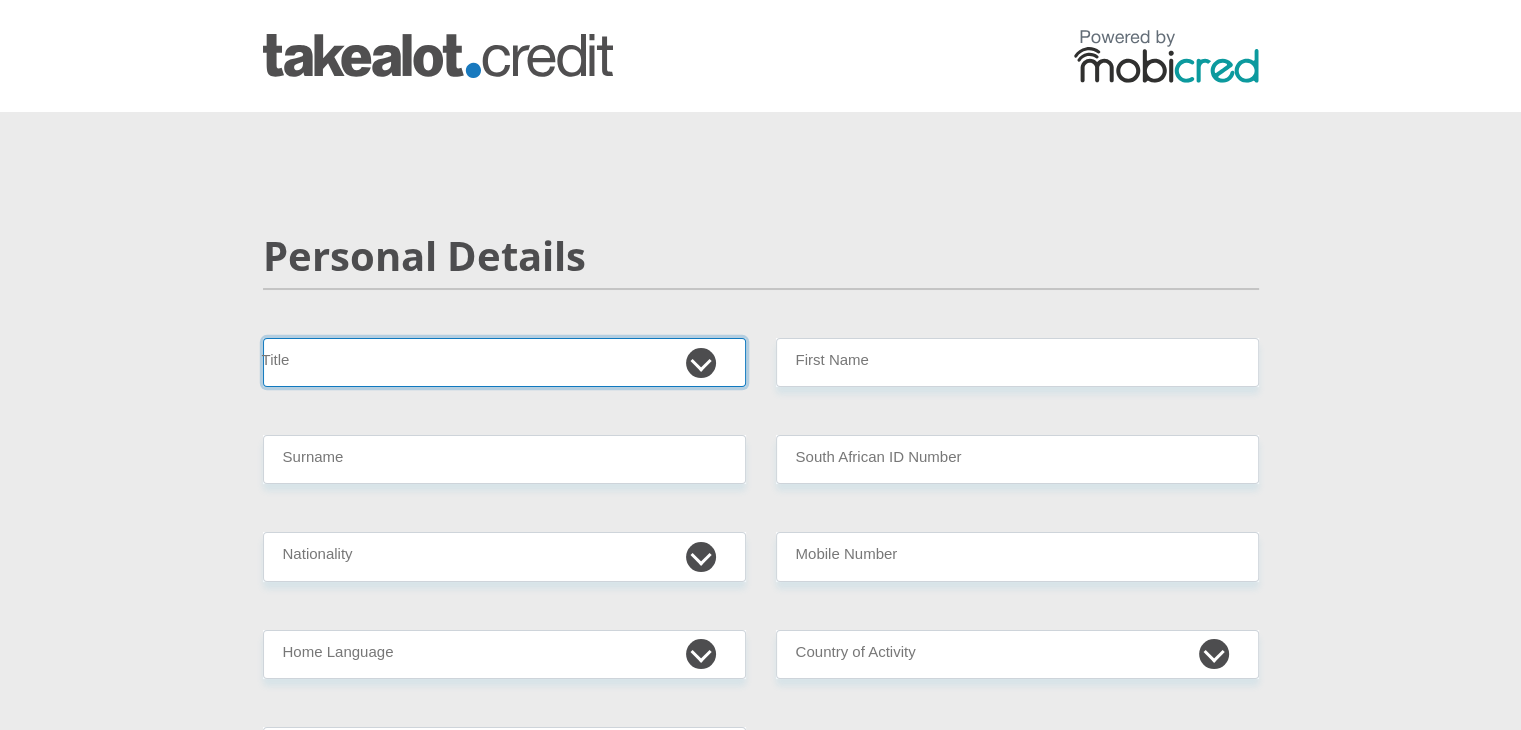 click on "Mr
Ms
Mrs
Dr
Other" at bounding box center (504, 362) 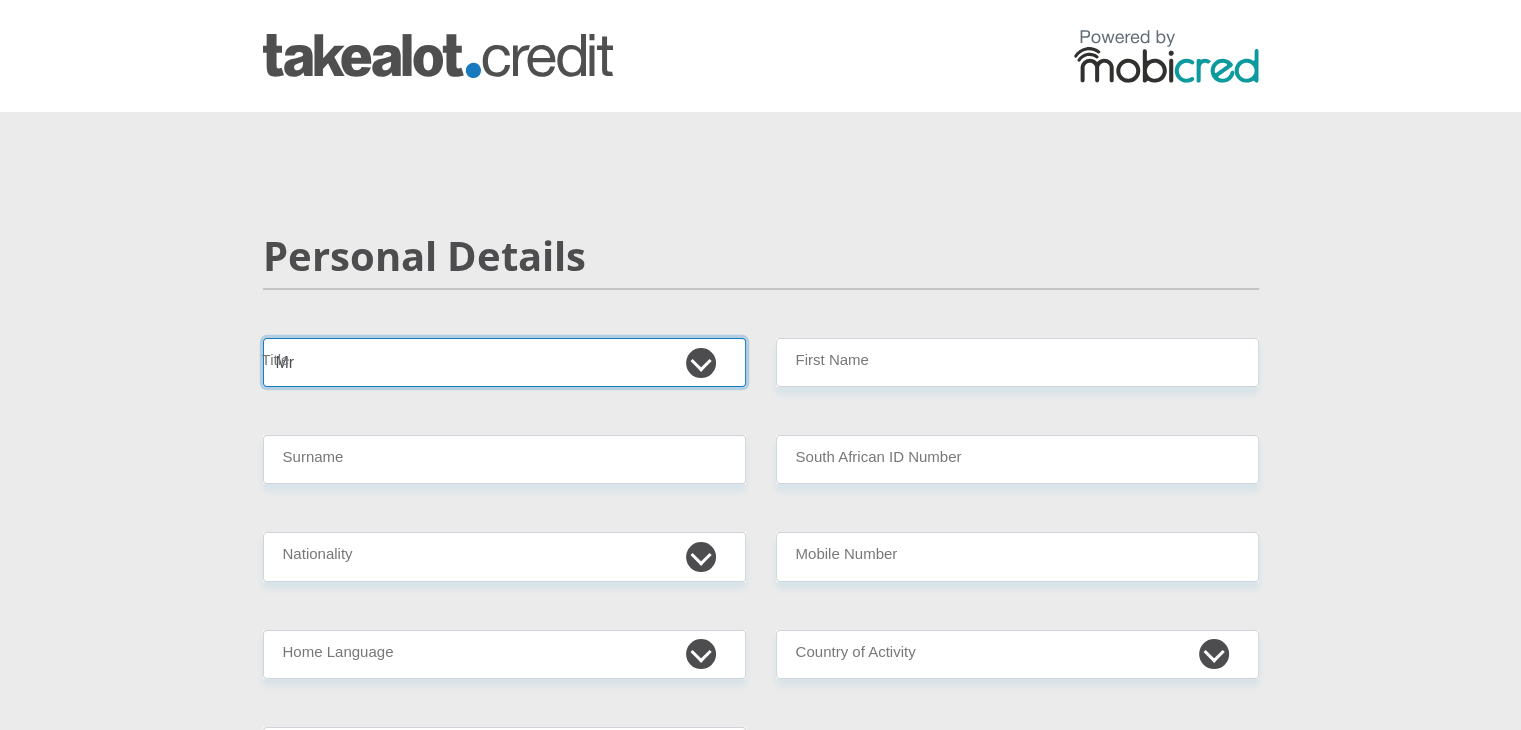 click on "Mr
Ms
Mrs
Dr
Other" at bounding box center (504, 362) 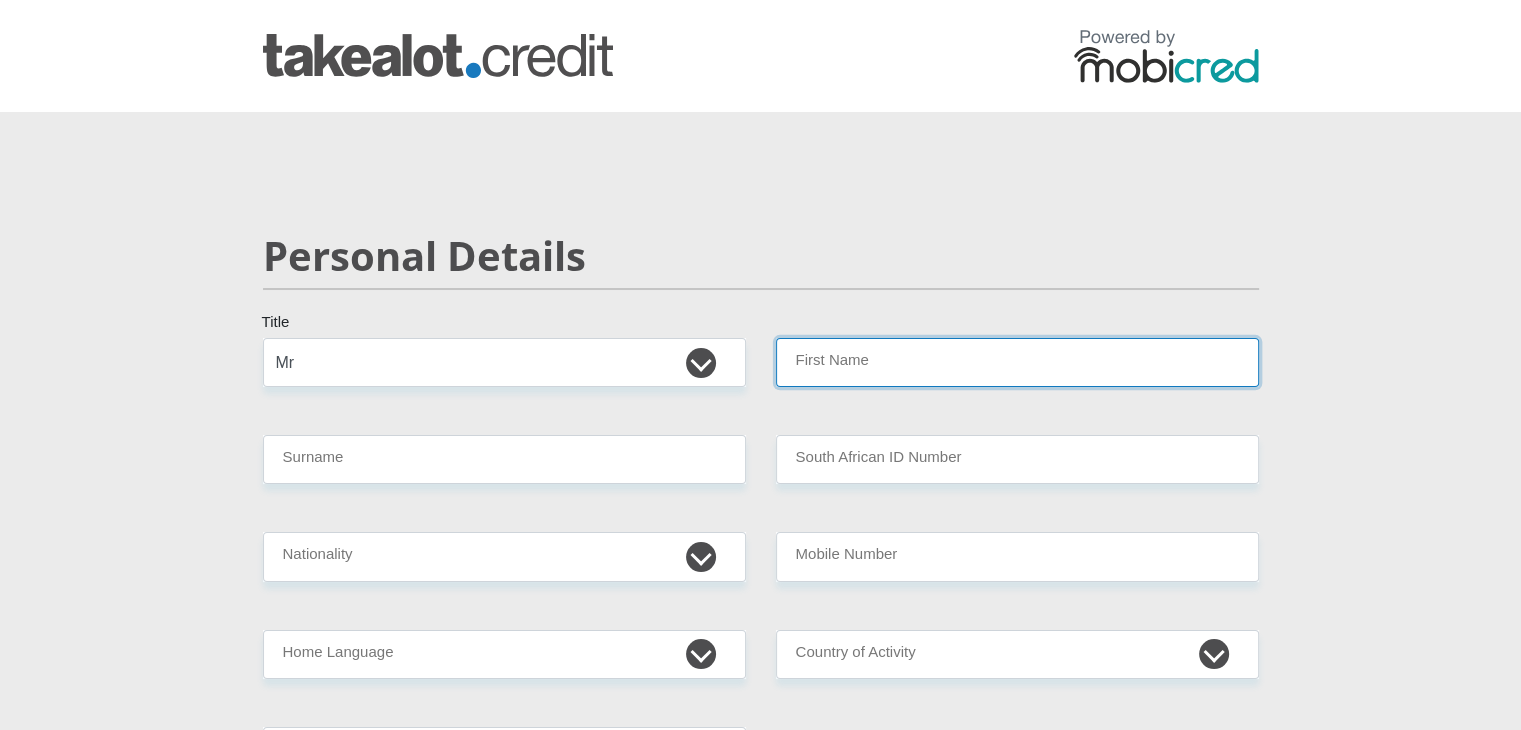 click on "First Name" at bounding box center [1017, 362] 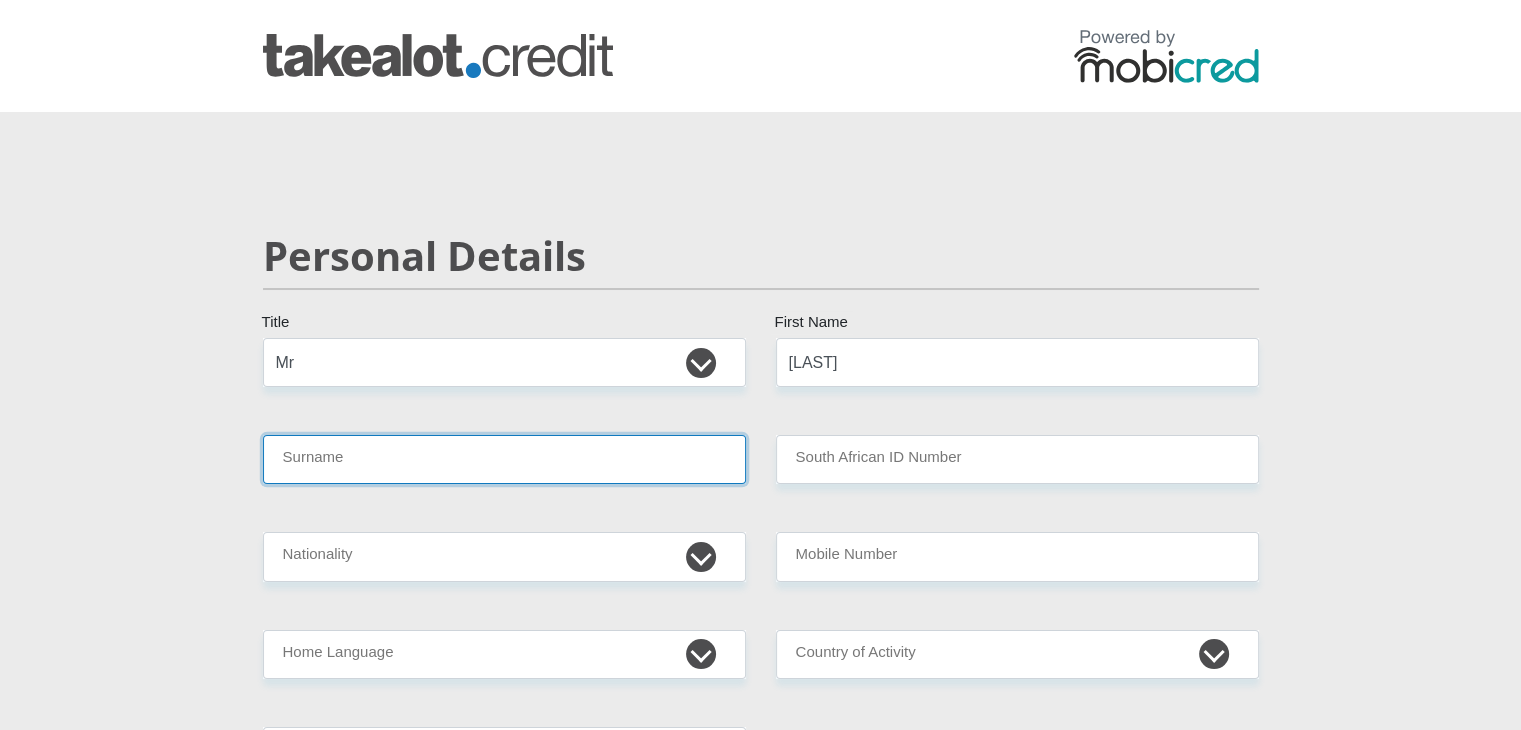 click on "Surname" at bounding box center (504, 459) 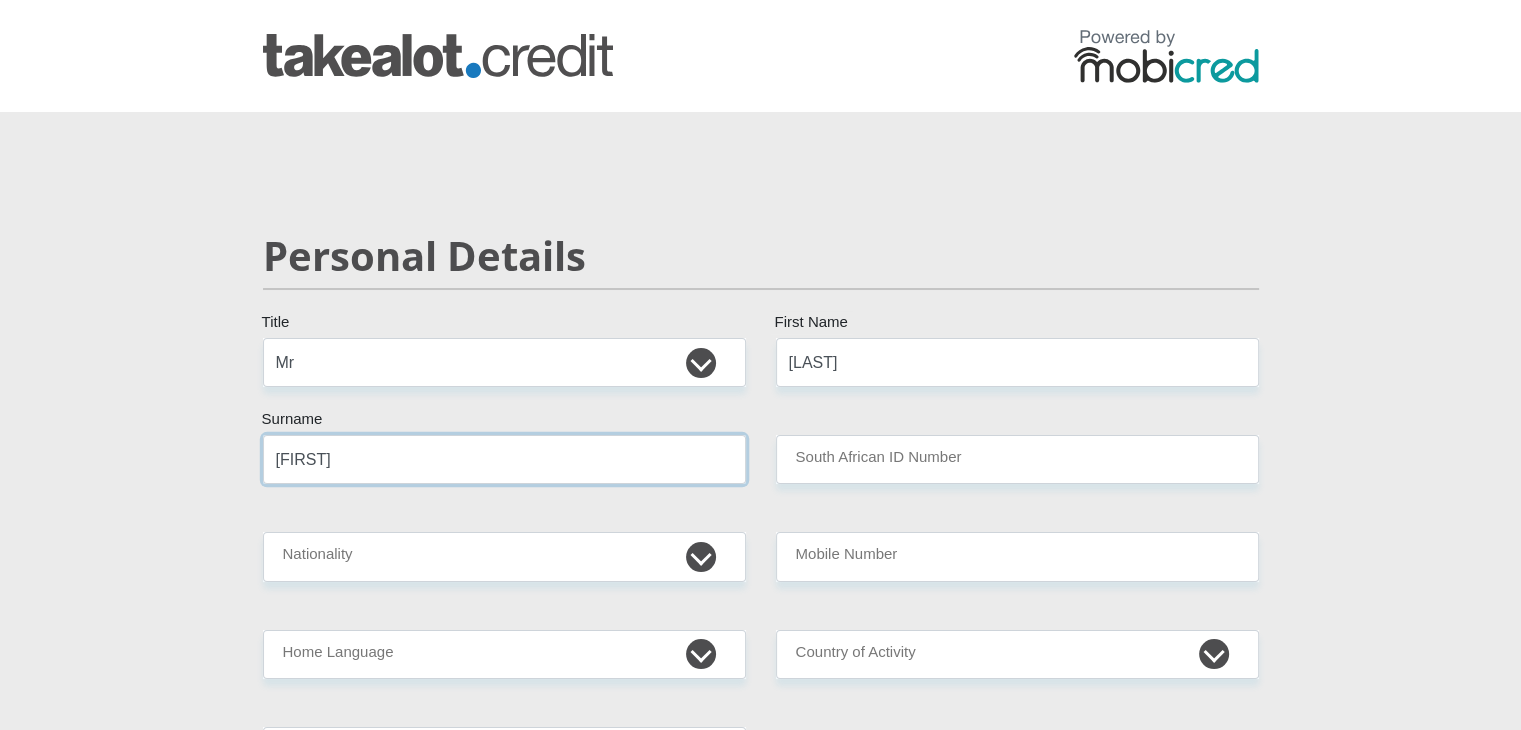 type on "[FIRST]" 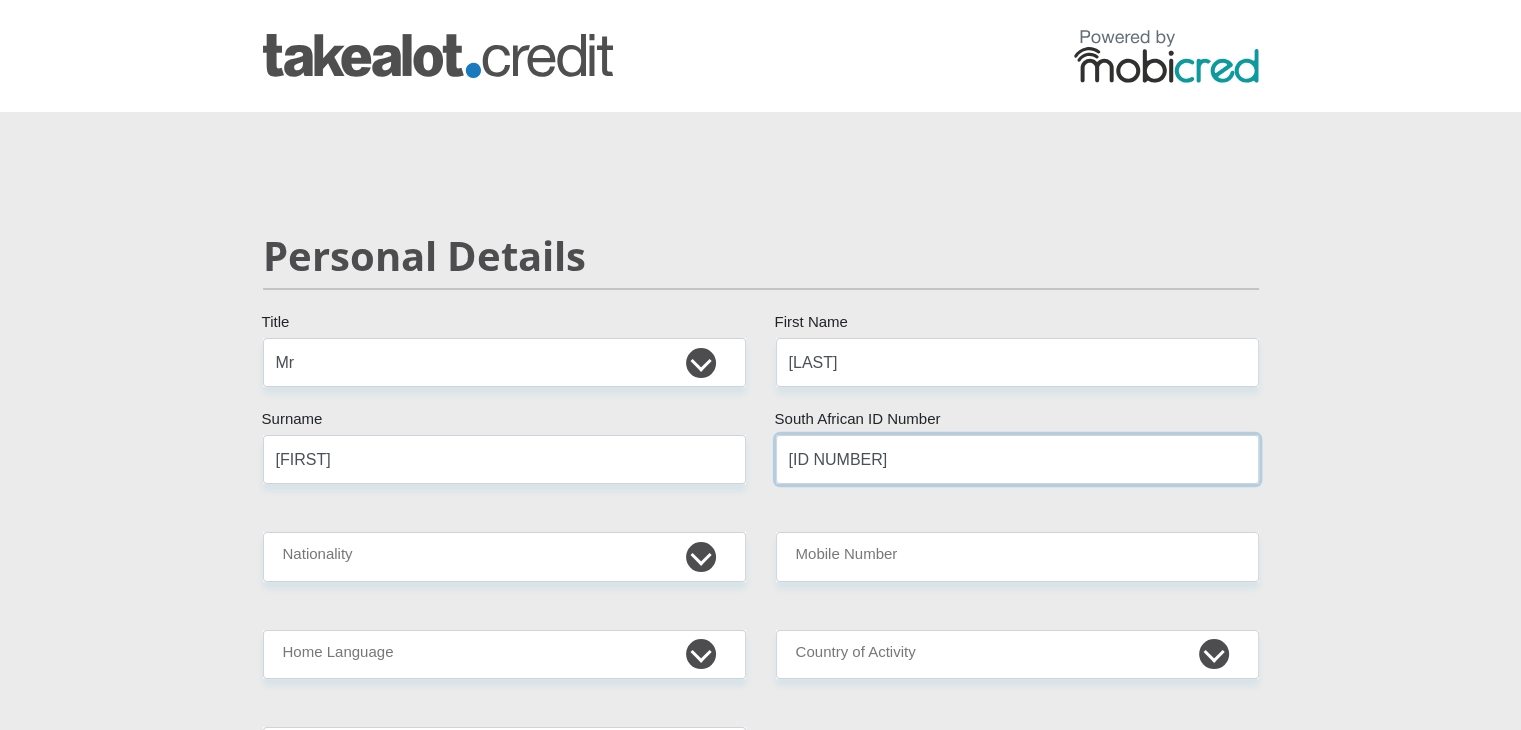 type on "[ID NUMBER]" 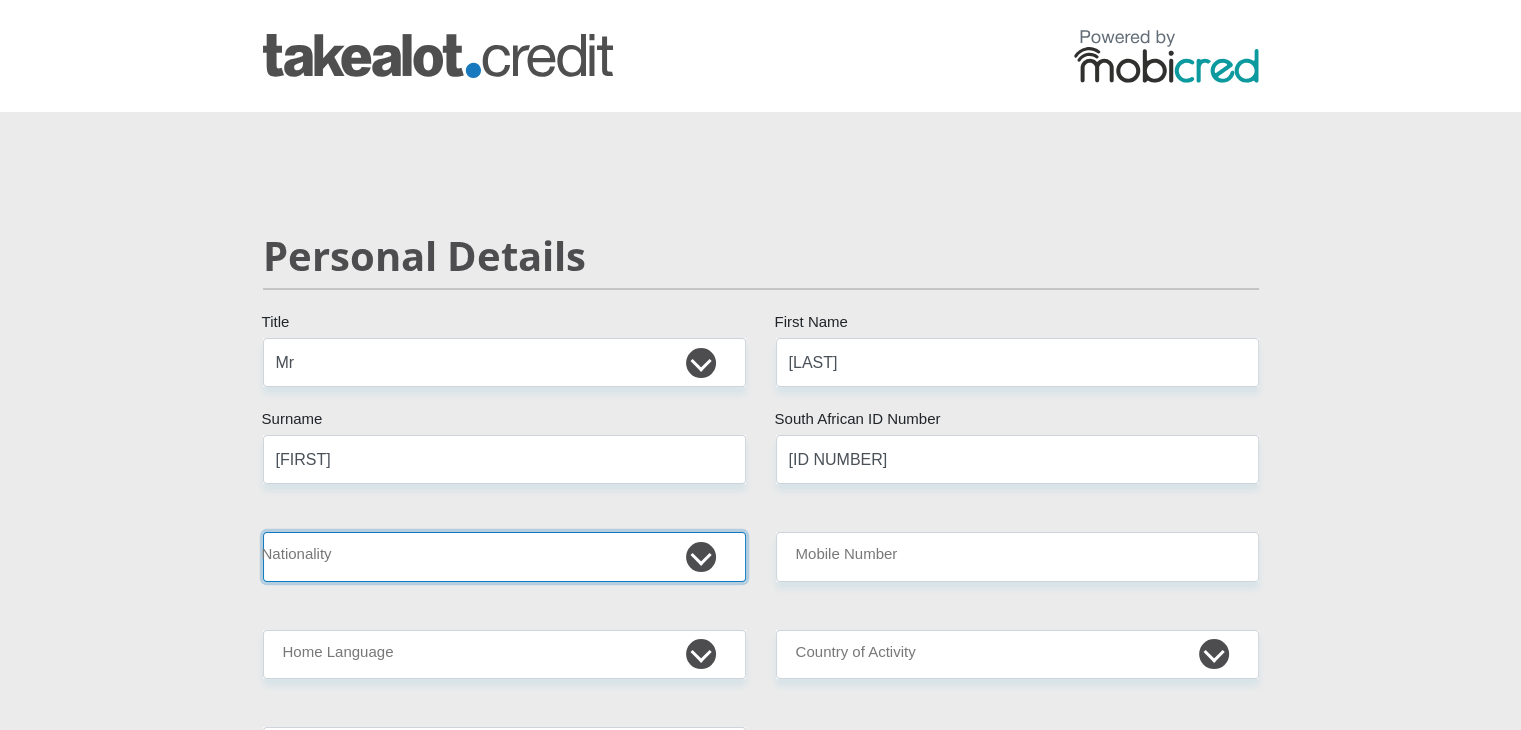 click on "South Africa
Afghanistan
Aland Islands
Albania
Algeria
America Samoa
American Virgin Islands
Andorra
Angola
Anguilla
Antarctica
Antigua and Barbuda
Argentina
Armenia
Aruba
Ascension Island
Australia
Austria
Azerbaijan
Bahamas
Bahrain
Bangladesh
Barbados
Chad" at bounding box center [504, 556] 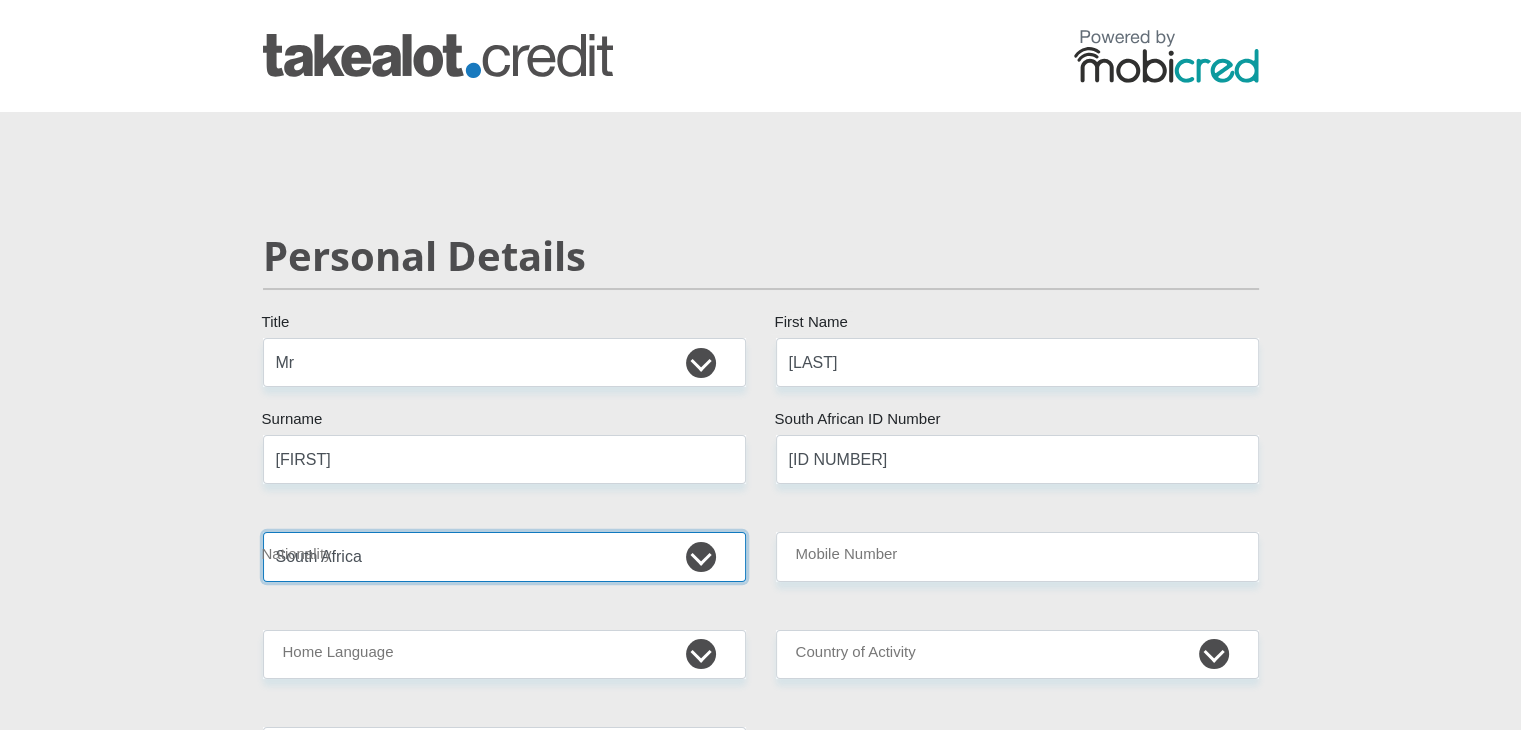 click on "South Africa
Afghanistan
Aland Islands
Albania
Algeria
America Samoa
American Virgin Islands
Andorra
Angola
Anguilla
Antarctica
Antigua and Barbuda
Argentina
Armenia
Aruba
Ascension Island
Australia
Austria
Azerbaijan
Bahamas
Bahrain
Bangladesh
Barbados
Chad" at bounding box center [504, 556] 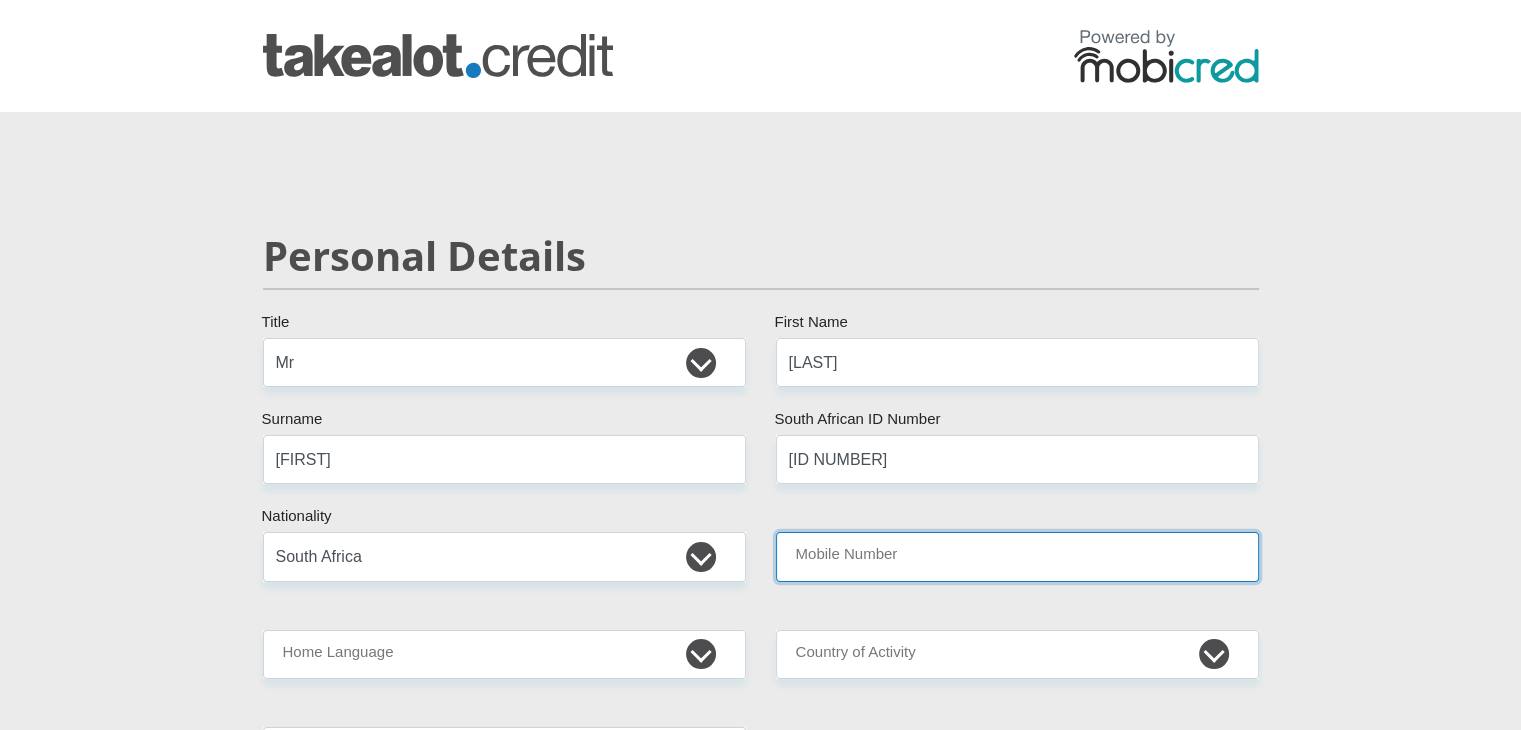 click on "Mobile Number" at bounding box center [1017, 556] 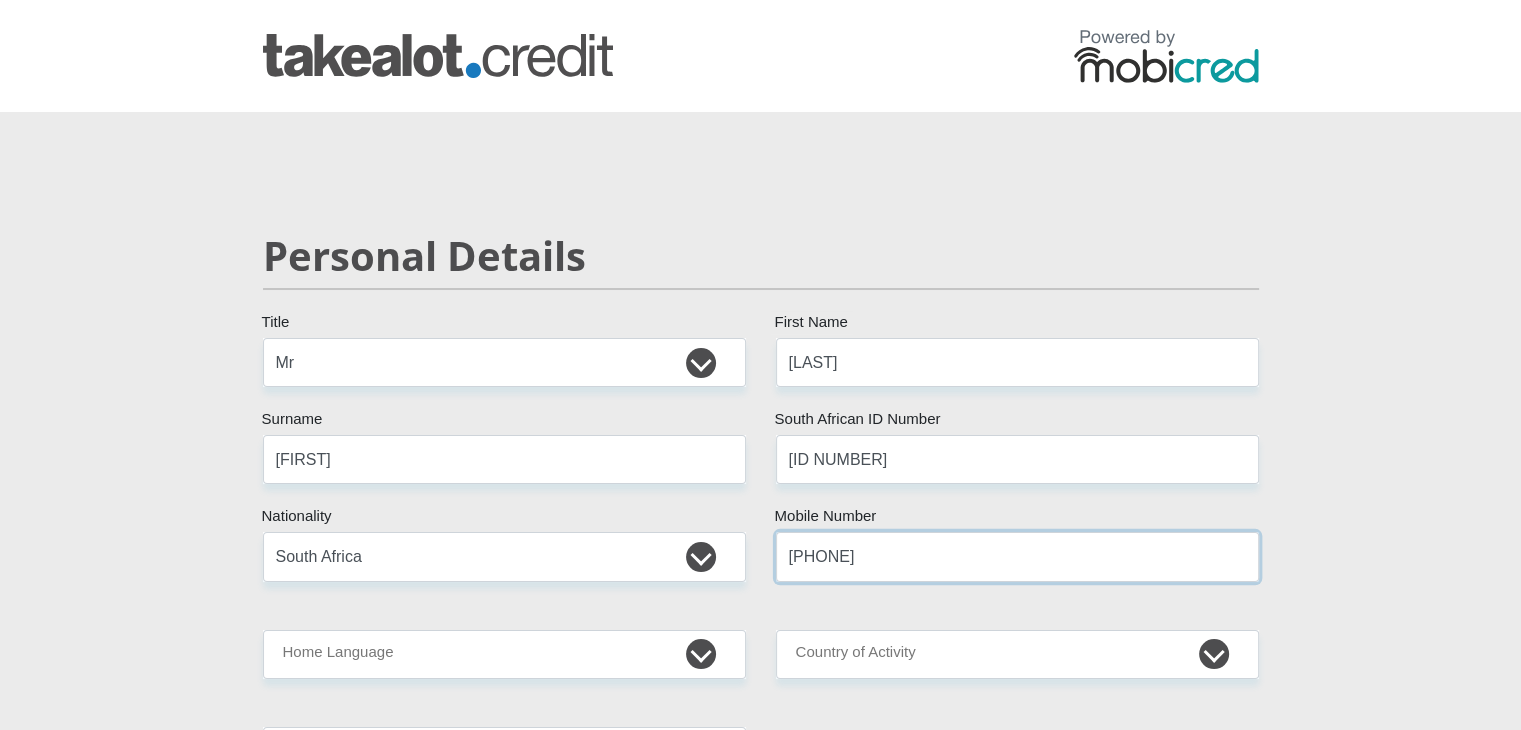 type on "[PHONE]" 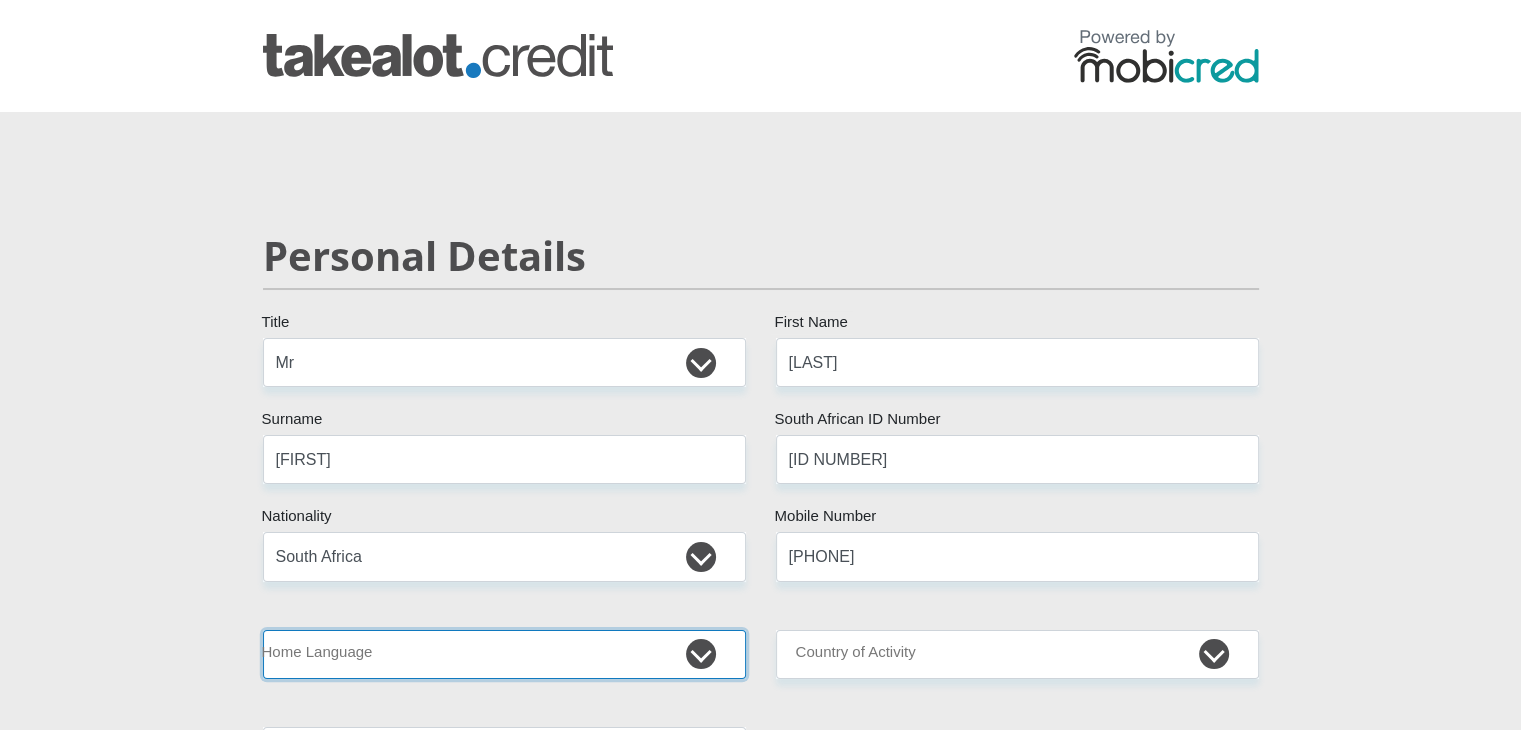 click on "Afrikaans
English
Sepedi
South Ndebele
Southern Sotho
Swati
Tsonga
Tswana
Venda
Xhosa
Zulu
Other" at bounding box center (504, 654) 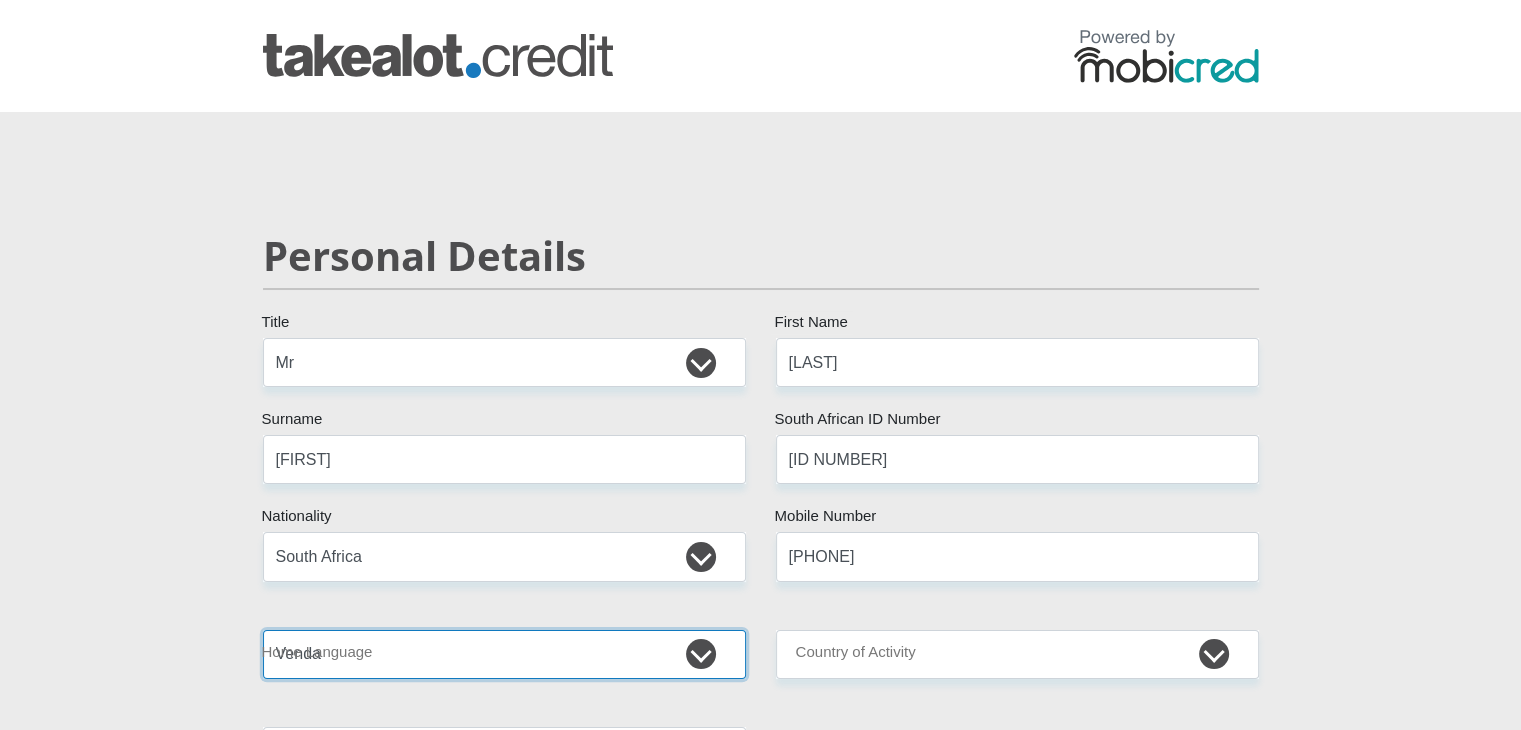 click on "Afrikaans
English
Sepedi
South Ndebele
Southern Sotho
Swati
Tsonga
Tswana
Venda
Xhosa
Zulu
Other" at bounding box center [504, 654] 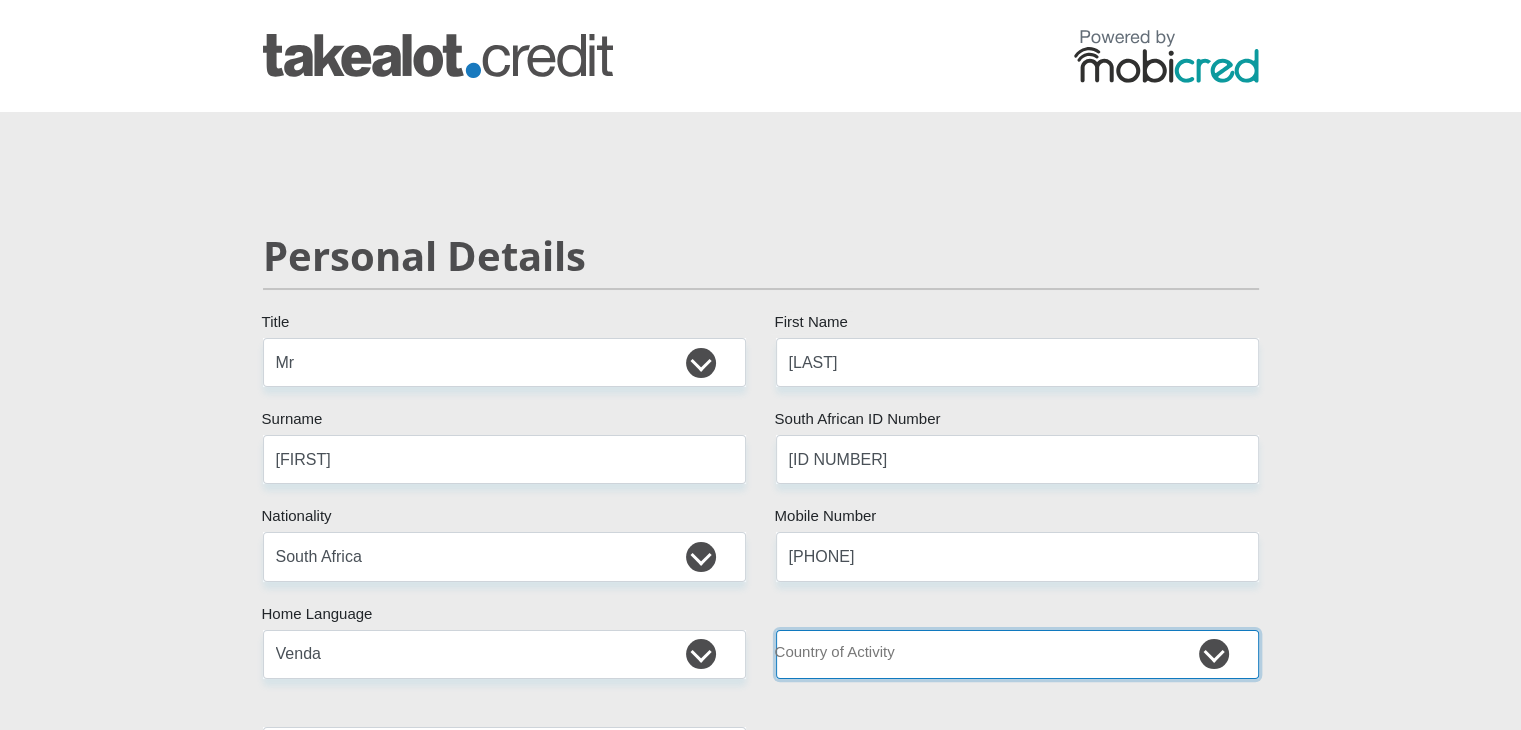 click on "South Africa
Afghanistan
Aland Islands
Albania
Algeria
America Samoa
American Virgin Islands
Andorra
Angola
Anguilla
Antarctica
Antigua and Barbuda
Argentina
Armenia
Aruba
Ascension Island
Australia
Austria
Azerbaijan
Chad" at bounding box center (1017, 654) 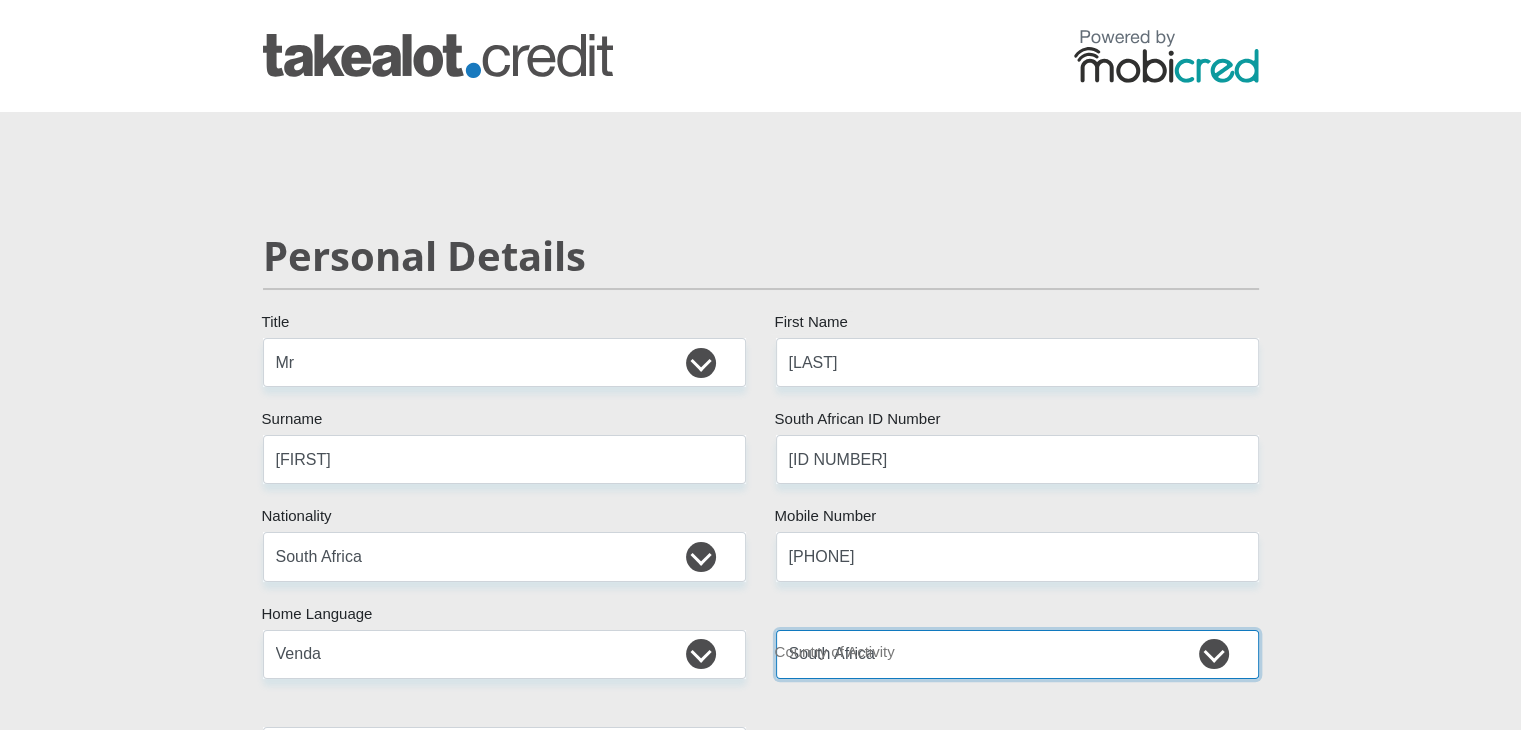 click on "South Africa
Afghanistan
Aland Islands
Albania
Algeria
America Samoa
American Virgin Islands
Andorra
Angola
Anguilla
Antarctica
Antigua and Barbuda
Argentina
Armenia
Aruba
Ascension Island
Australia
Austria
Azerbaijan
Chad" at bounding box center (1017, 654) 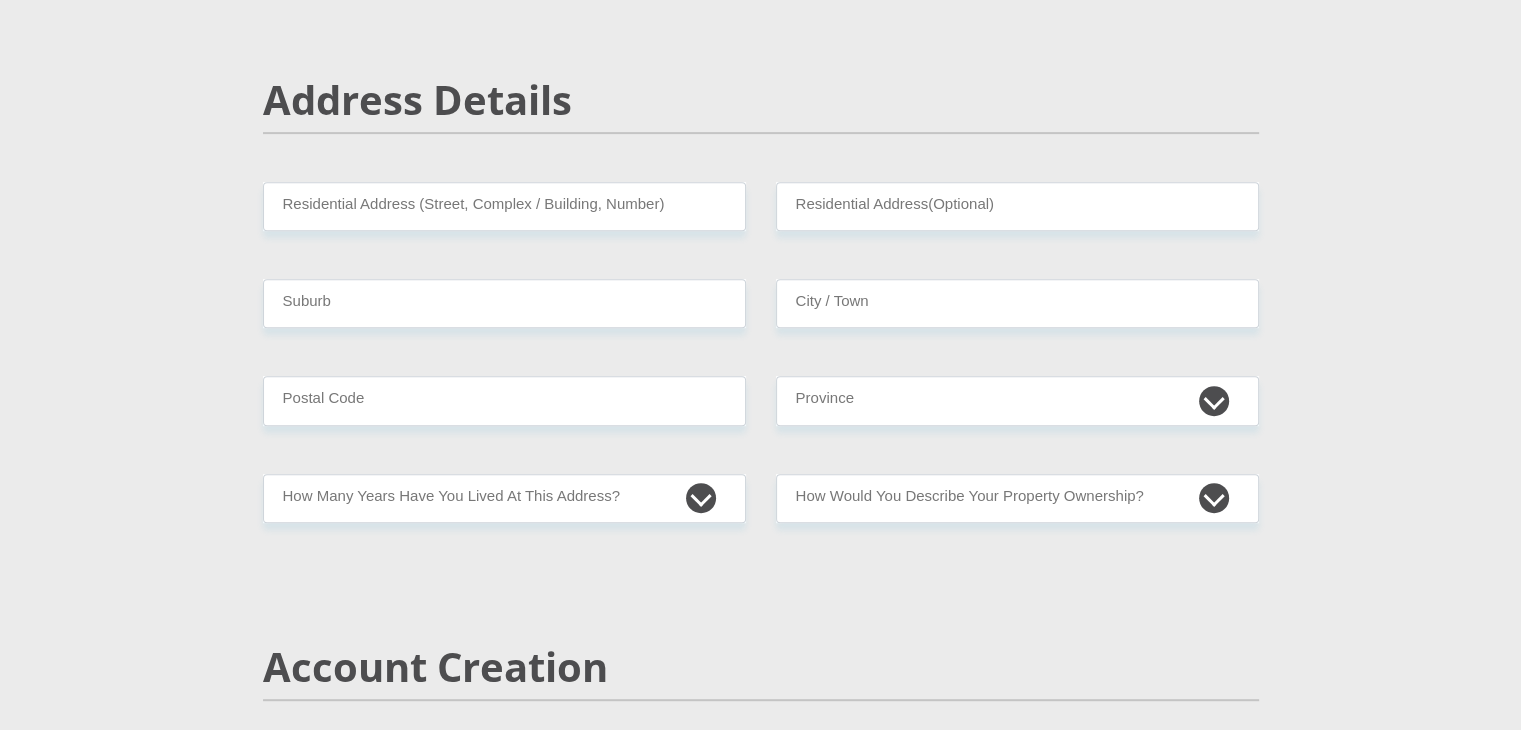 scroll, scrollTop: 700, scrollLeft: 0, axis: vertical 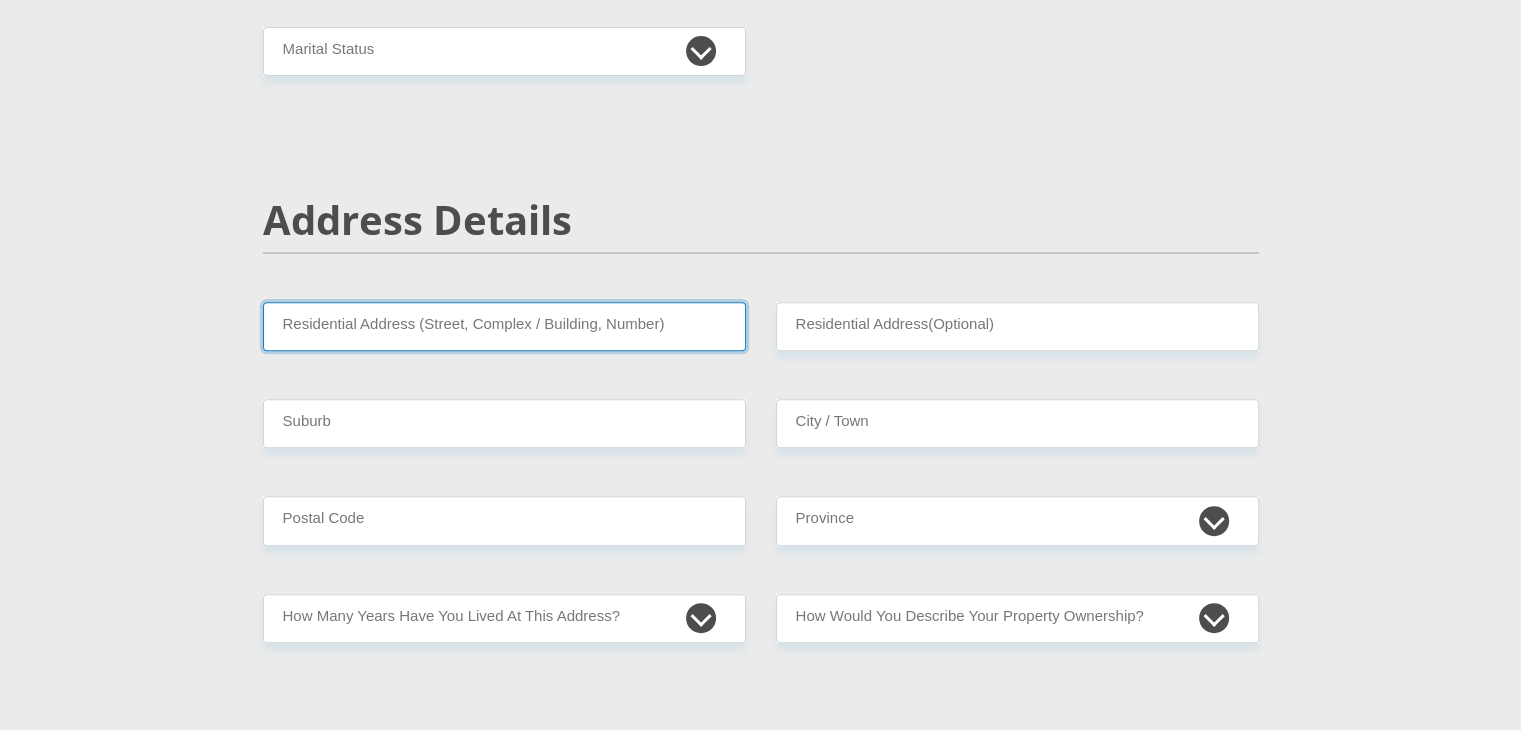 click on "Residential Address (Street, Complex / Building, Number)" at bounding box center (504, 326) 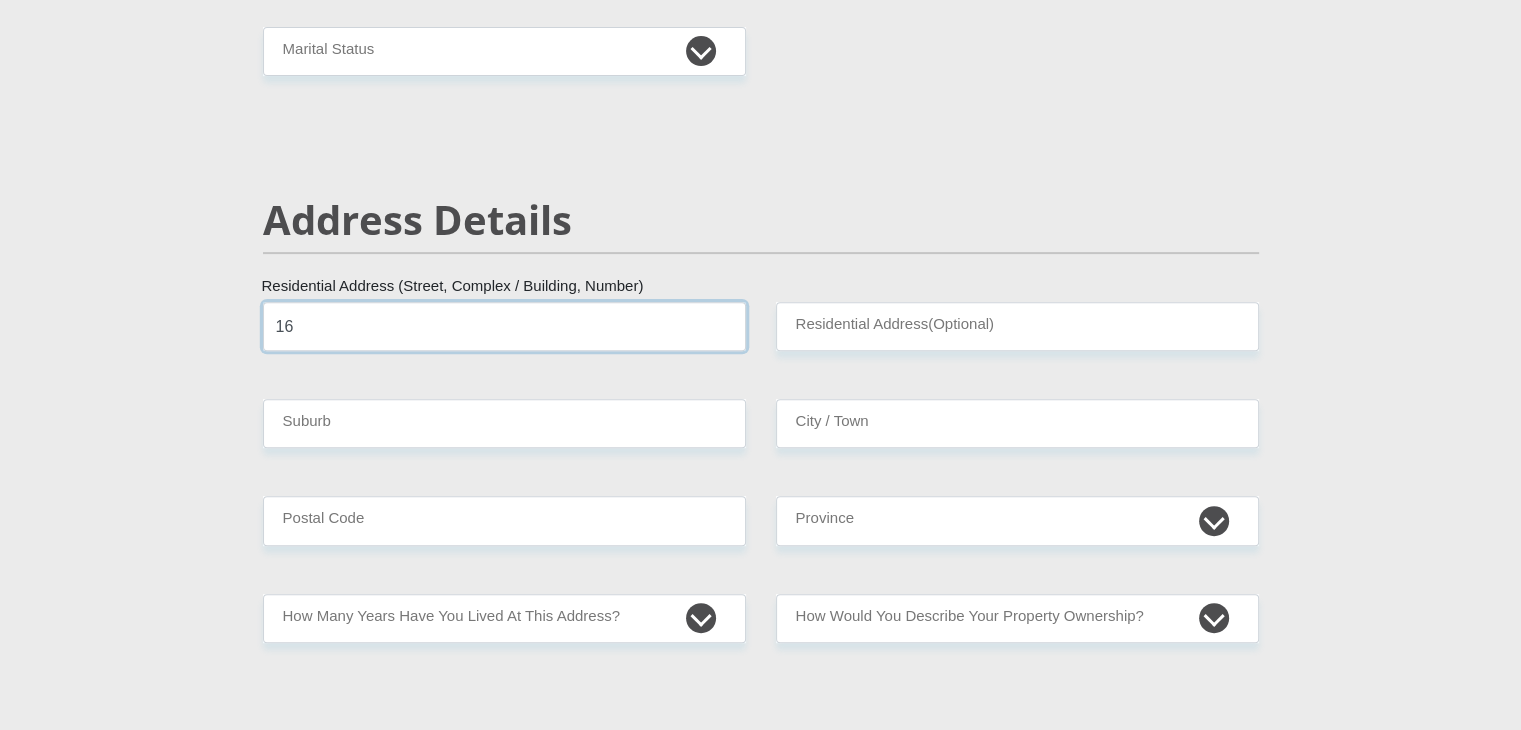 type on "[NUMBER] [STREET]" 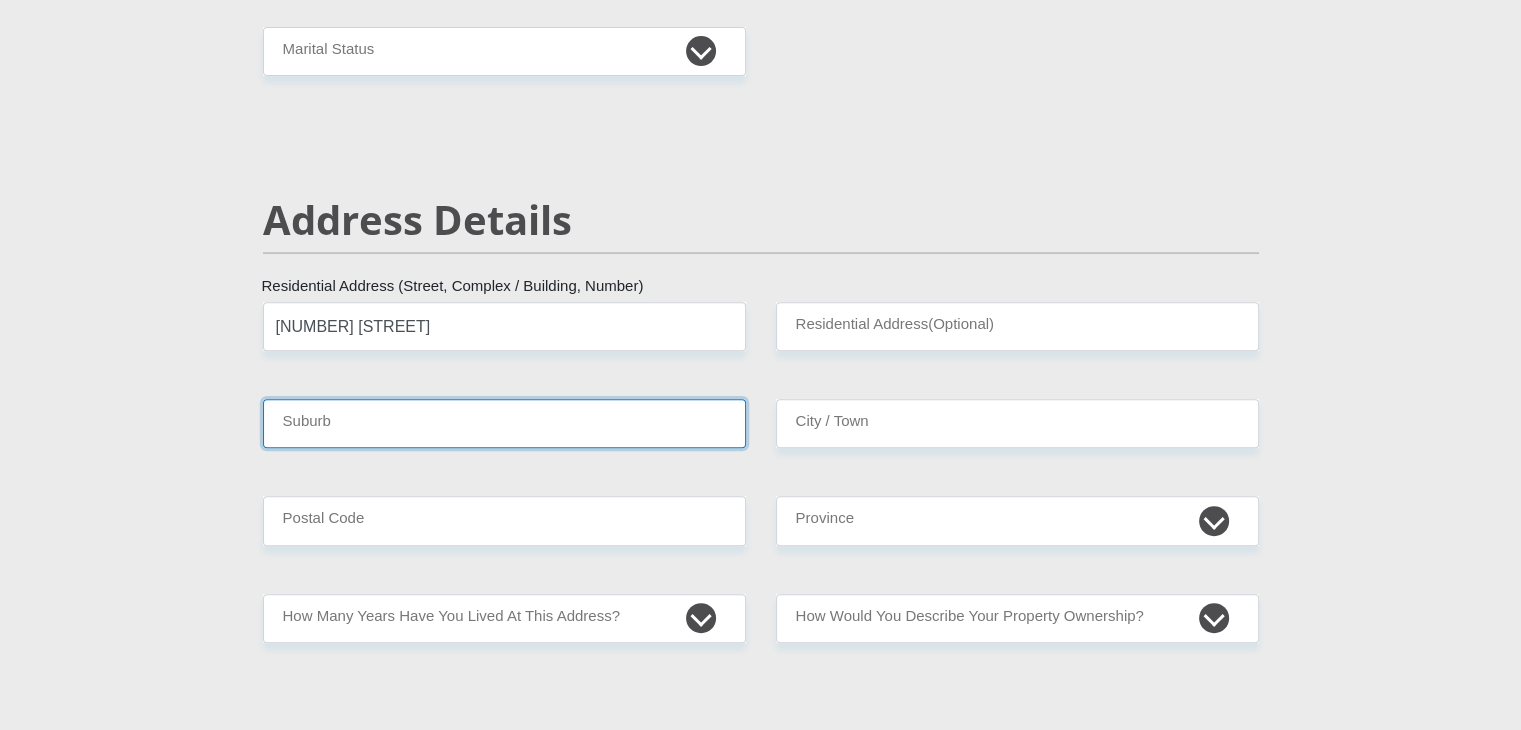 click on "Suburb" at bounding box center (504, 423) 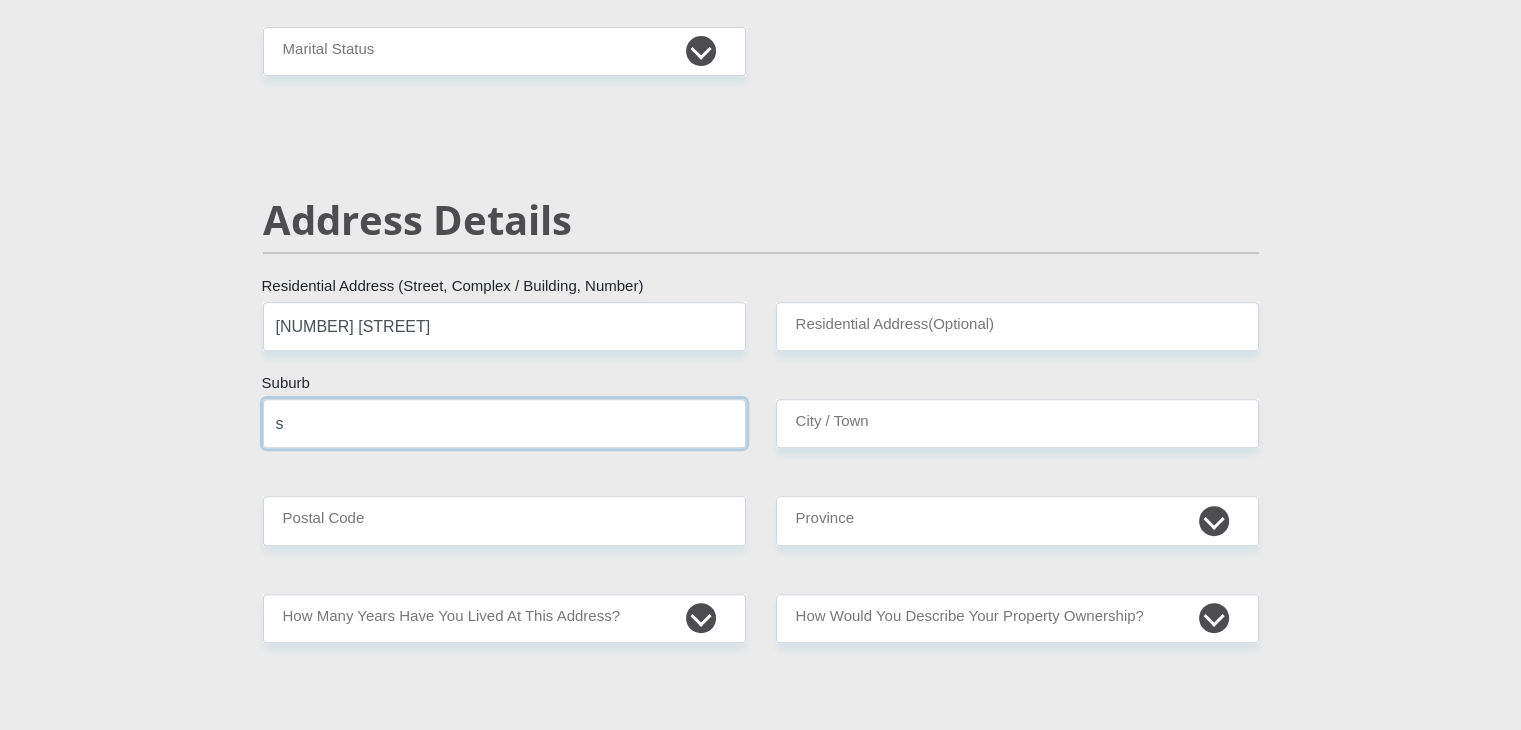 type on "[STREET]" 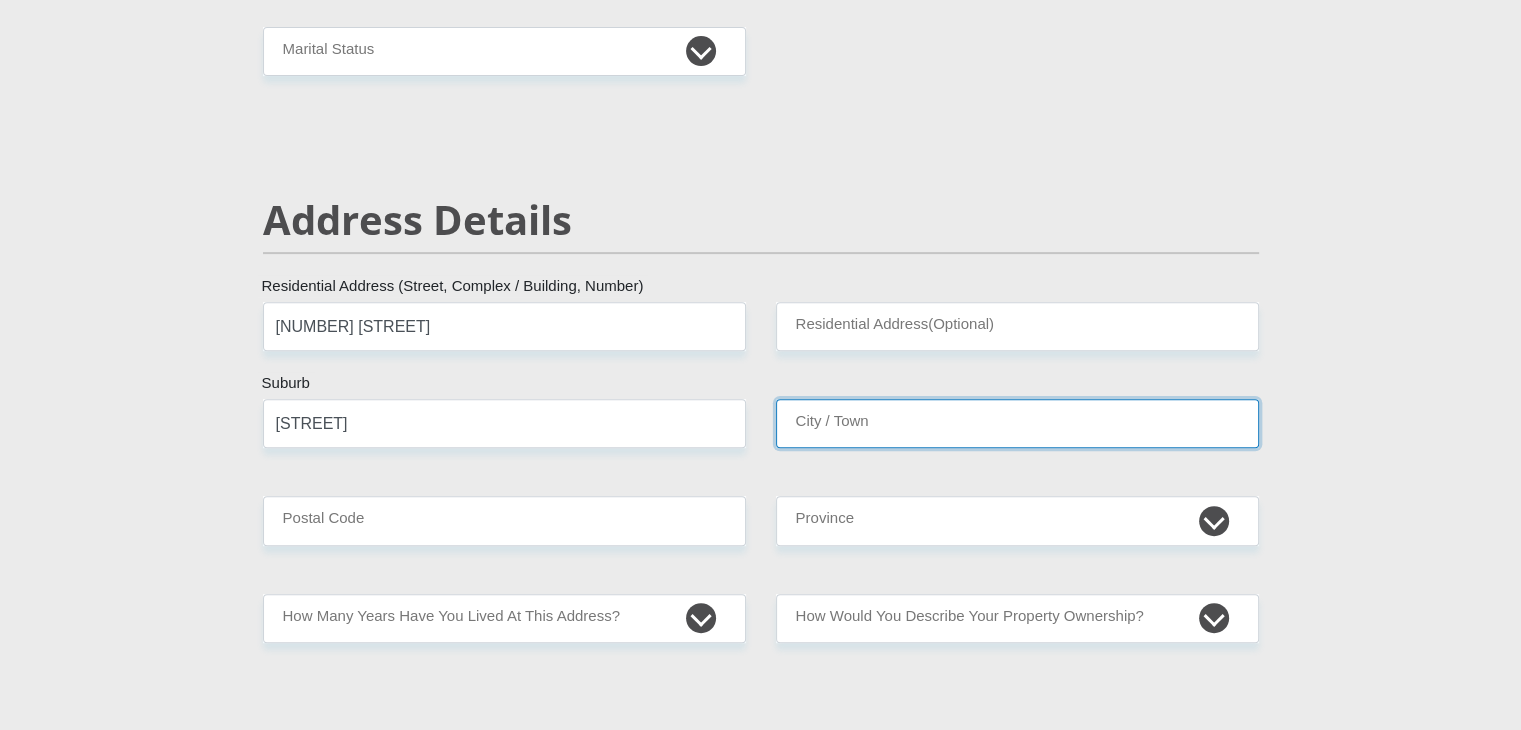 click on "City / Town" at bounding box center [1017, 423] 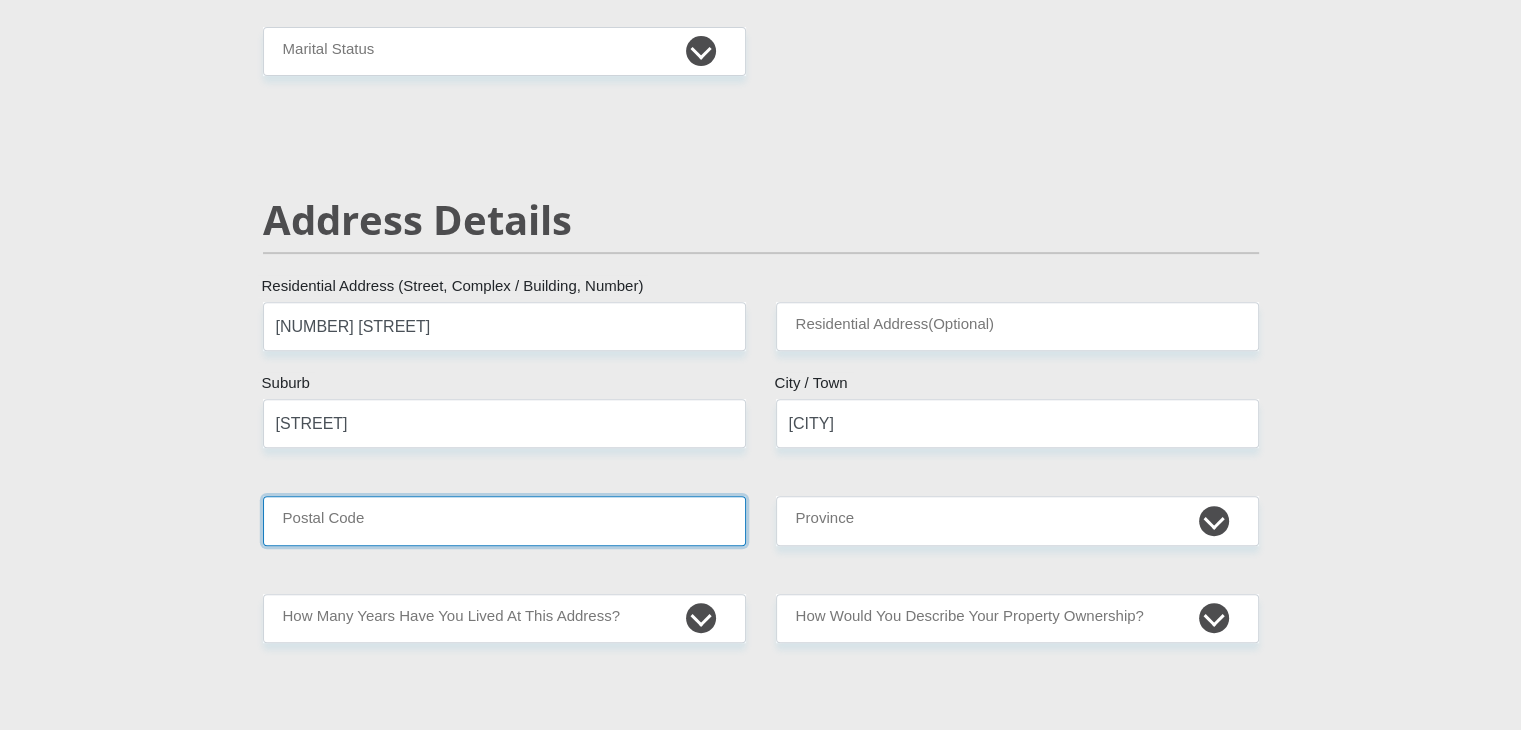 type on "6001" 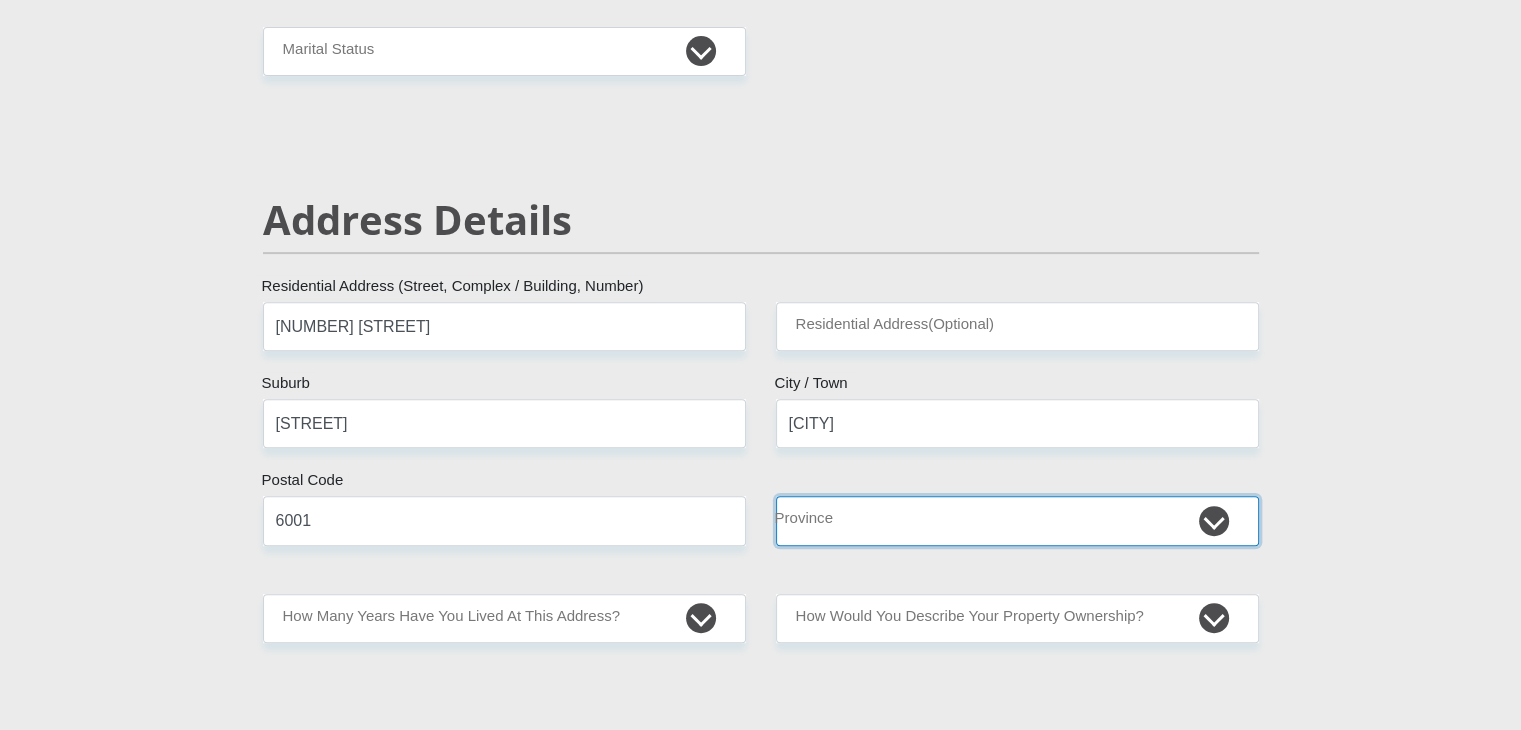 click on "Eastern Cape
Free State
Gauteng
KwaZulu-Natal
Limpopo
Mpumalanga
Northern Cape
North West
Western Cape" at bounding box center [1017, 520] 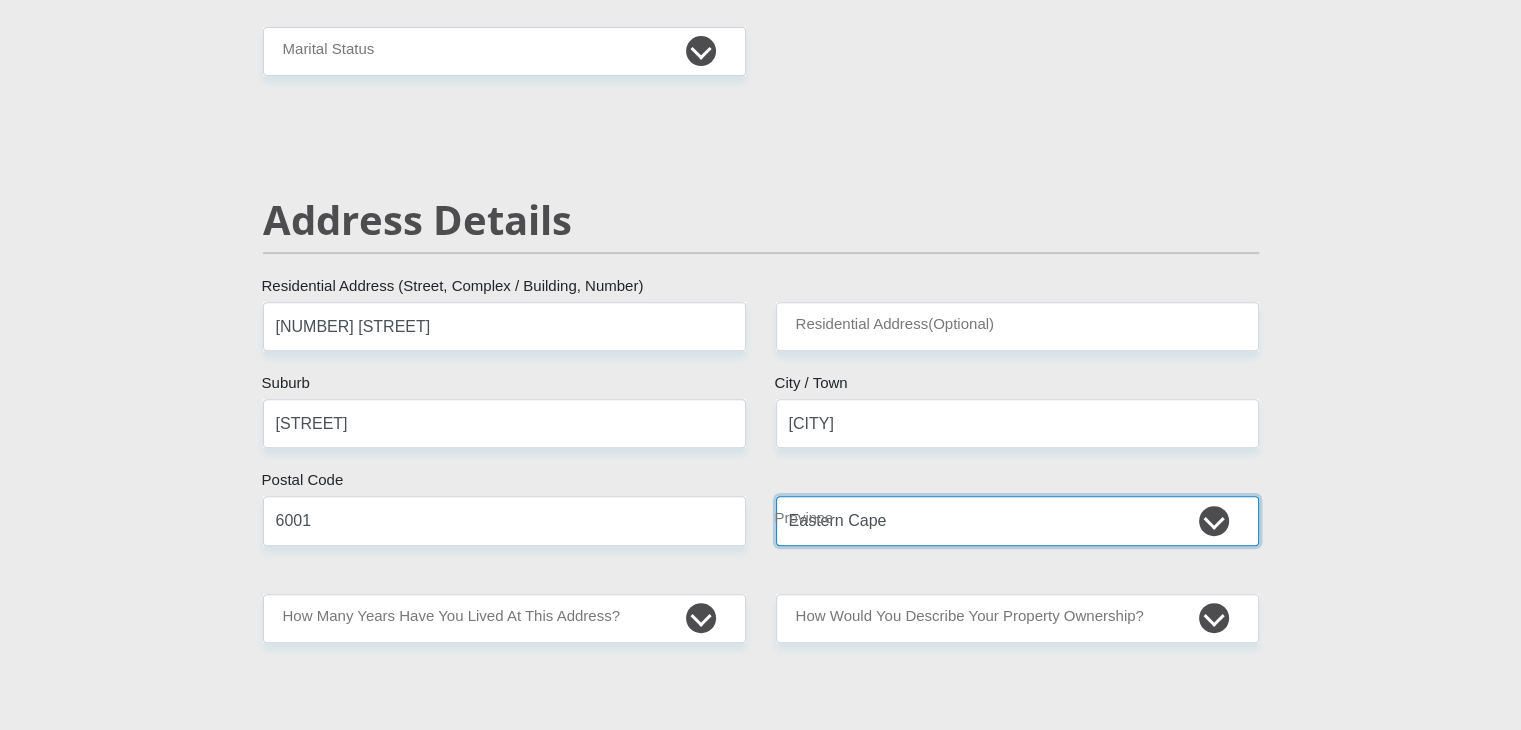 click on "Eastern Cape
Free State
Gauteng
KwaZulu-Natal
Limpopo
Mpumalanga
Northern Cape
North West
Western Cape" at bounding box center (1017, 520) 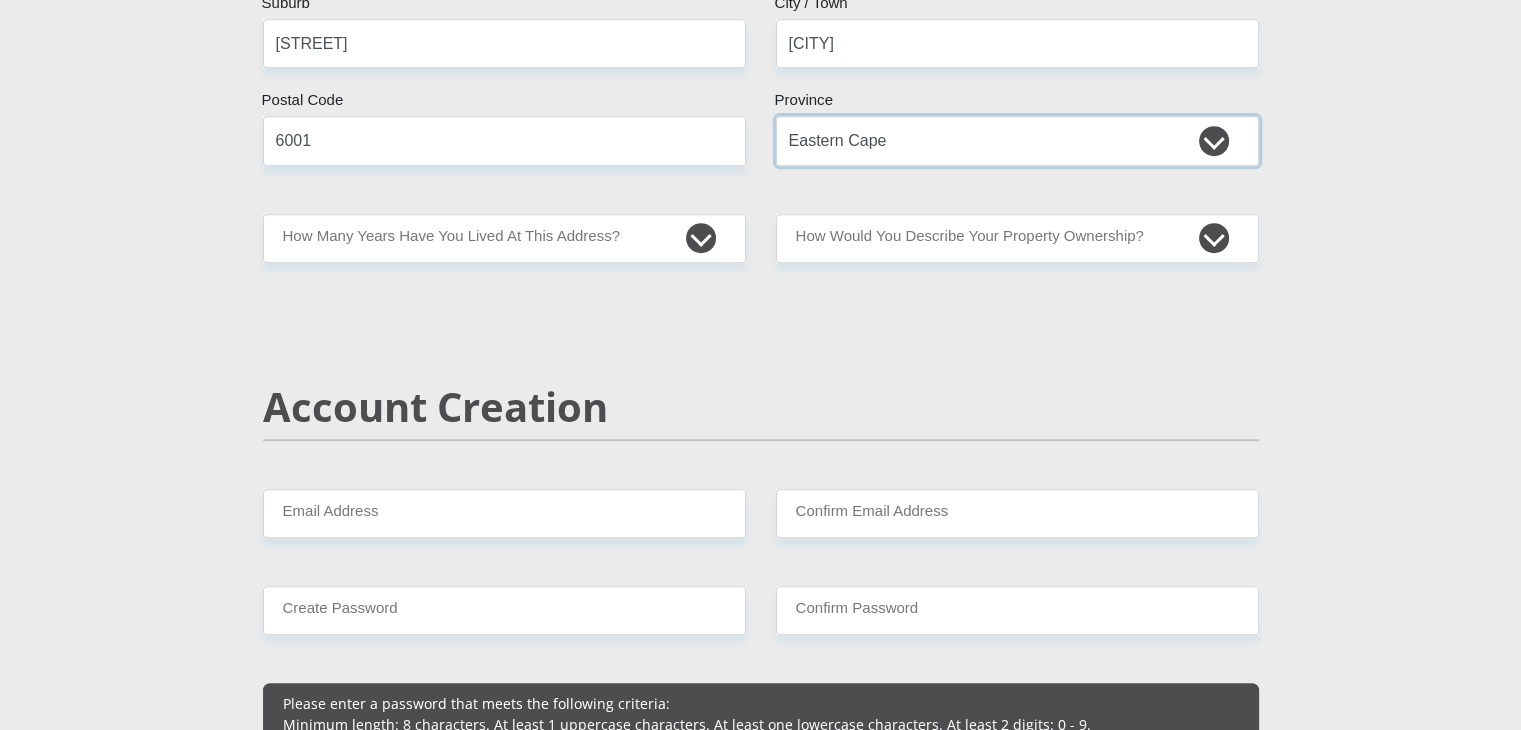 scroll, scrollTop: 1100, scrollLeft: 0, axis: vertical 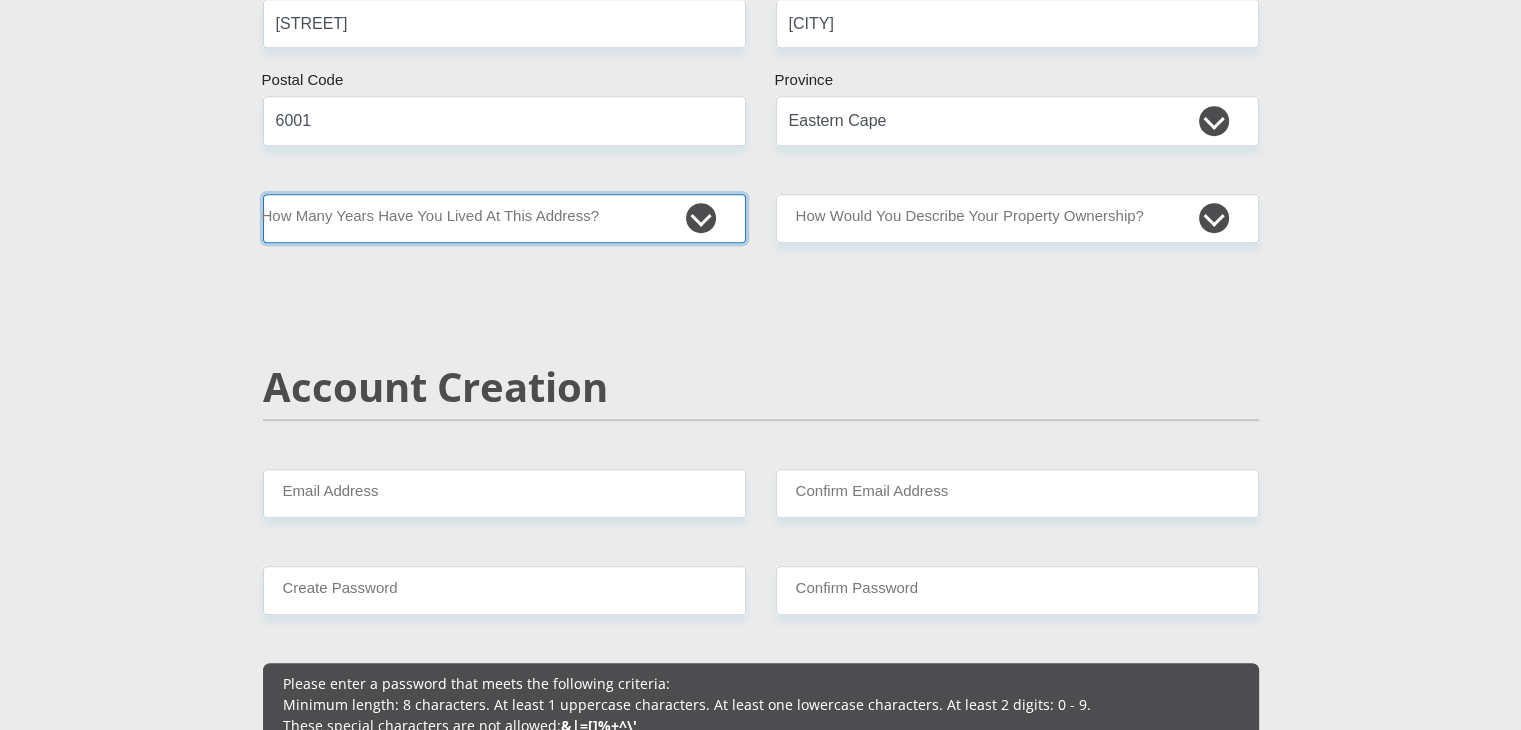 click on "less than 1 year
1-3 years
3-5 years
5+ years" at bounding box center (504, 218) 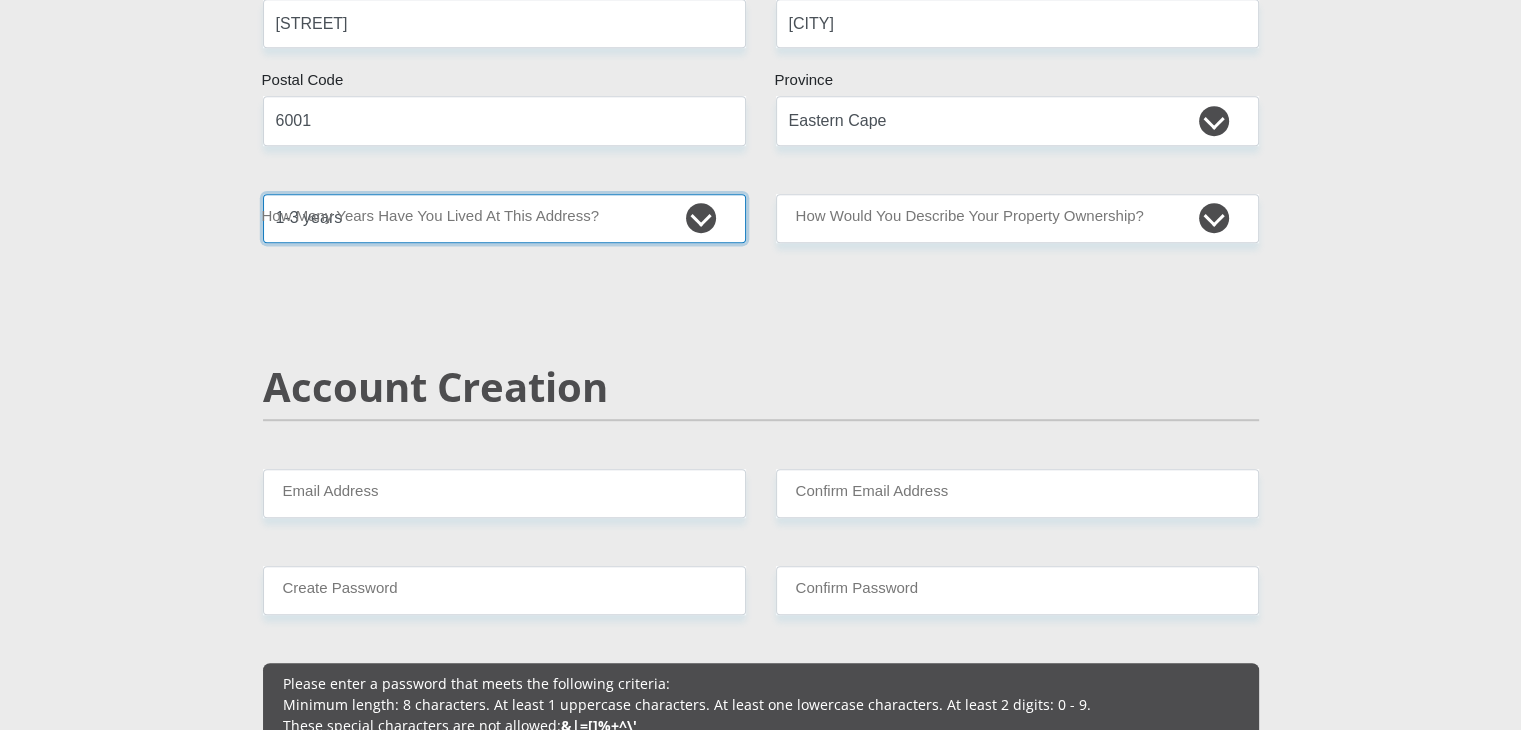 click on "less than 1 year
1-3 years
3-5 years
5+ years" at bounding box center [504, 218] 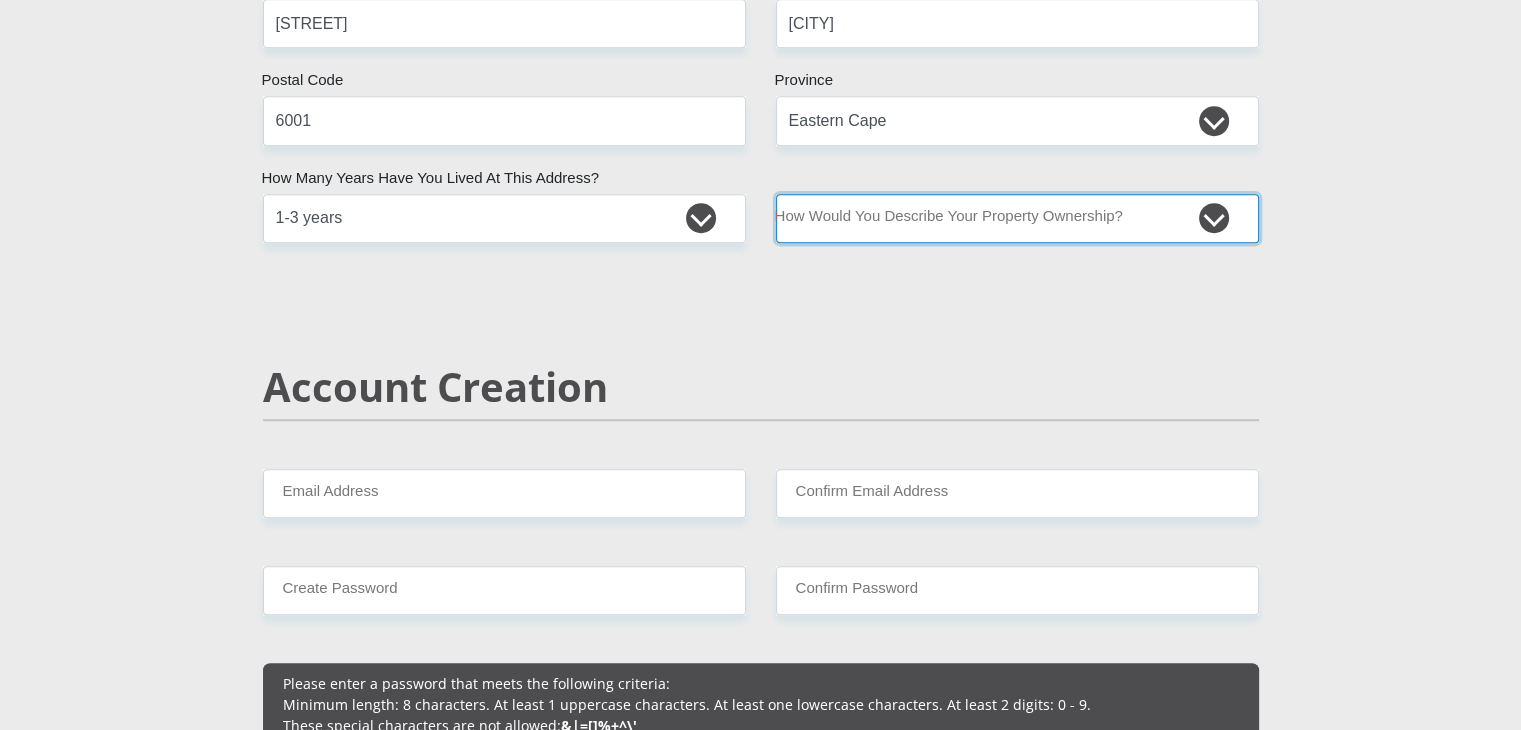 click on "Owned
Rented
Family Owned
Company Dwelling" at bounding box center (1017, 218) 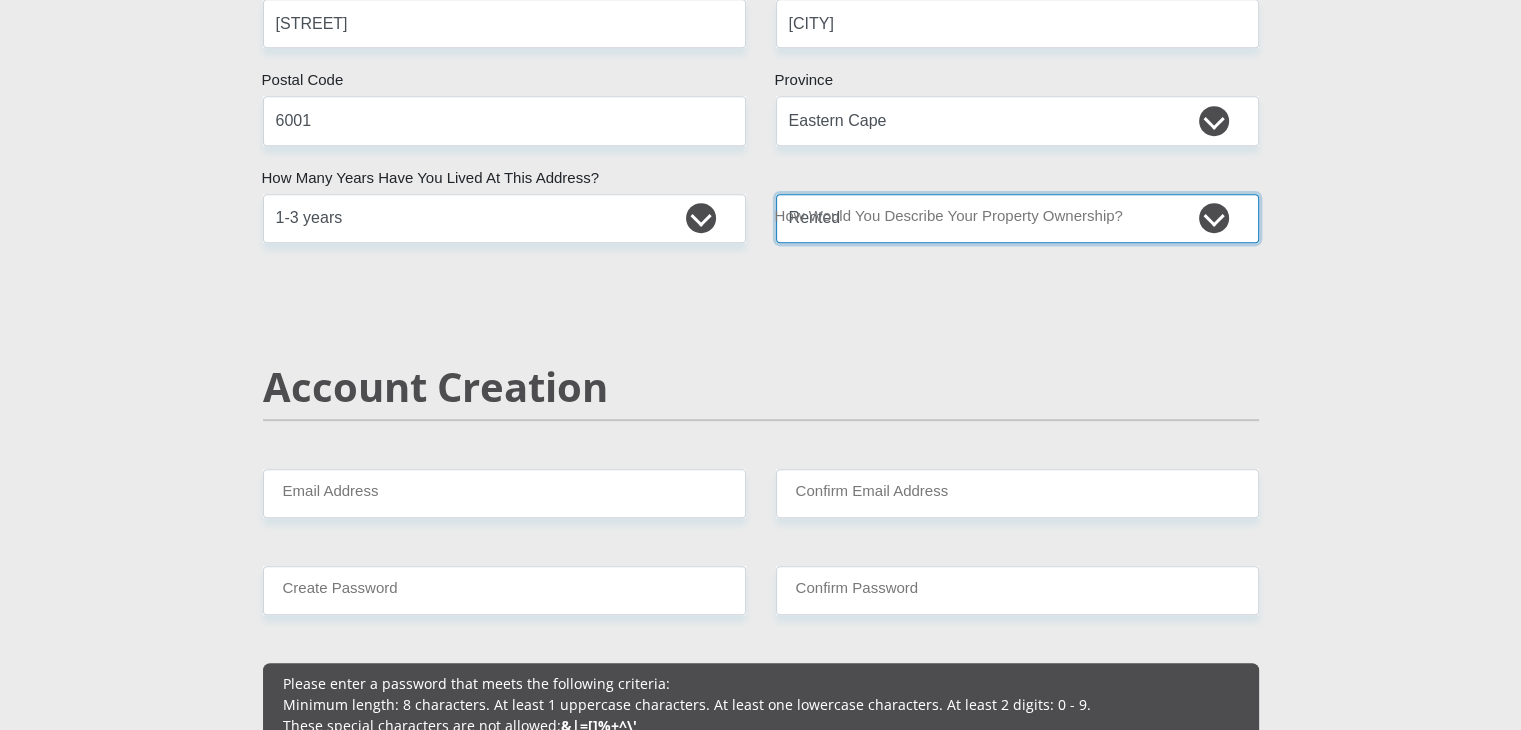 click on "Owned
Rented
Family Owned
Company Dwelling" at bounding box center [1017, 218] 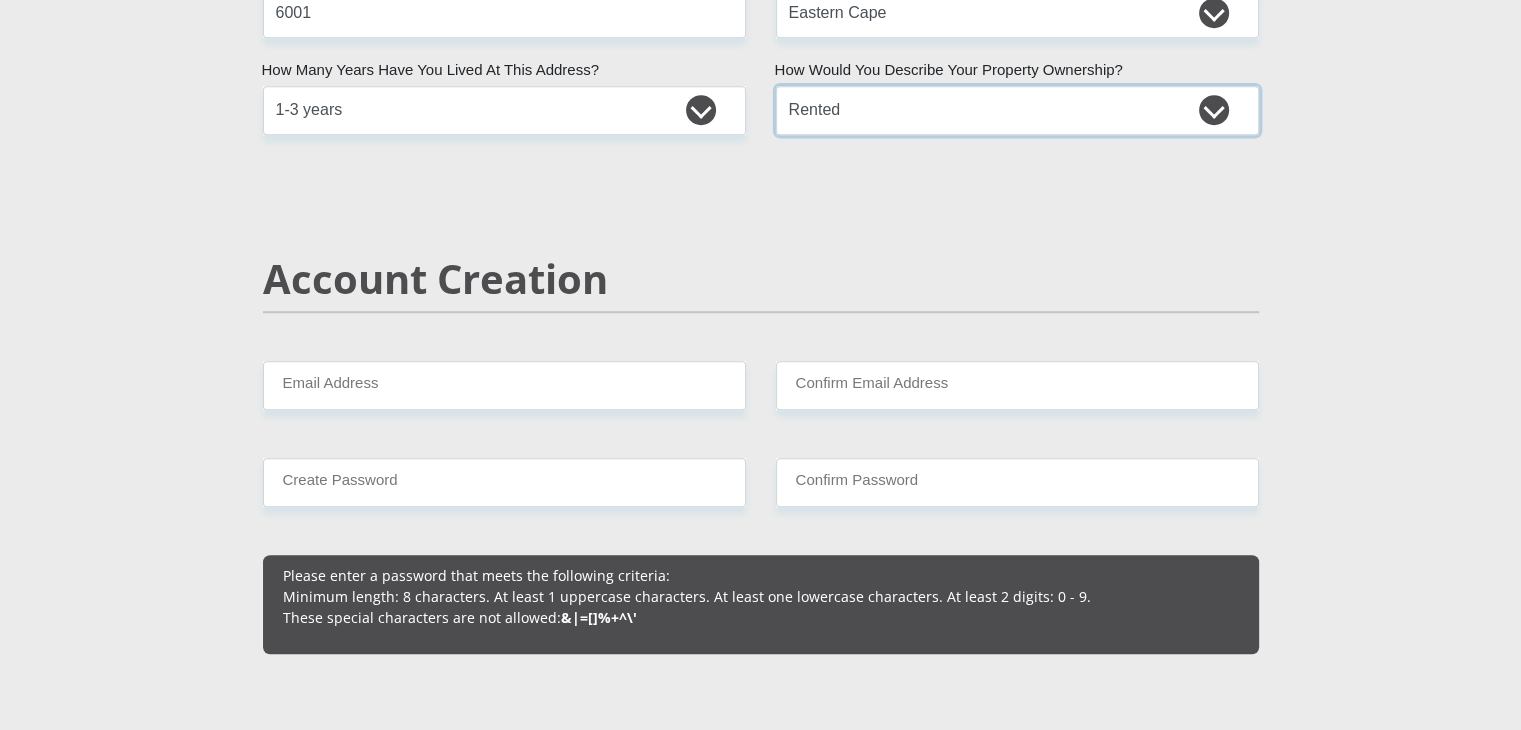 scroll, scrollTop: 1300, scrollLeft: 0, axis: vertical 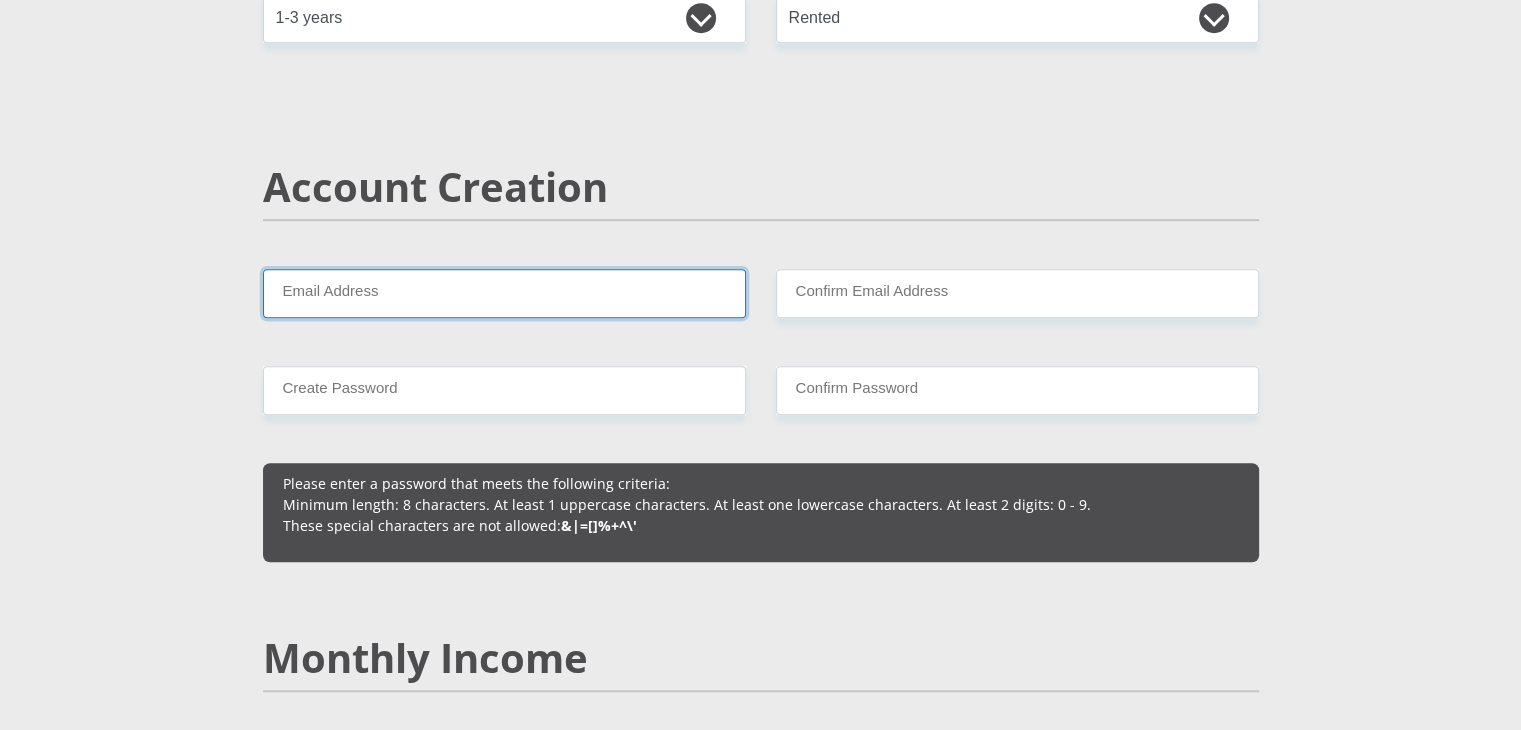 click on "Email Address" at bounding box center (504, 293) 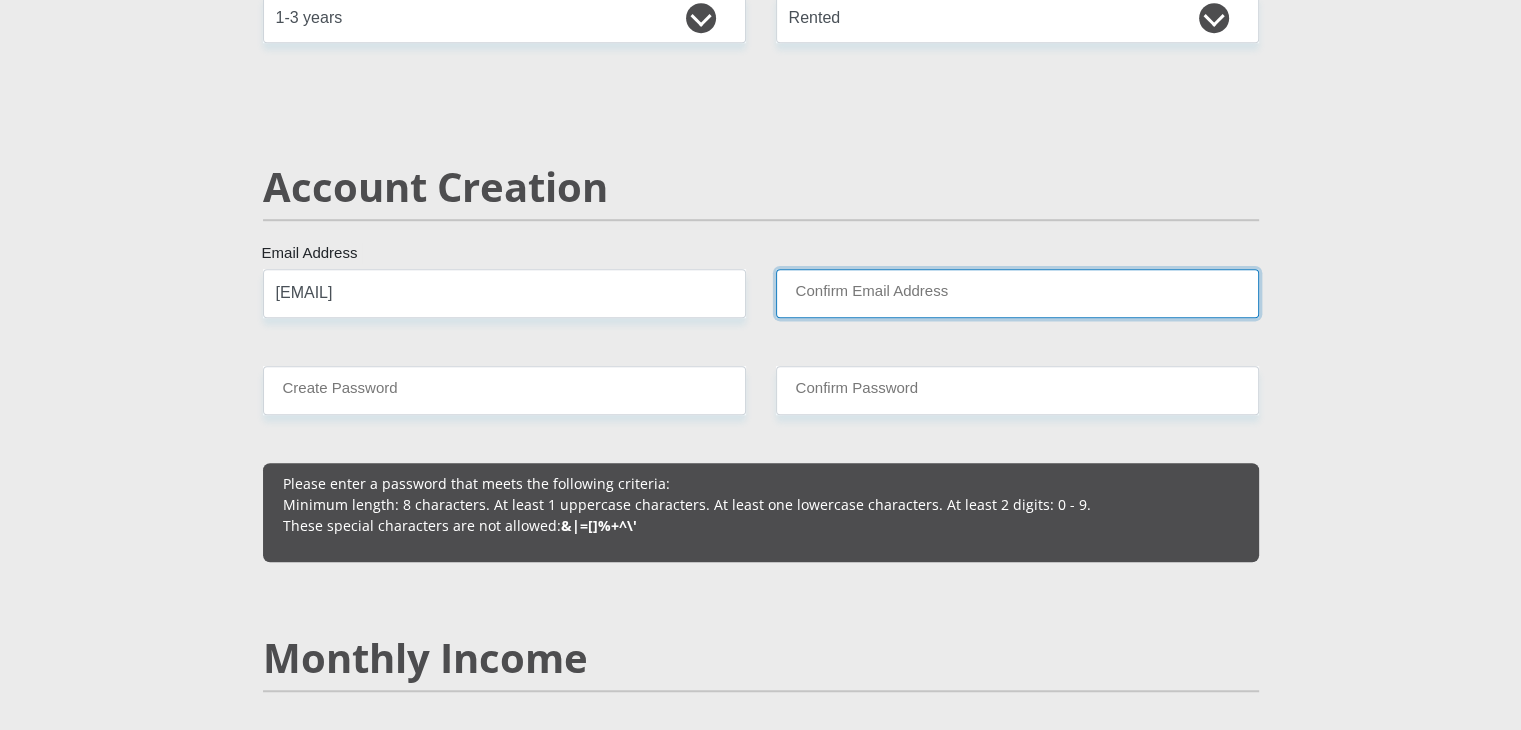 click on "Confirm Email Address" at bounding box center (1017, 293) 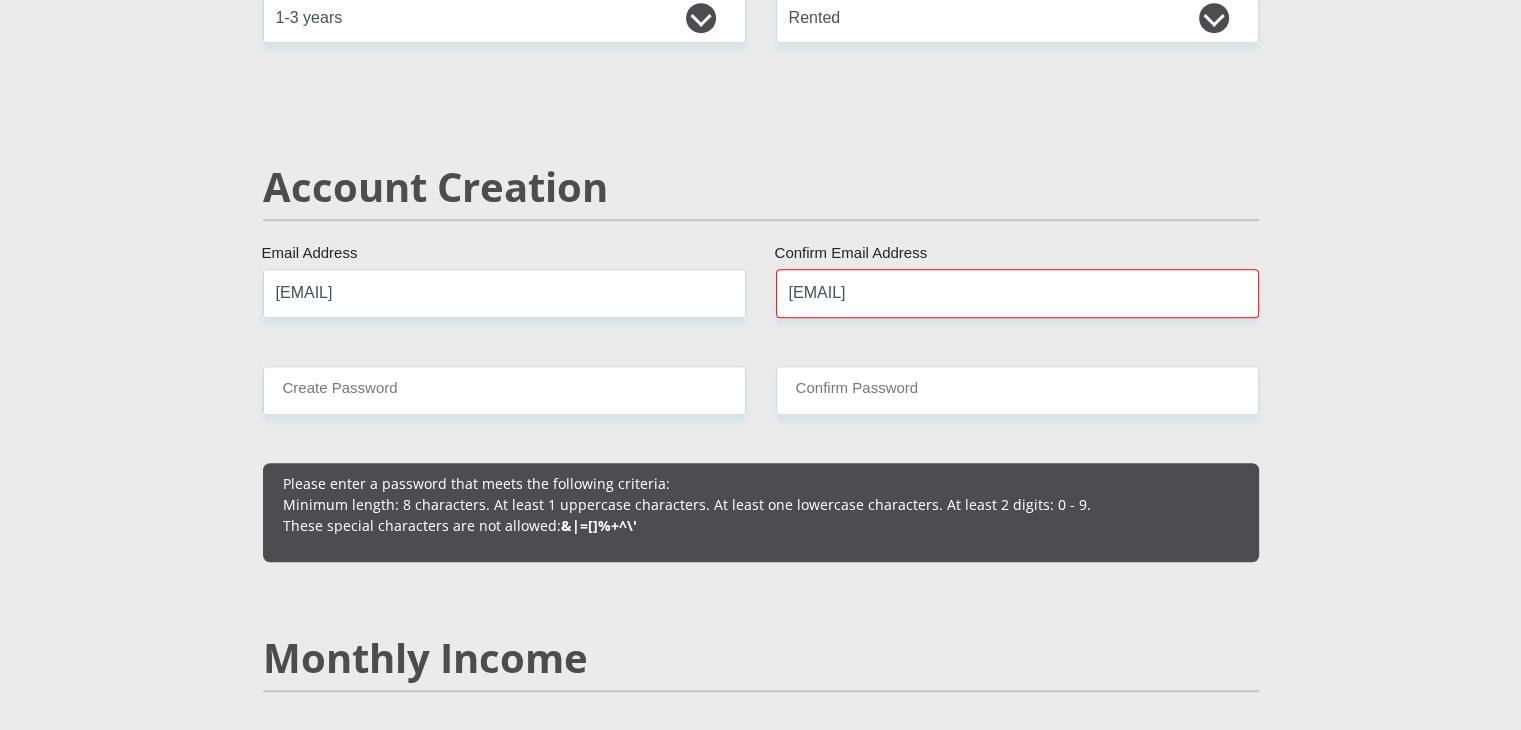 click on "Mr
Ms
Mrs
Dr
Other
Title
[LAST]
First Name
[FIRST]
Surname
[ID NUMBER]
South African ID Number
Please input valid ID number
[COUNTRY]
Afghanistan
Aland Islands
Albania
Algeria
America Samoa
American Virgin Islands
Andorra
Angola
Anguilla
Antarctica
Antigua and Barbuda
Argentina" at bounding box center [761, 1878] 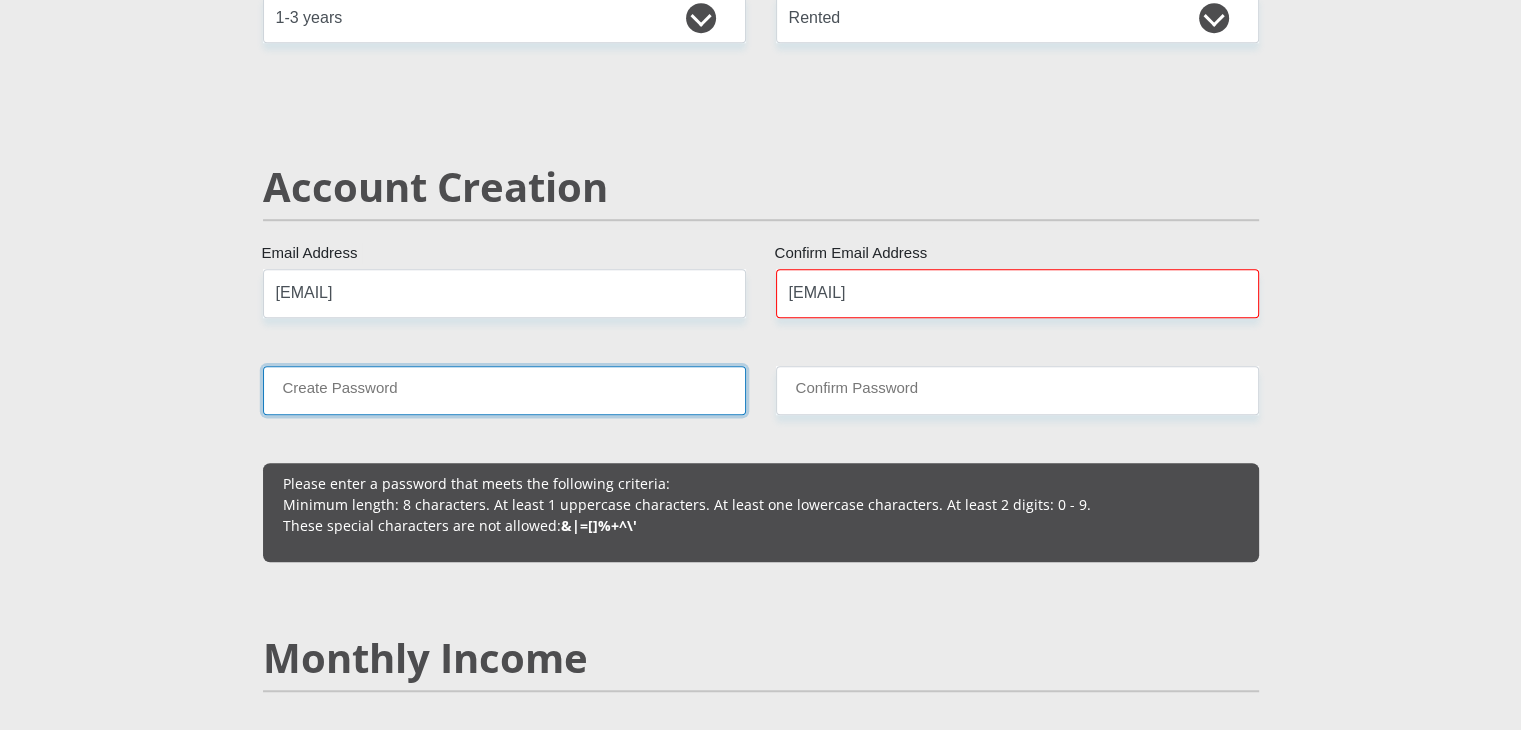 click on "Create Password" at bounding box center (504, 390) 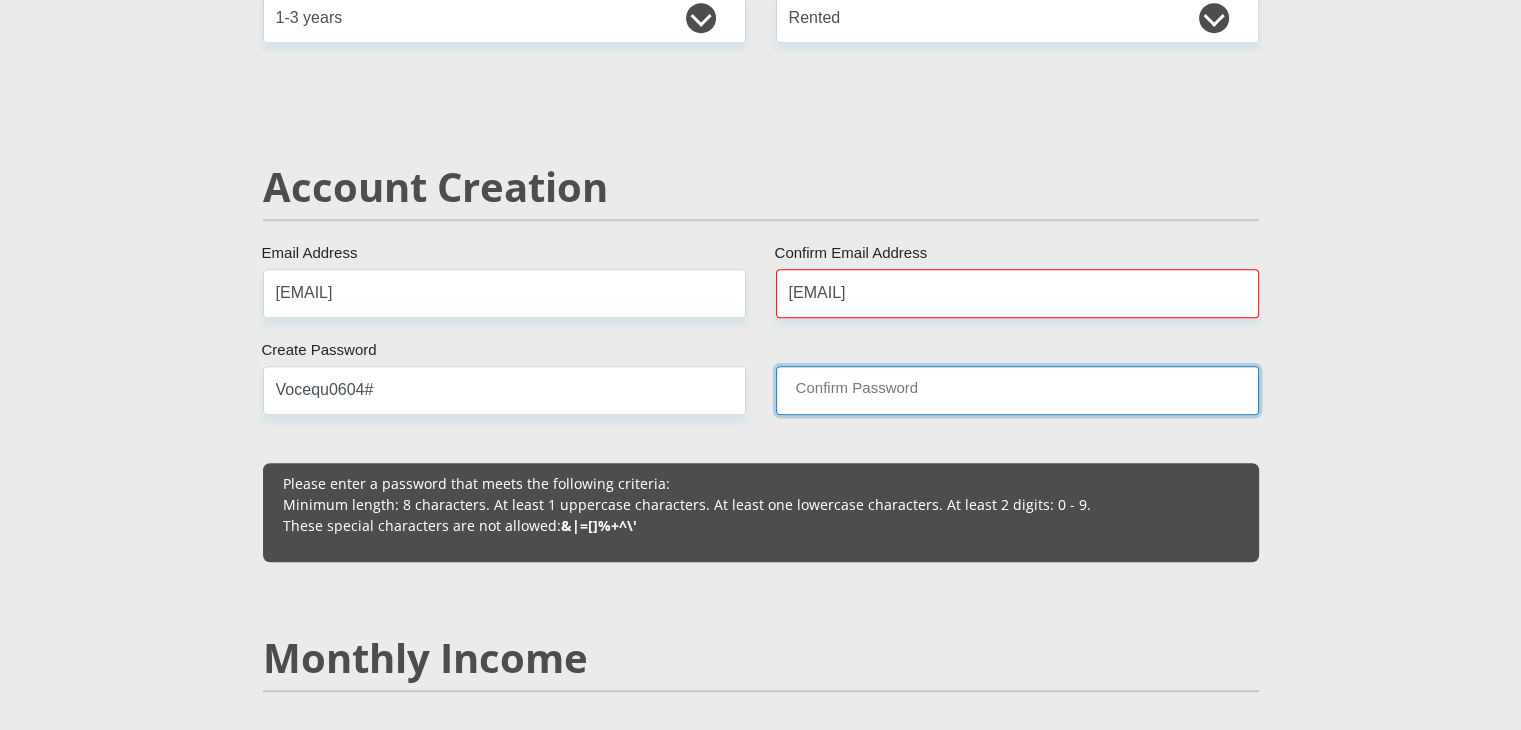 click on "Confirm Password" at bounding box center [1017, 390] 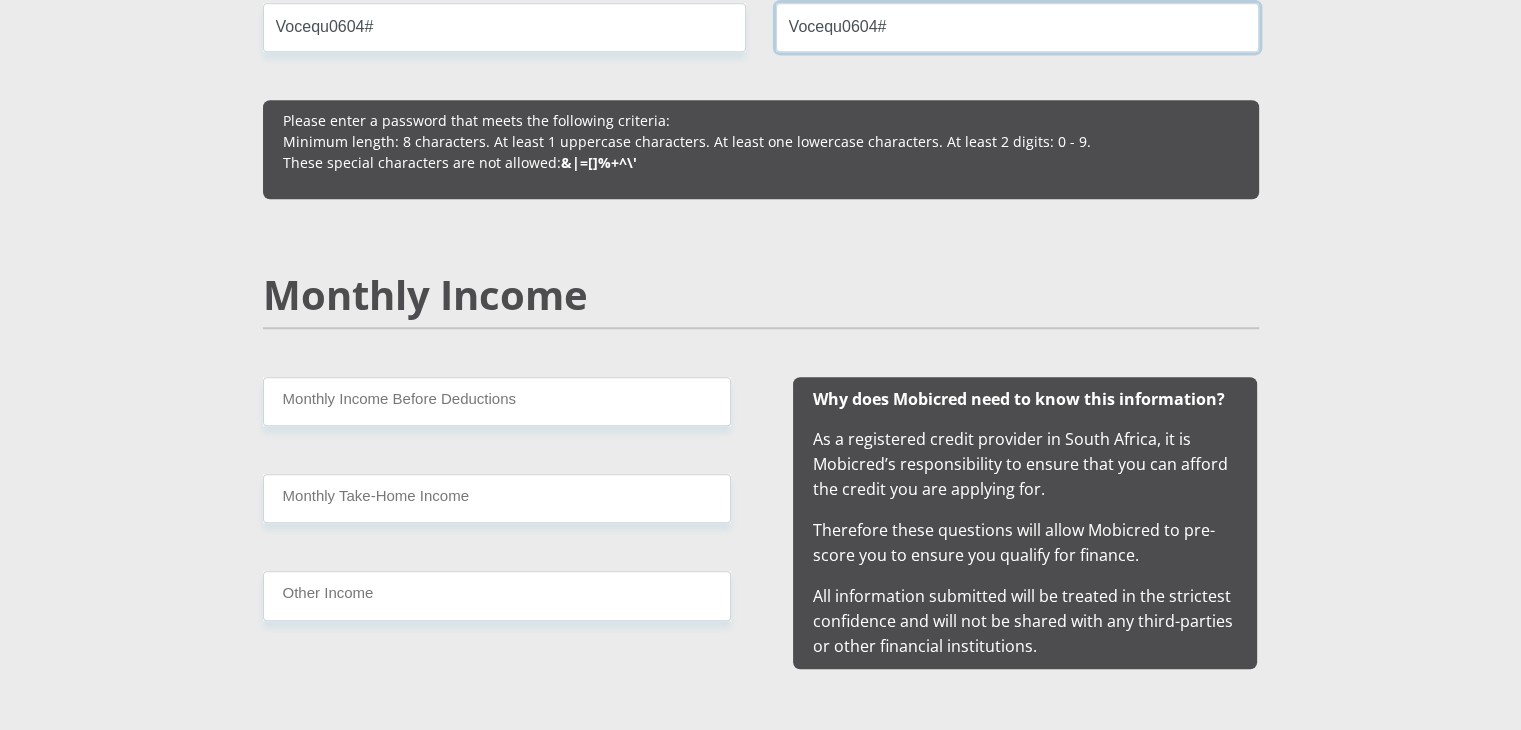 scroll, scrollTop: 1700, scrollLeft: 0, axis: vertical 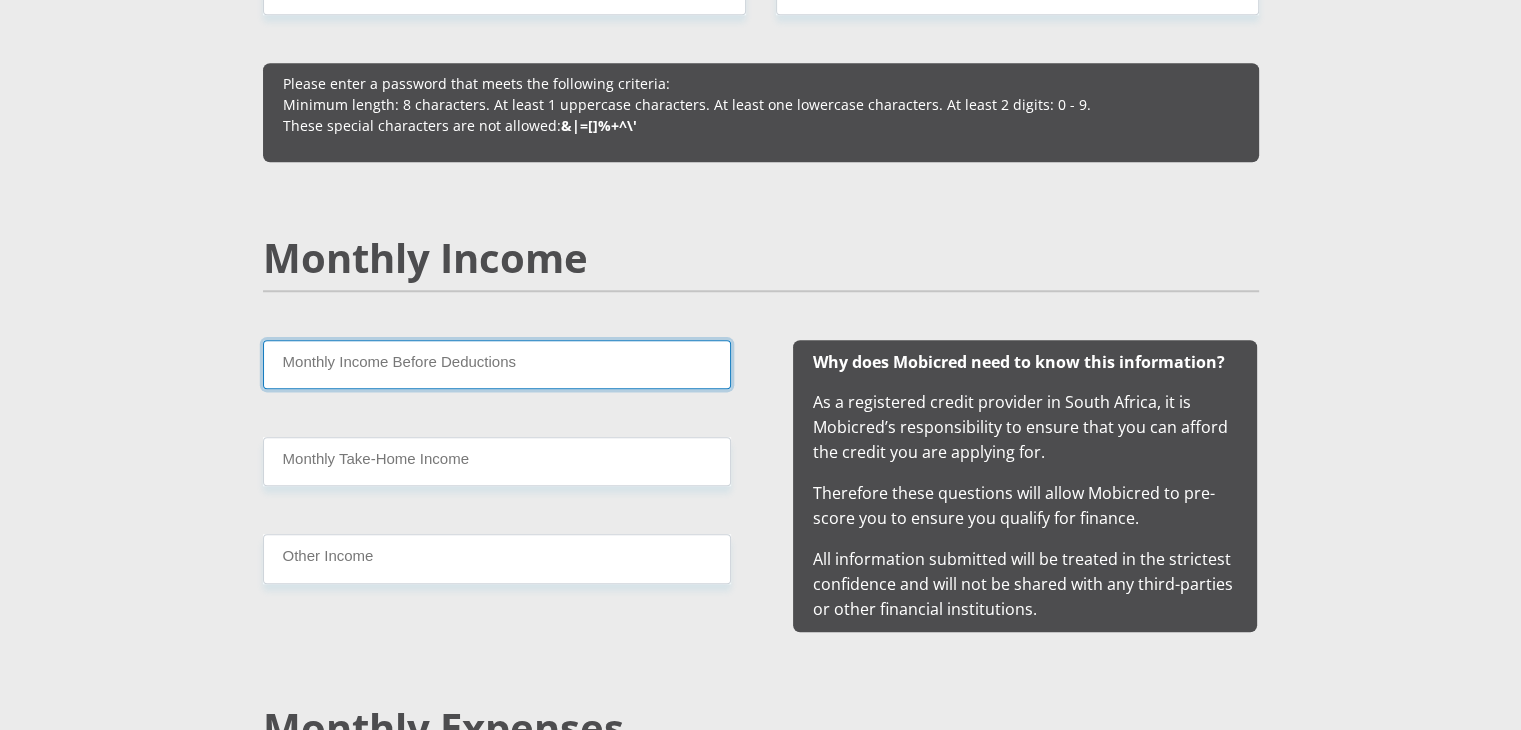 click on "Monthly Income Before Deductions" at bounding box center (497, 364) 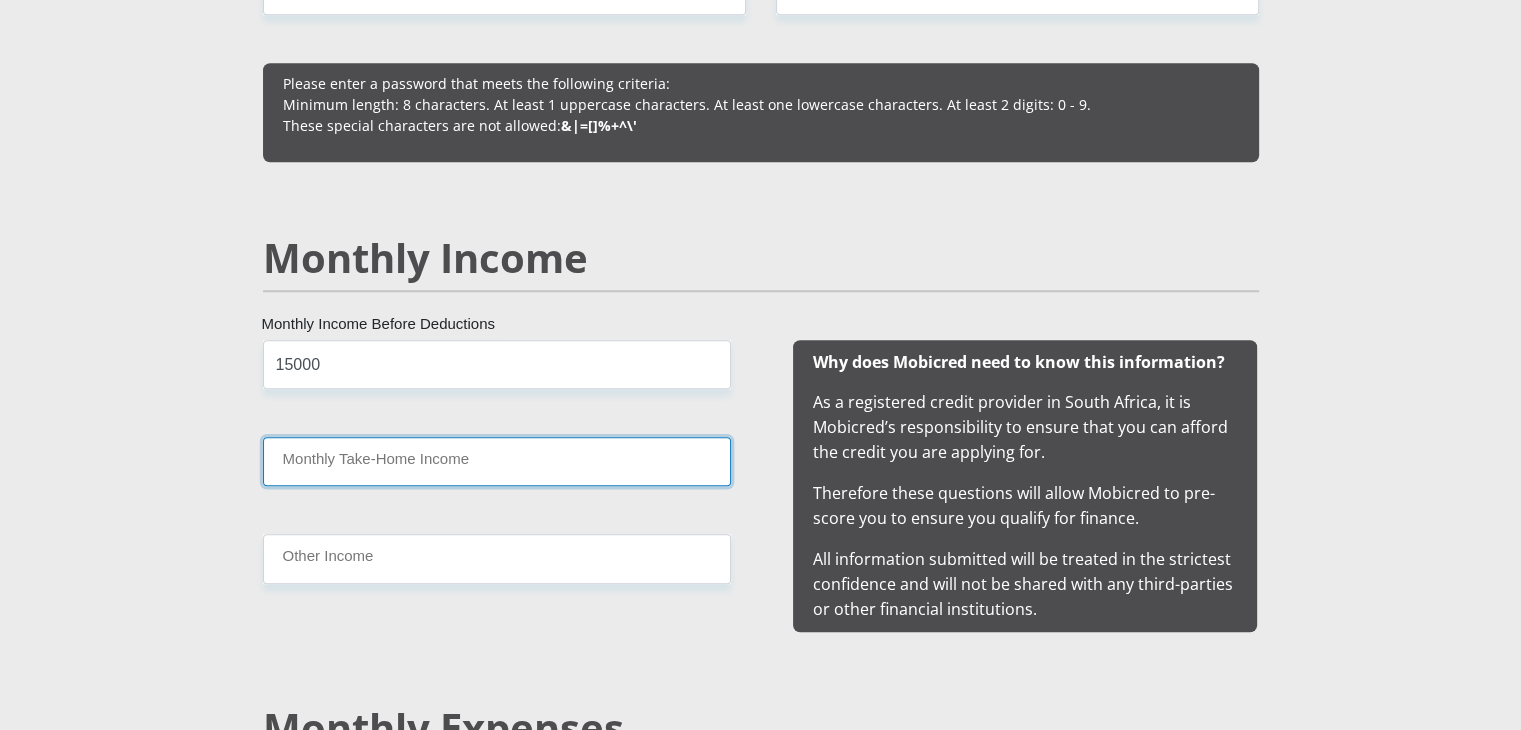 click on "Monthly Take-Home Income" at bounding box center [497, 461] 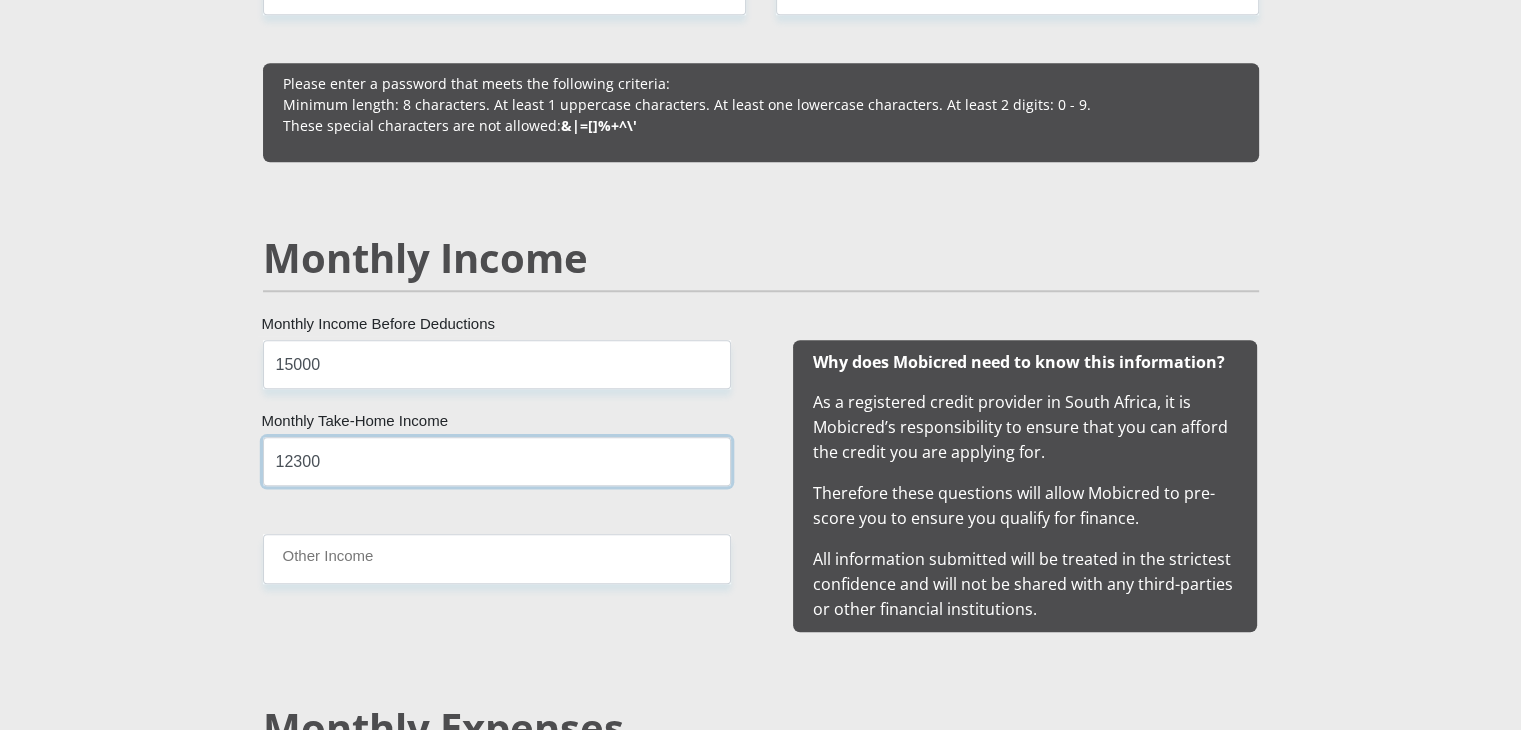 type on "12300" 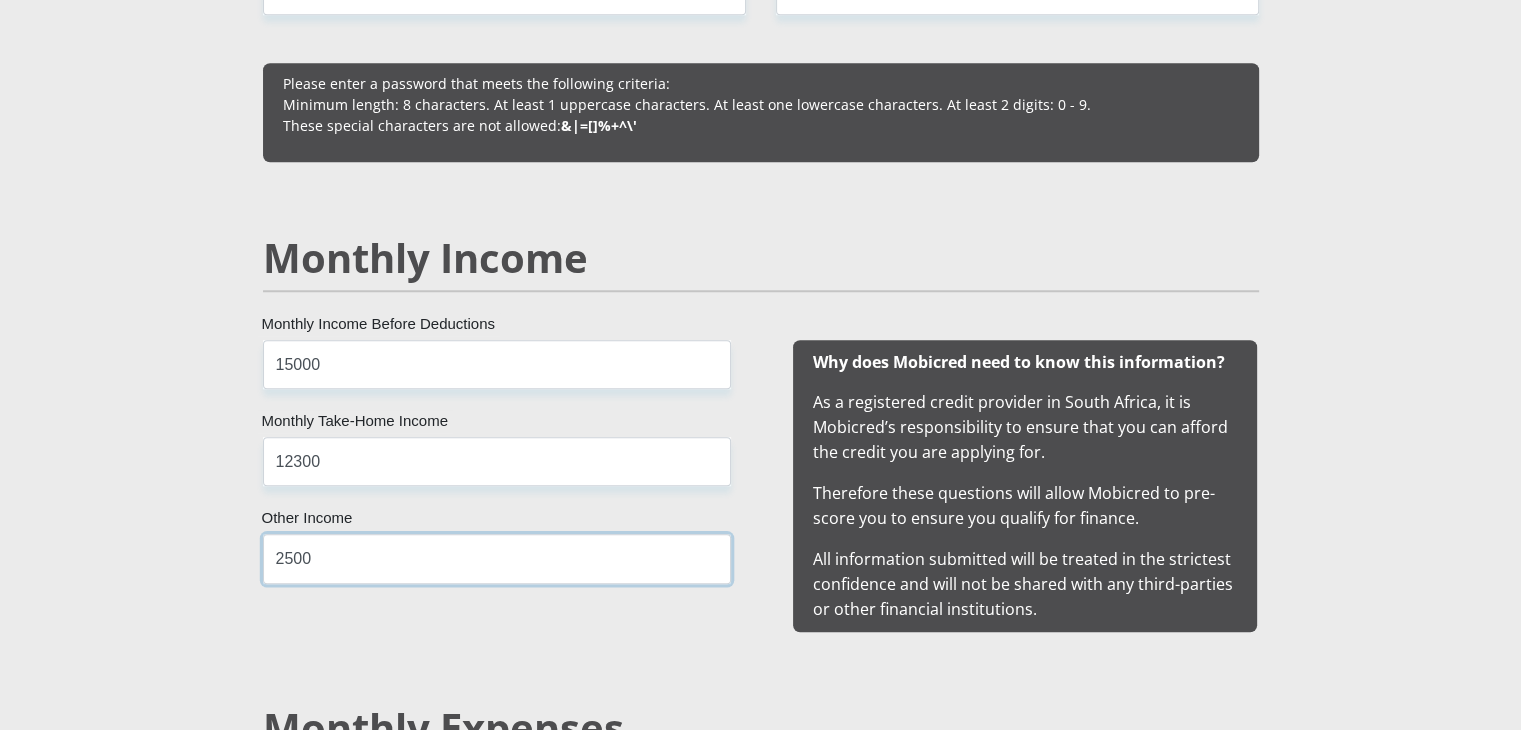 type on "2500" 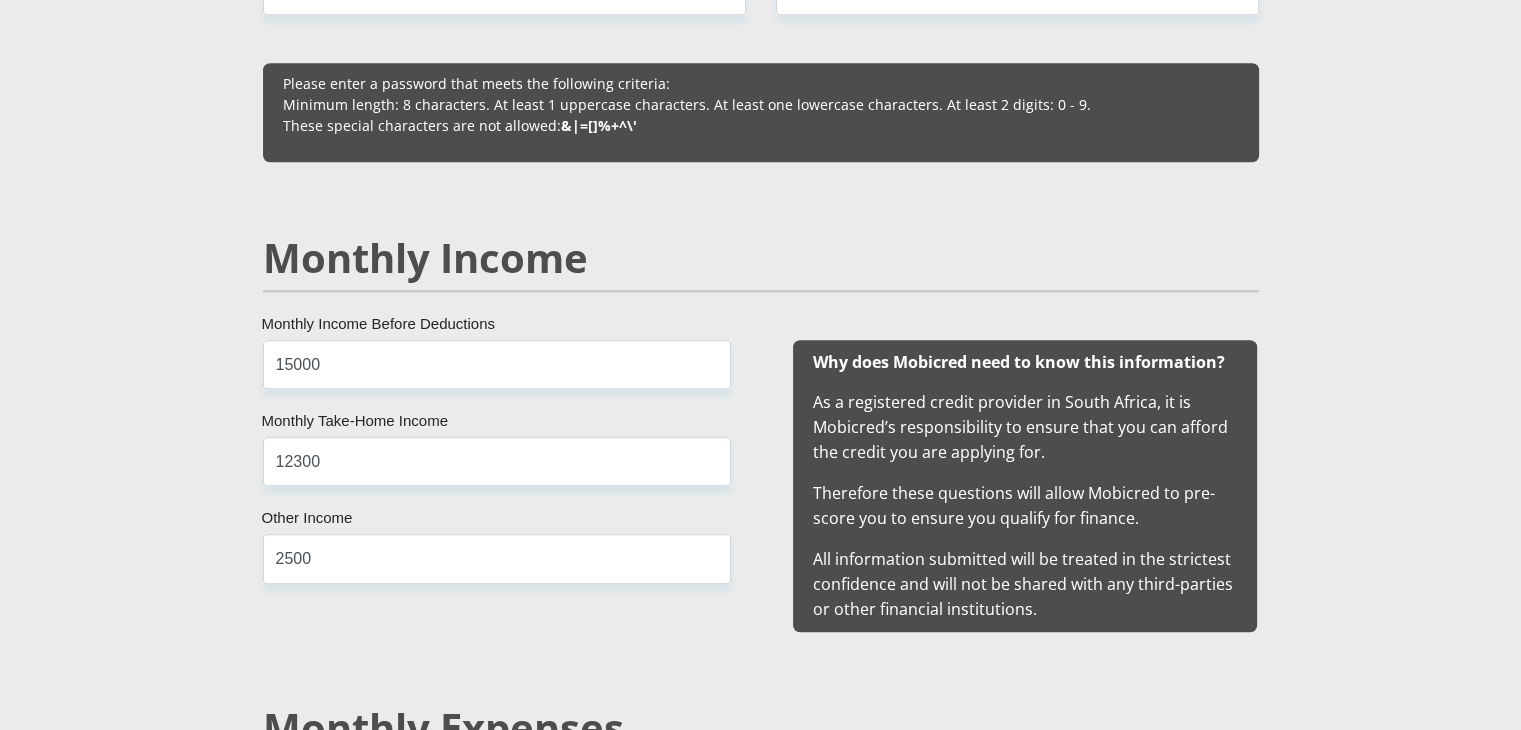 scroll, scrollTop: 2168, scrollLeft: 0, axis: vertical 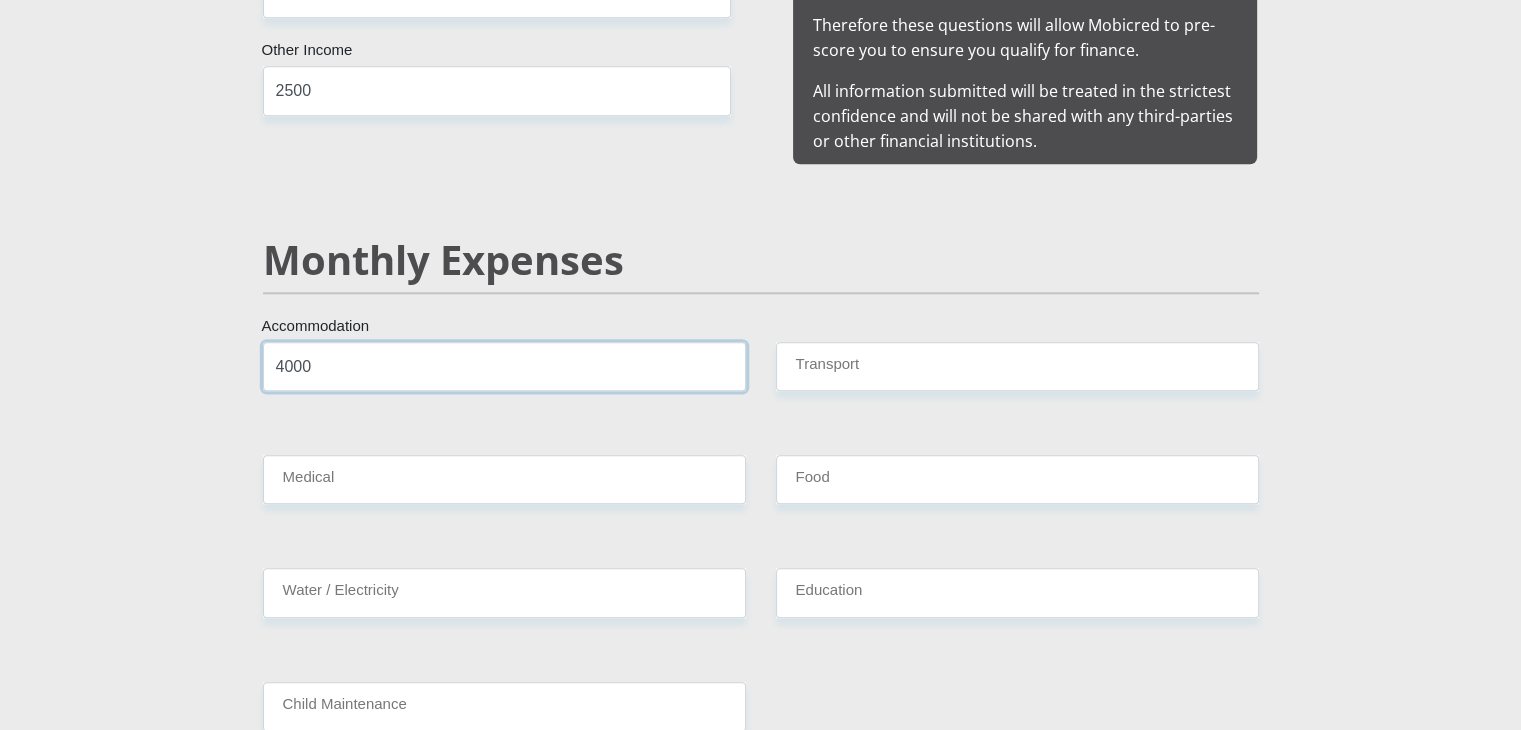 type on "4000" 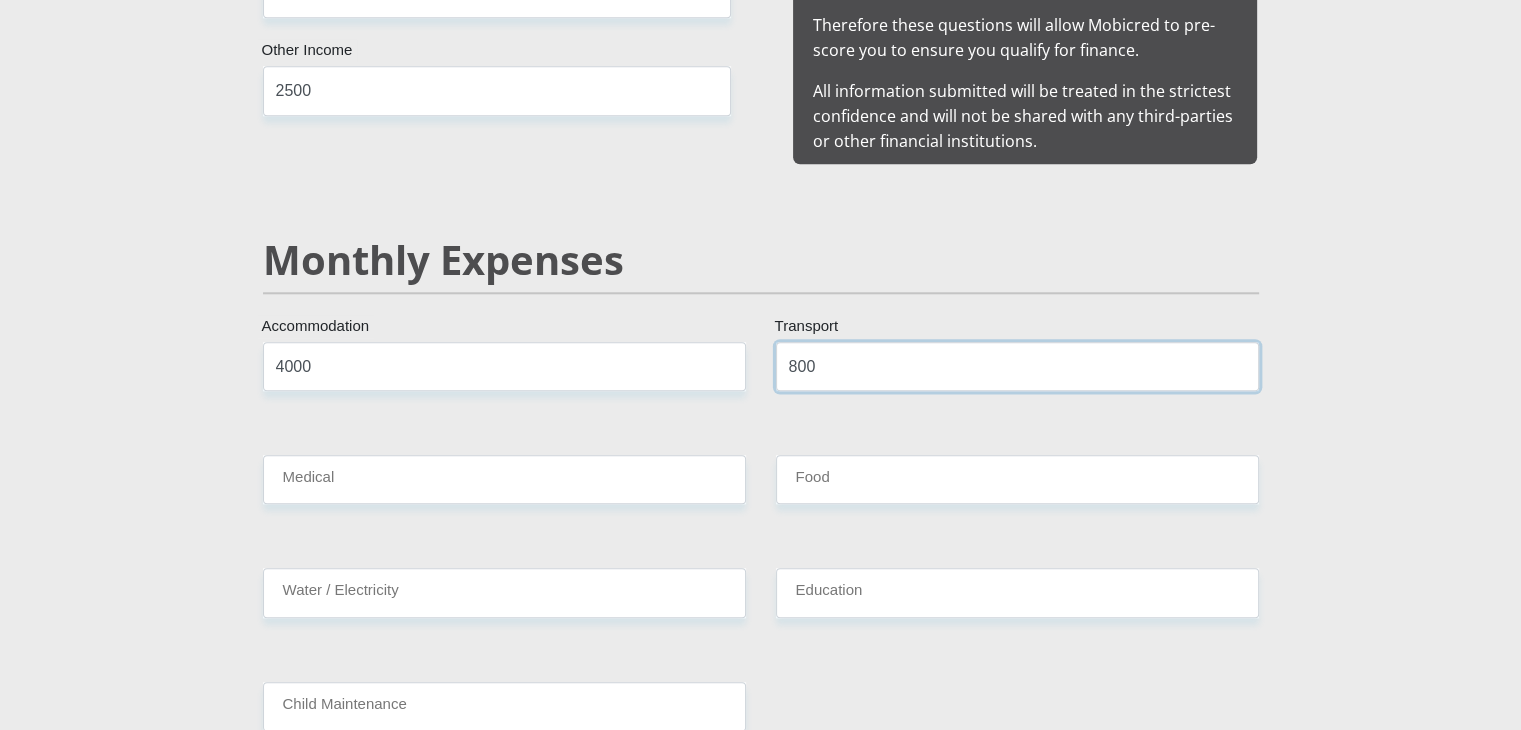 type on "800" 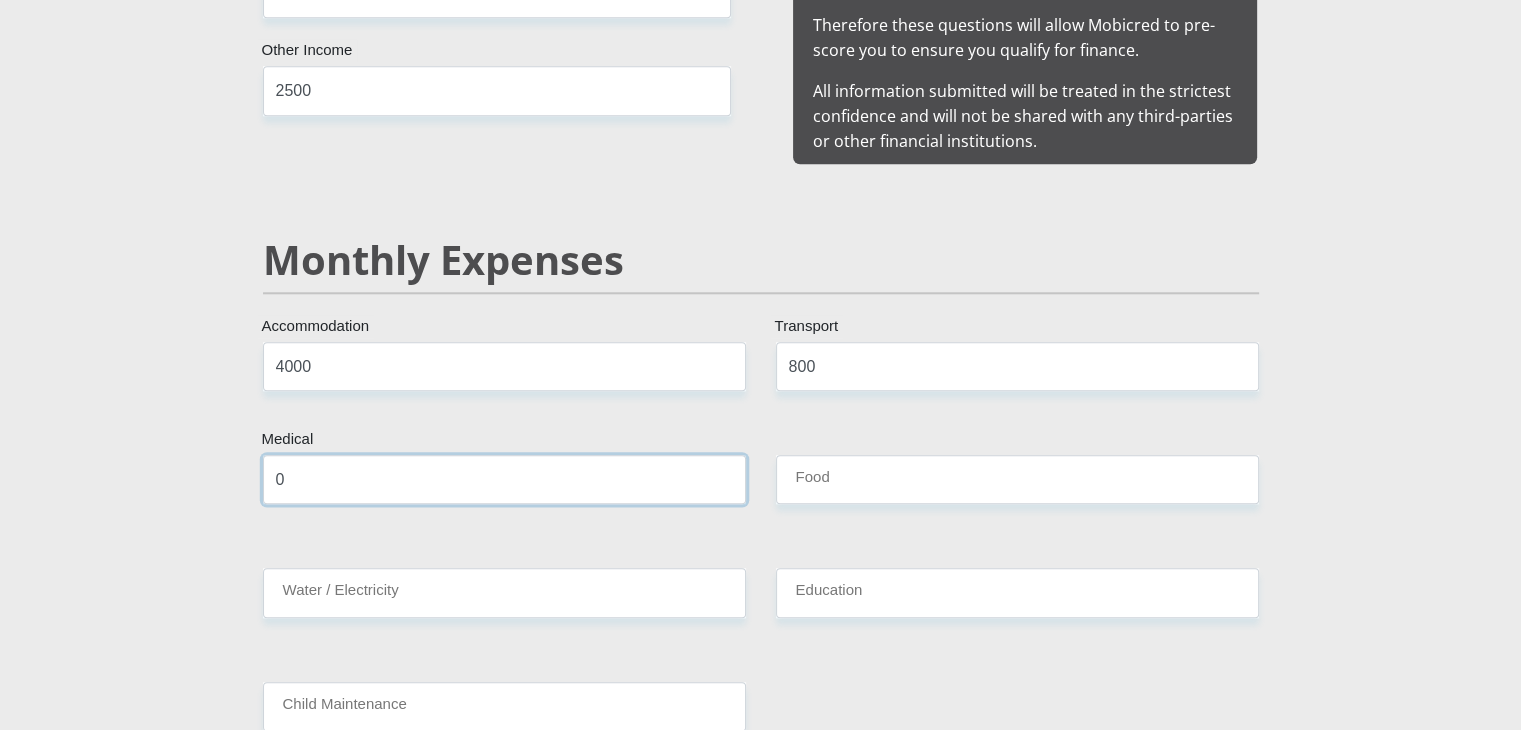 type on "0" 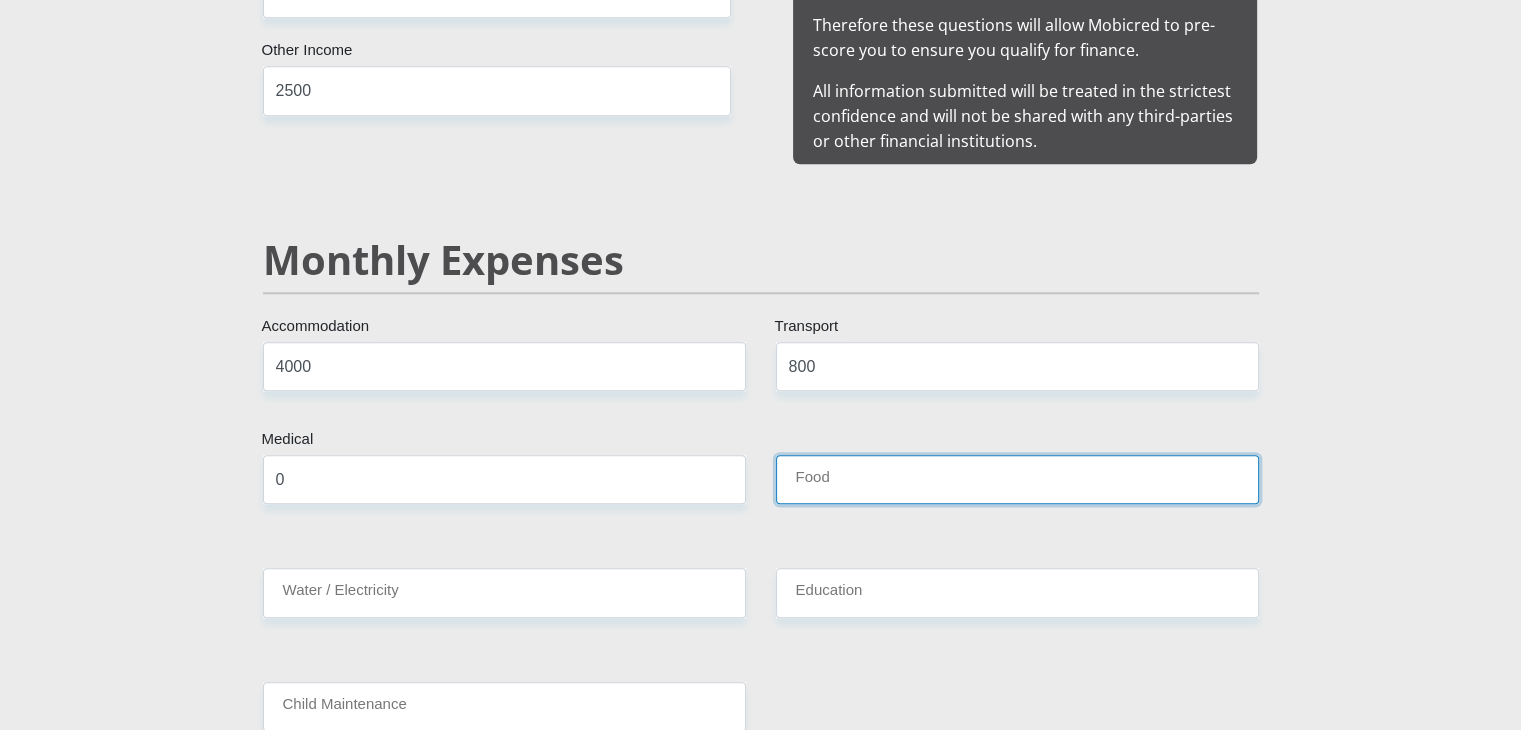 type on "0" 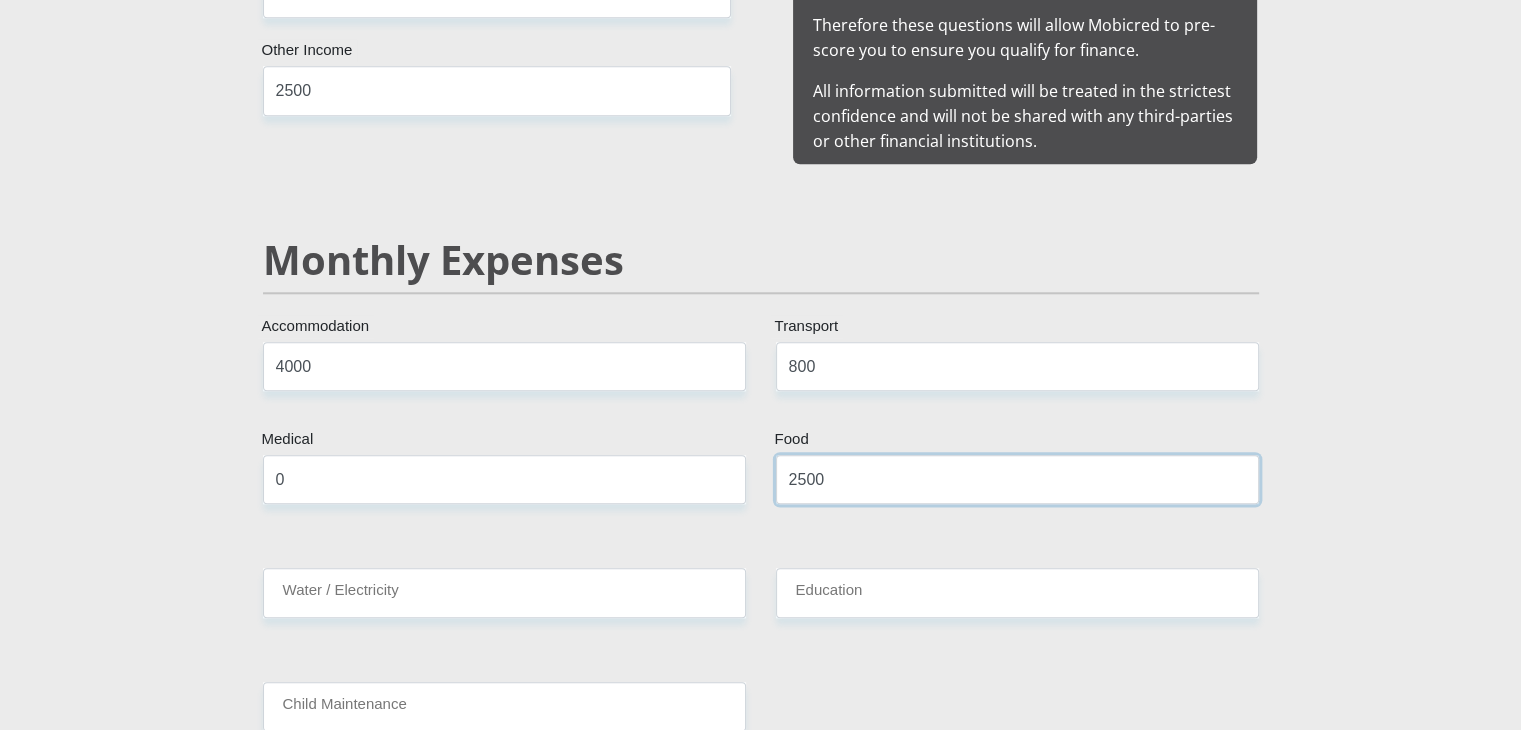 type on "2500" 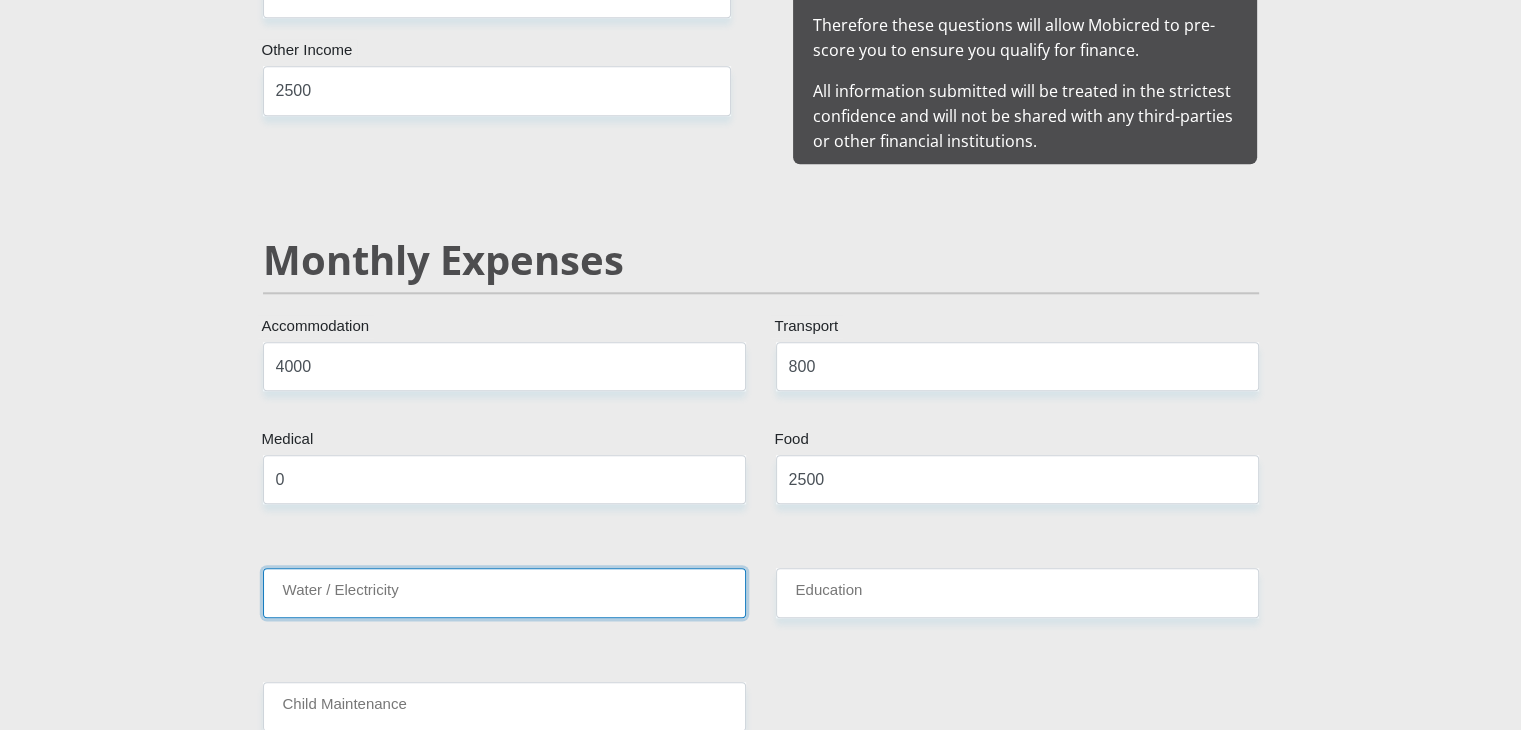click on "Water / Electricity" at bounding box center (504, 592) 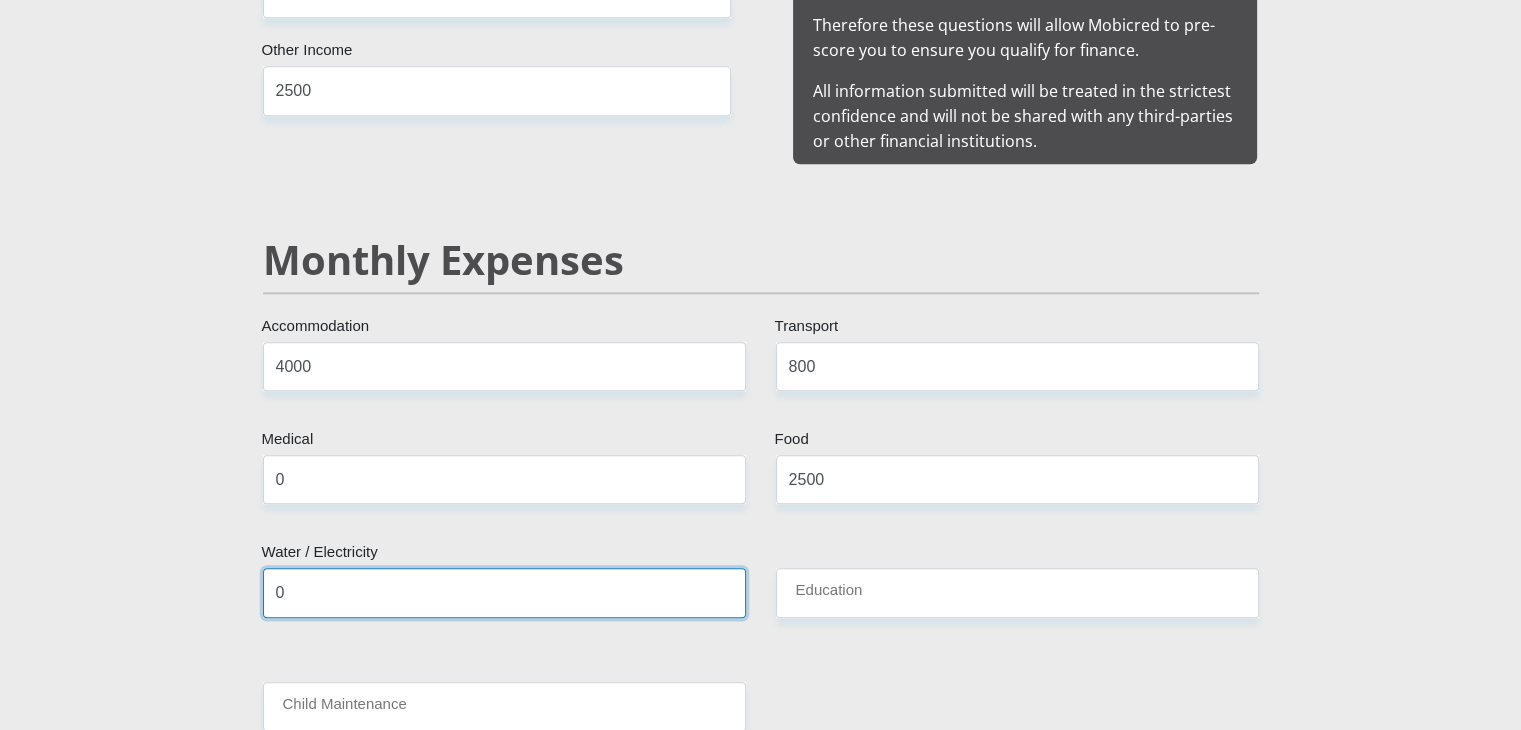 type on "0" 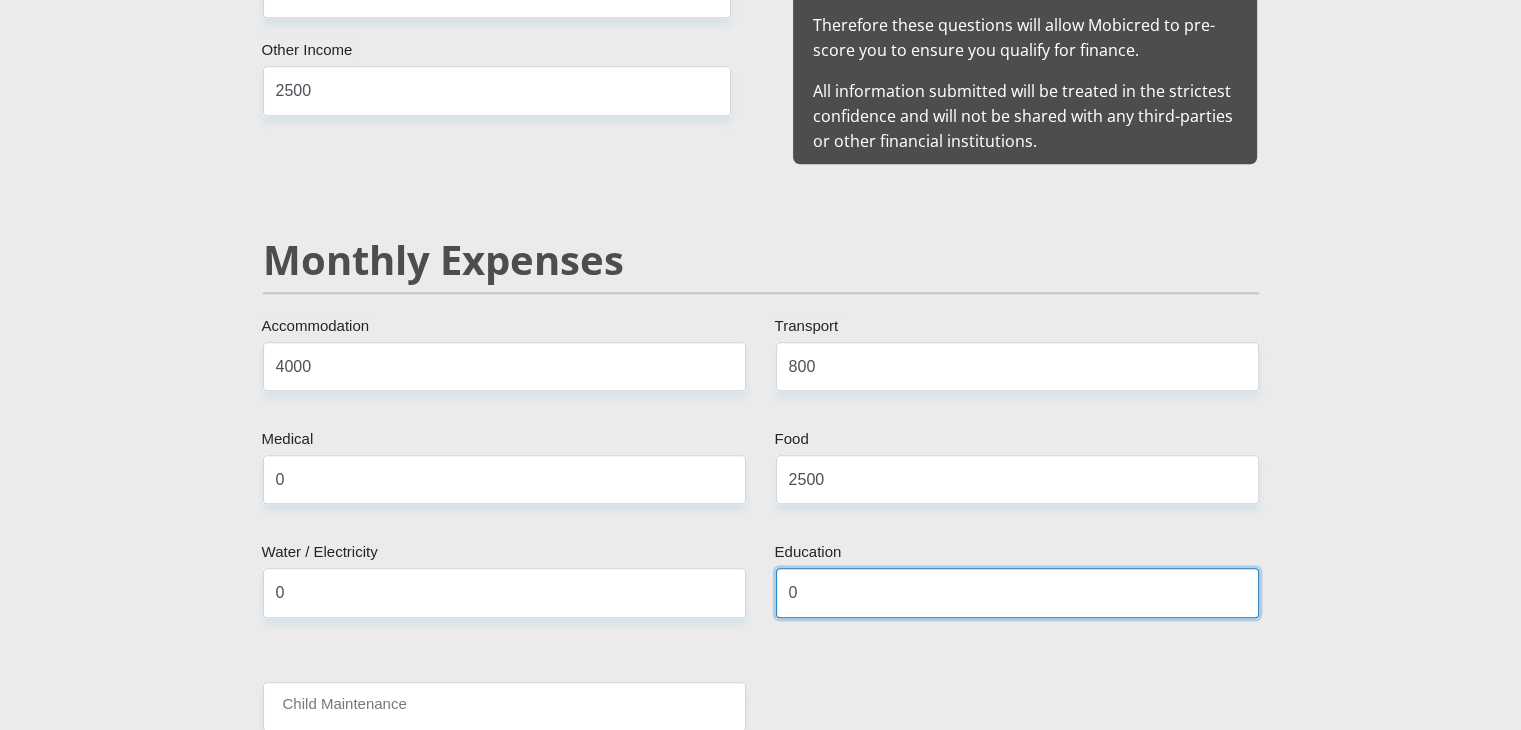 type on "0" 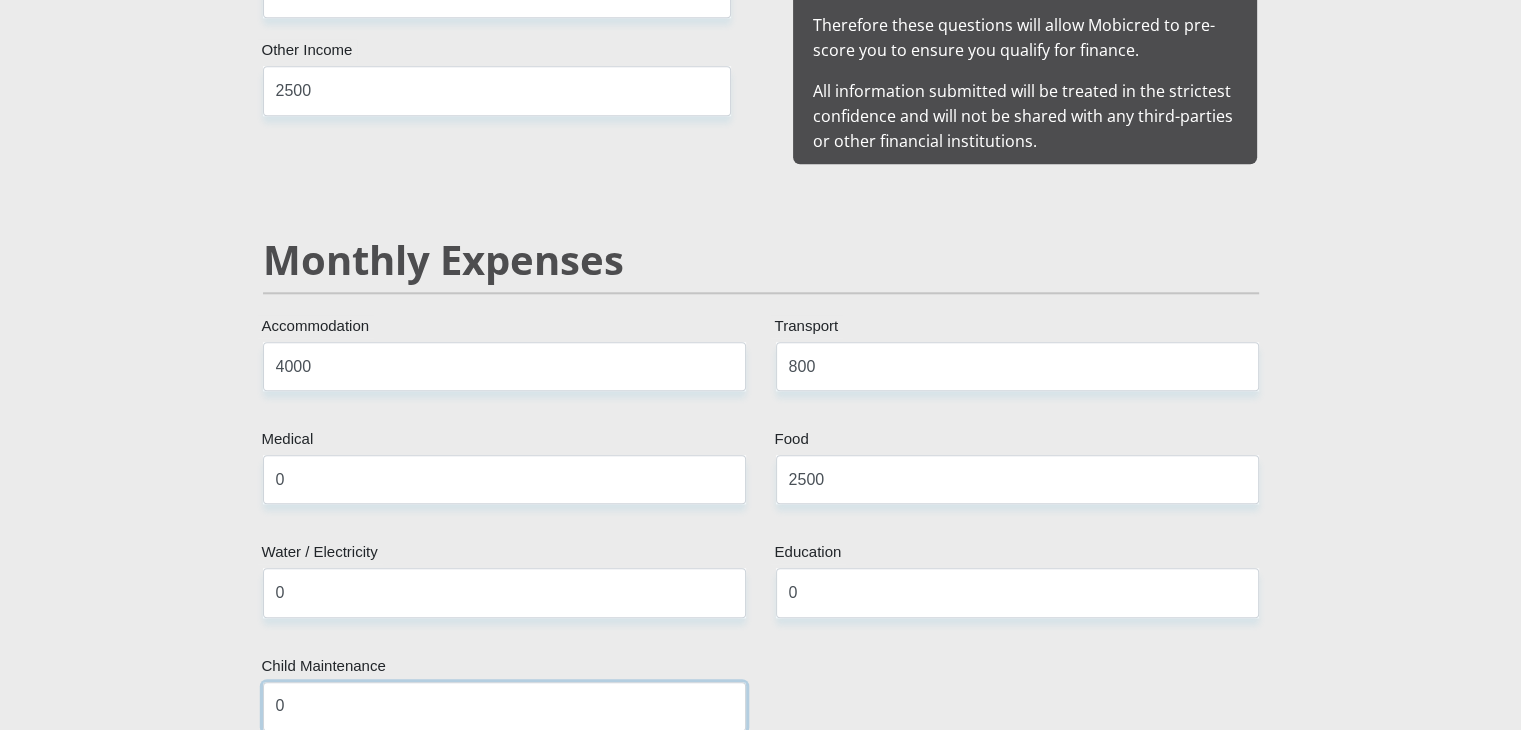 type on "0" 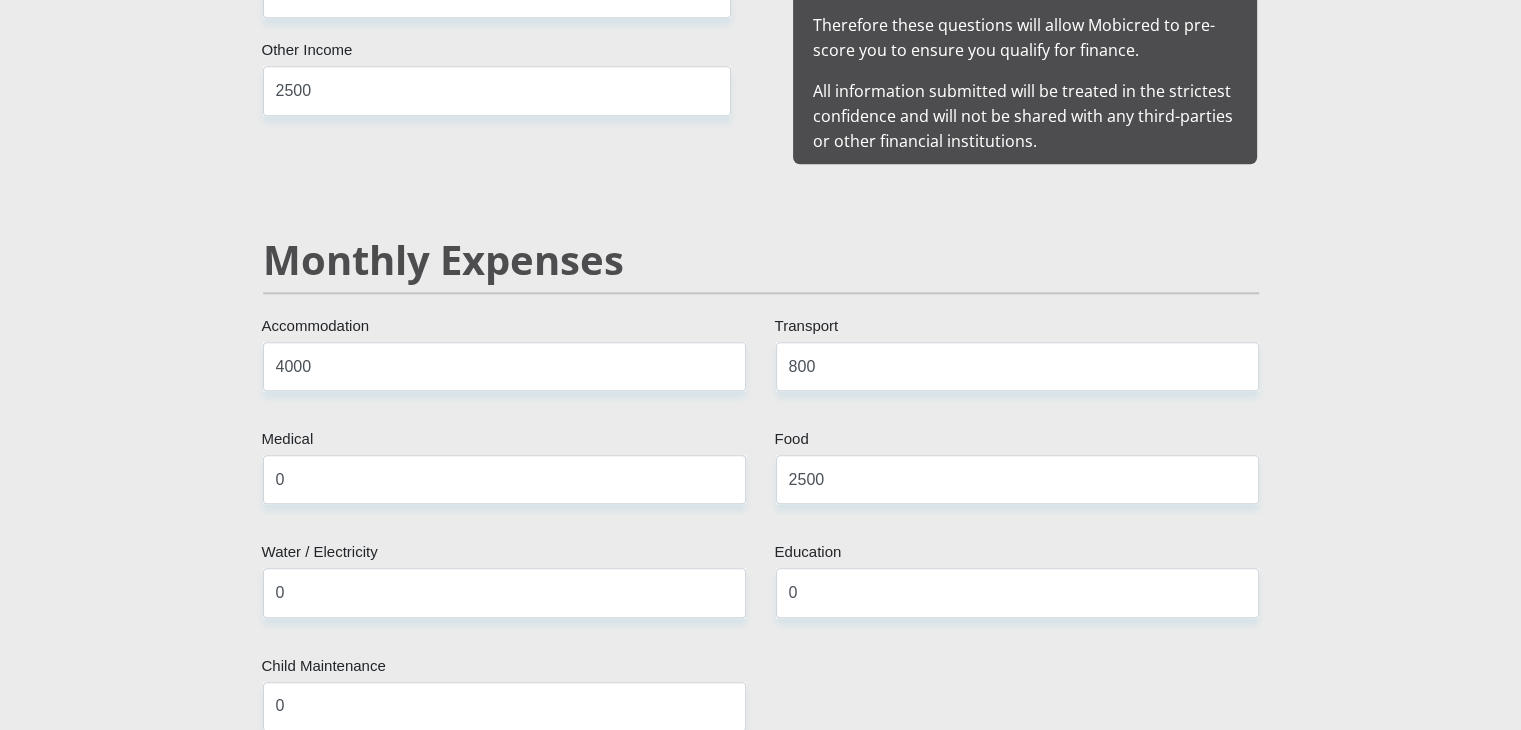 scroll, scrollTop: 2823, scrollLeft: 0, axis: vertical 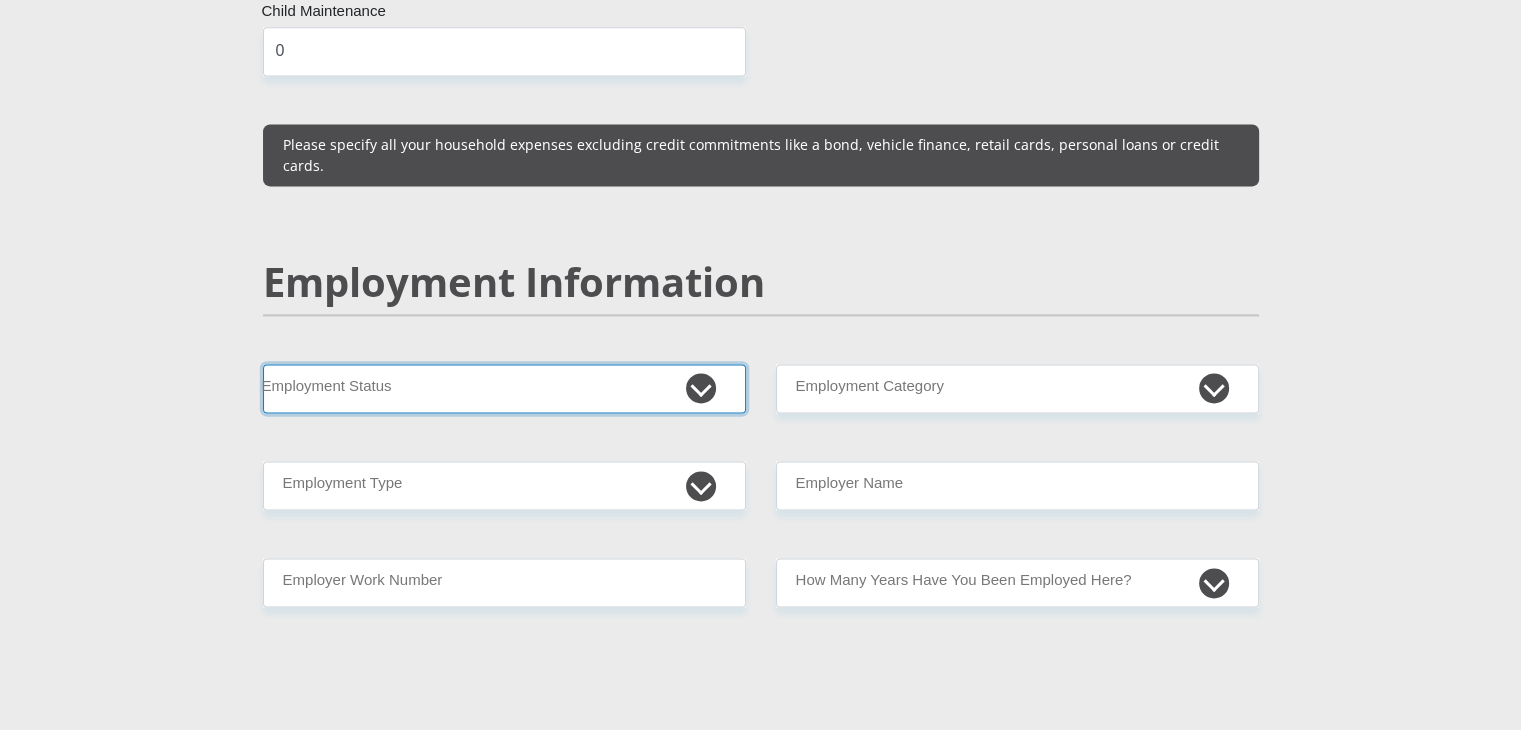 click on "Permanent/Full-time
Part-time/Casual
Contract Worker
Self-Employed
Housewife
Retired
Student
Medically Boarded
Disability
Unemployed" at bounding box center [504, 388] 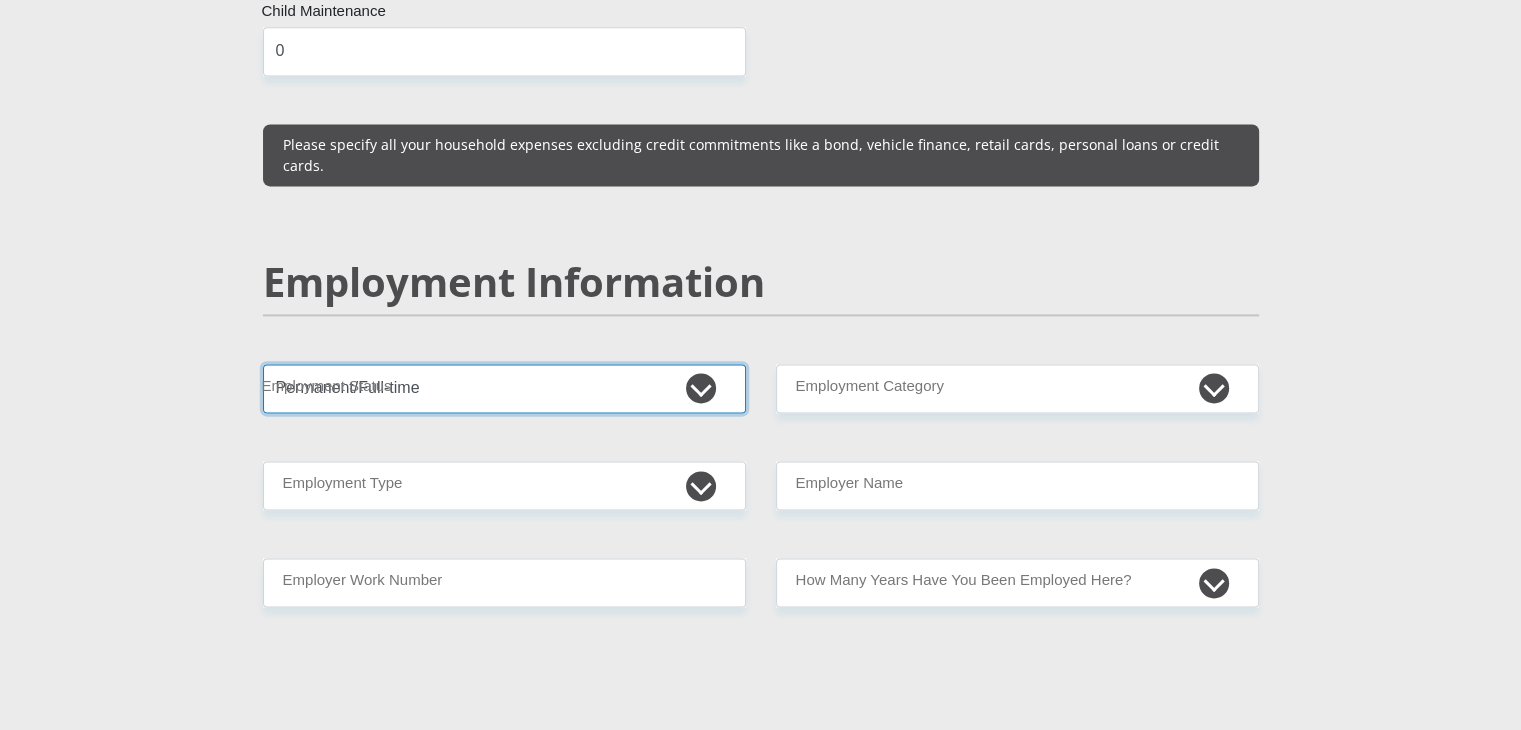 click on "Permanent/Full-time
Part-time/Casual
Contract Worker
Self-Employed
Housewife
Retired
Student
Medically Boarded
Disability
Unemployed" at bounding box center (504, 388) 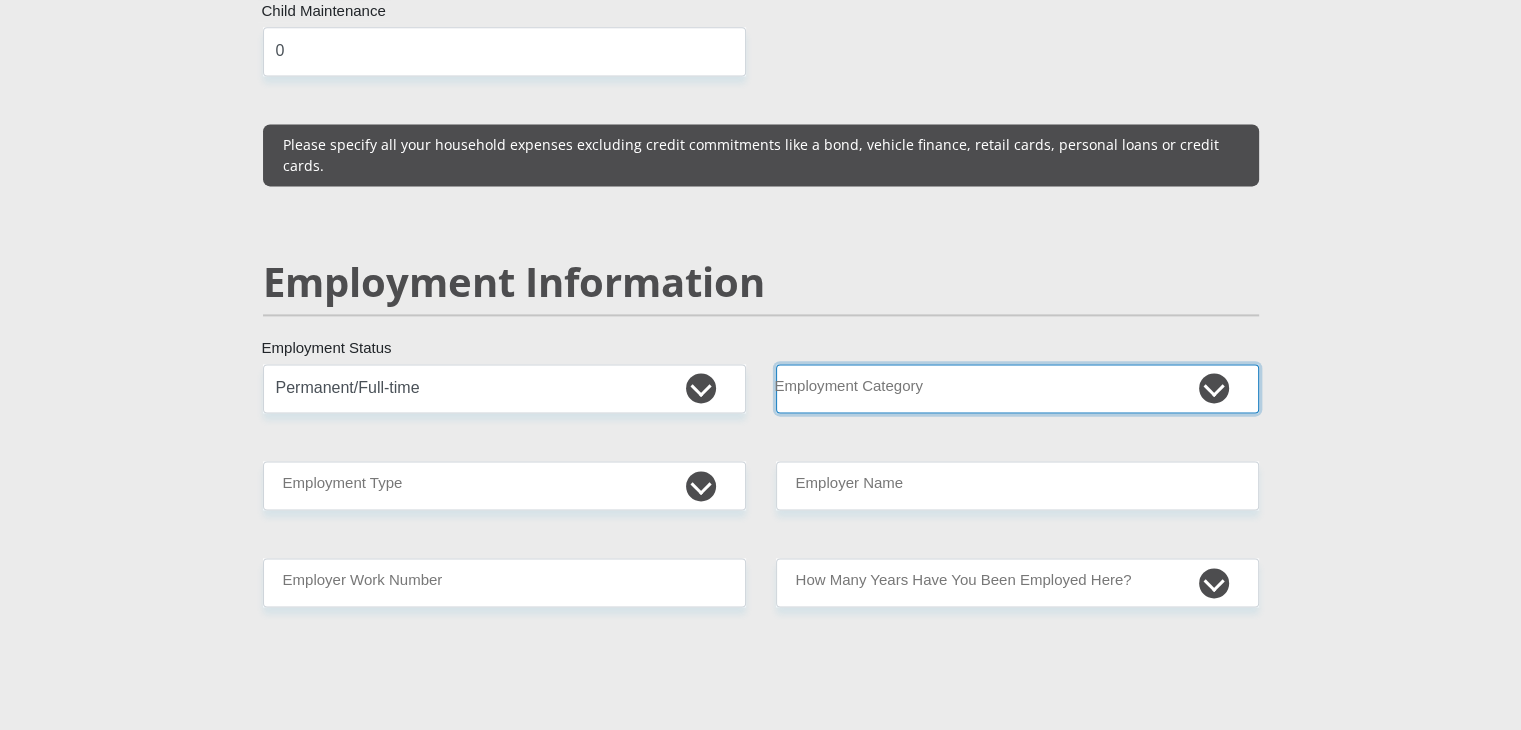 click on "AGRICULTURE
ALCOHOL & TOBACCO
CONSTRUCTION MATERIALS
METALLURGY
EQUIPMENT FOR RENEWABLE ENERGY
SPECIALIZED CONTRACTORS
CAR
GAMING (INCL. INTERNET
OTHER WHOLESALE
UNLICENSED PHARMACEUTICALS
CURRENCY EXCHANGE HOUSES
OTHER FINANCIAL INSTITUTIONS & INSURANCE
REAL ESTATE AGENTS
OIL & GAS
OTHER MATERIALS (E.G. IRON ORE)
PRECIOUS STONES & PRECIOUS METALS
POLITICAL ORGANIZATIONS
RELIGIOUS ORGANIZATIONS(NOT SECTS)
ACTI. HAVING BUSINESS DEAL WITH PUBLIC ADMINISTRATION
LAUNDROMATS" at bounding box center [1017, 388] 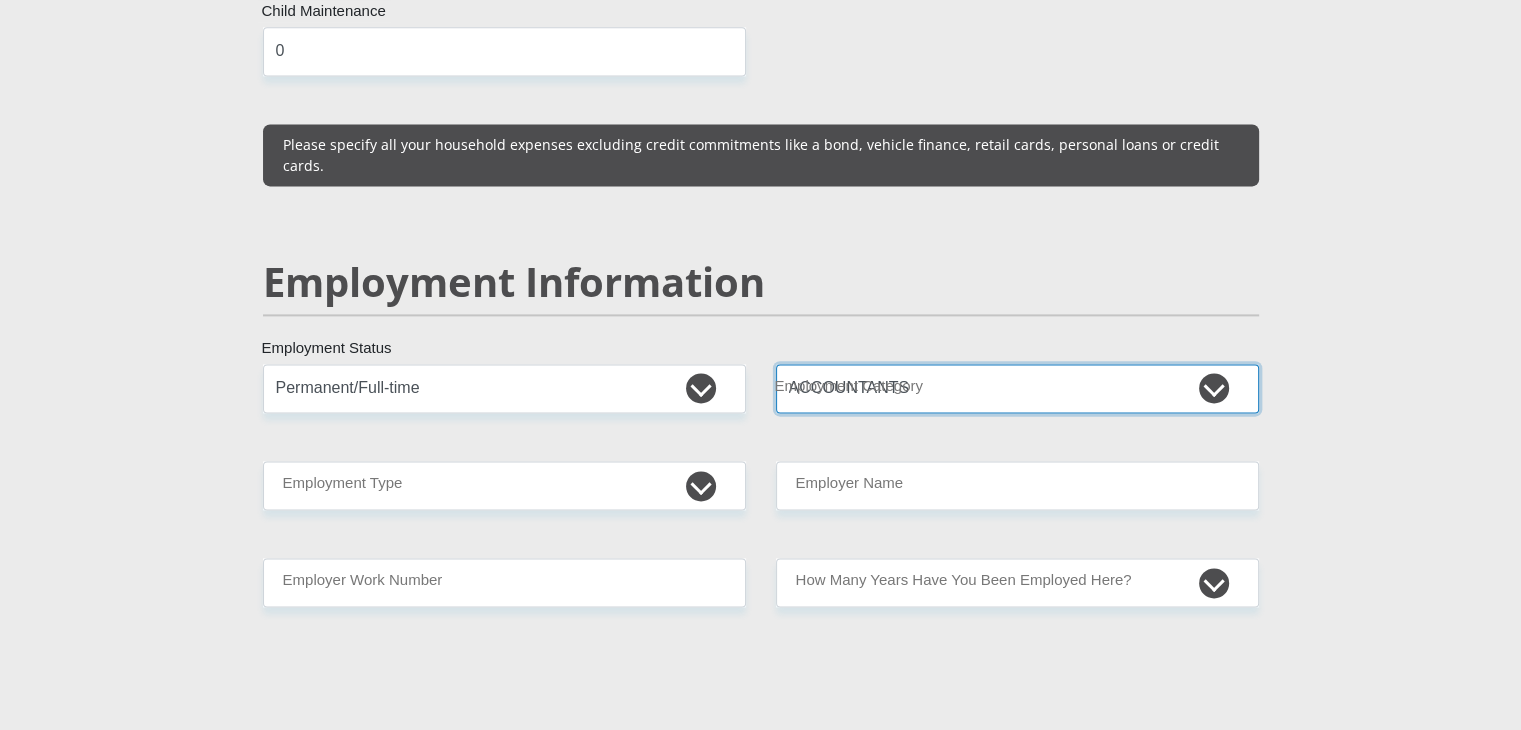 click on "AGRICULTURE
ALCOHOL & TOBACCO
CONSTRUCTION MATERIALS
METALLURGY
EQUIPMENT FOR RENEWABLE ENERGY
SPECIALIZED CONTRACTORS
CAR
GAMING (INCL. INTERNET
OTHER WHOLESALE
UNLICENSED PHARMACEUTICALS
CURRENCY EXCHANGE HOUSES
OTHER FINANCIAL INSTITUTIONS & INSURANCE
REAL ESTATE AGENTS
OIL & GAS
OTHER MATERIALS (E.G. IRON ORE)
PRECIOUS STONES & PRECIOUS METALS
POLITICAL ORGANIZATIONS
RELIGIOUS ORGANIZATIONS(NOT SECTS)
ACTI. HAVING BUSINESS DEAL WITH PUBLIC ADMINISTRATION
LAUNDROMATS" at bounding box center (1017, 388) 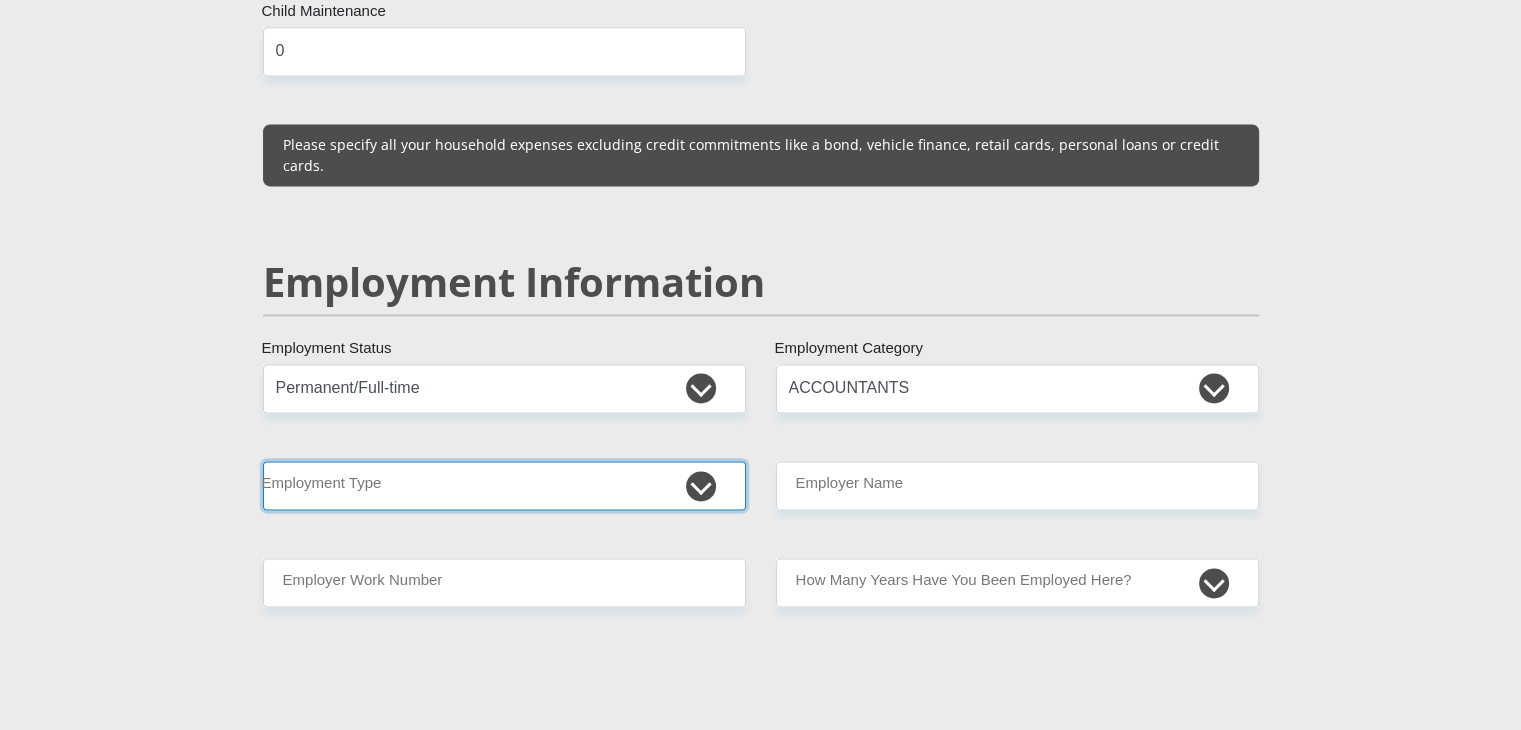 click on "College/Lecturer
Craft Seller
Creative
Driver
Executive
Farmer
Forces - Non Commissioned
Forces - Officer
Hawker
Housewife
Labourer
Licenced Professional
Manager
Miner
Non Licenced Professional
Office Staff/Clerk
Outside Worker
Pensioner
Permanent Teacher
Production/Manufacturing
Sales
Self-Employed
Semi-Professional Worker
Service Industry  Social Worker  Student" at bounding box center (504, 485) 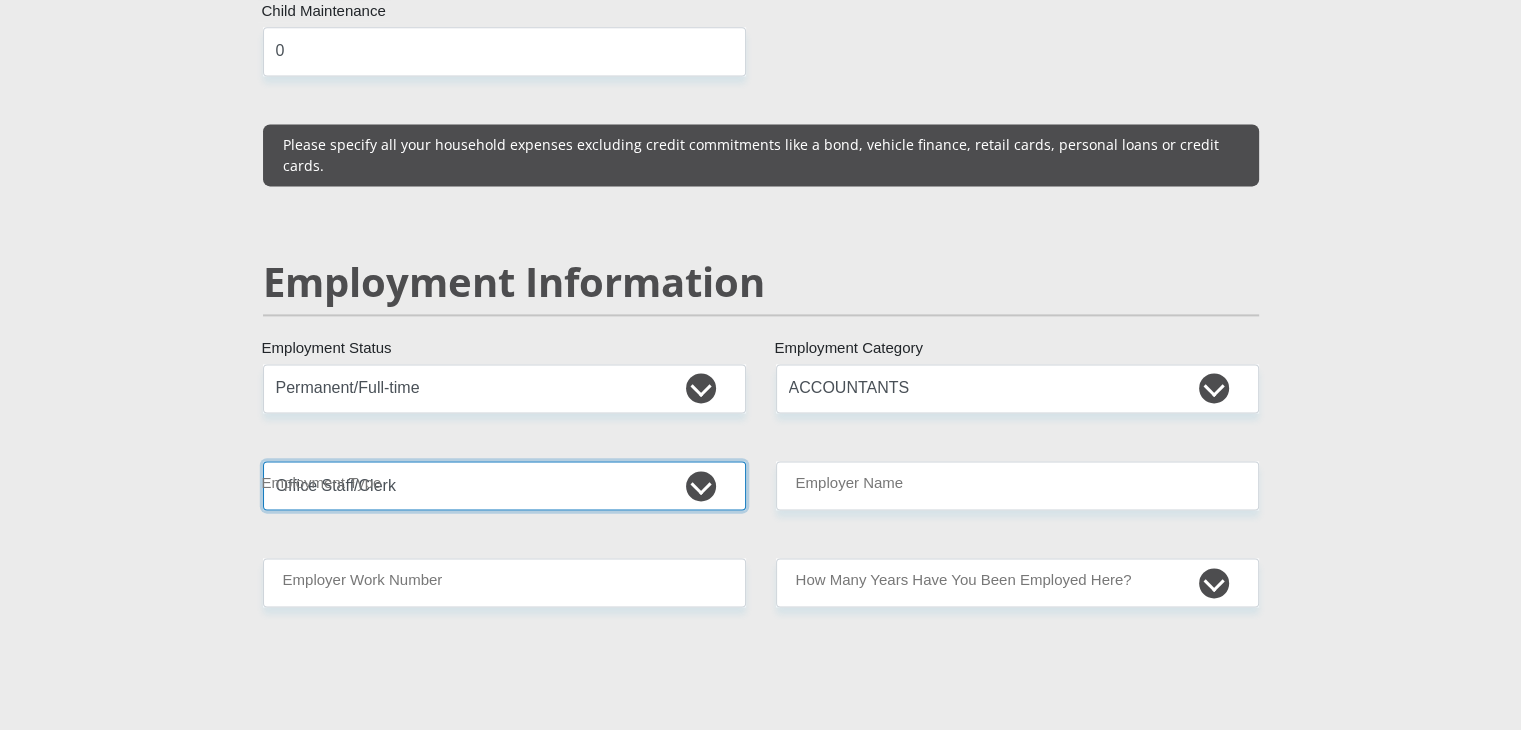 click on "College/Lecturer
Craft Seller
Creative
Driver
Executive
Farmer
Forces - Non Commissioned
Forces - Officer
Hawker
Housewife
Labourer
Licenced Professional
Manager
Miner
Non Licenced Professional
Office Staff/Clerk
Outside Worker
Pensioner
Permanent Teacher
Production/Manufacturing
Sales
Self-Employed
Semi-Professional Worker
Service Industry  Social Worker  Student" at bounding box center [504, 485] 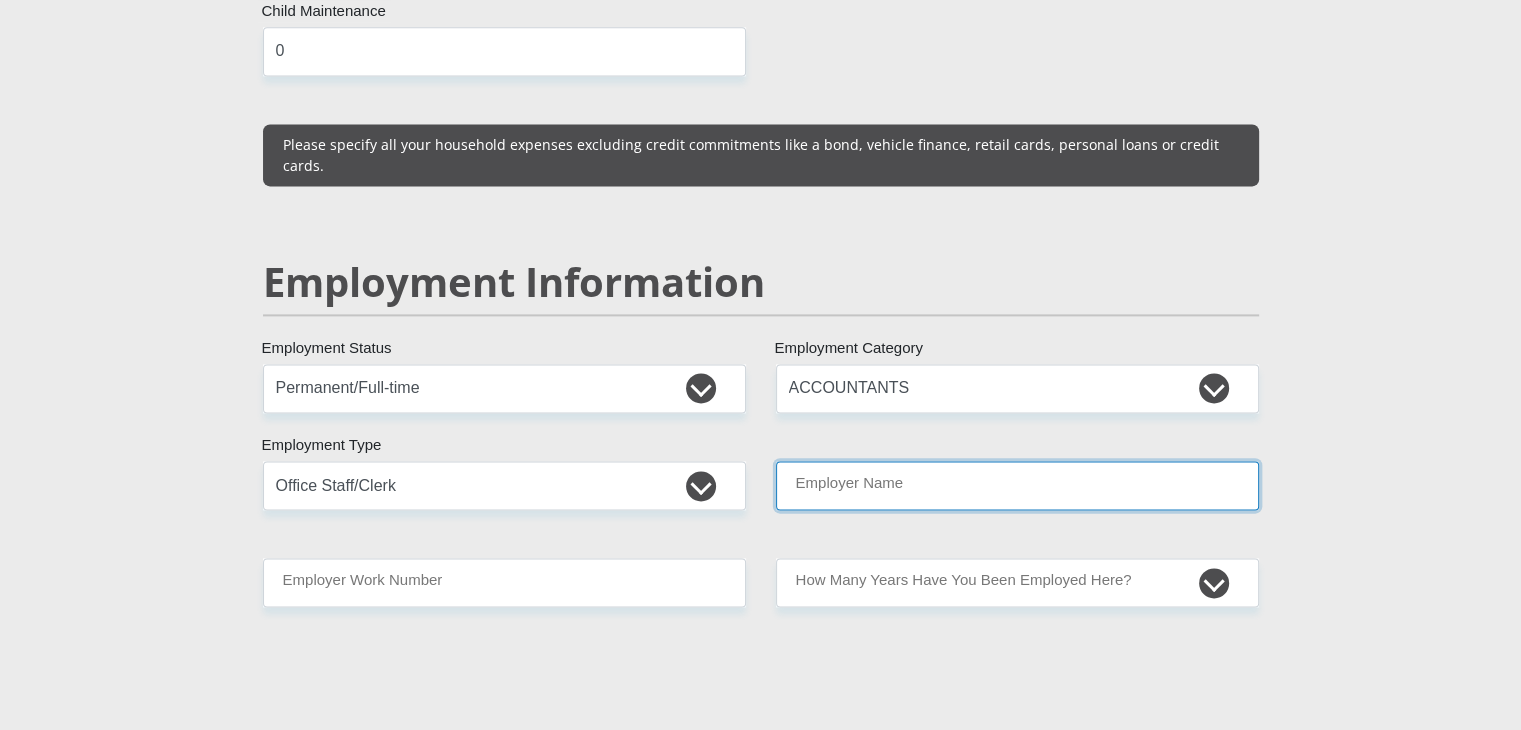 click on "Employer Name" at bounding box center [1017, 485] 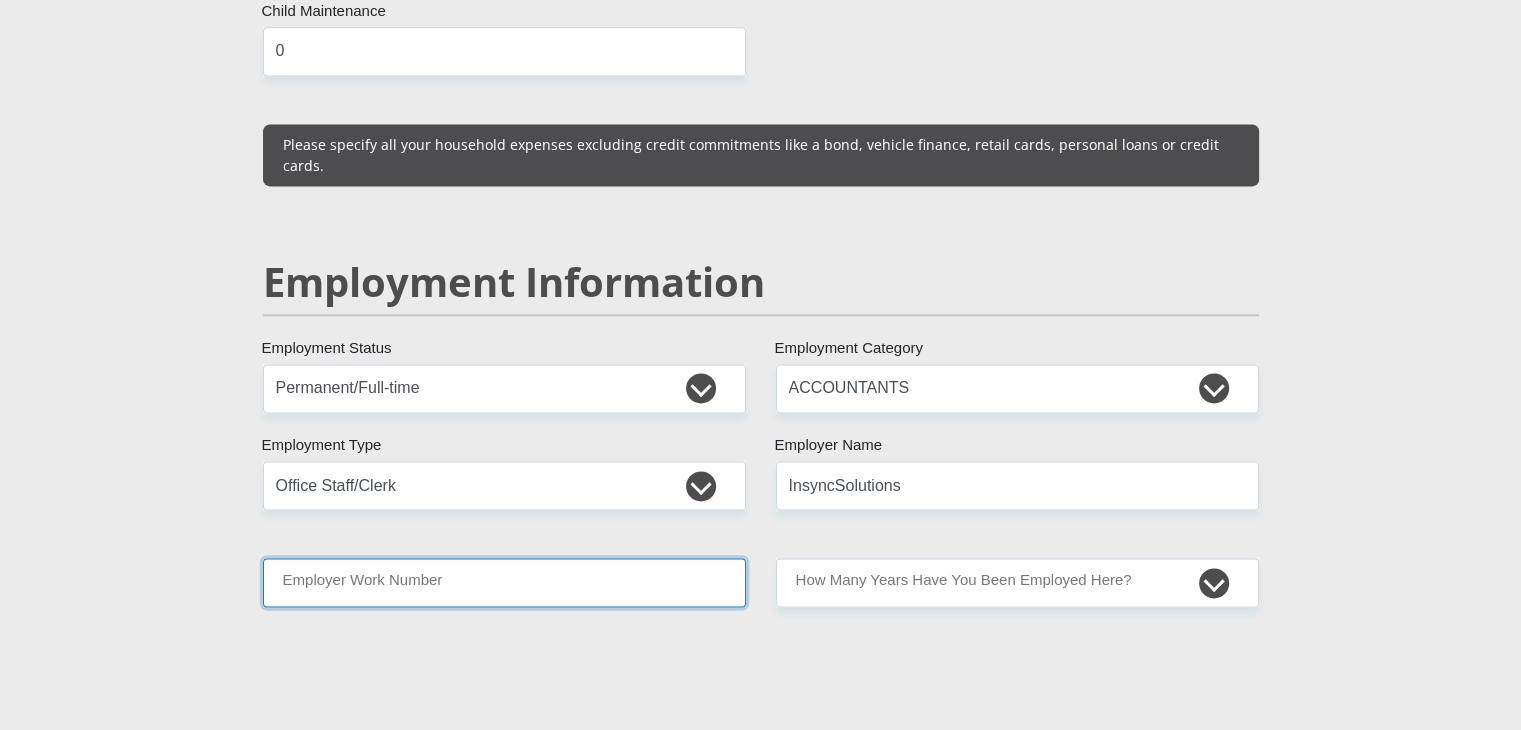 click on "Employer Work Number" at bounding box center (504, 582) 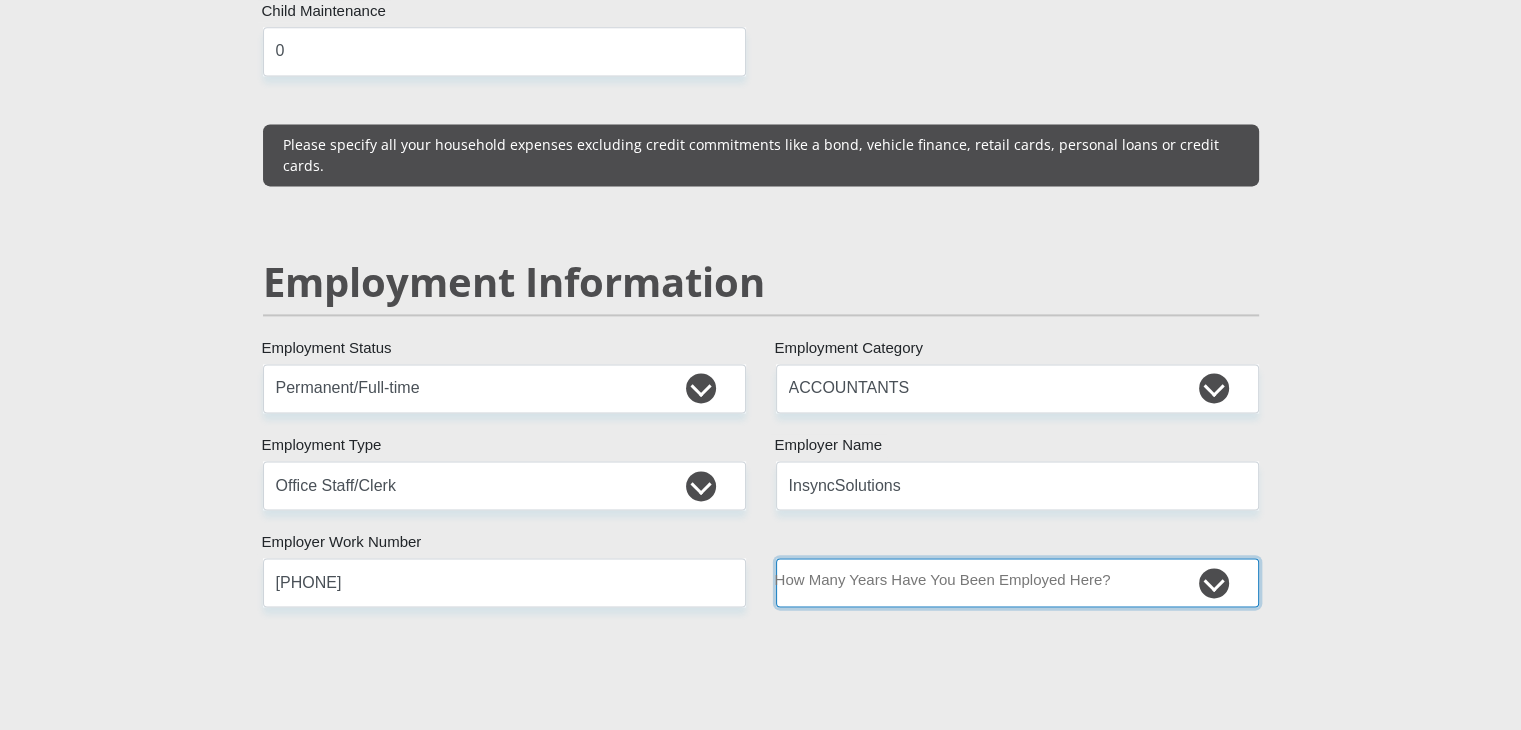 click on "less than 1 year
1-3 years
3-5 years
5+ years" at bounding box center (1017, 582) 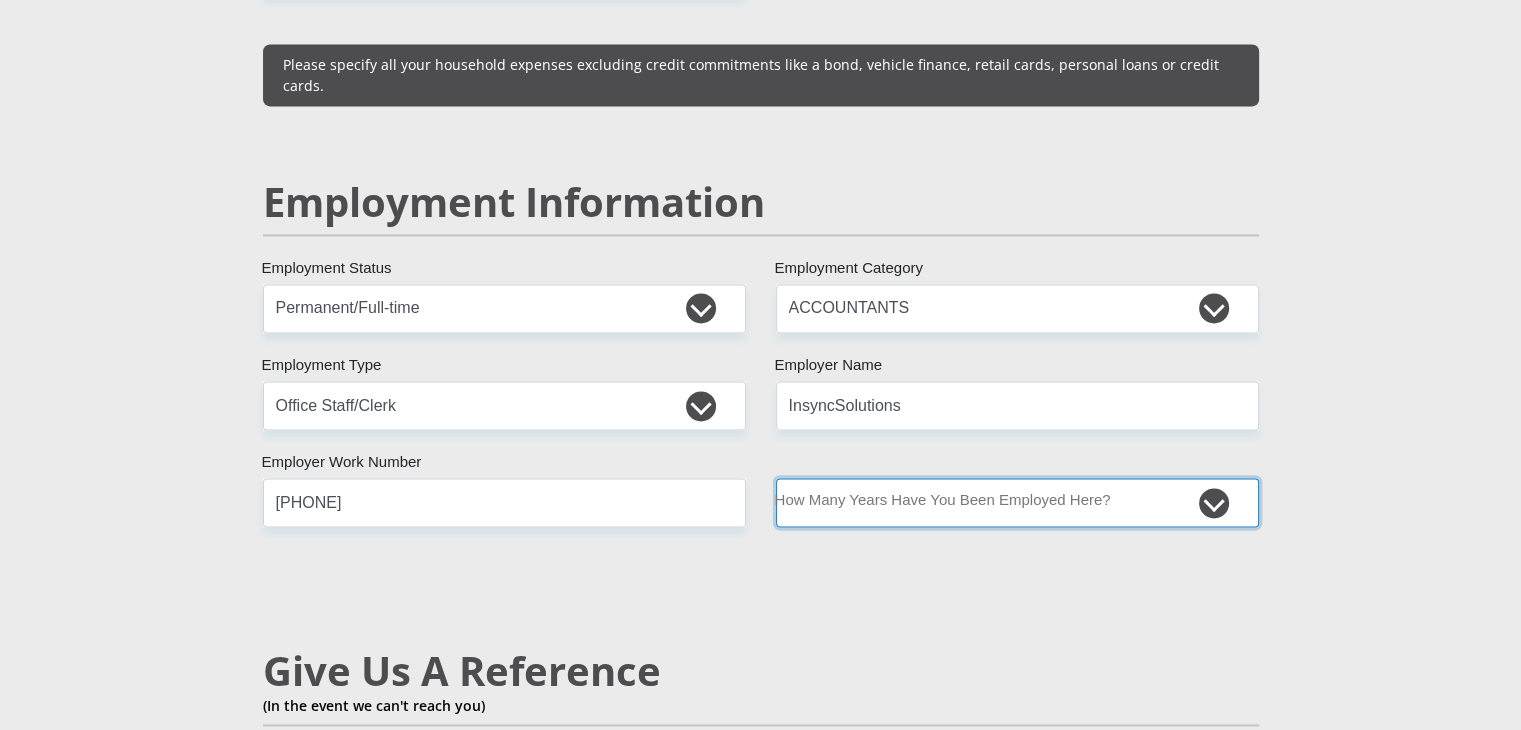 scroll, scrollTop: 3023, scrollLeft: 0, axis: vertical 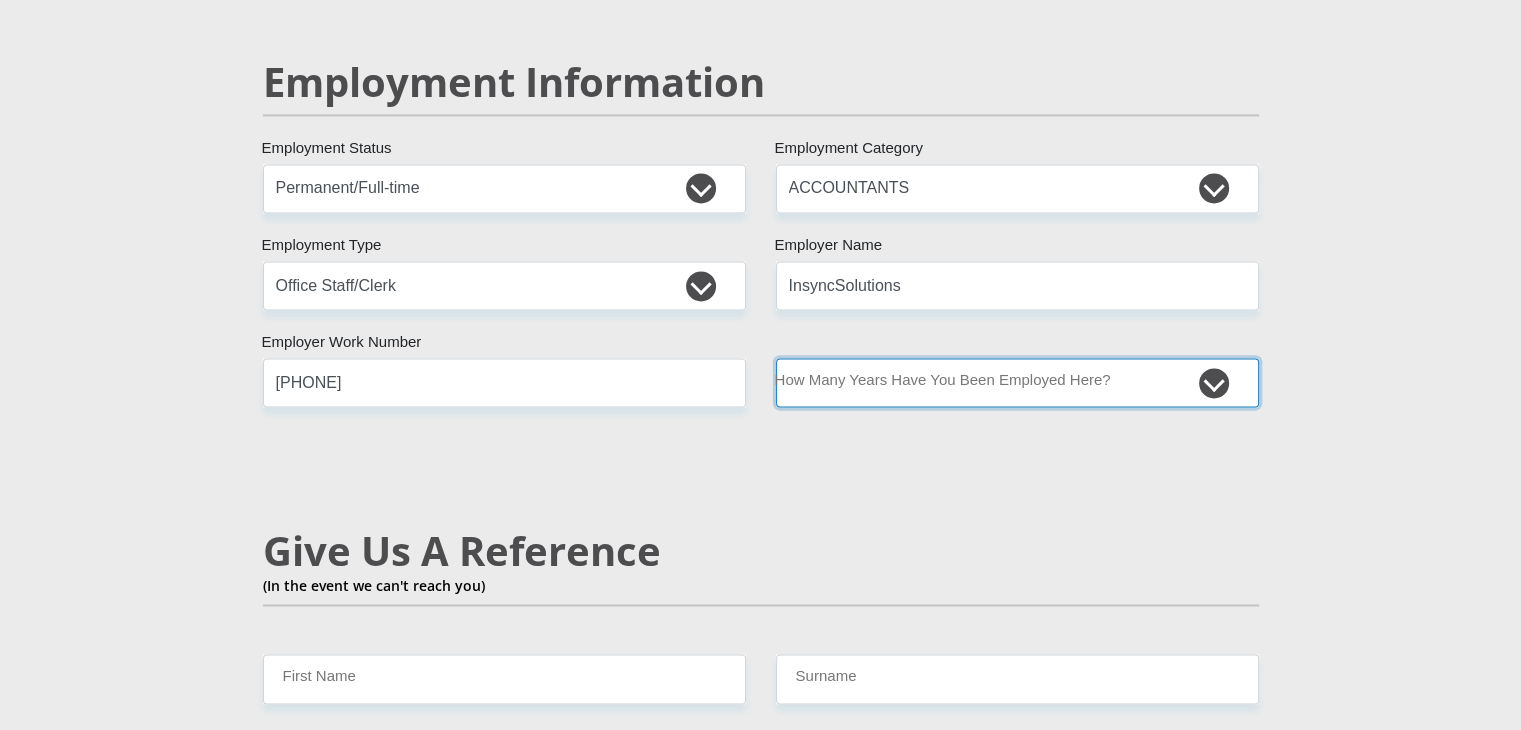 click on "less than 1 year
1-3 years
3-5 years
5+ years" at bounding box center [1017, 382] 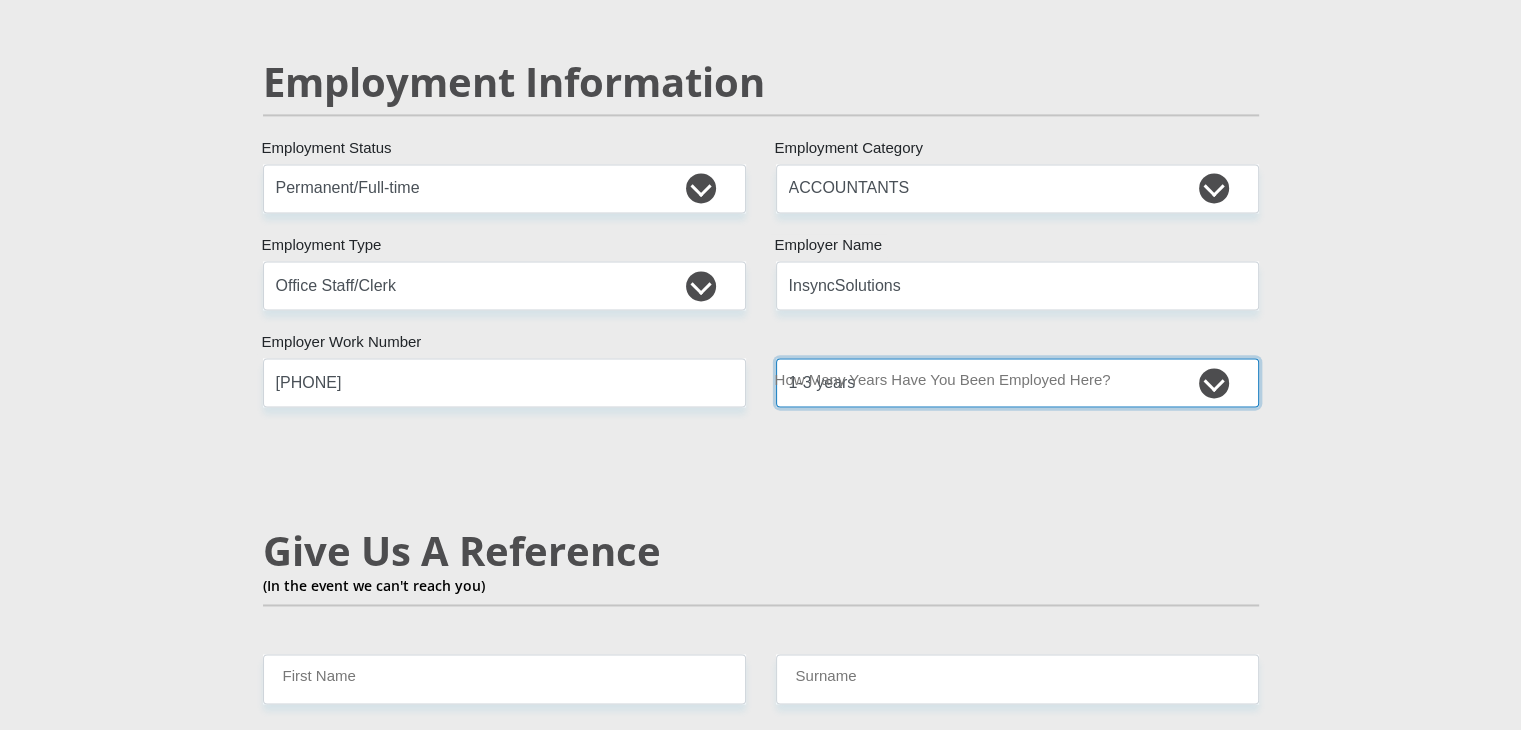 click on "less than 1 year
1-3 years
3-5 years
5+ years" at bounding box center (1017, 382) 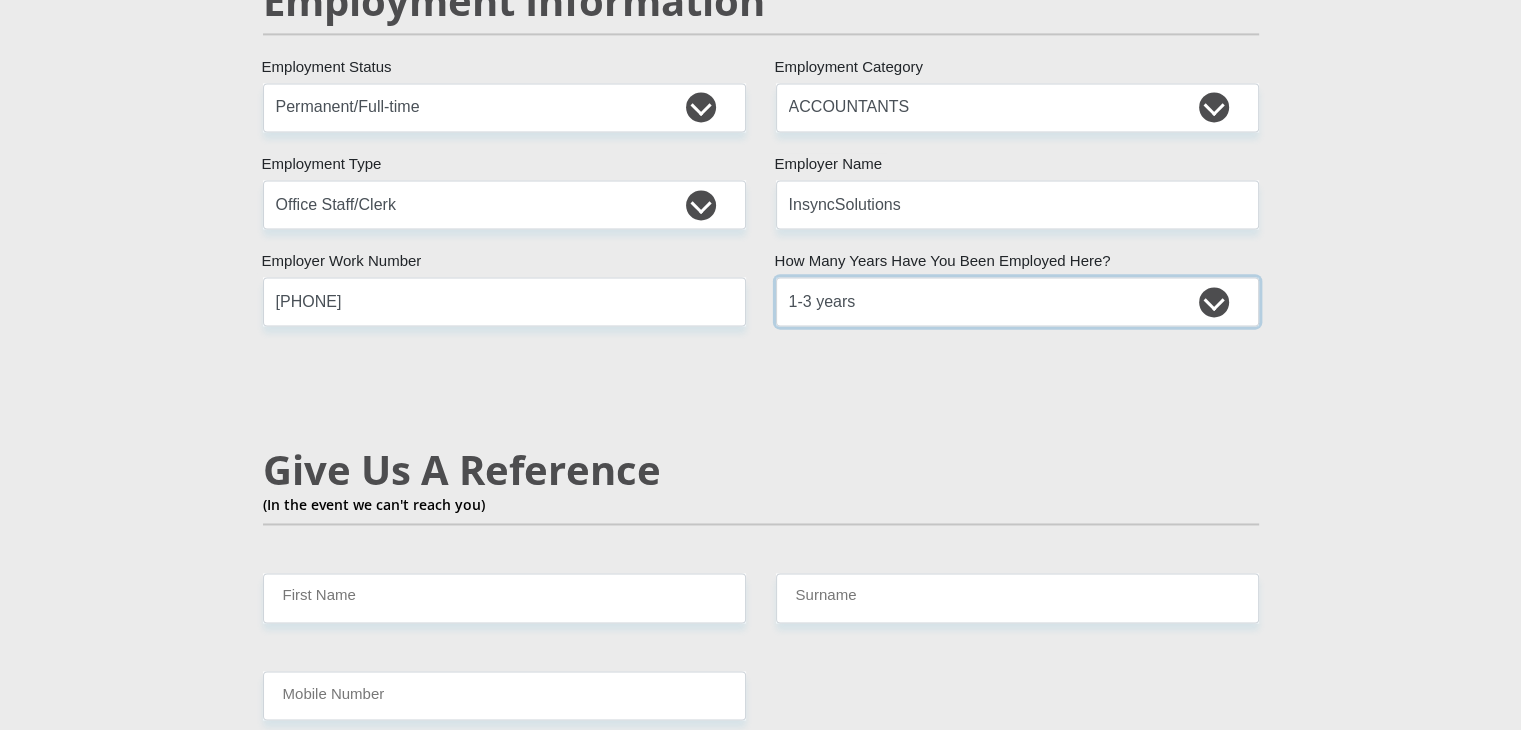 scroll, scrollTop: 3423, scrollLeft: 0, axis: vertical 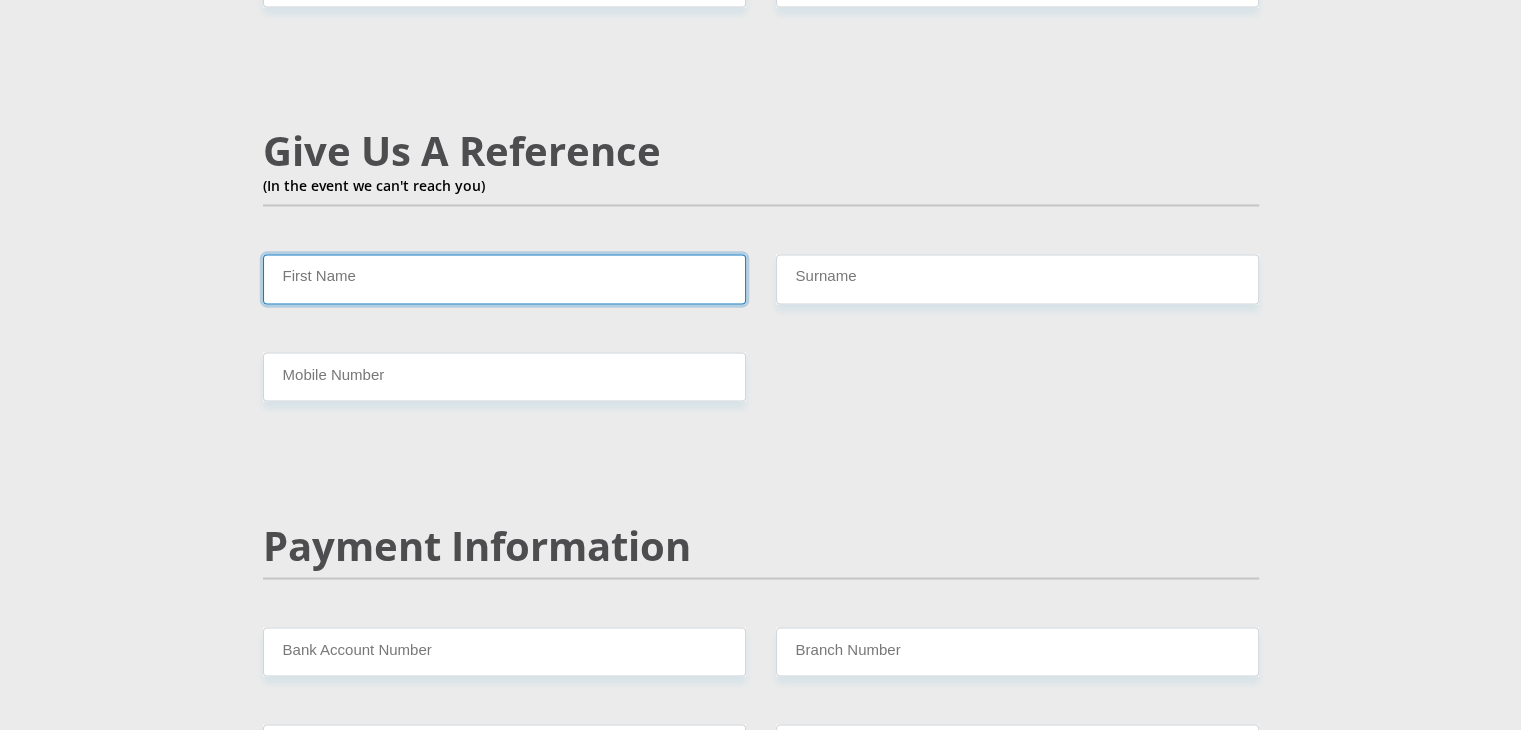 click on "First Name" at bounding box center (504, 278) 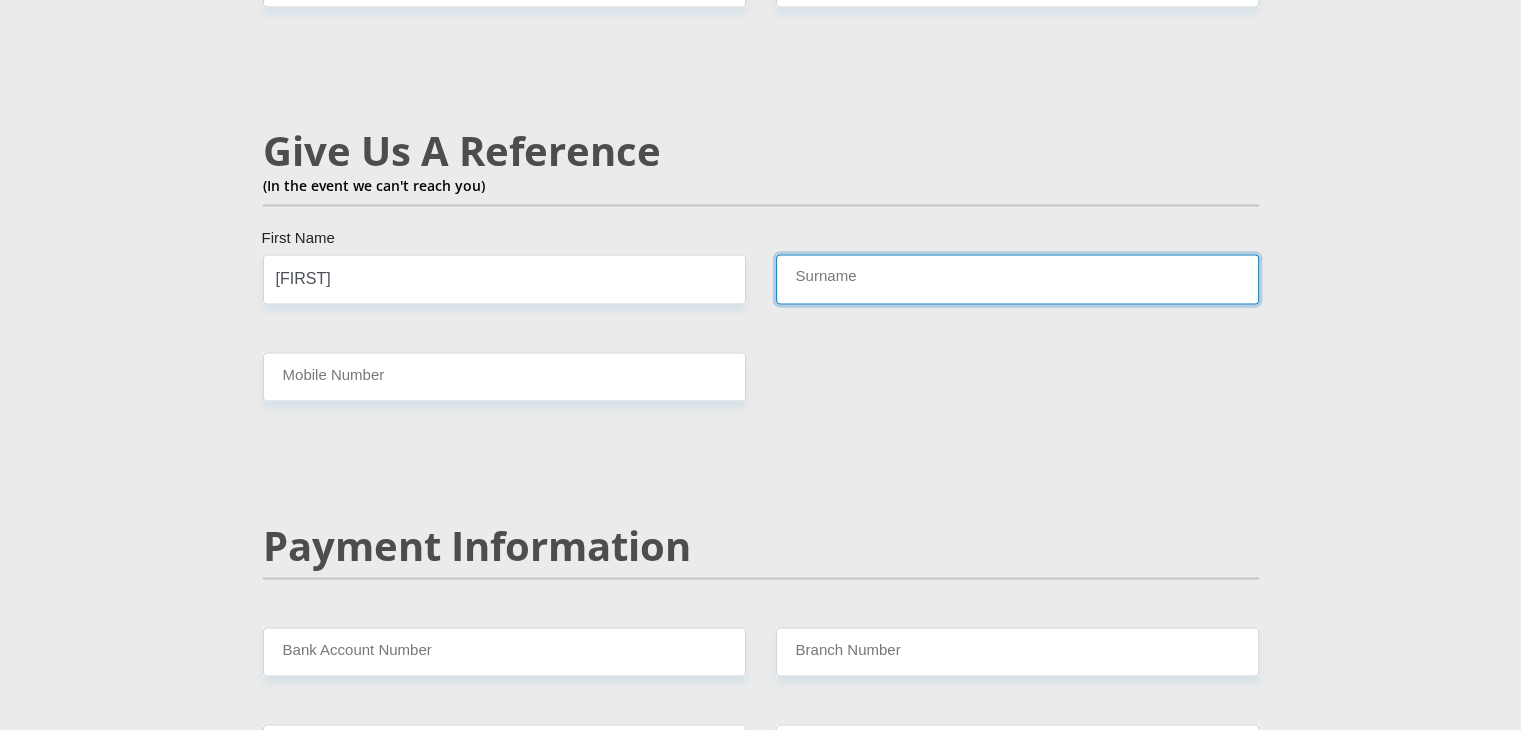 click on "Surname" at bounding box center [1017, 278] 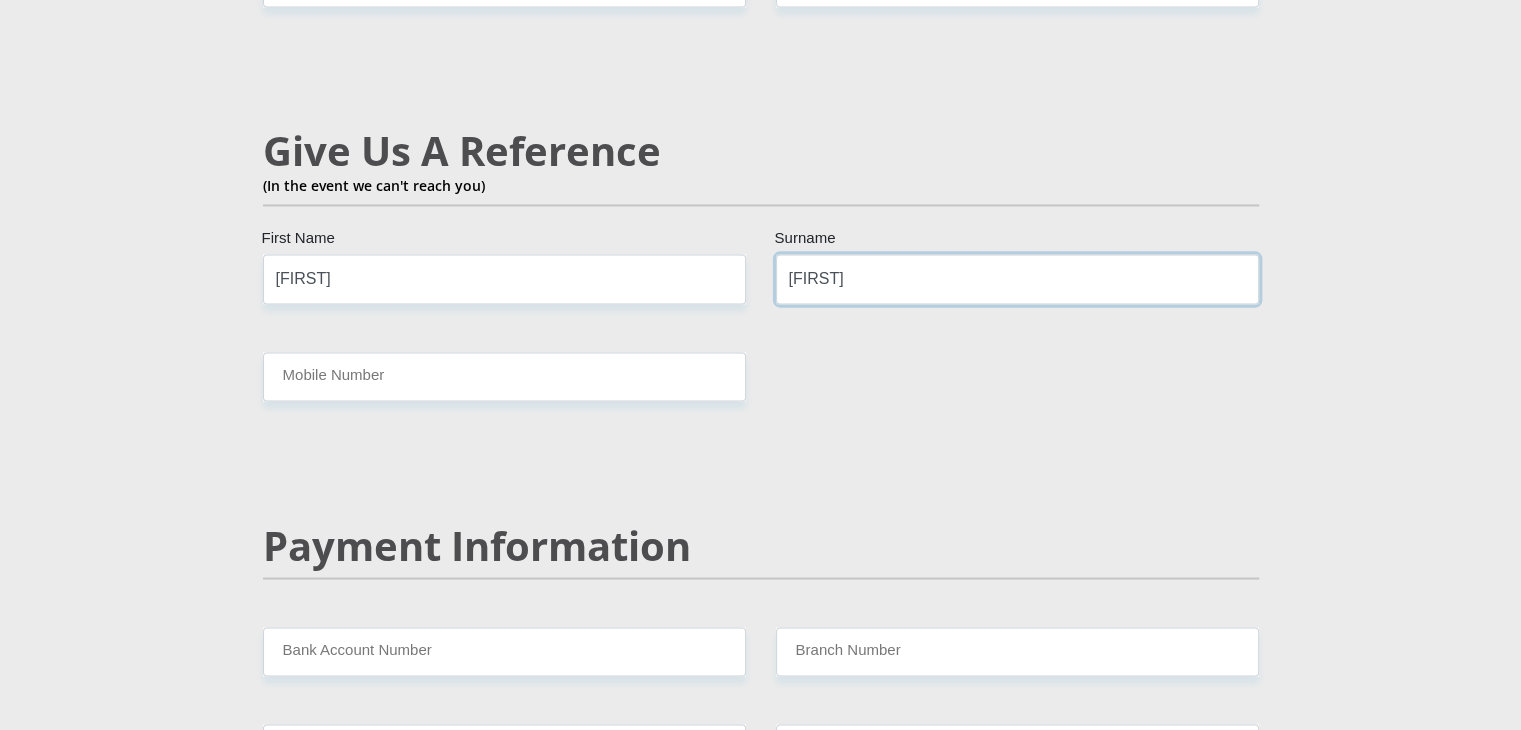 type on "[FIRST]" 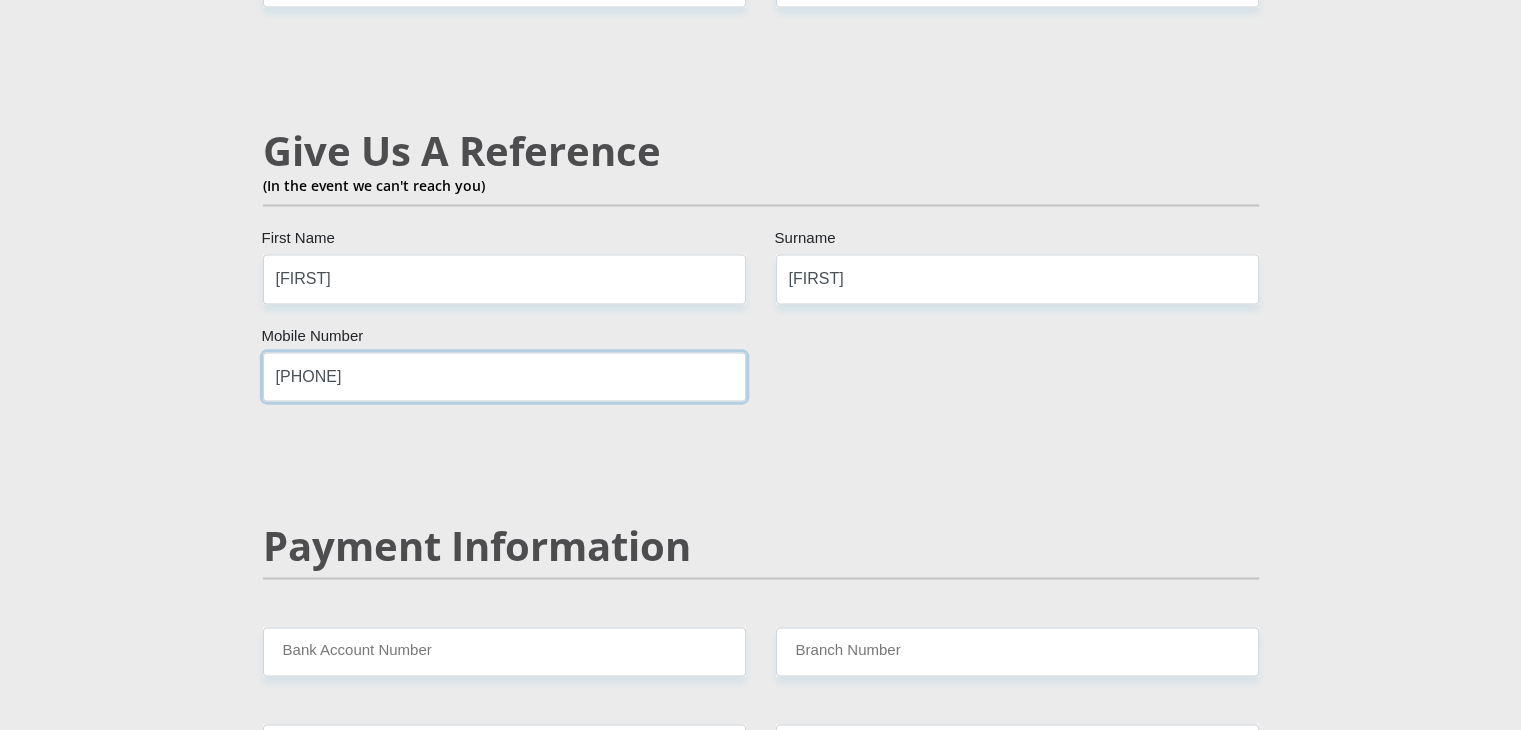 type on "[PHONE]" 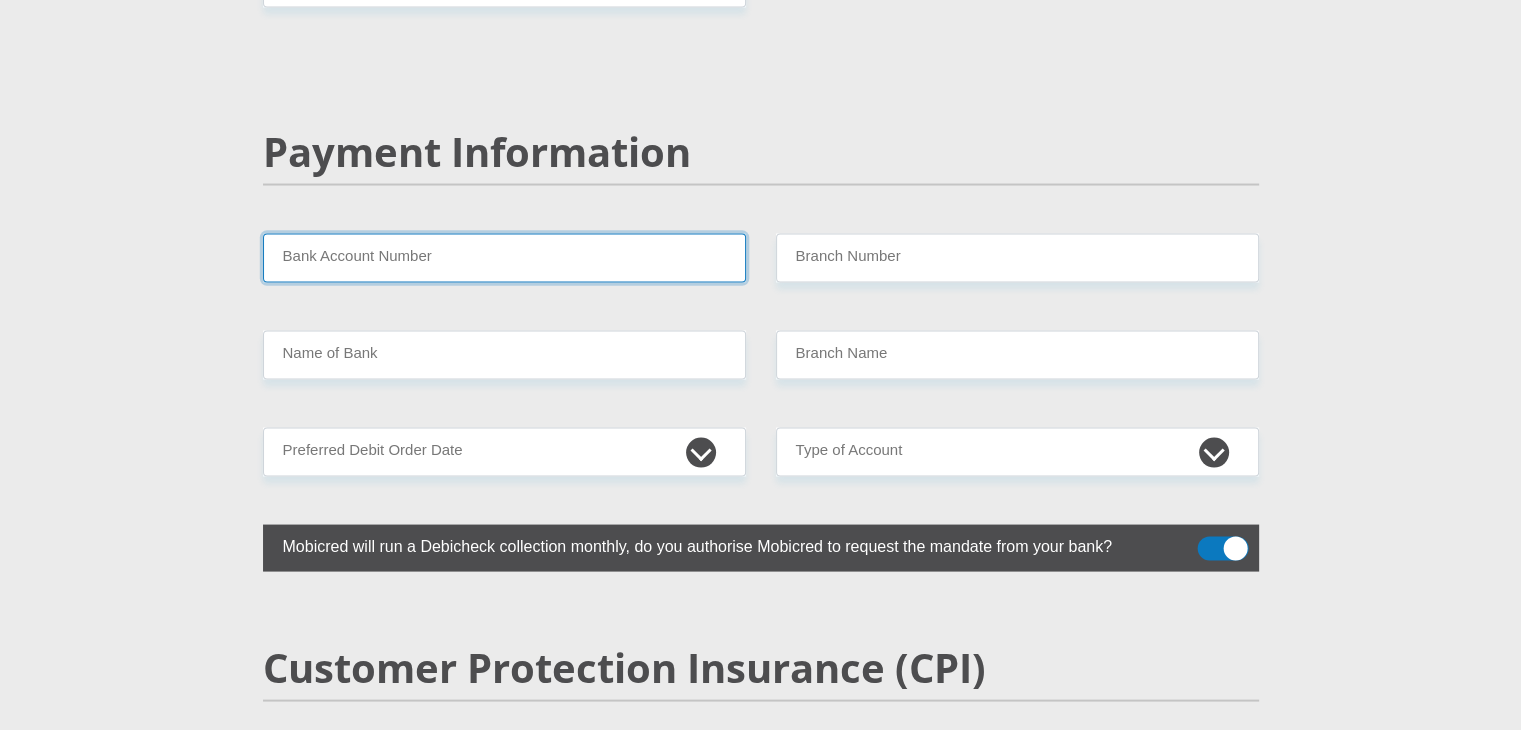 scroll, scrollTop: 3823, scrollLeft: 0, axis: vertical 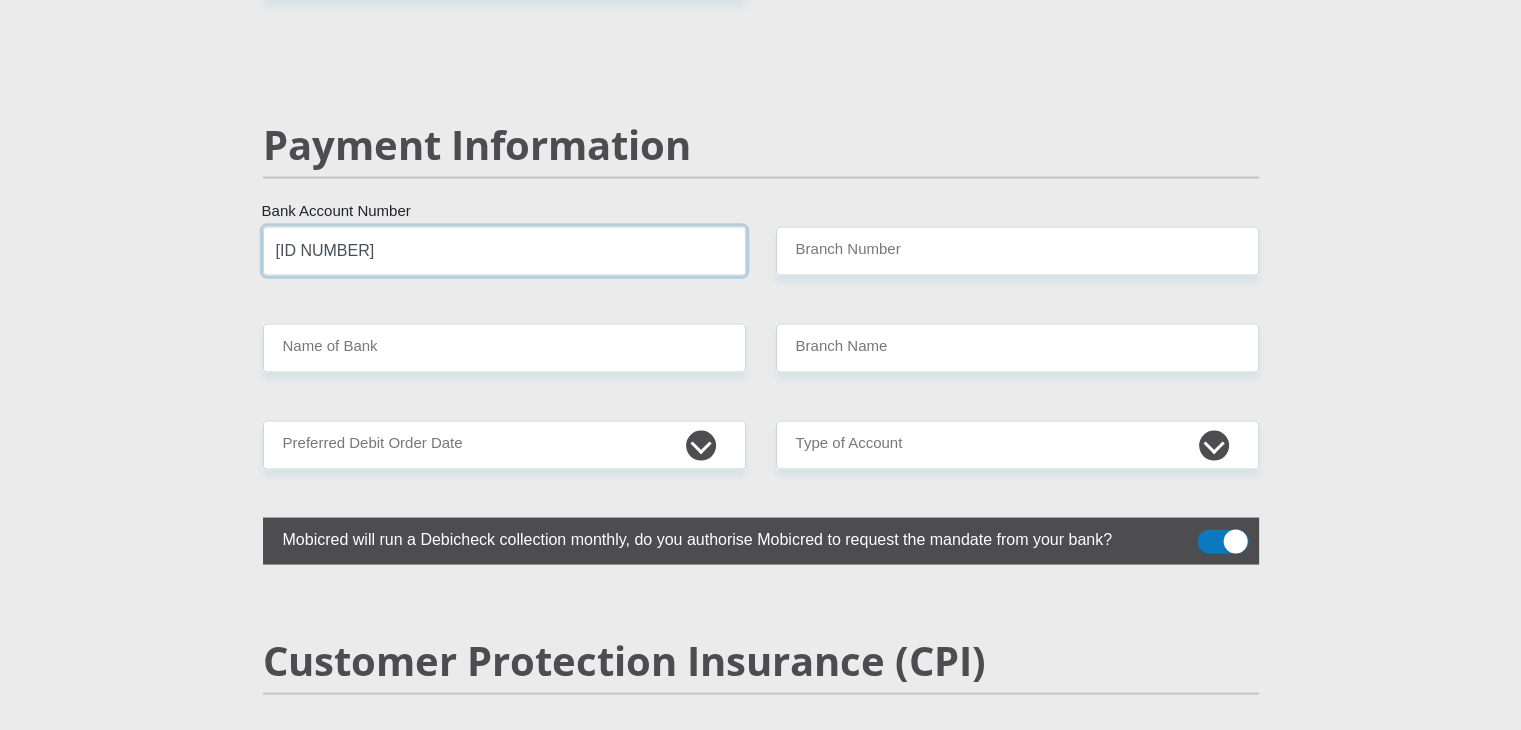 type on "[ID NUMBER]" 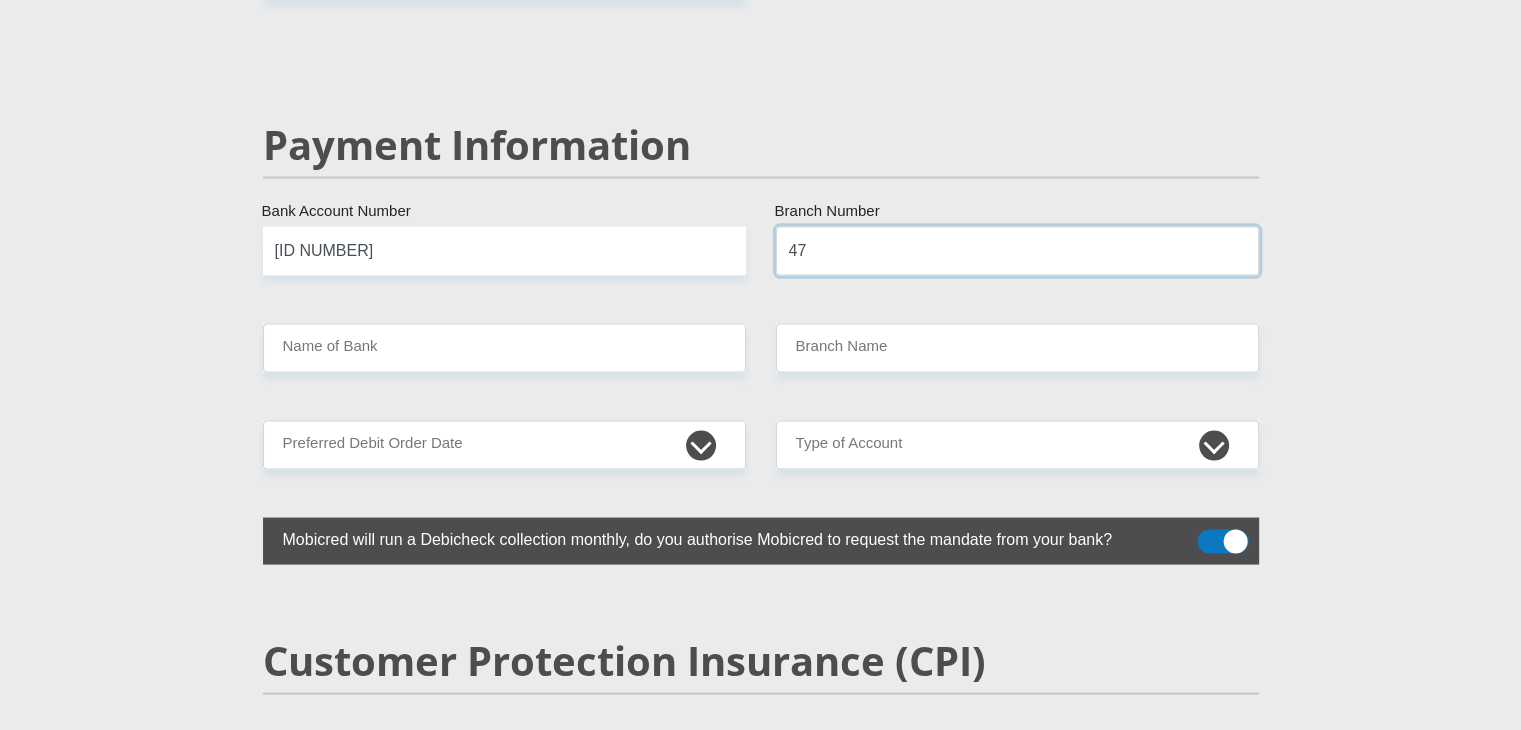 type on "470010" 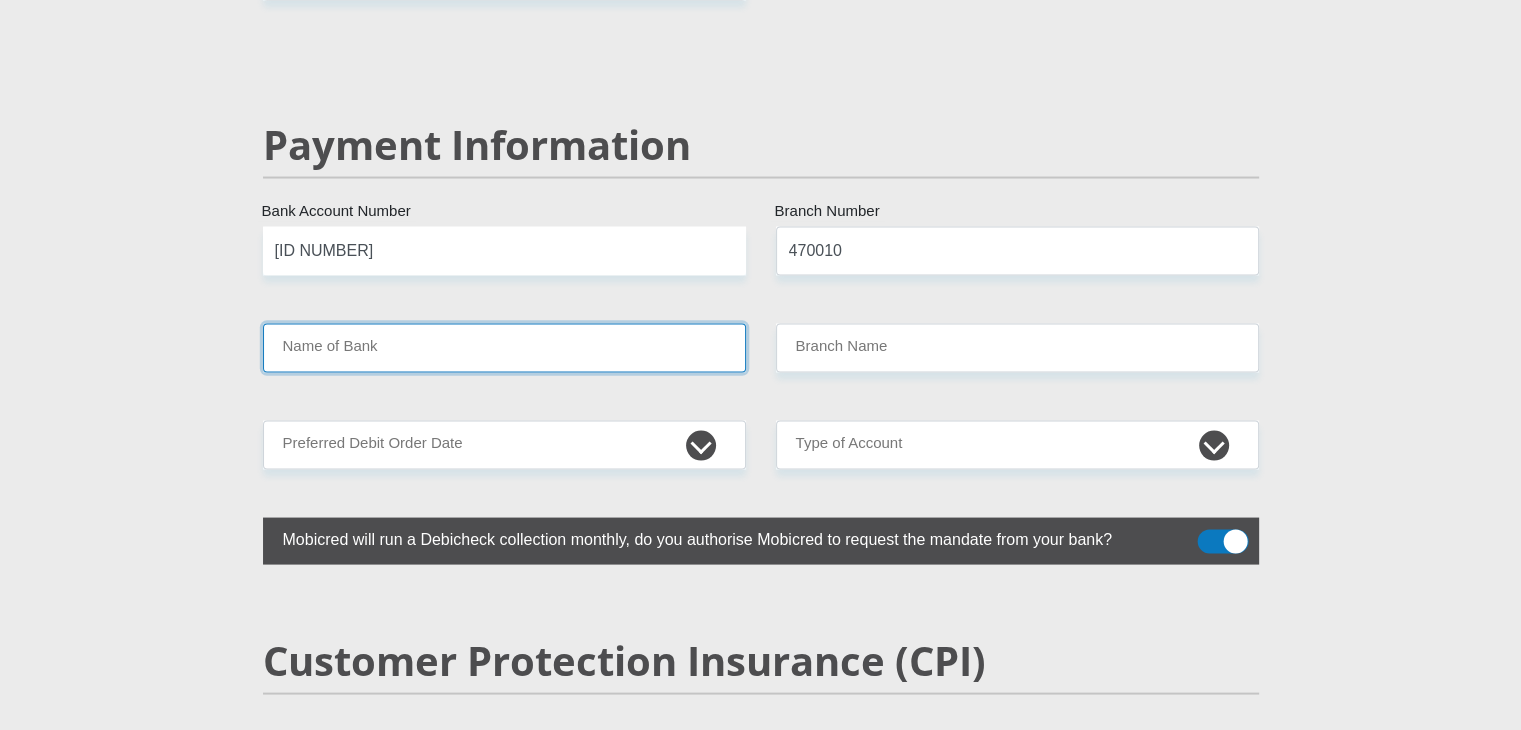 click on "Name of Bank" at bounding box center [504, 348] 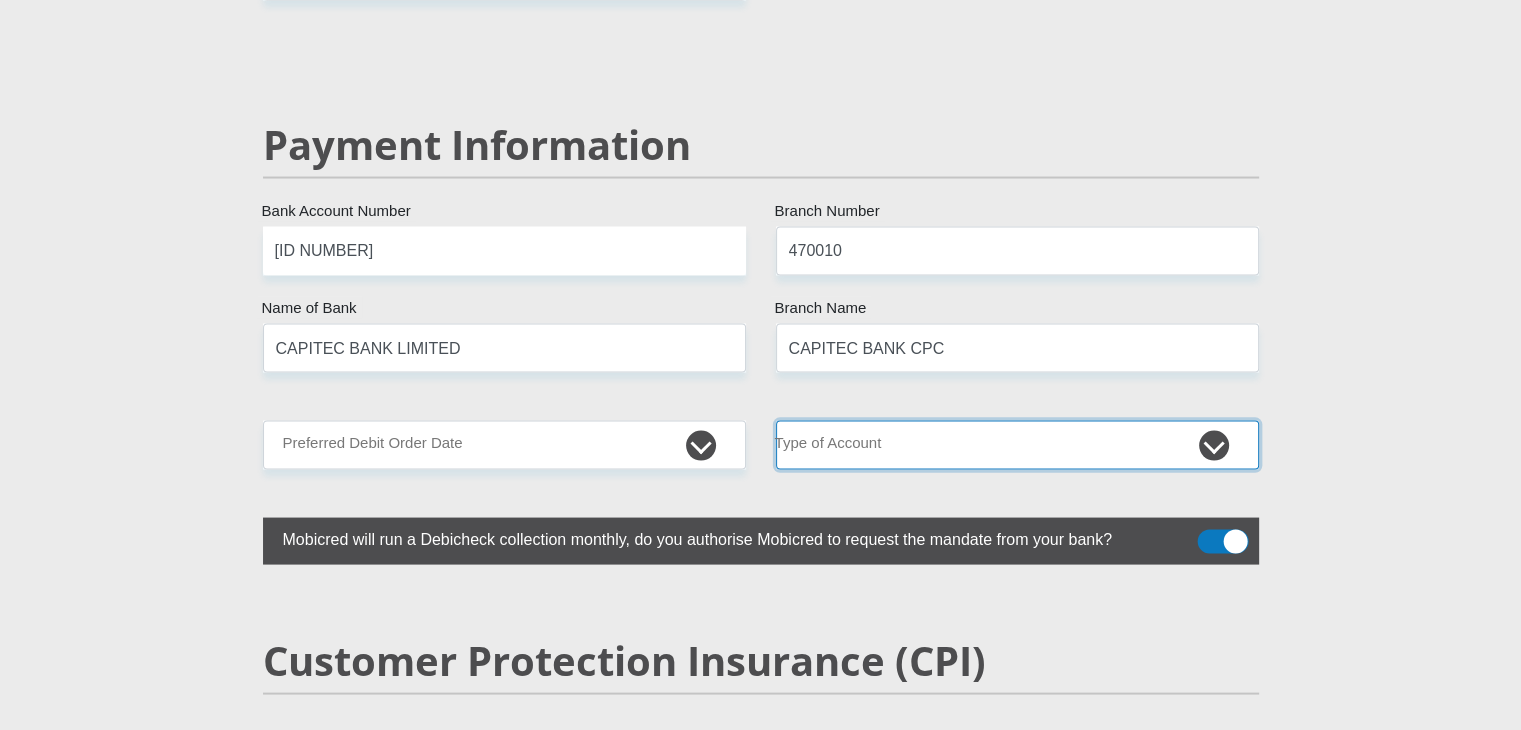 click on "Cheque
Savings" at bounding box center [1017, 445] 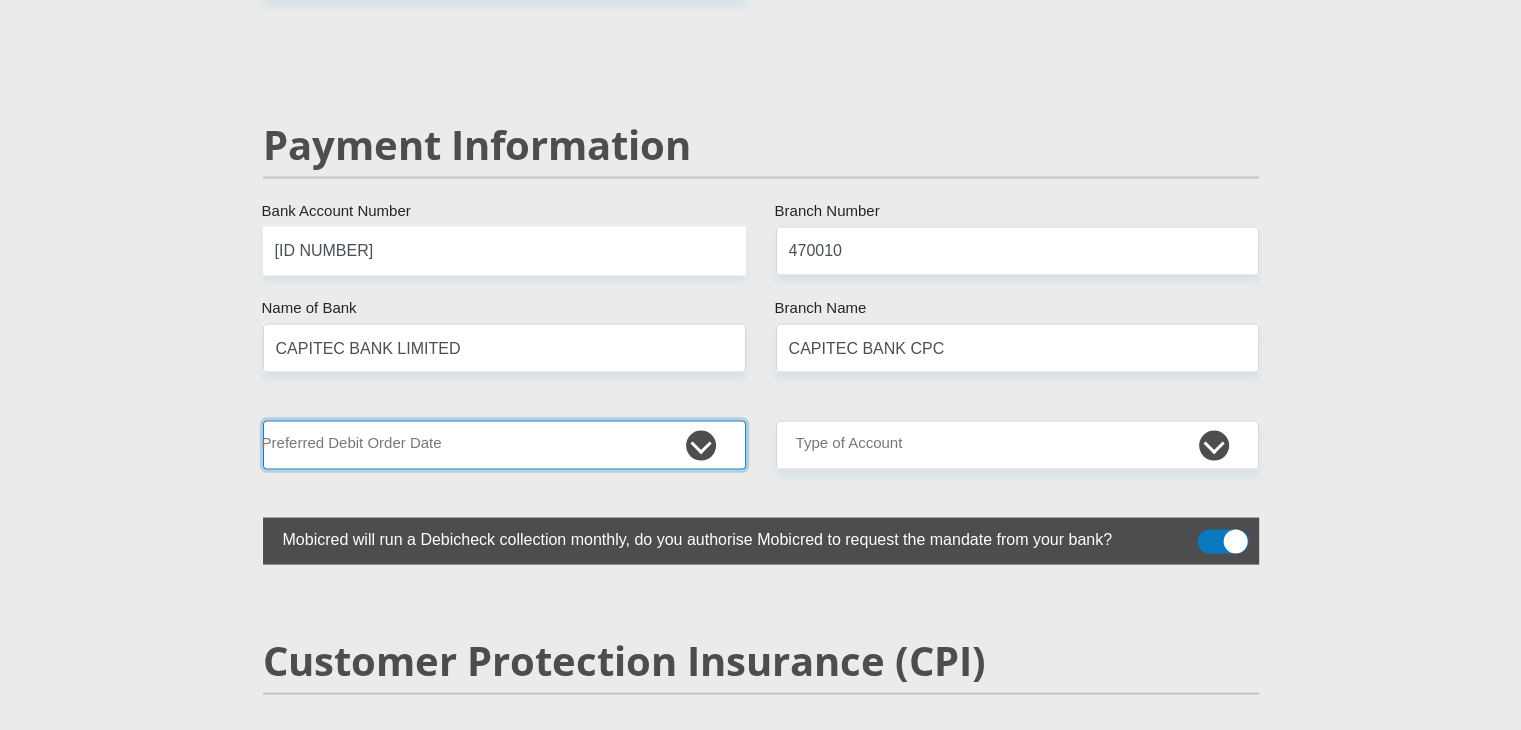 click on "1st
2nd
3rd
4th
5th
7th
18th
19th
20th
21st
22nd
23rd
24th
25th
26th
27th
28th
29th
30th" at bounding box center [504, 445] 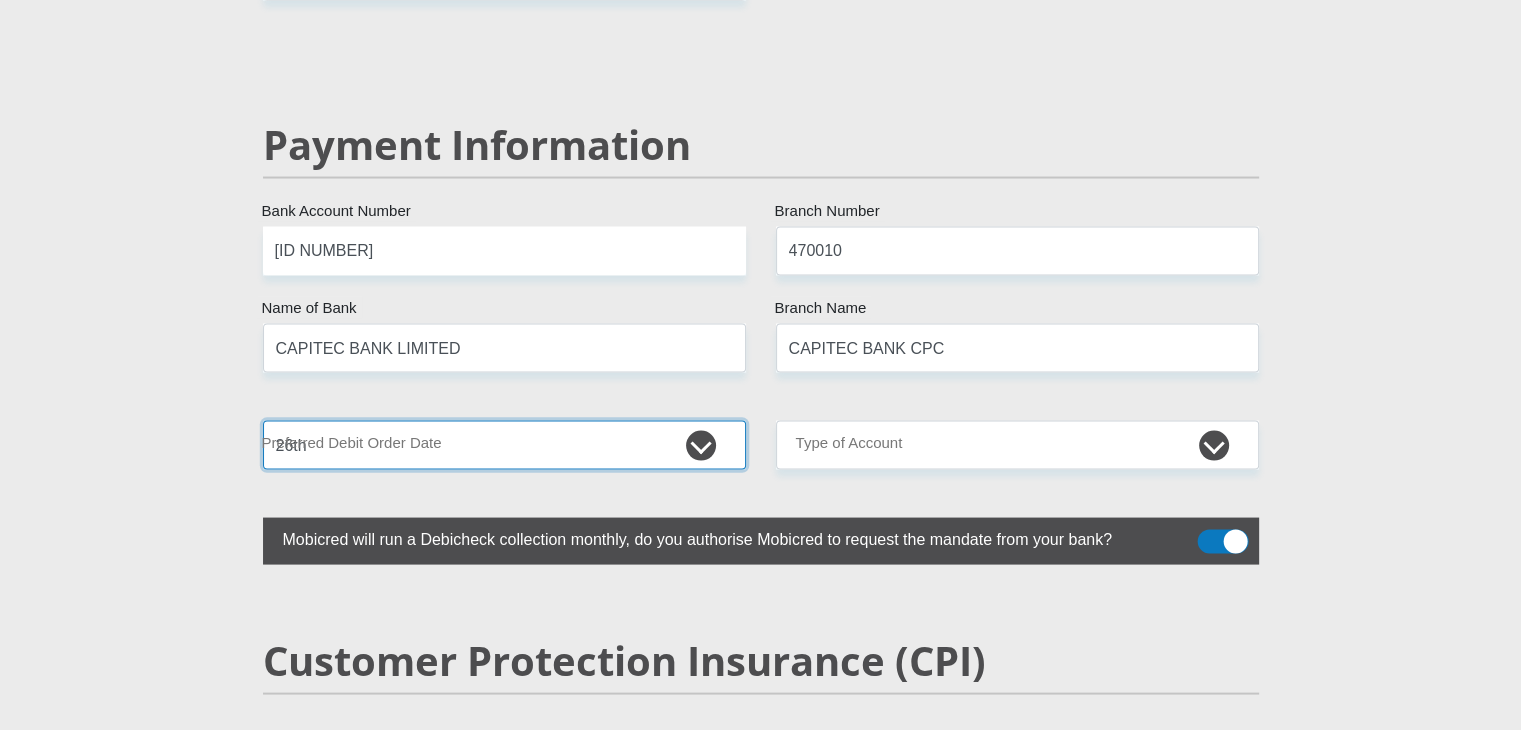 click on "1st
2nd
3rd
4th
5th
7th
18th
19th
20th
21st
22nd
23rd
24th
25th
26th
27th
28th
29th
30th" at bounding box center [504, 445] 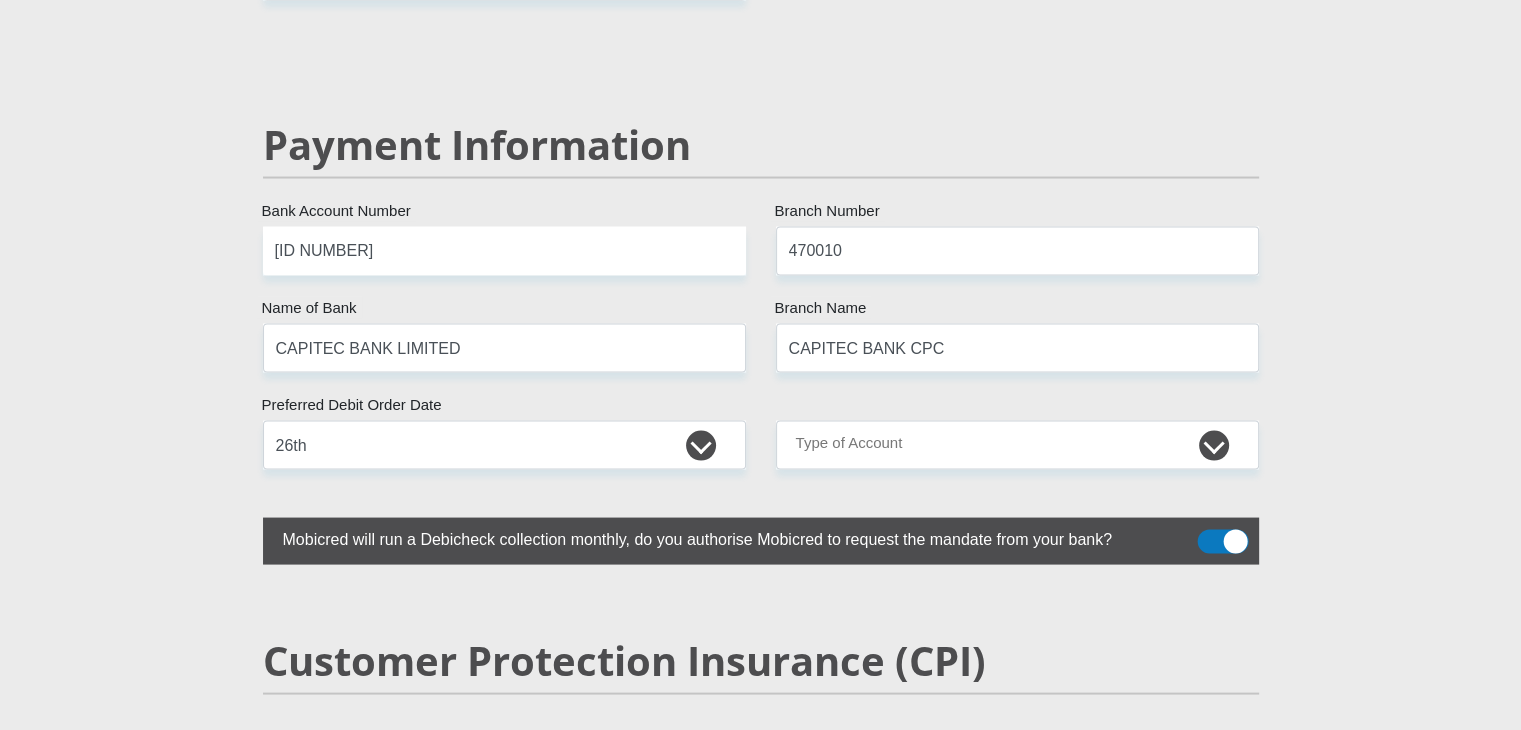 click on "Mr
Ms
Mrs
Dr
Other
Title
[LAST]
First Name
[FIRST]
Surname
[ID NUMBER]
South African ID Number
Please input valid ID number
[COUNTRY]
Afghanistan
Aland Islands
Albania
Algeria
America Samoa
American Virgin Islands
Andorra
Angola
Anguilla
Antarctica
Antigua and Barbuda
Argentina" at bounding box center [761, -645] 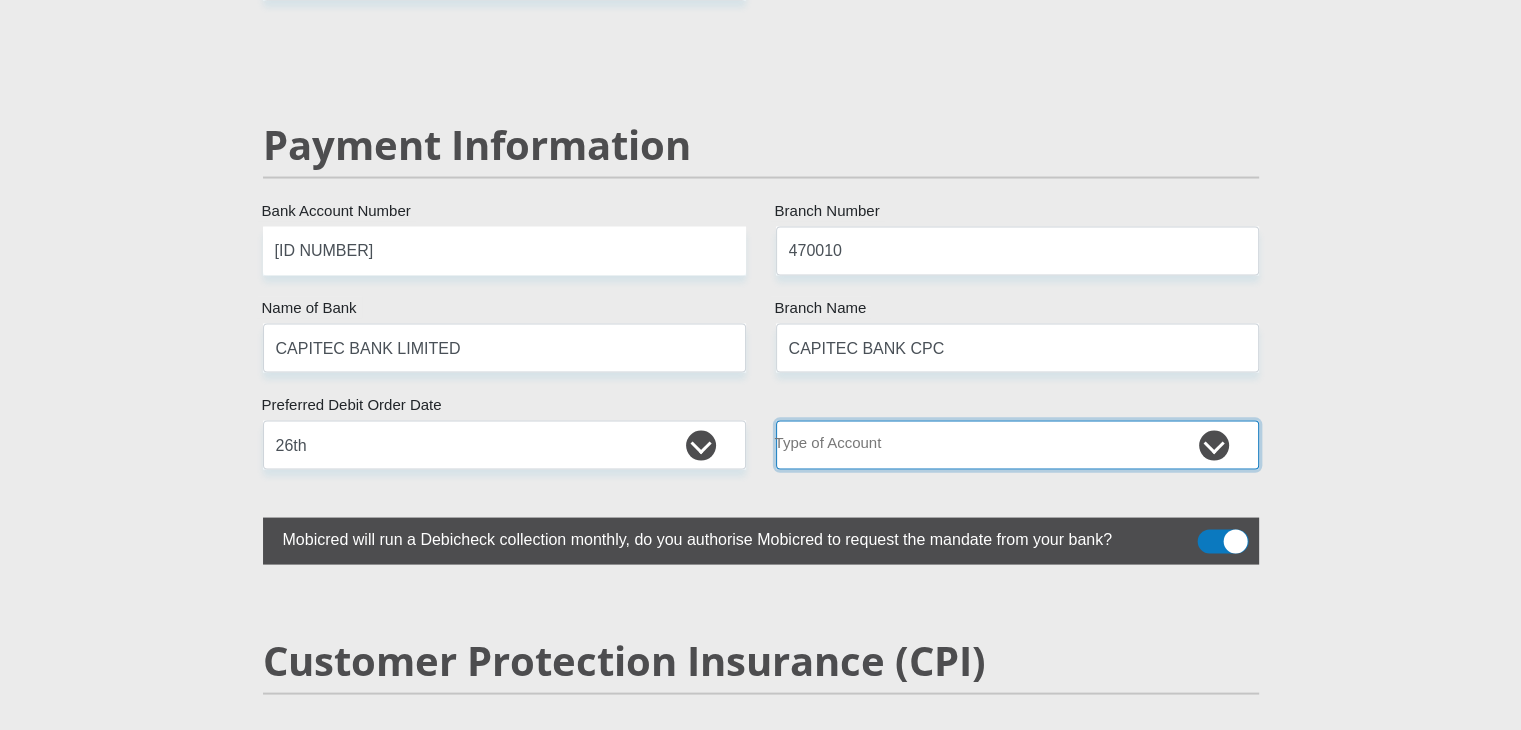 click on "Cheque
Savings" at bounding box center (1017, 445) 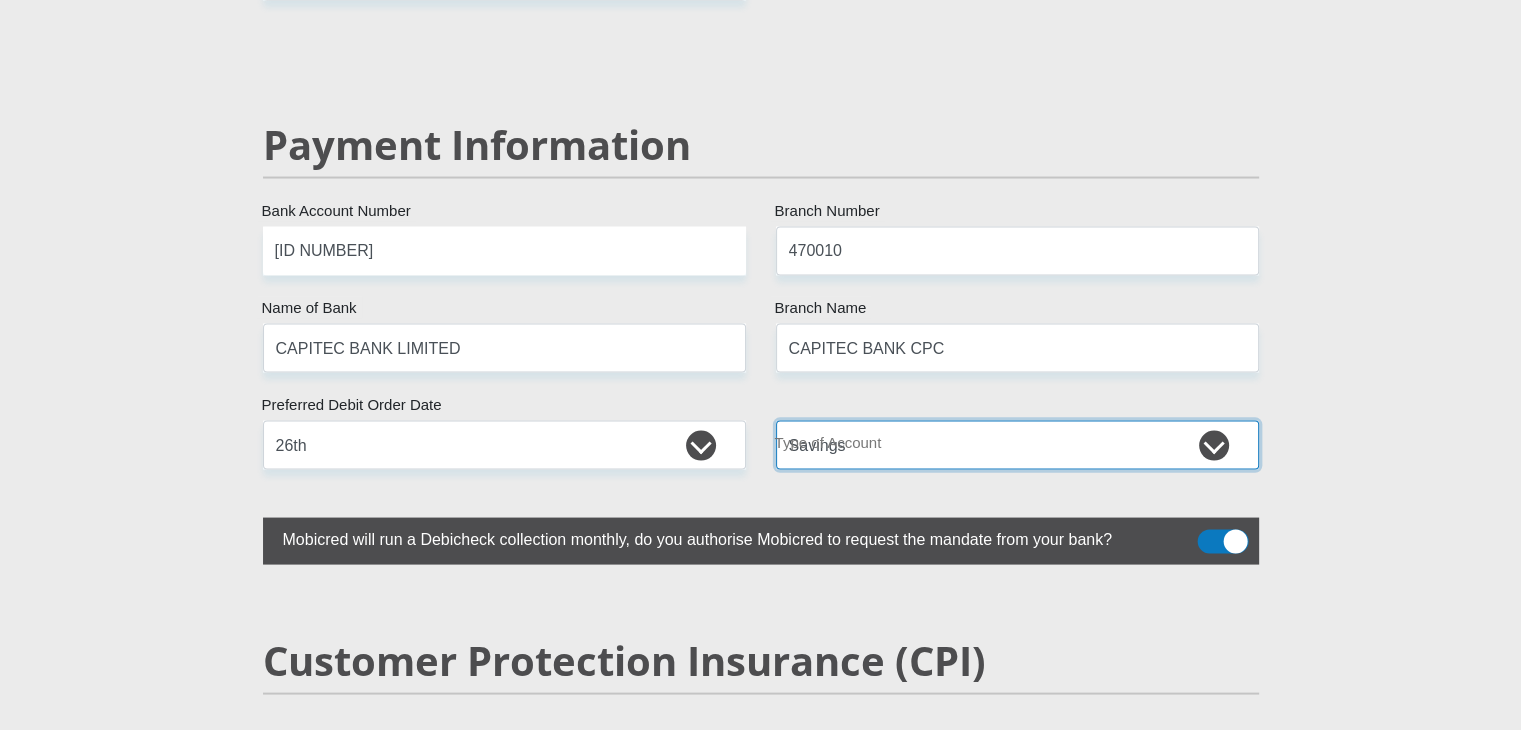 click on "Cheque
Savings" at bounding box center [1017, 445] 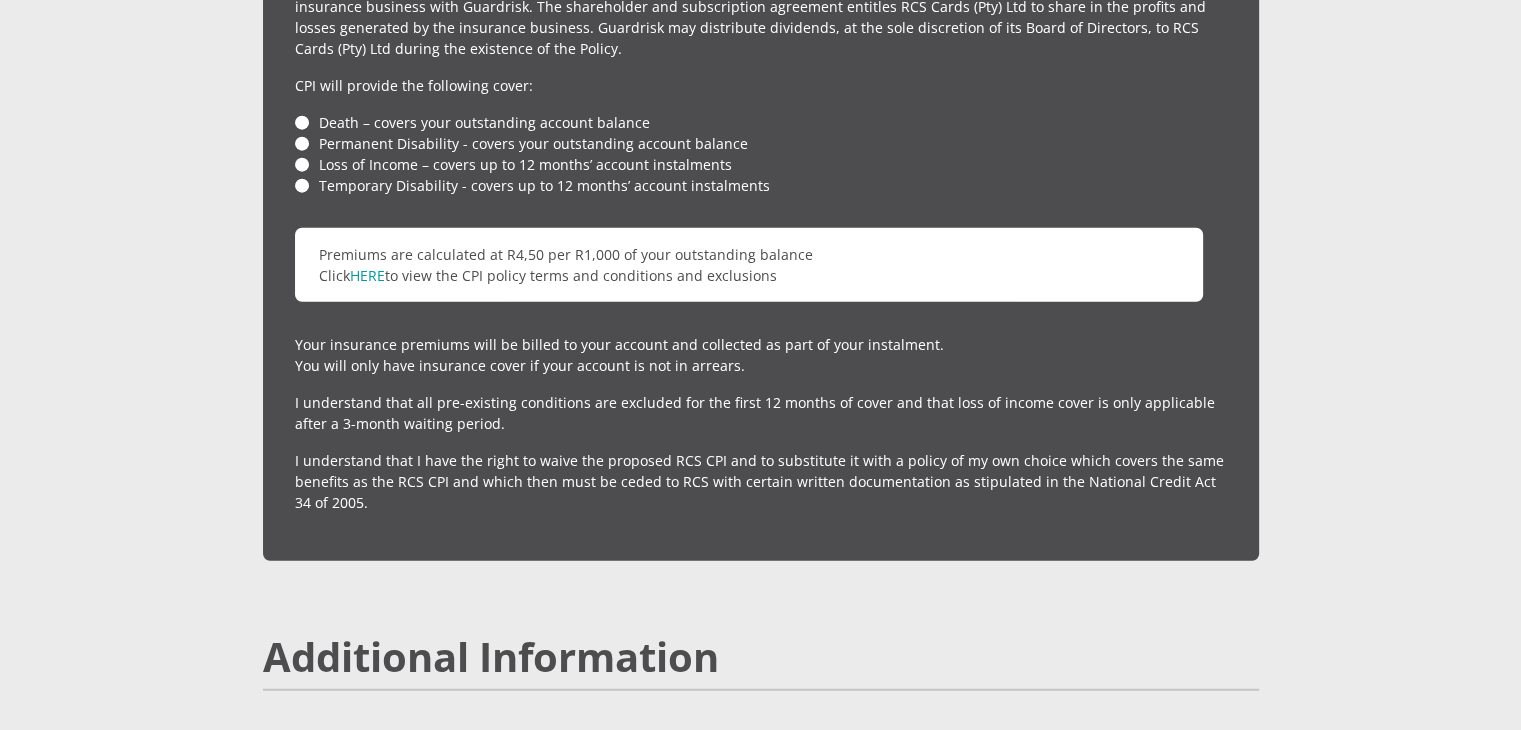 scroll, scrollTop: 4823, scrollLeft: 0, axis: vertical 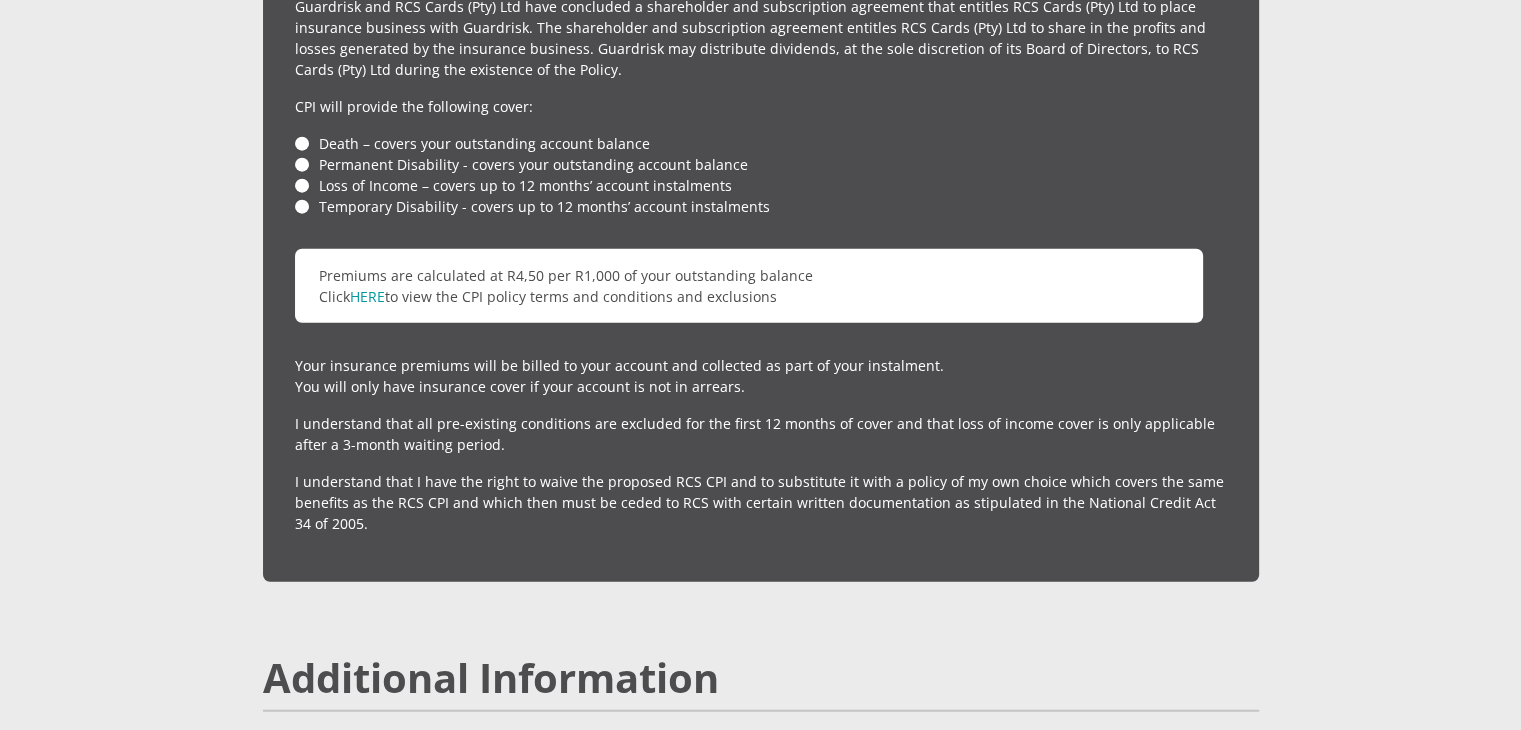 click on "Temporary Disability - covers up to 12 months’ account instalments" at bounding box center (761, 206) 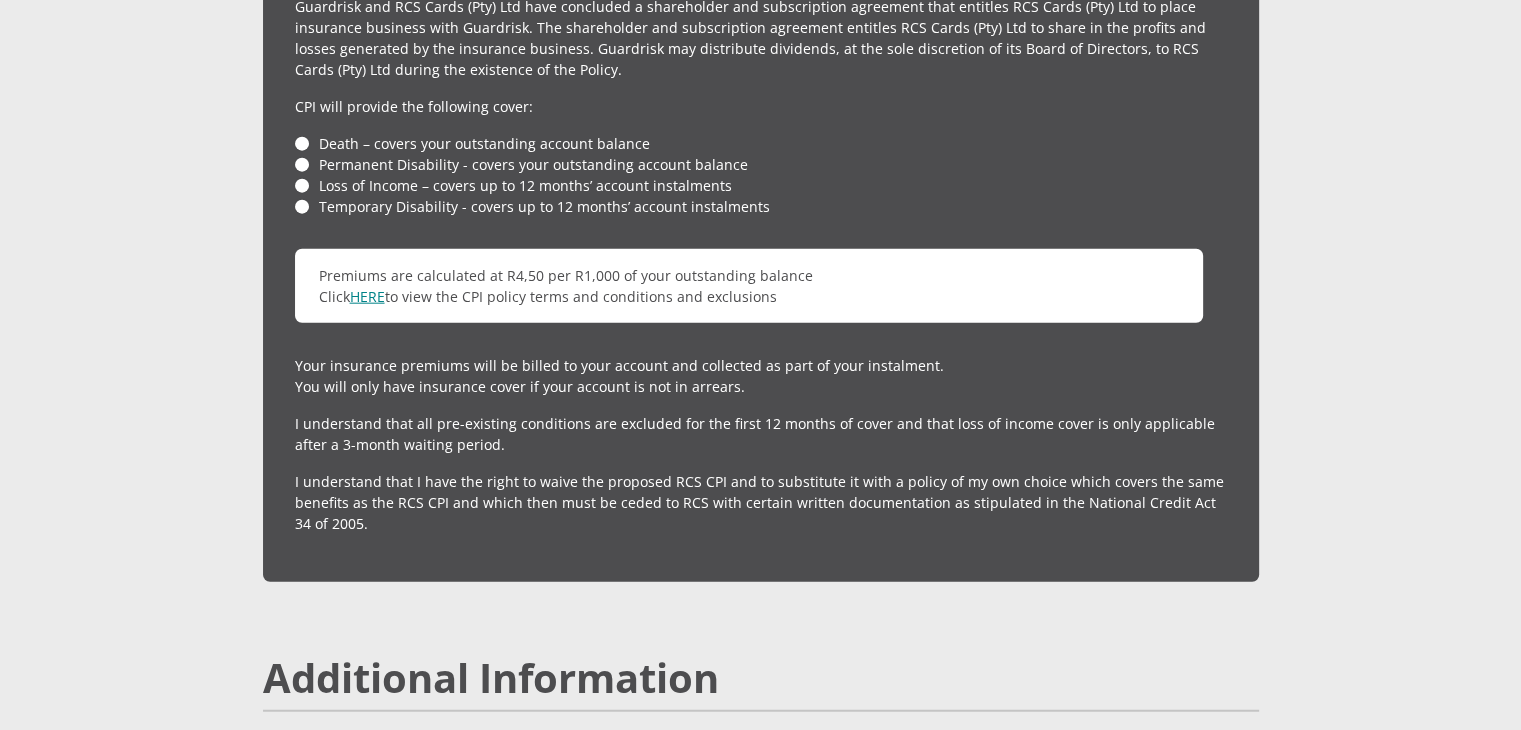 click on "HERE" at bounding box center [367, 296] 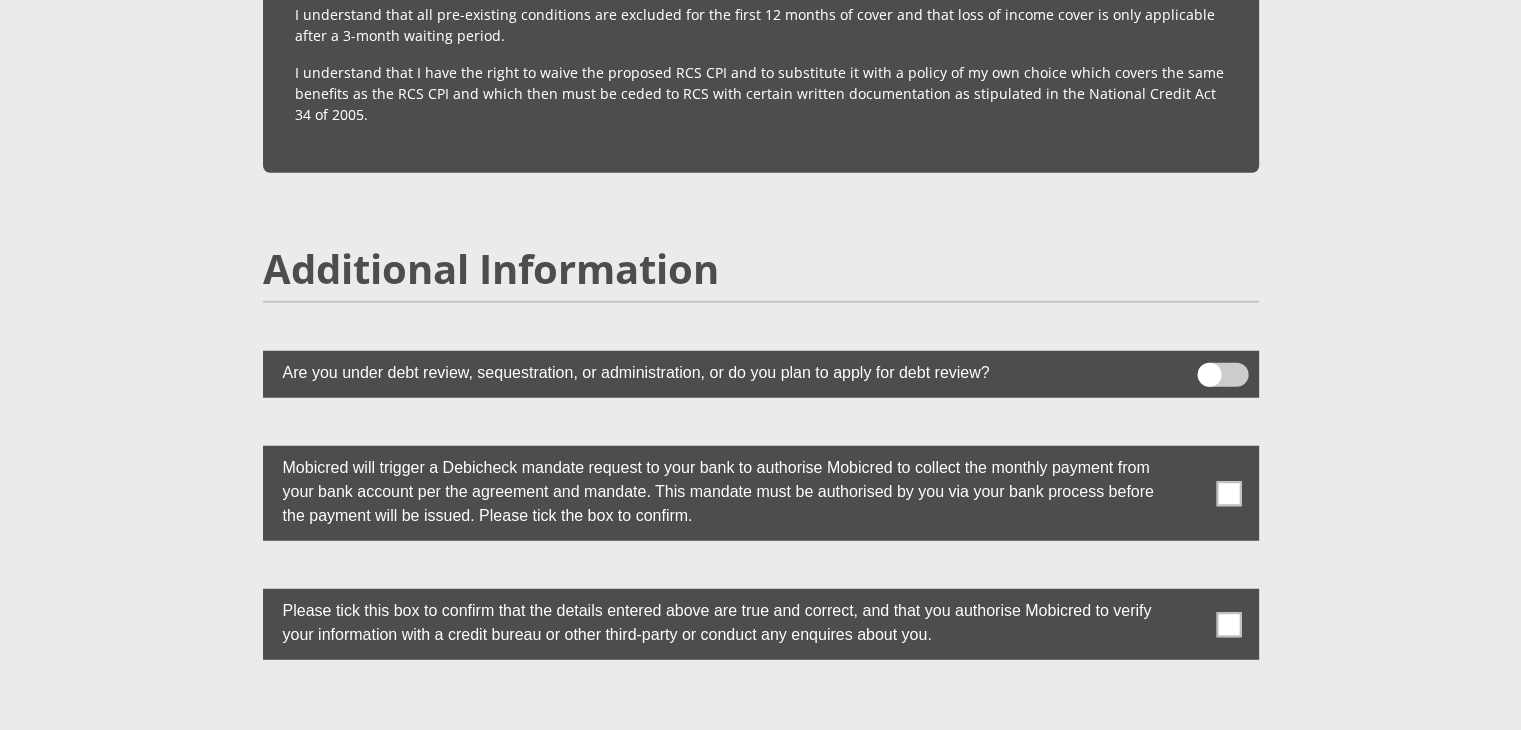 scroll, scrollTop: 5423, scrollLeft: 0, axis: vertical 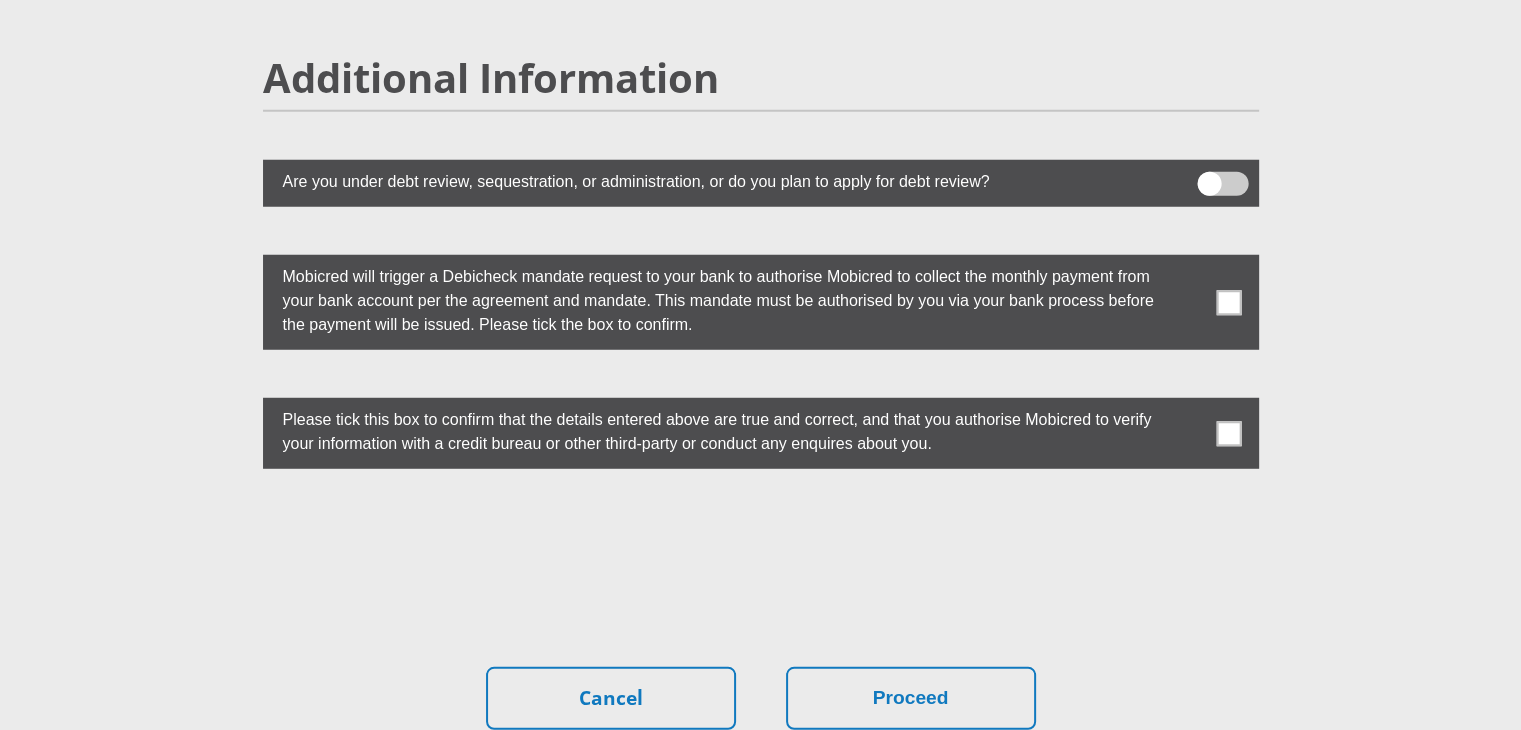 click at bounding box center (1222, 184) 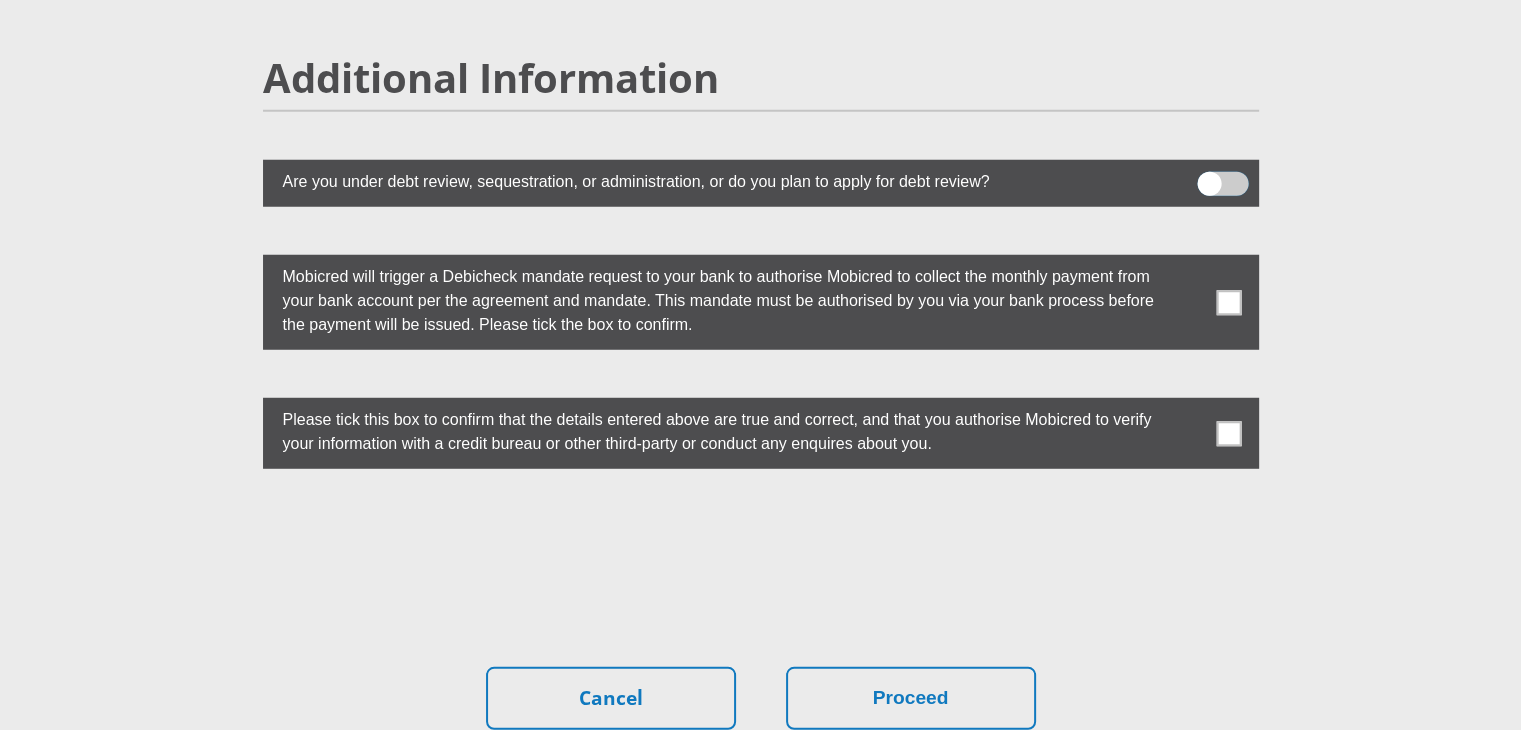click at bounding box center (1209, 177) 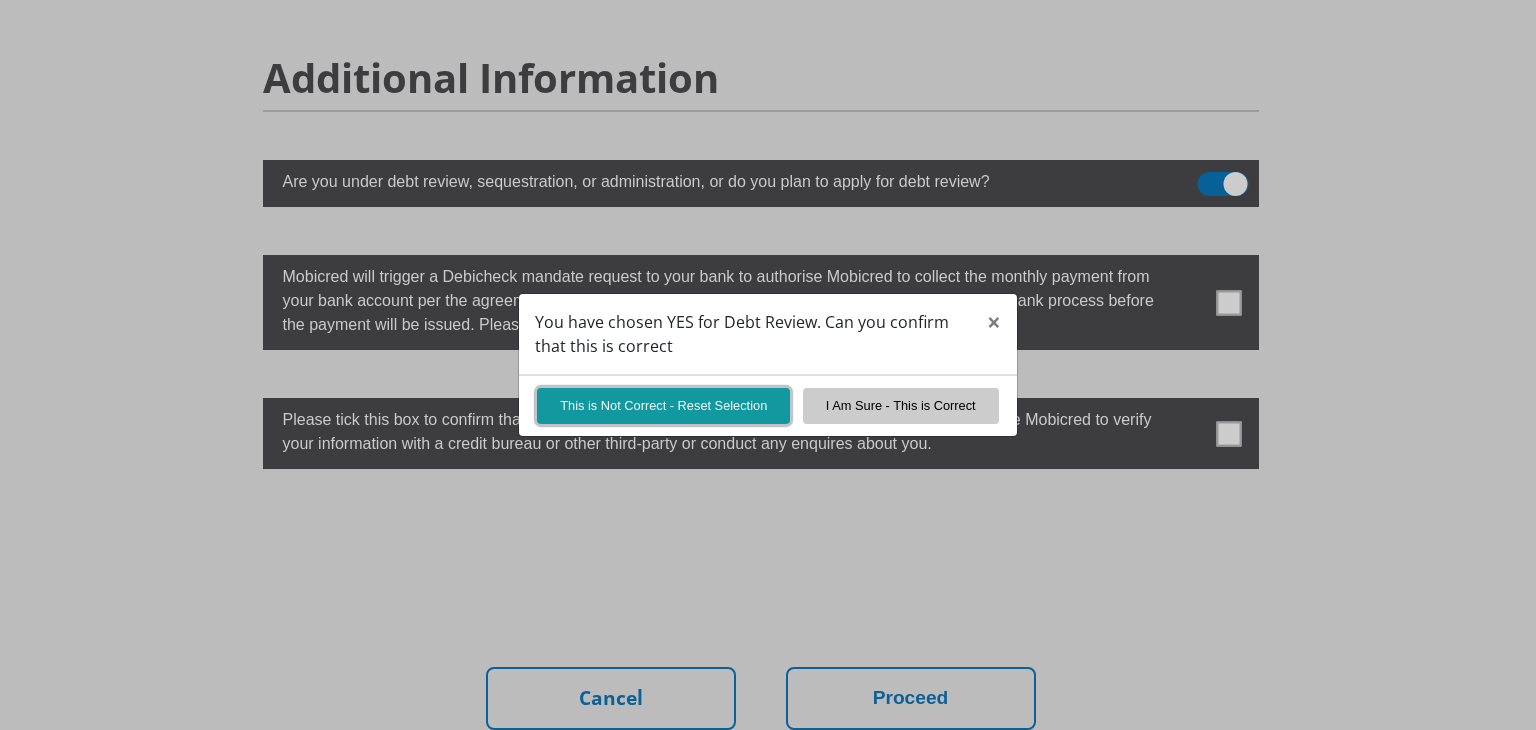 click on "This is Not Correct - Reset Selection" at bounding box center [663, 405] 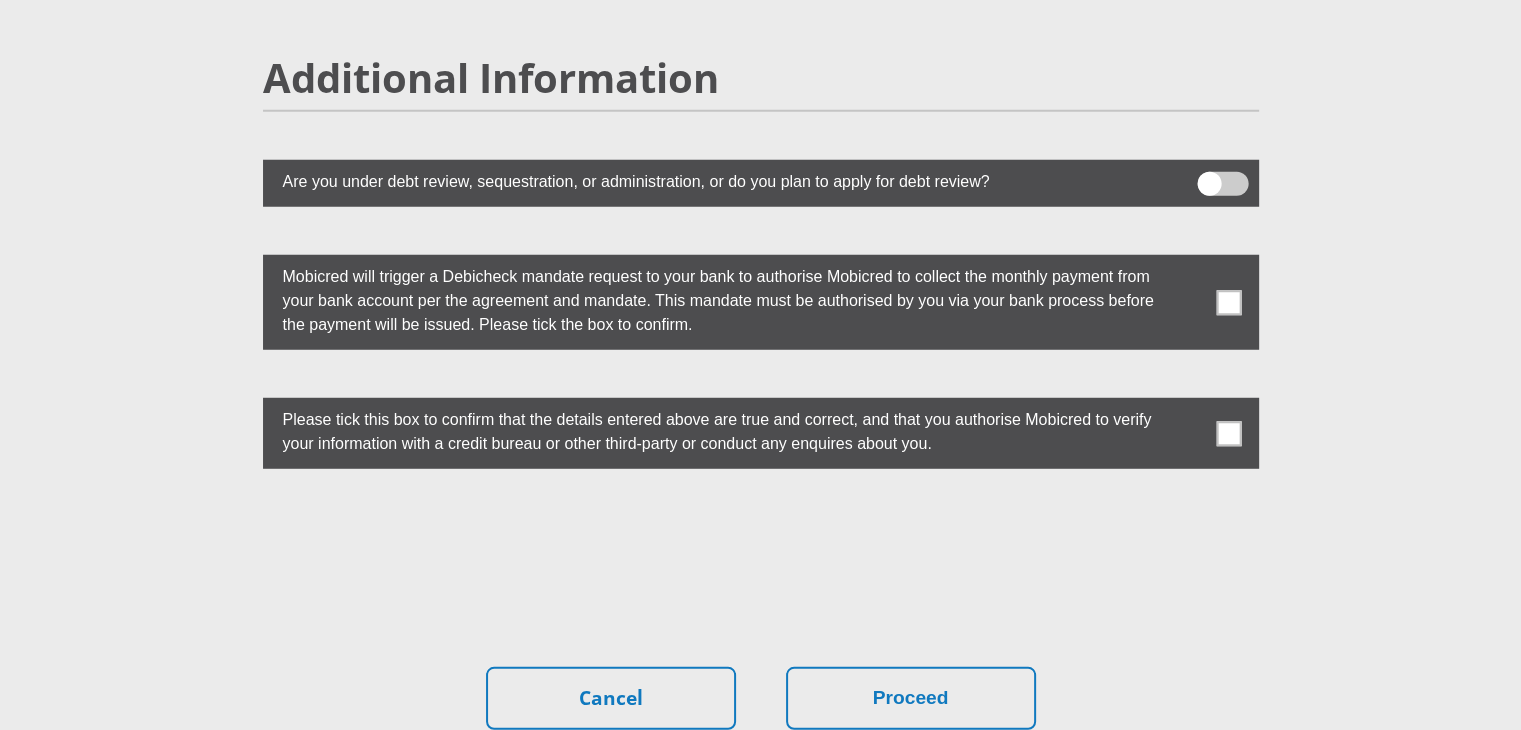 click at bounding box center (1228, 302) 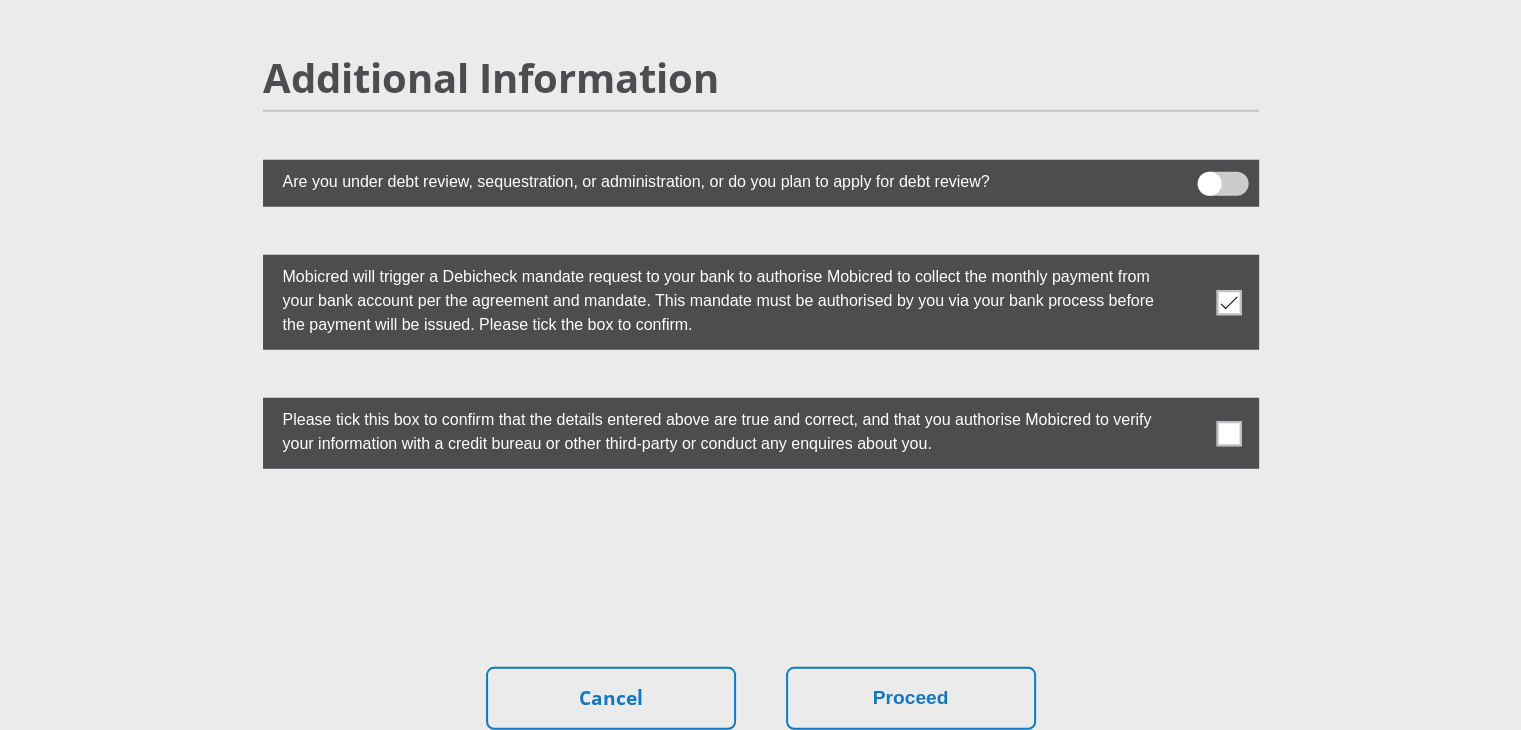 click at bounding box center [1228, 433] 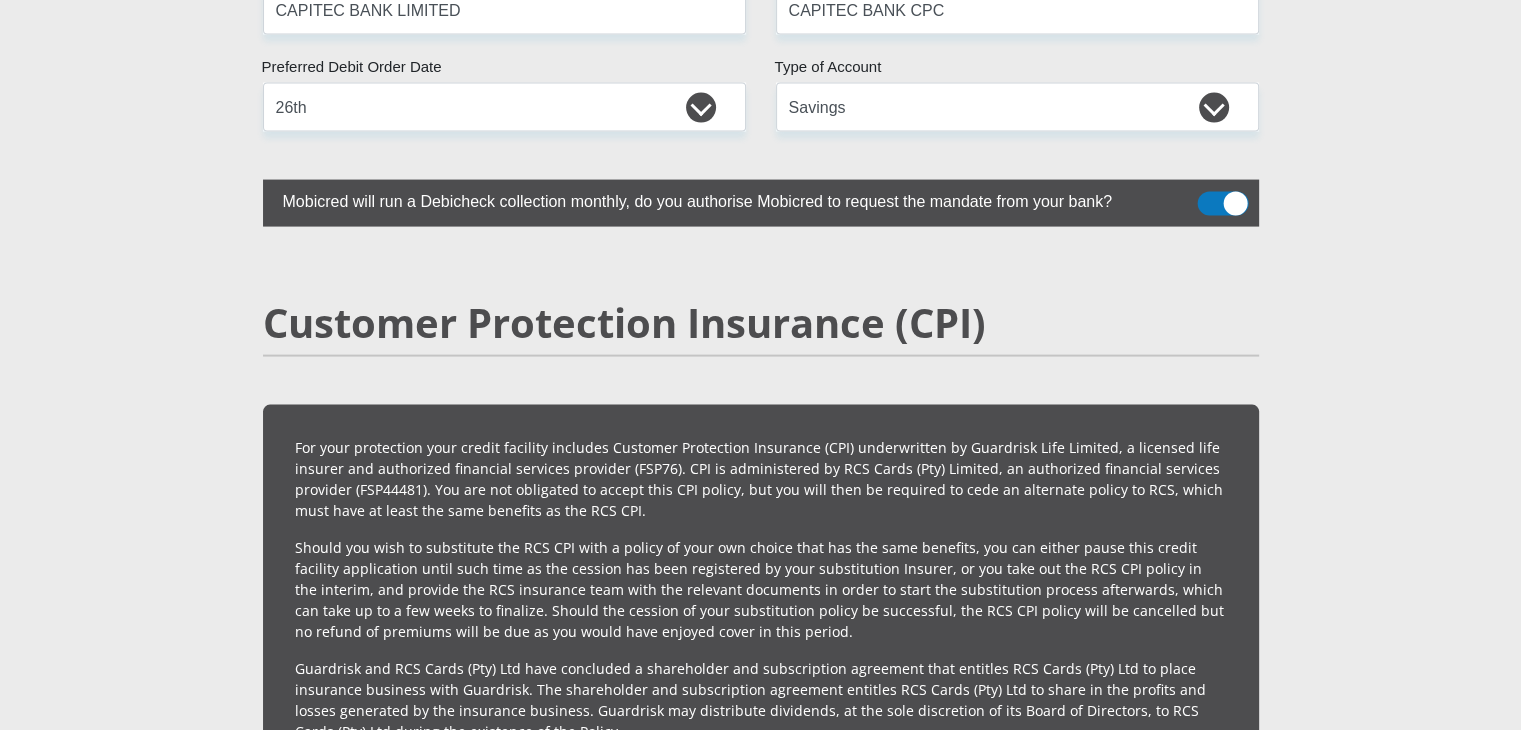 scroll, scrollTop: 4132, scrollLeft: 0, axis: vertical 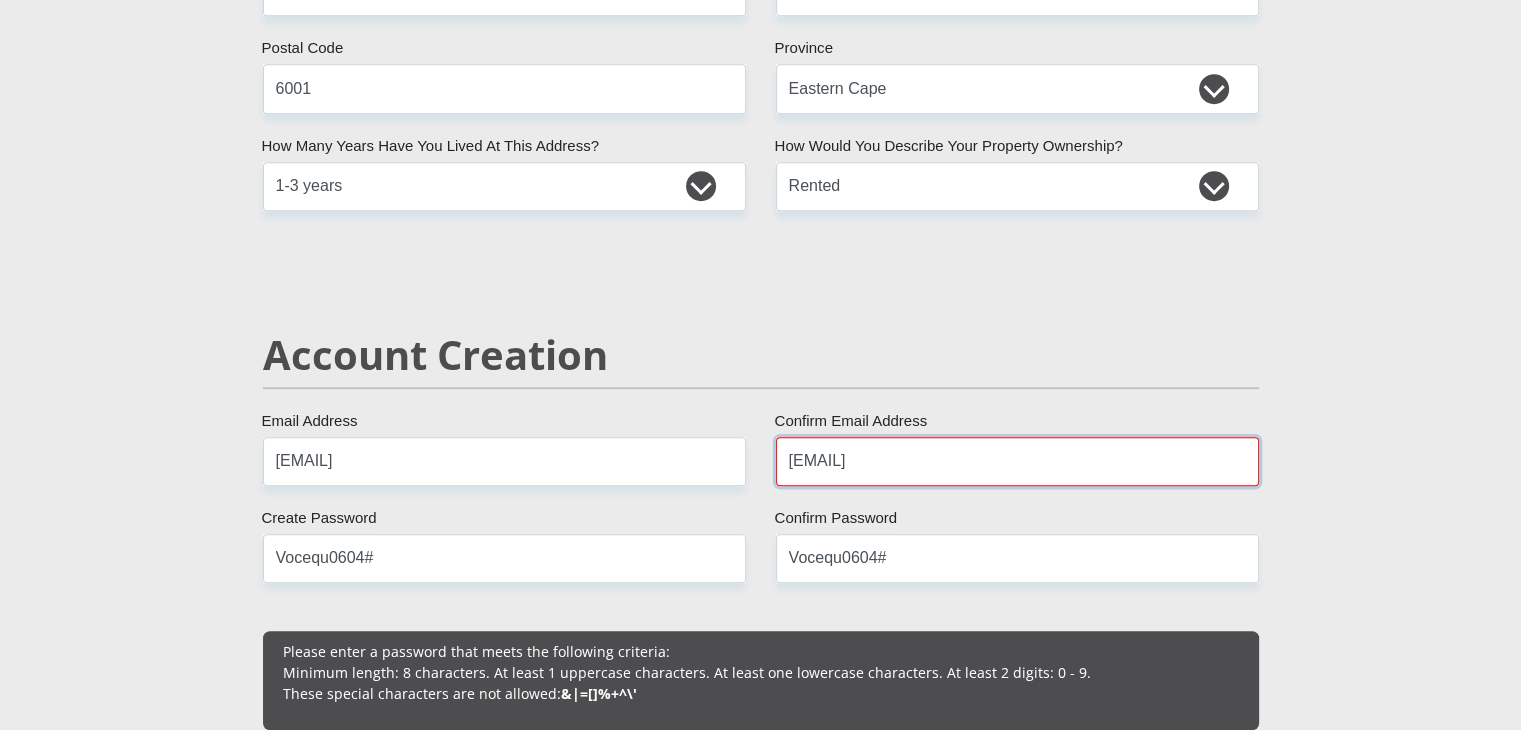 click on "[EMAIL]" at bounding box center (1017, 461) 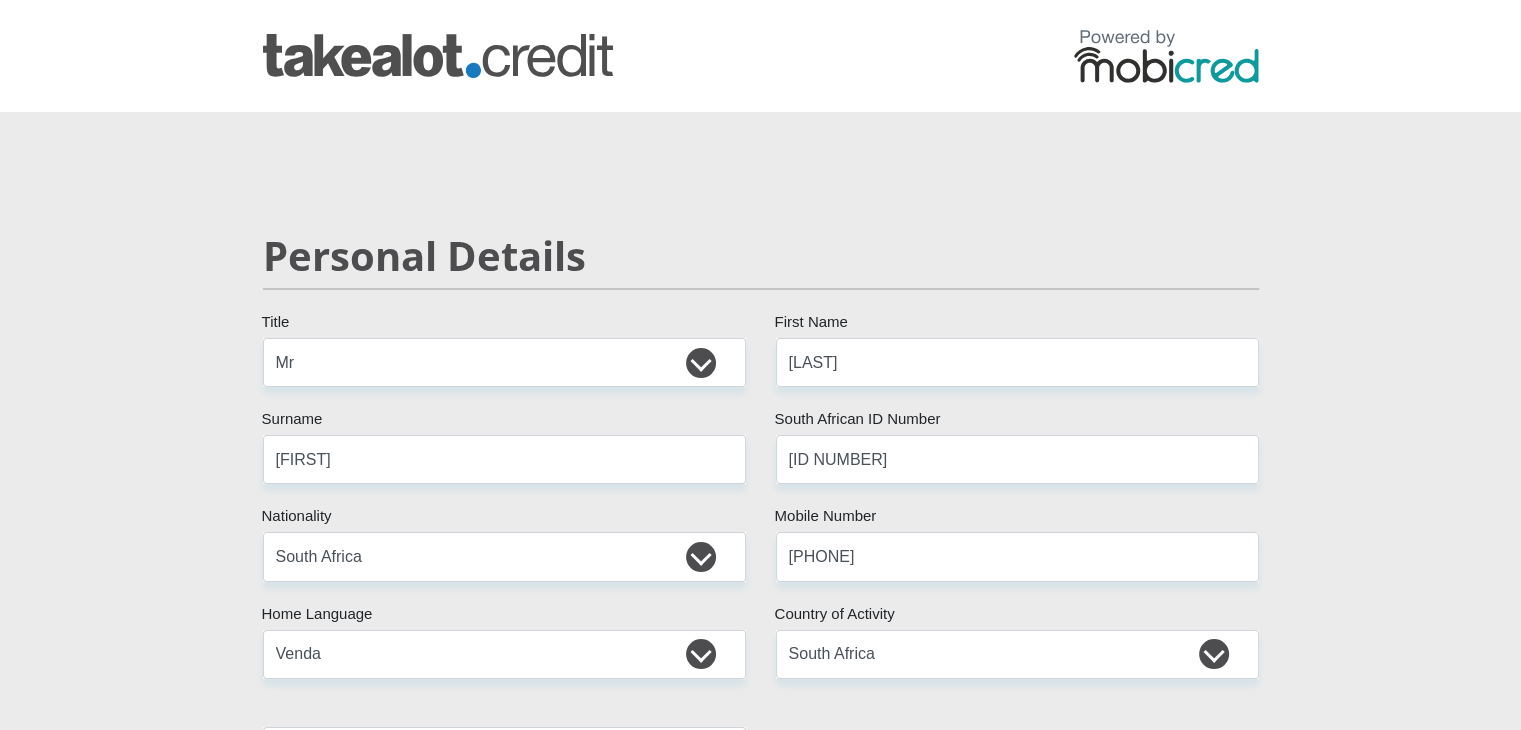 scroll, scrollTop: 0, scrollLeft: 0, axis: both 